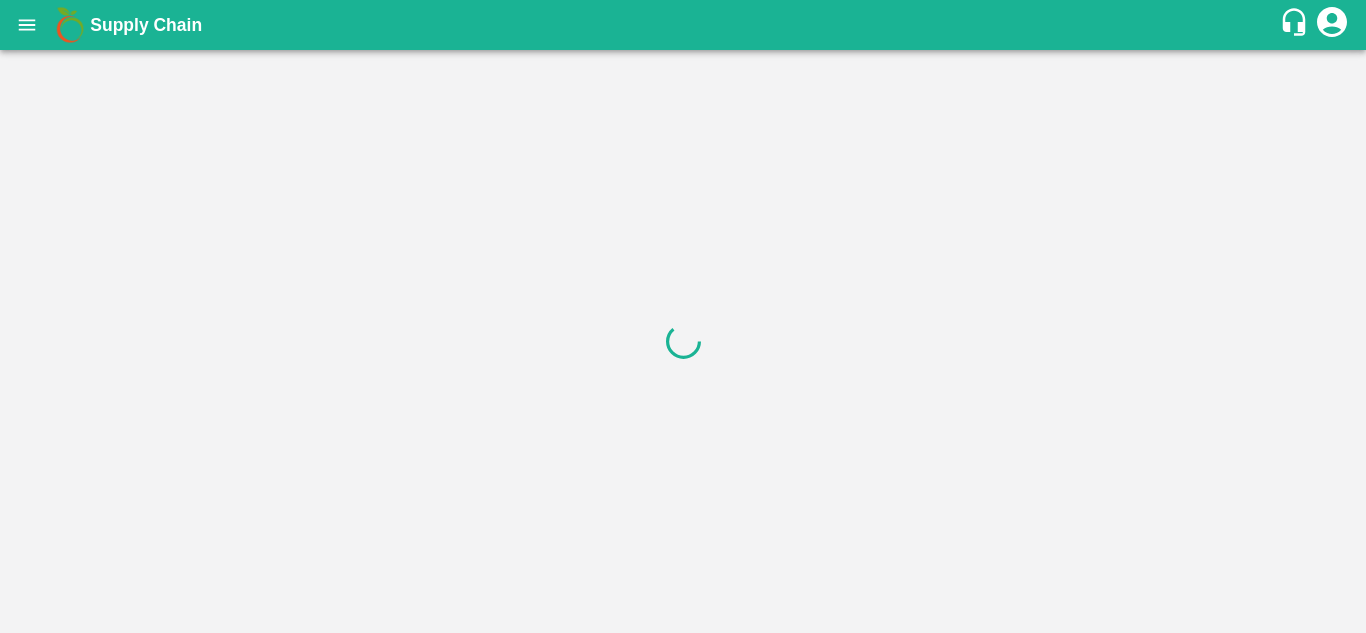 scroll, scrollTop: 0, scrollLeft: 0, axis: both 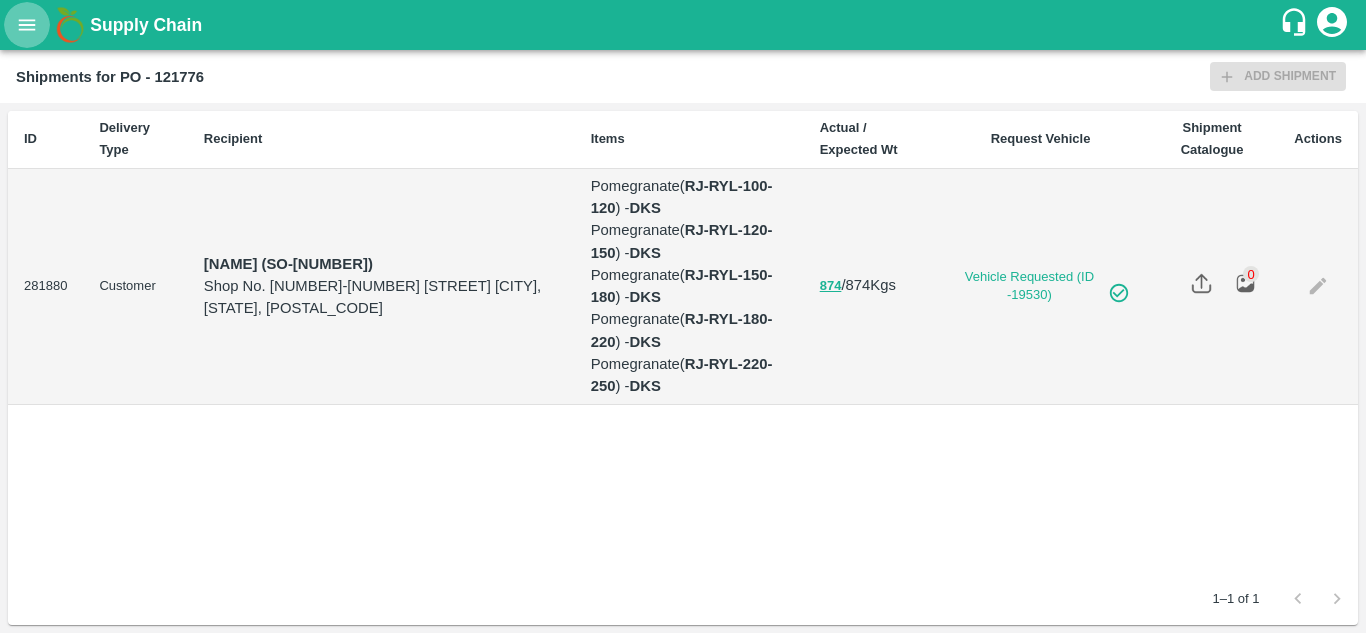 click 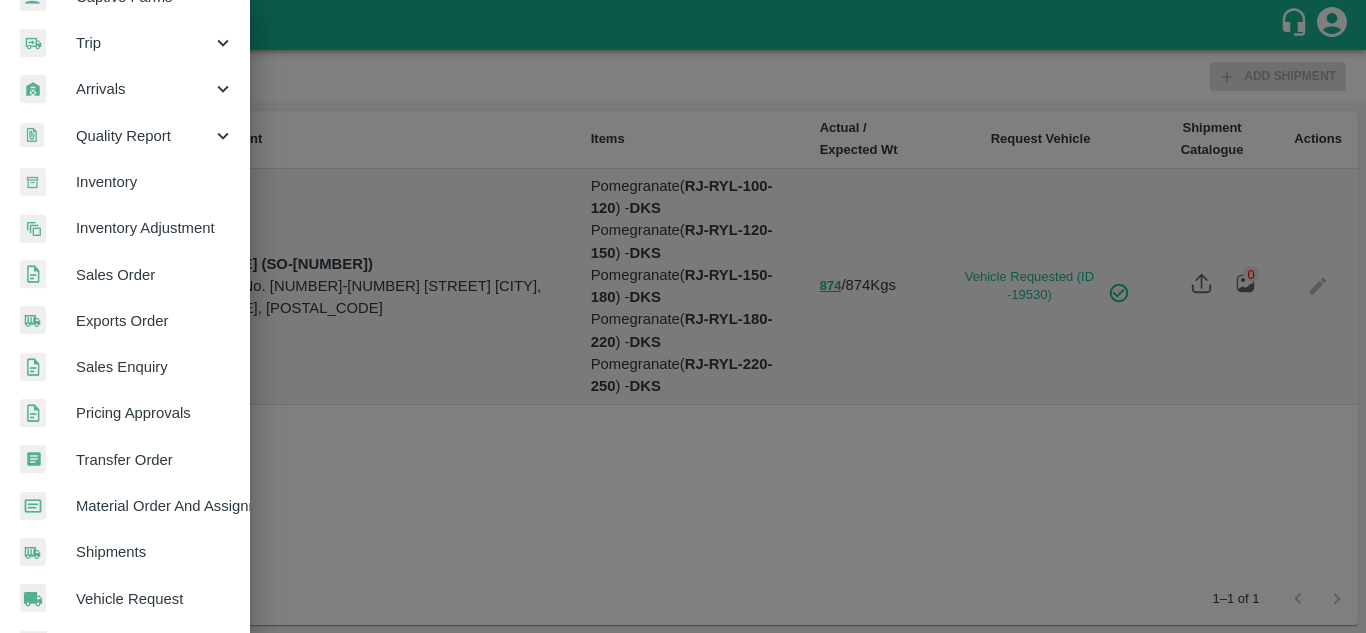 scroll, scrollTop: 272, scrollLeft: 0, axis: vertical 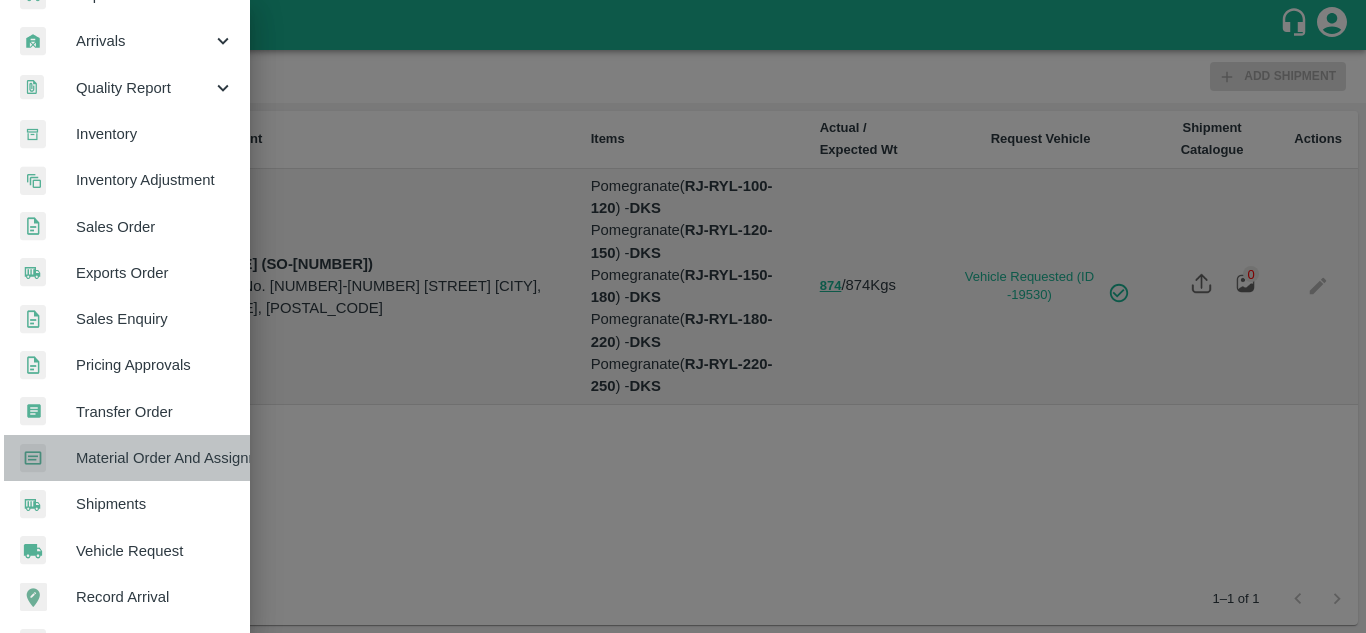 click on "Material Order And Assignment" at bounding box center [155, 458] 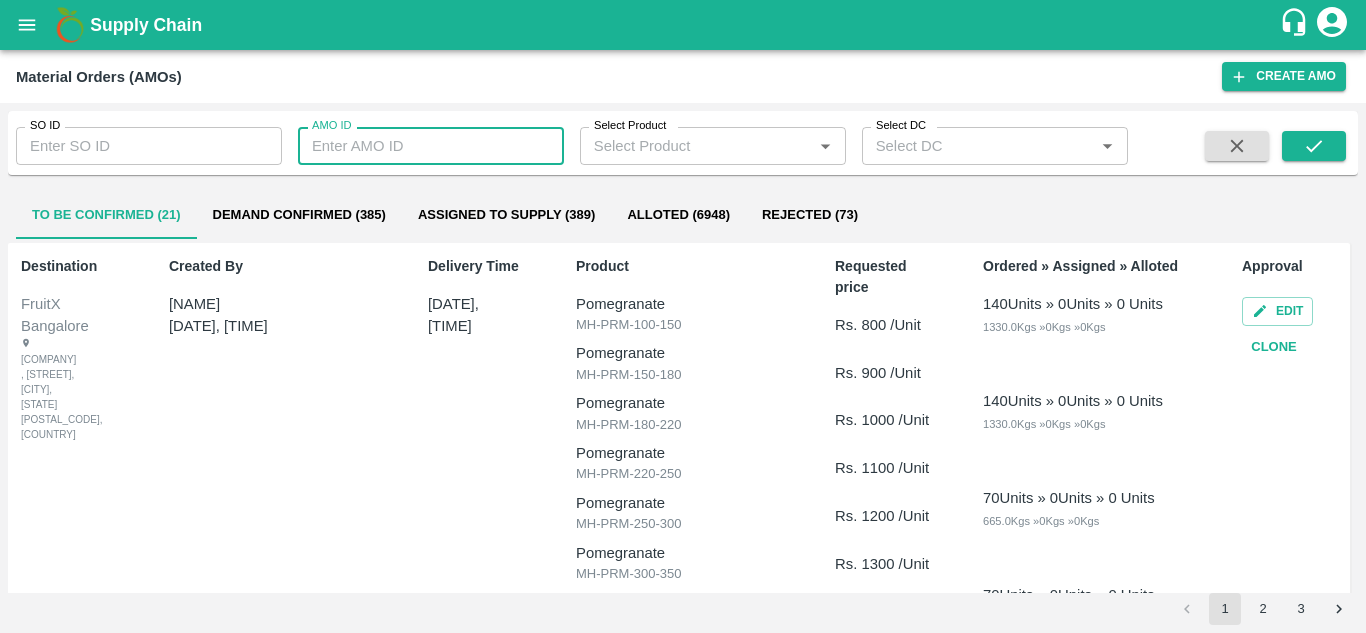 click on "AMO ID" at bounding box center [431, 146] 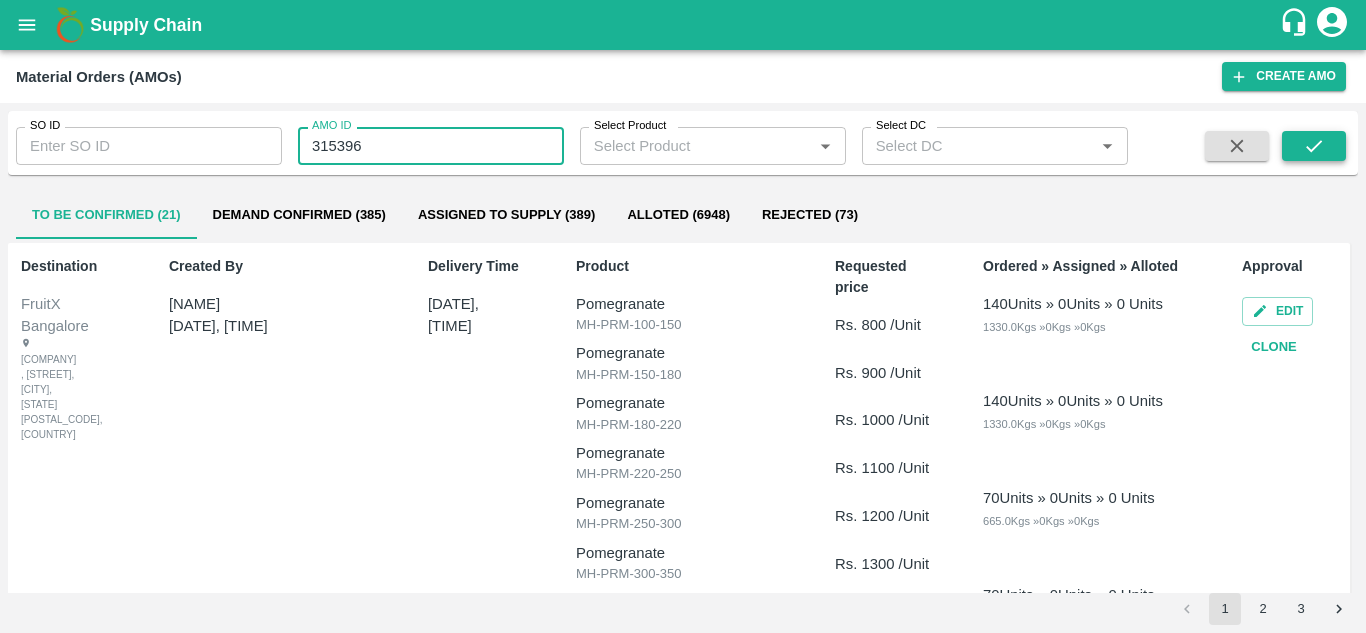 type on "315396" 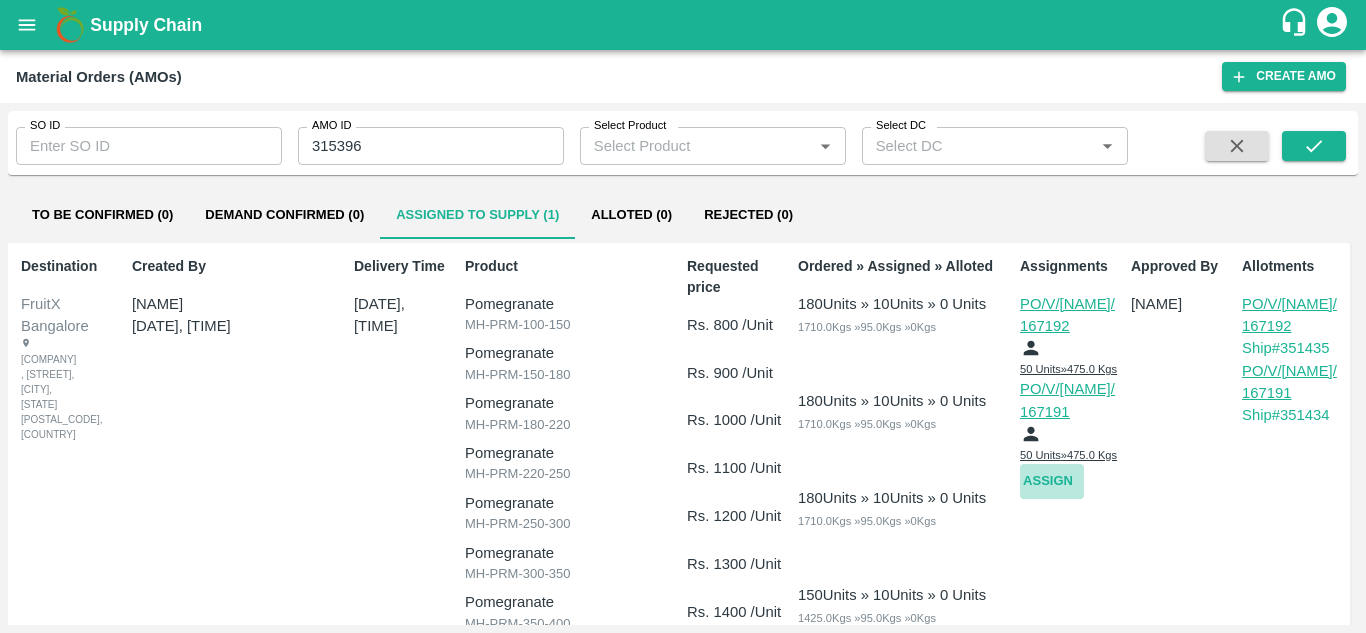 click on "Assign" at bounding box center (1052, 481) 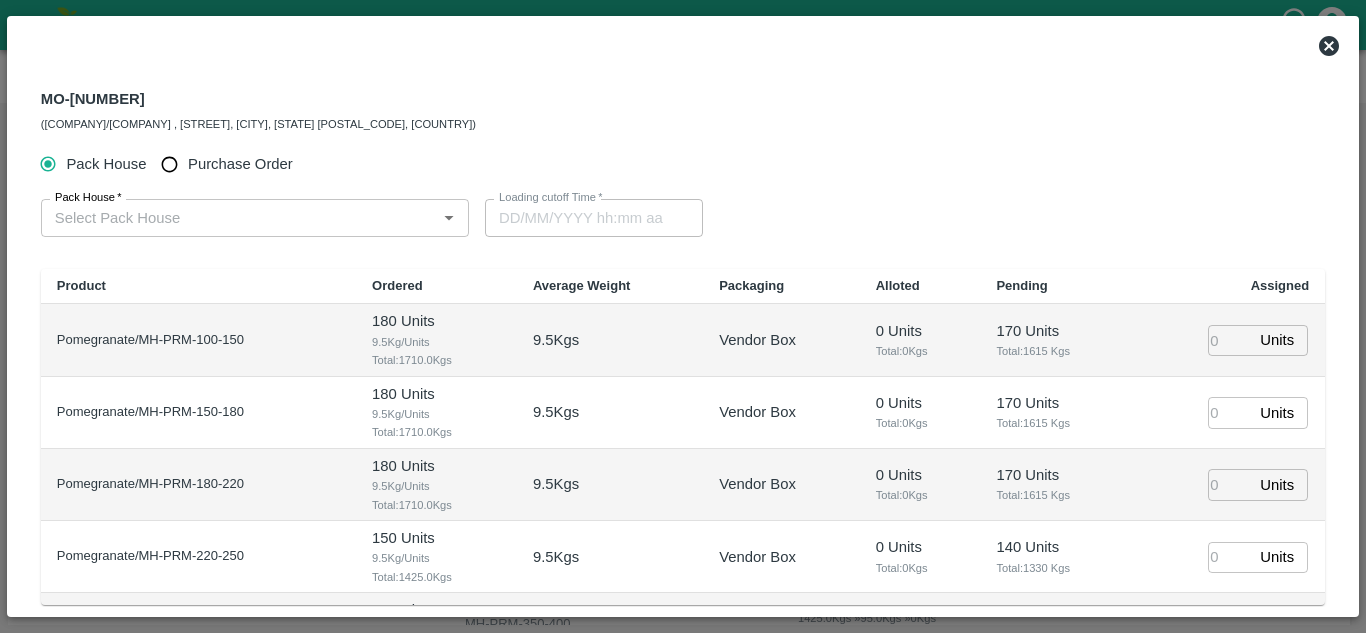 type on "06/08/2025 11:00 PM" 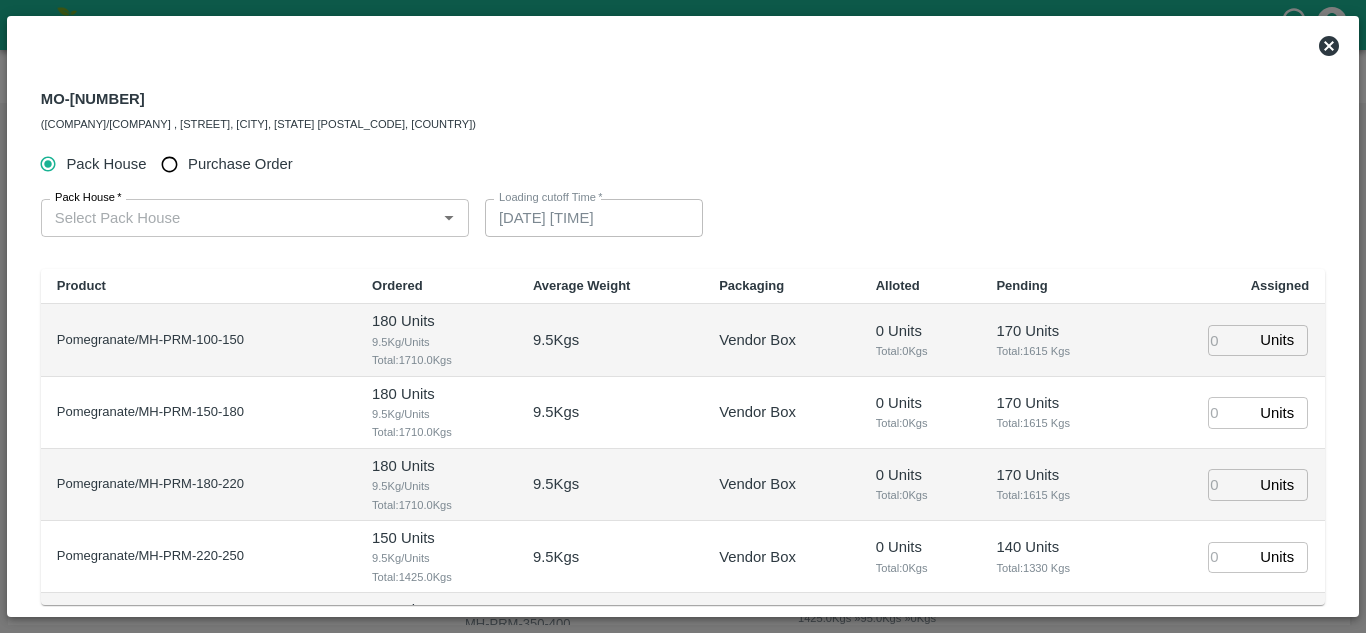 type 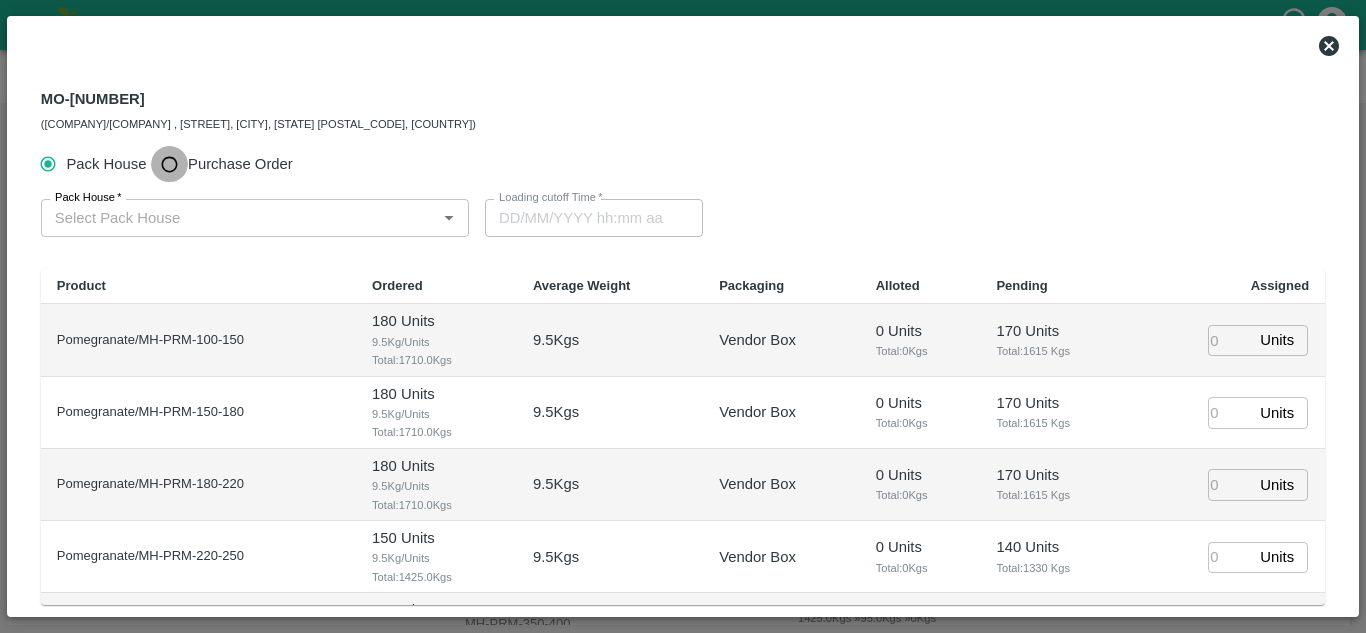click on "Purchase Order" at bounding box center (169, 164) 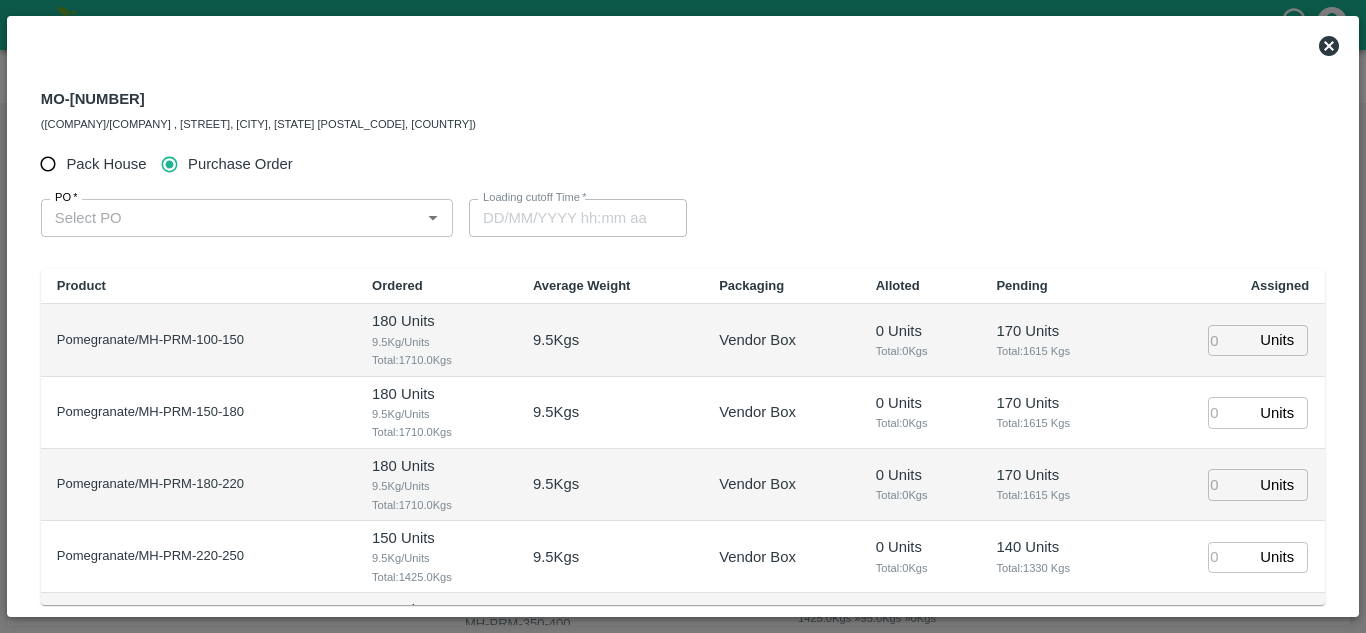 click on "PO   *" at bounding box center (230, 218) 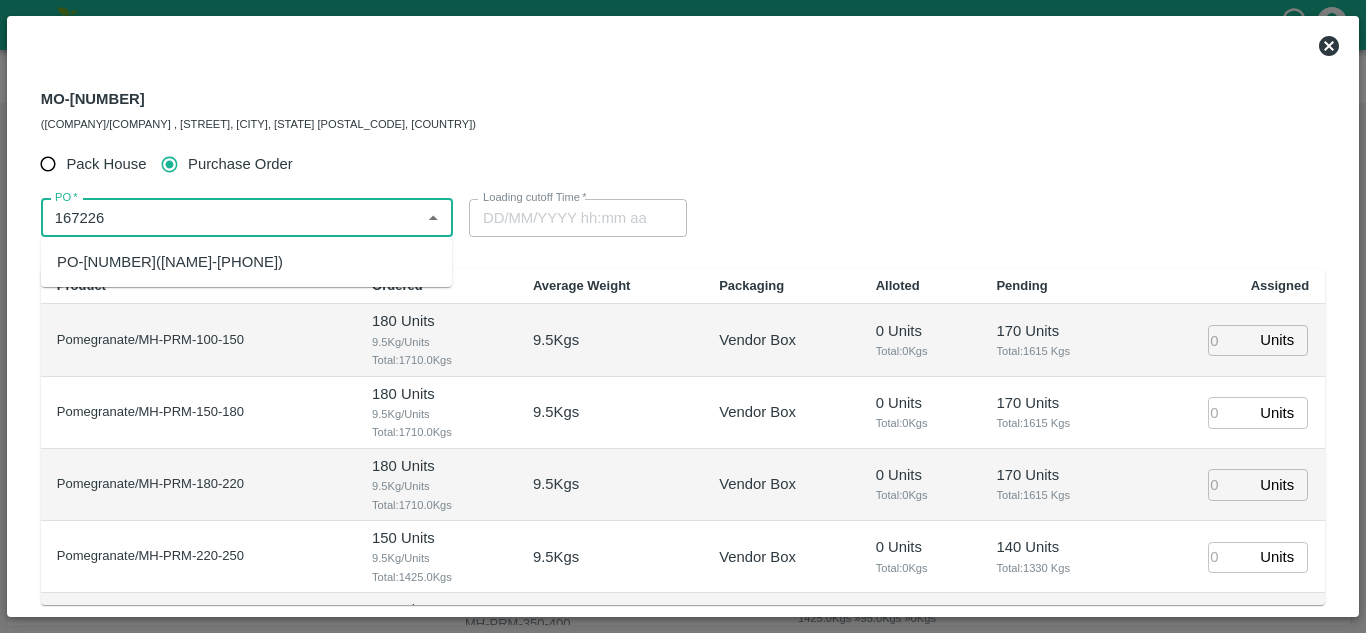 click on "PO-167226(SHIVAJI RAJARAM AVACHAR-9552904036)" at bounding box center [170, 262] 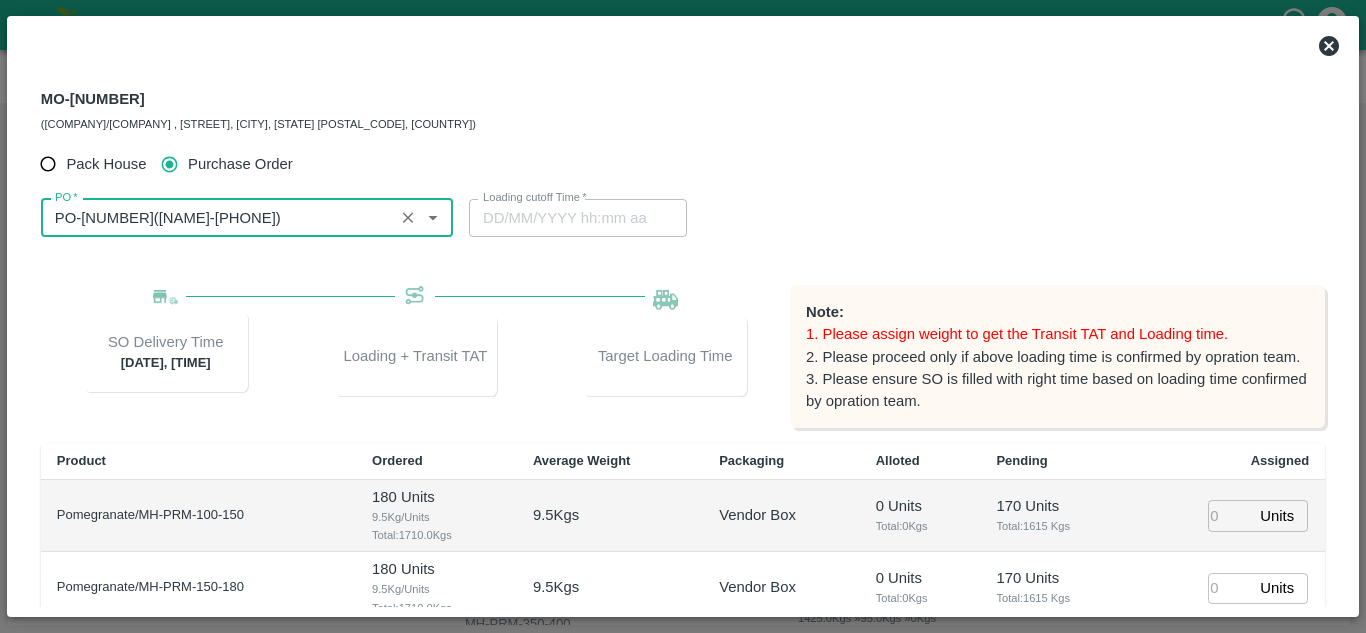 scroll, scrollTop: 300, scrollLeft: 0, axis: vertical 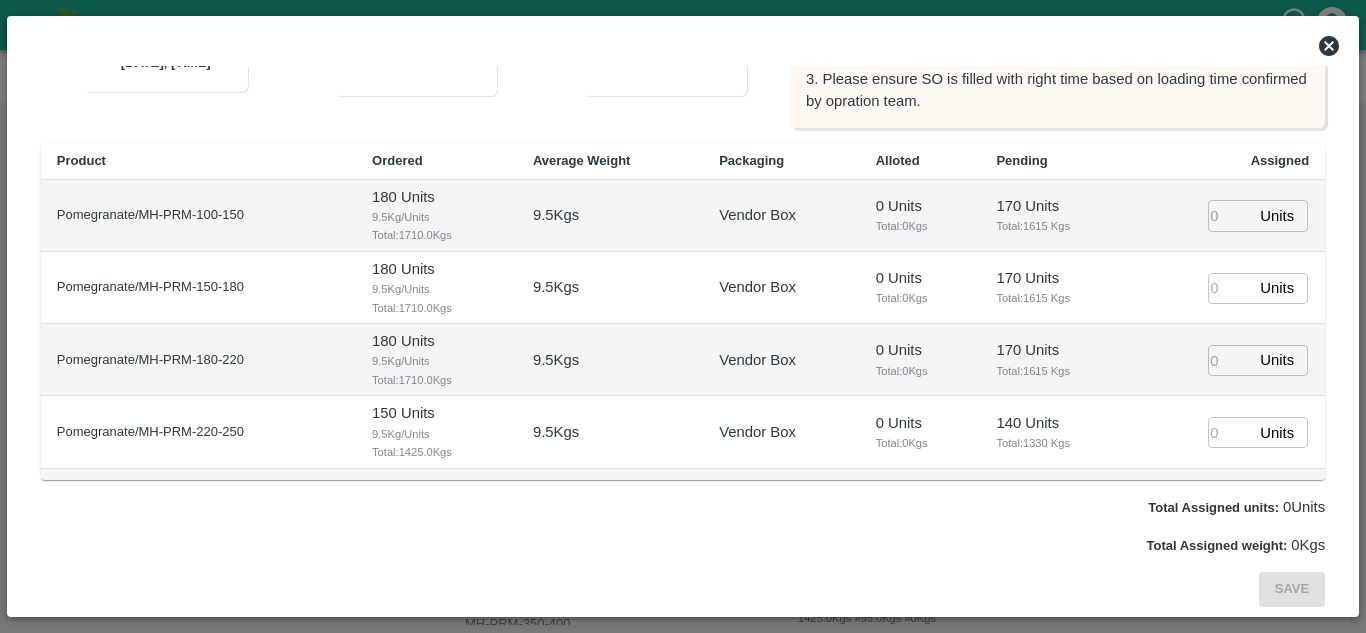 type on "PO-167226(SHIVAJI RAJARAM AVACHAR-9552904036)" 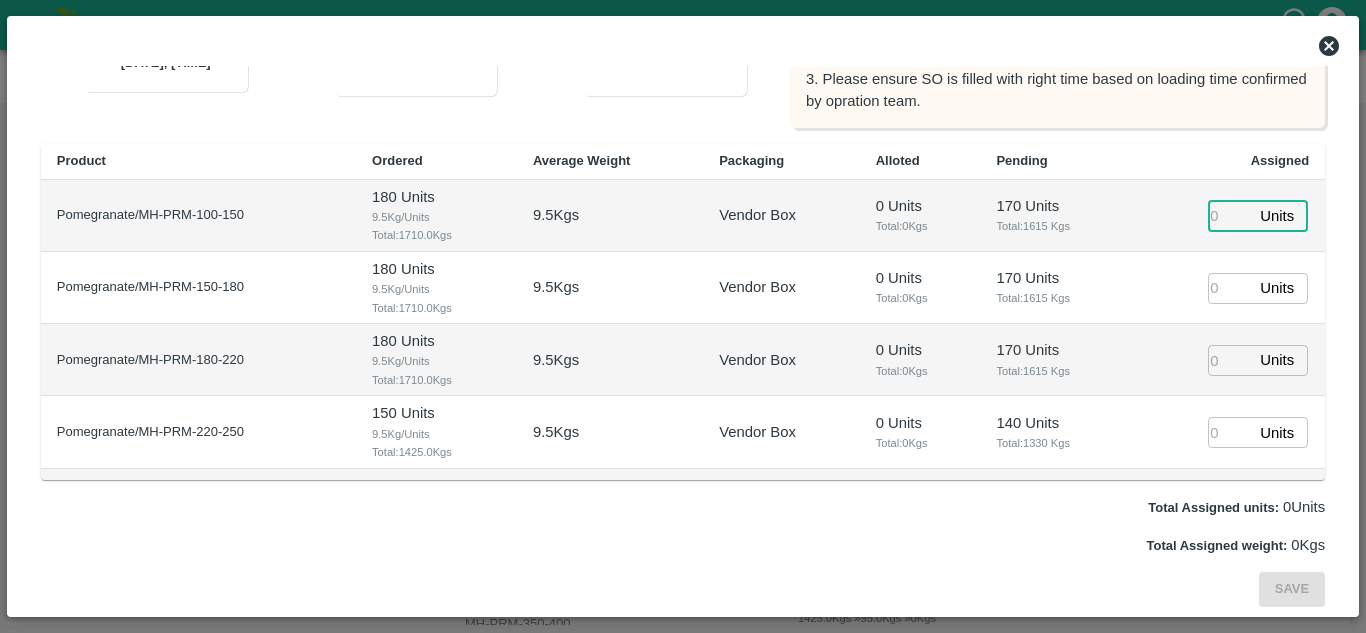 click at bounding box center [1230, 215] 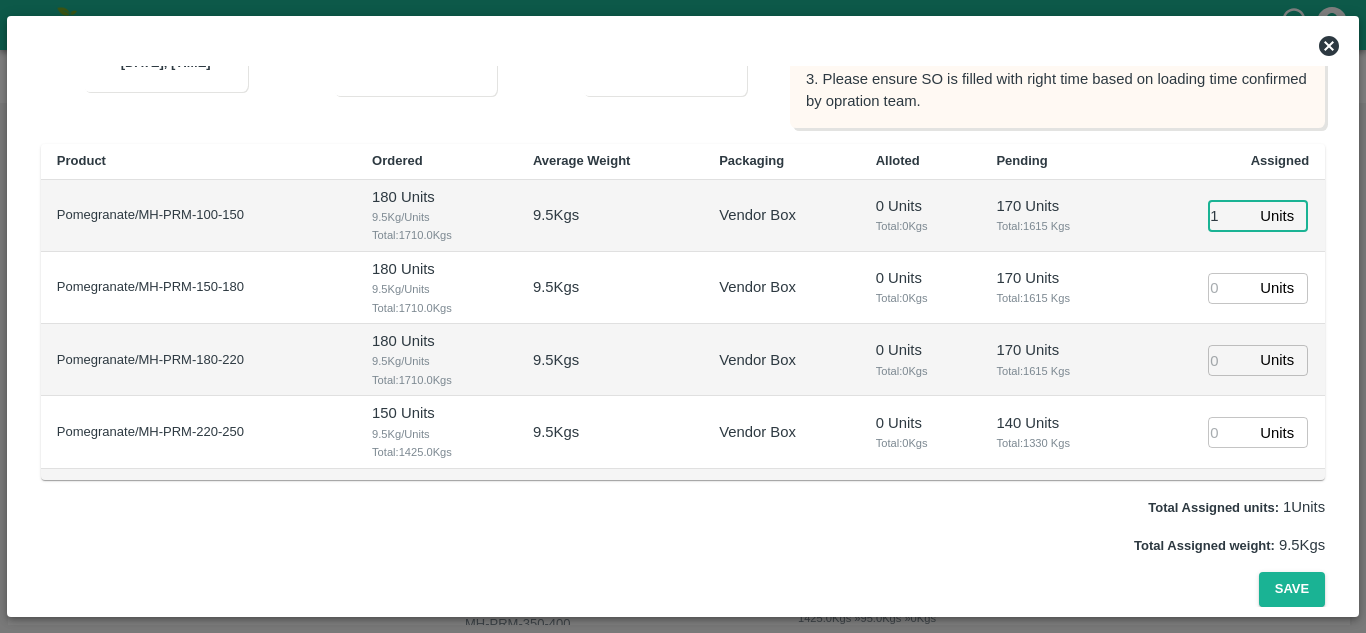 type on "1" 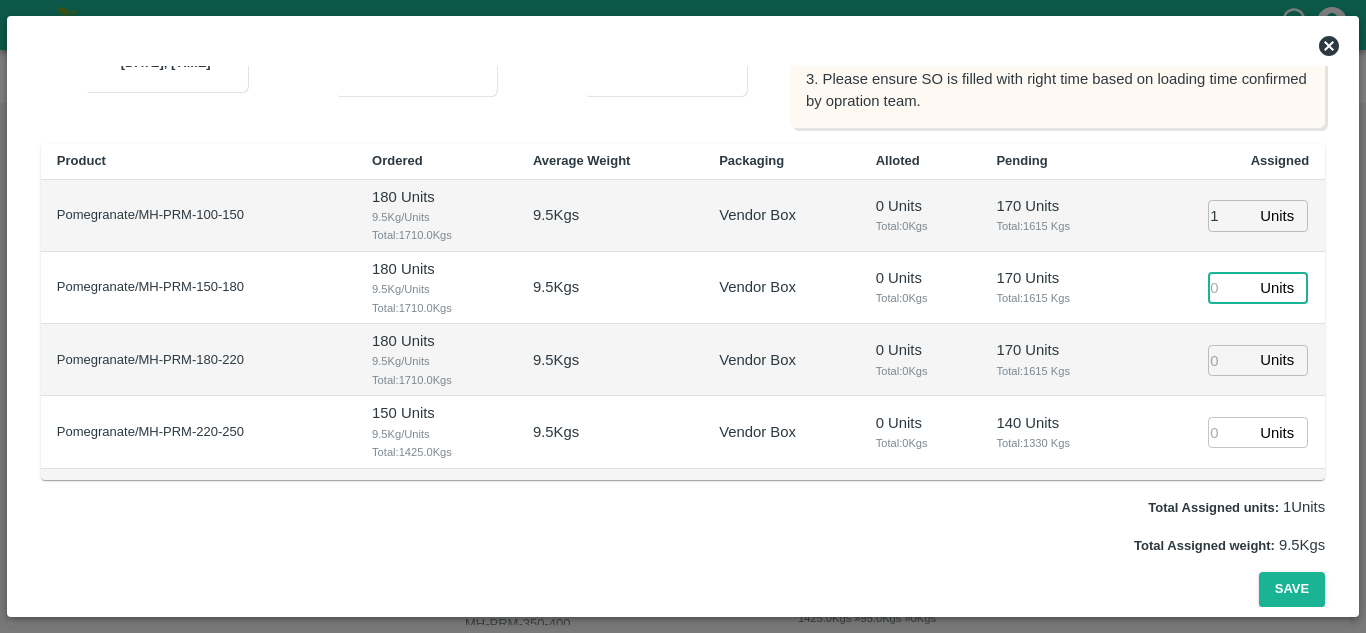 type on "1" 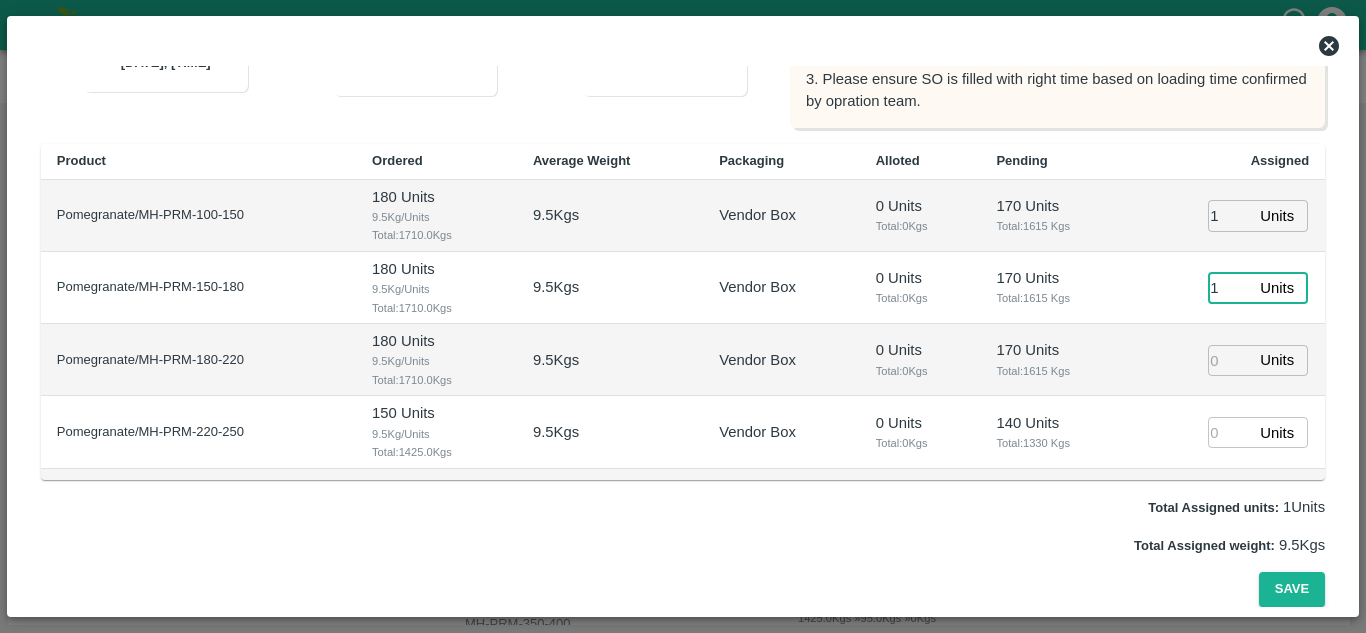 click on "1" at bounding box center (1230, 288) 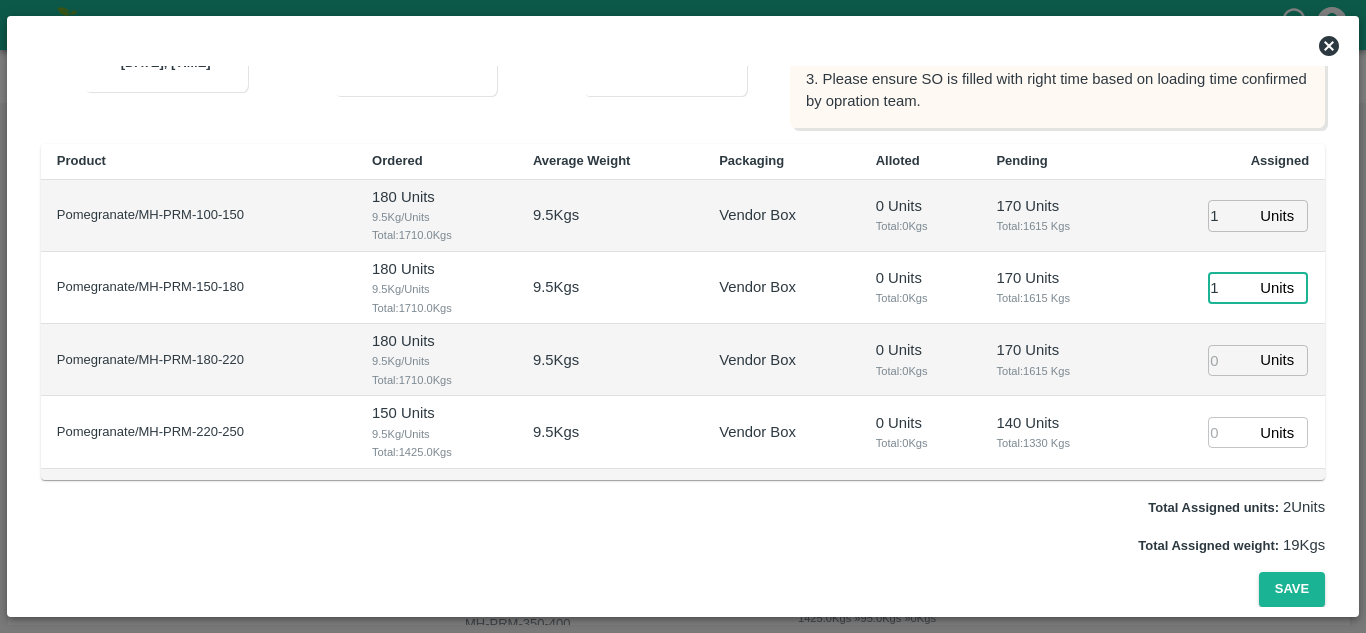 type on "[DATE] [TIME]" 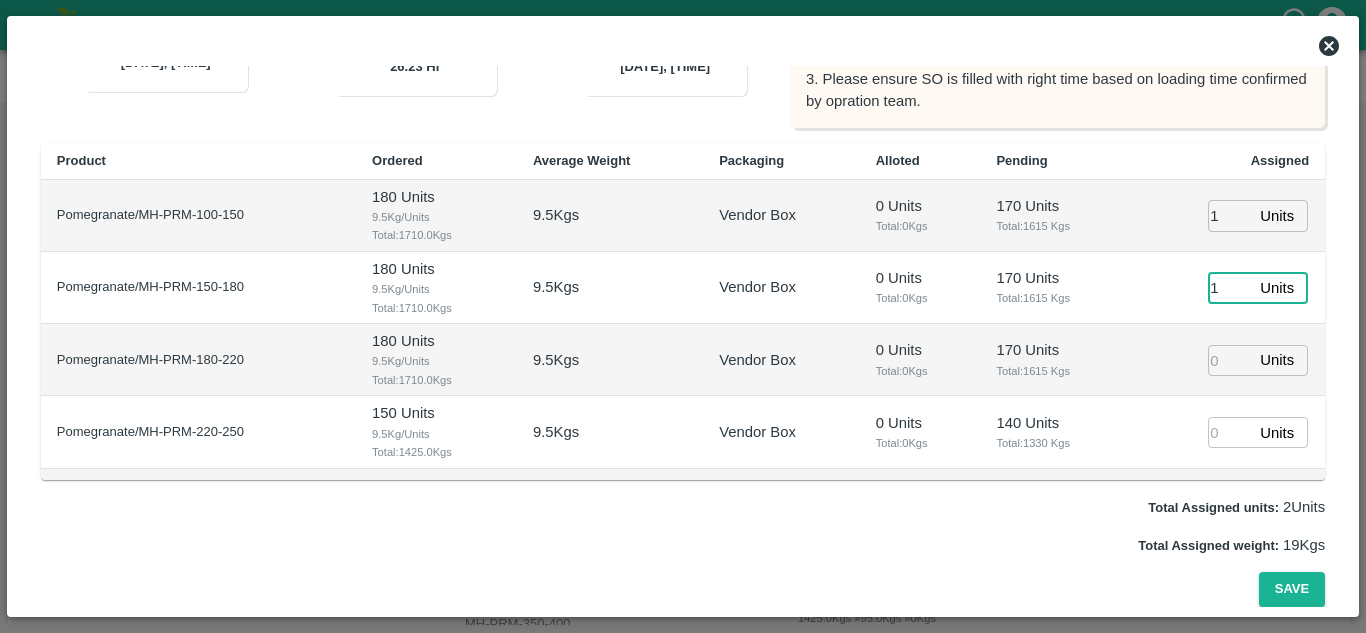 type on "1" 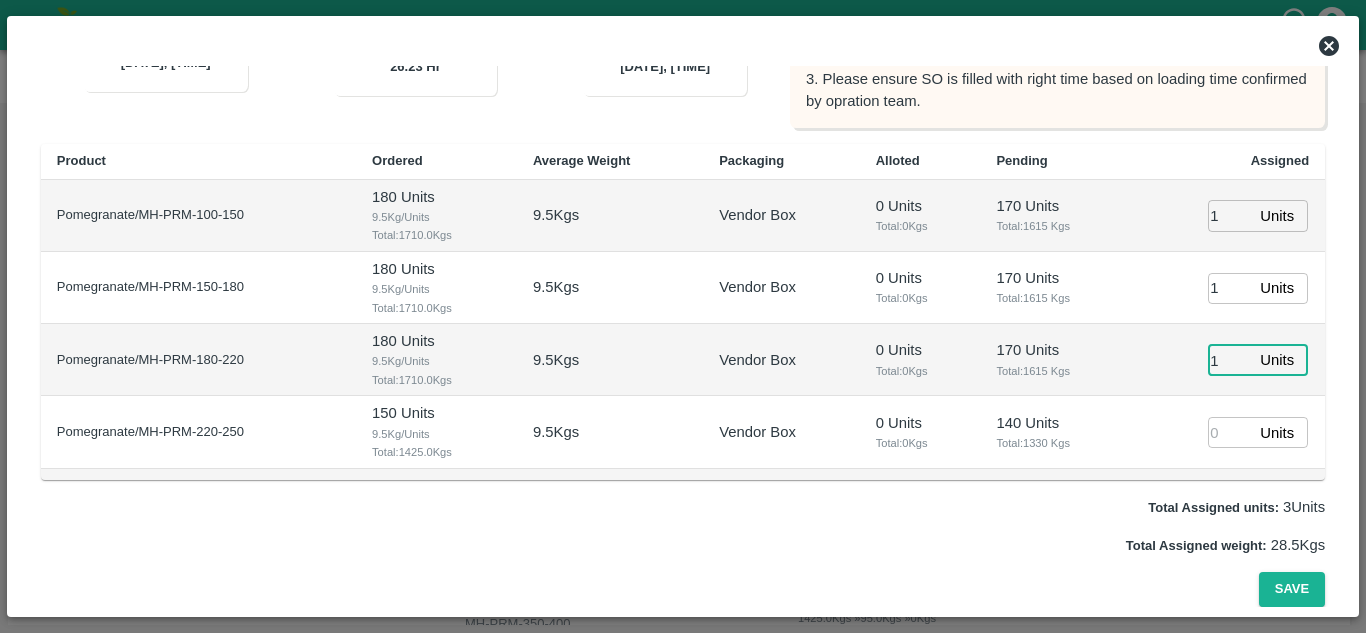 click on "1" at bounding box center (1230, 360) 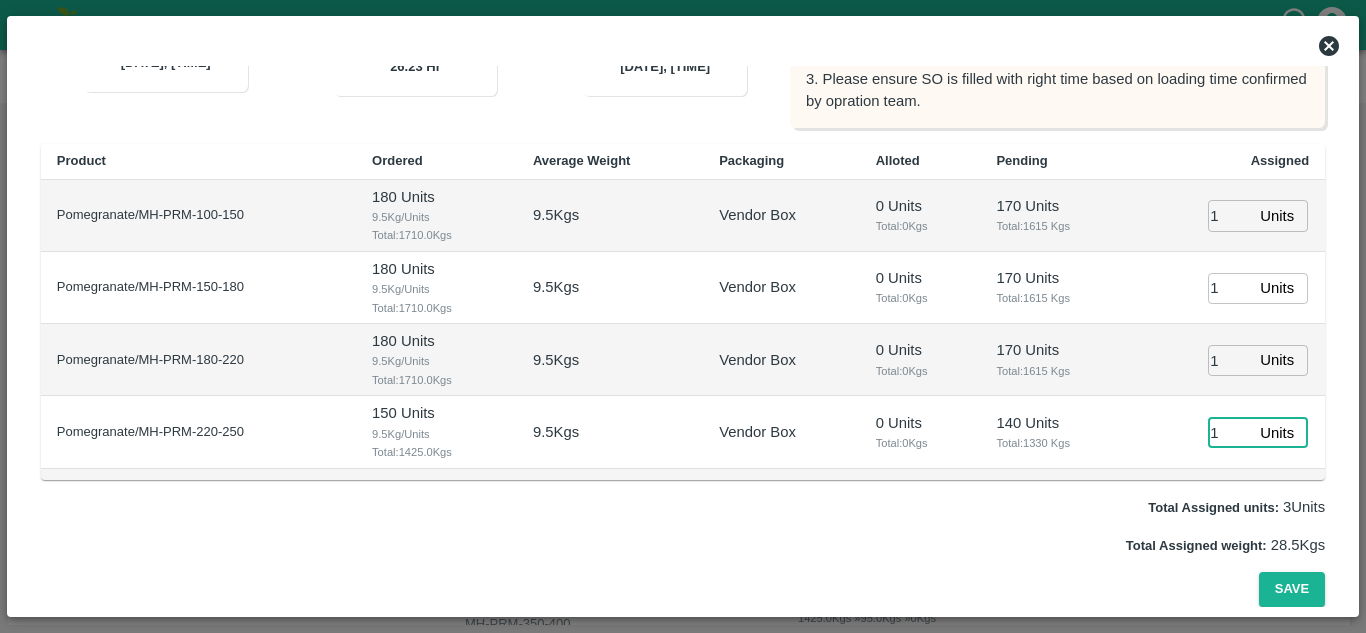 click on "1" at bounding box center [1230, 432] 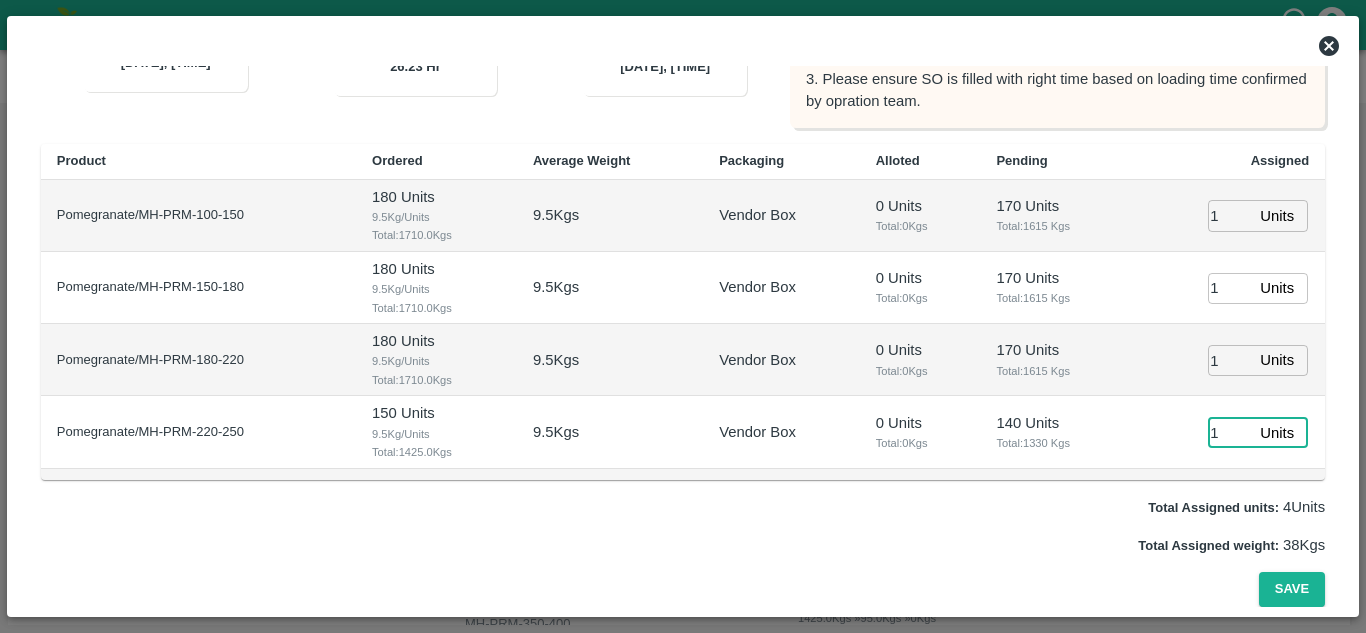 type on "1" 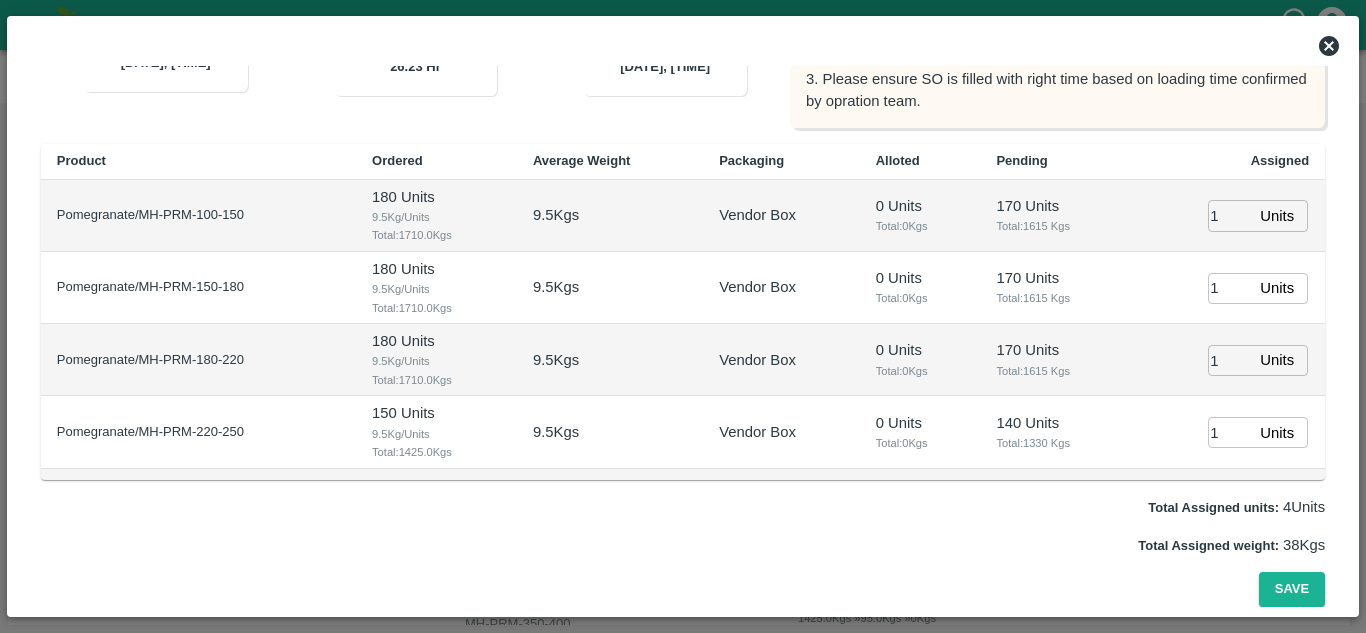 click on "140   Units Total:  1330   Kgs" at bounding box center (1056, 432) 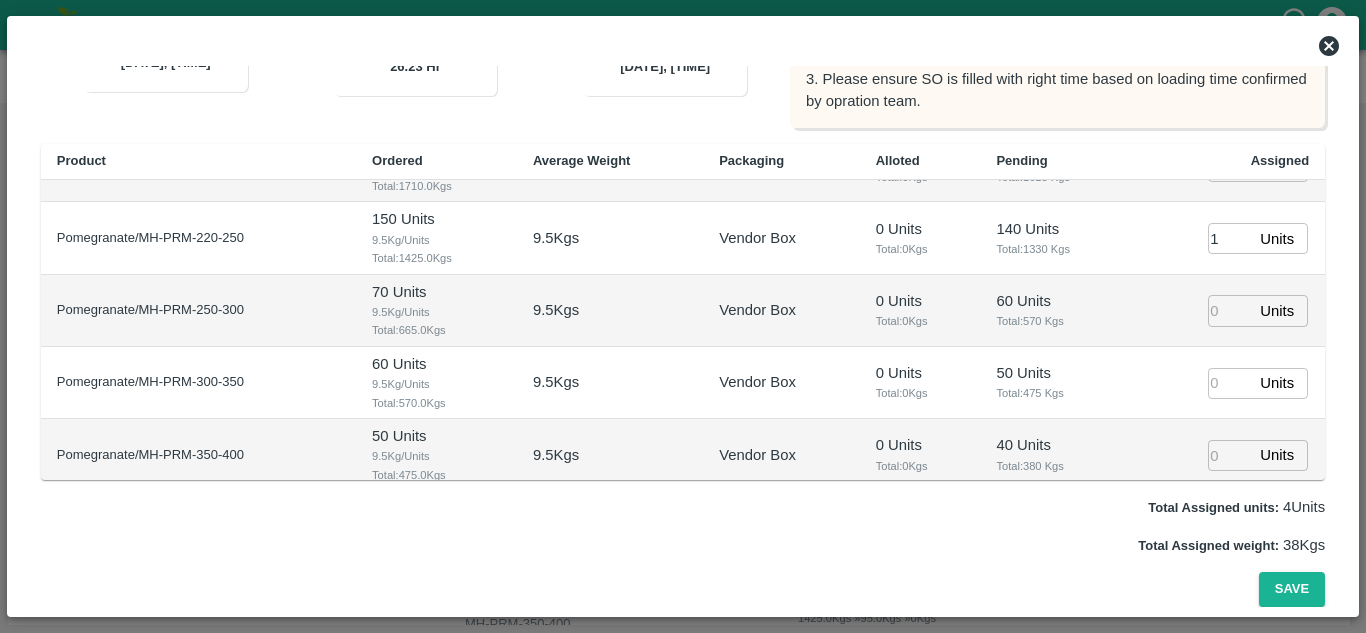 scroll, scrollTop: 195, scrollLeft: 0, axis: vertical 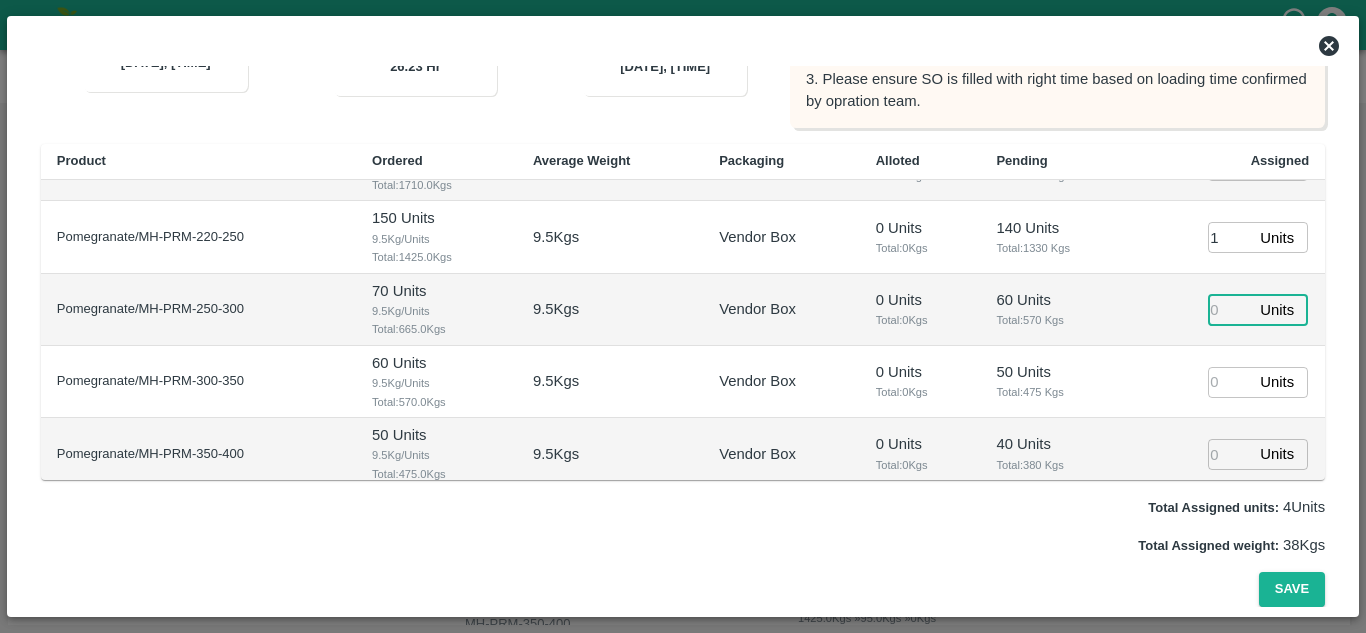 click at bounding box center [1230, 309] 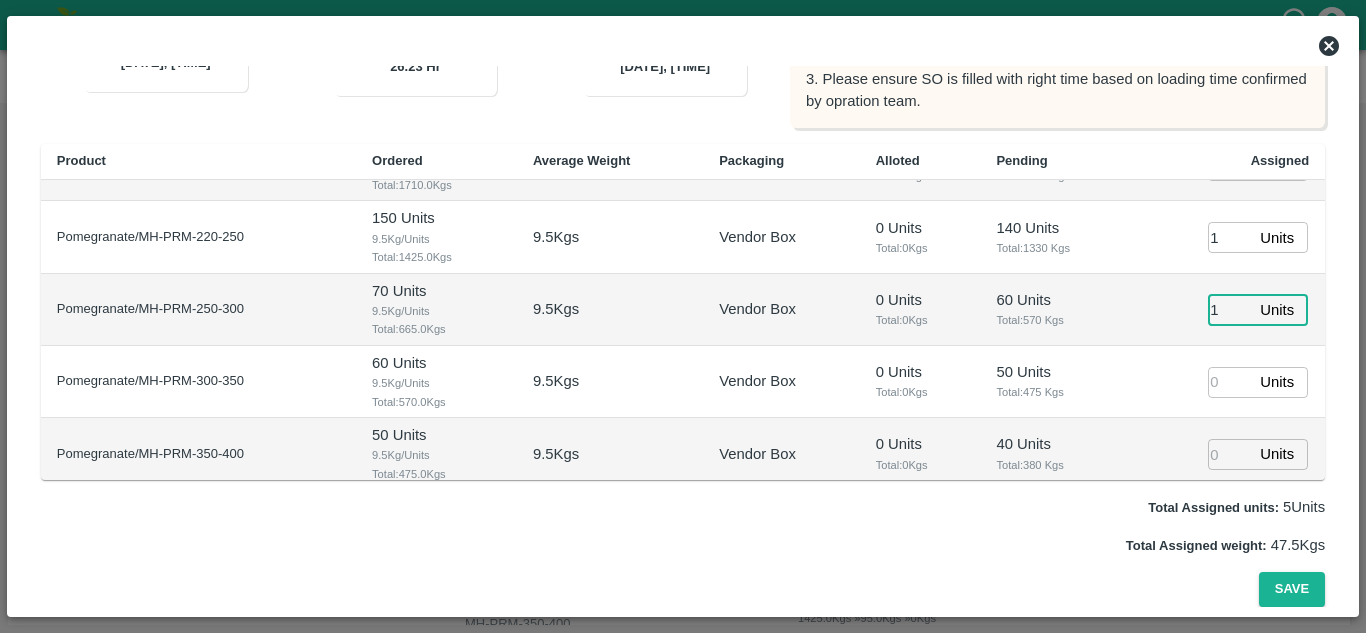 type on "1" 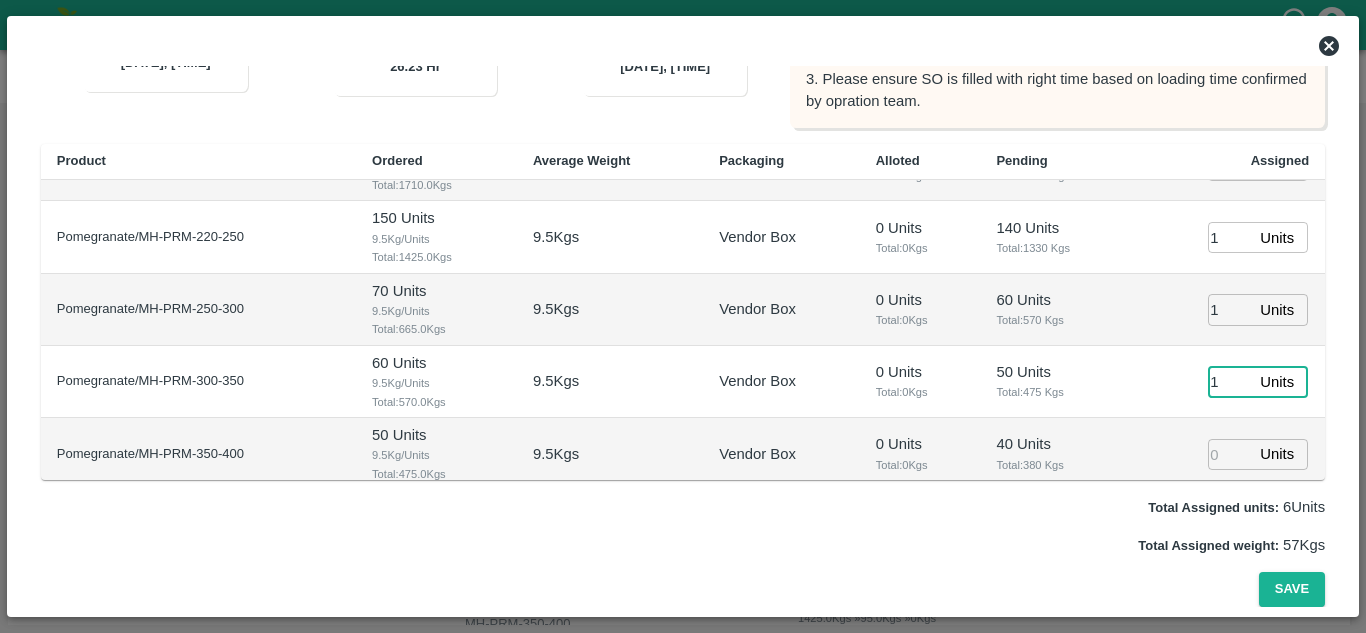click on "1" at bounding box center (1230, 382) 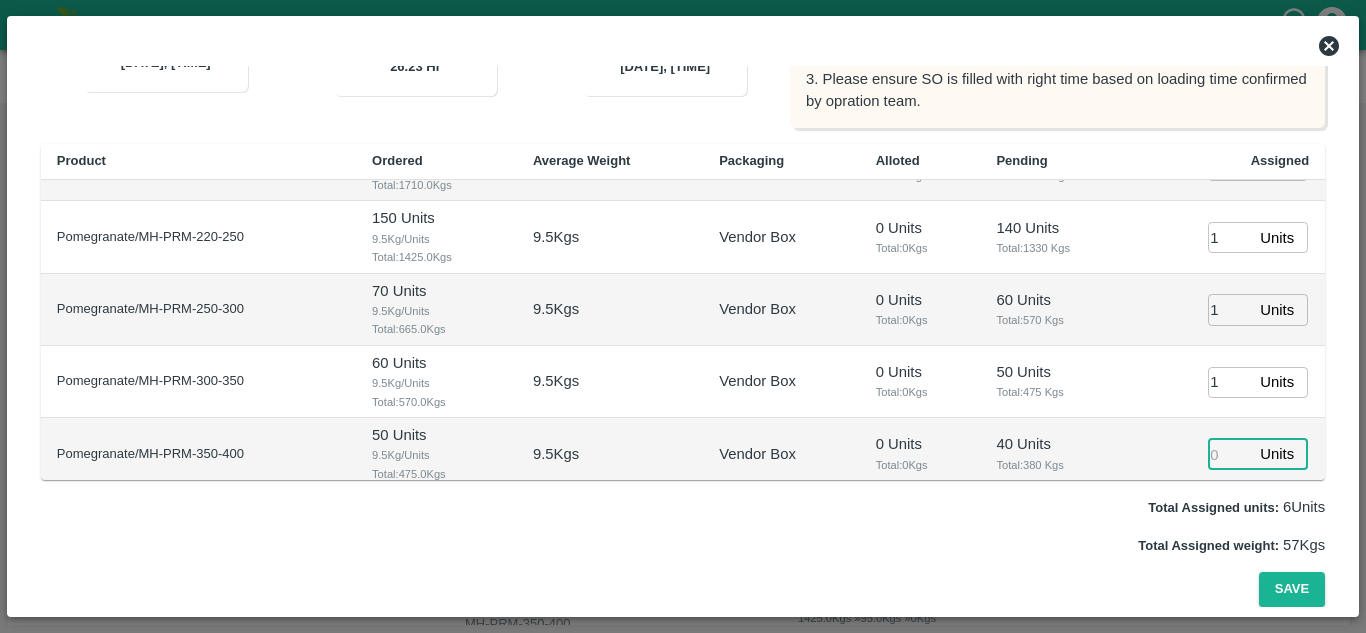 click at bounding box center (1230, 454) 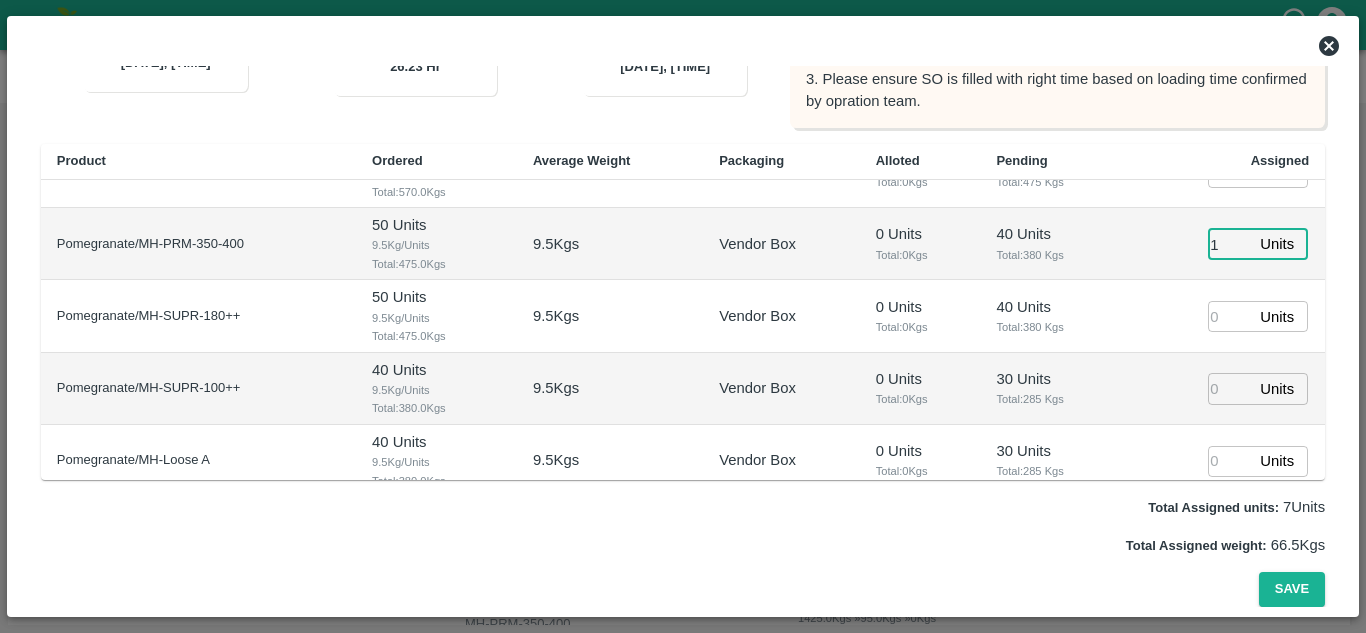 scroll, scrollTop: 422, scrollLeft: 0, axis: vertical 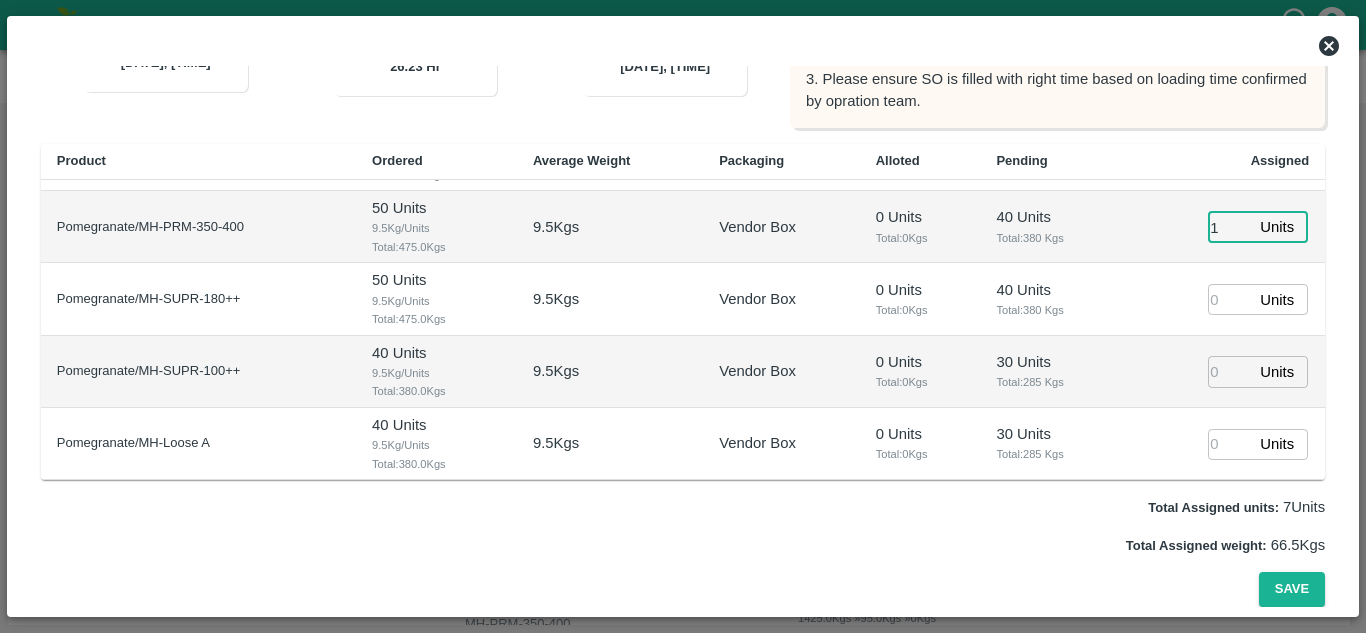 type on "1" 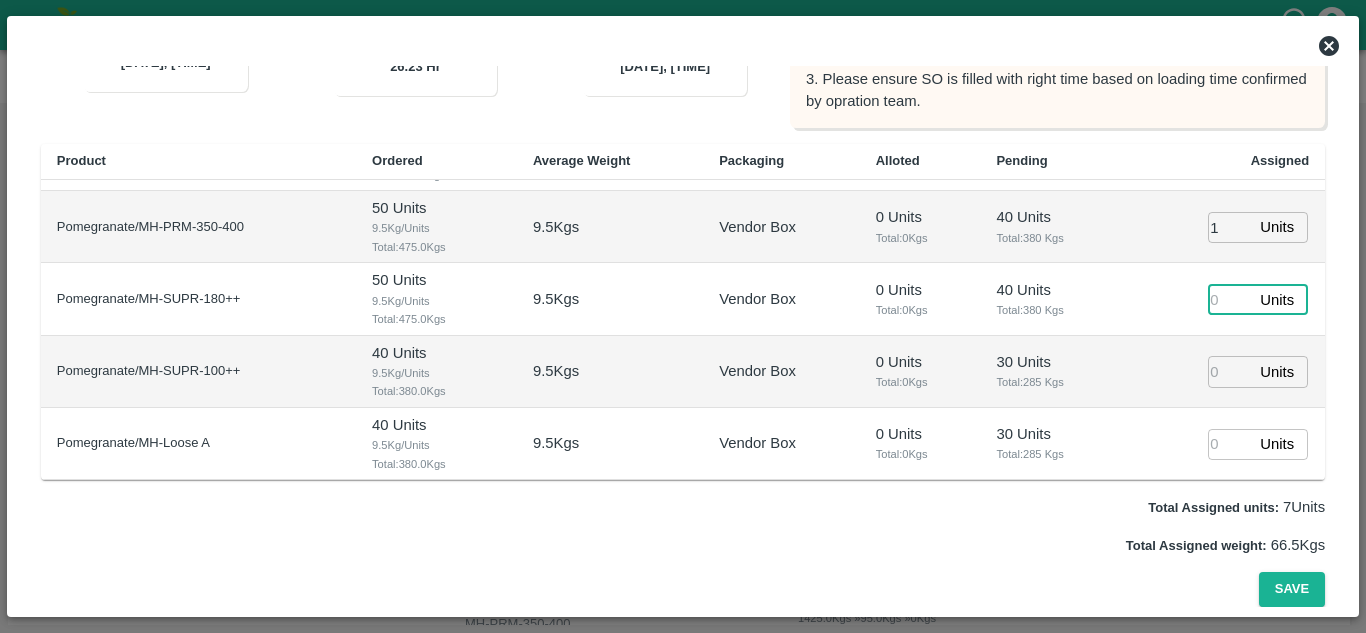 click at bounding box center [1230, 299] 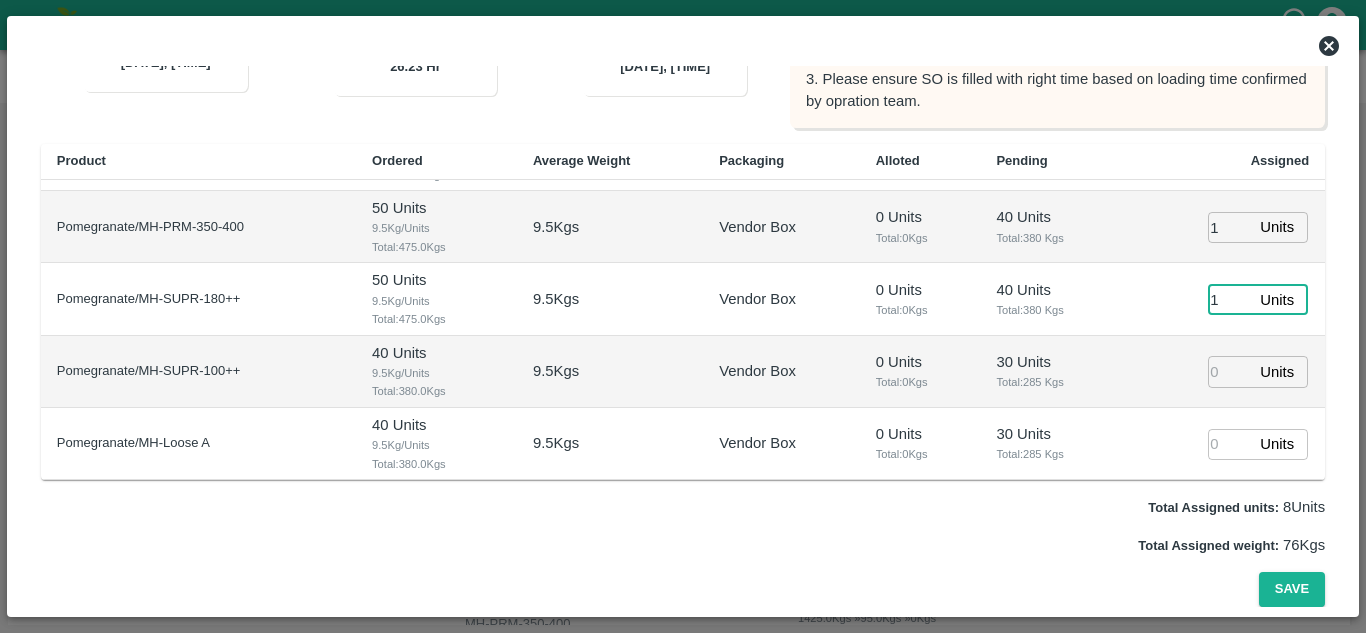 type on "1" 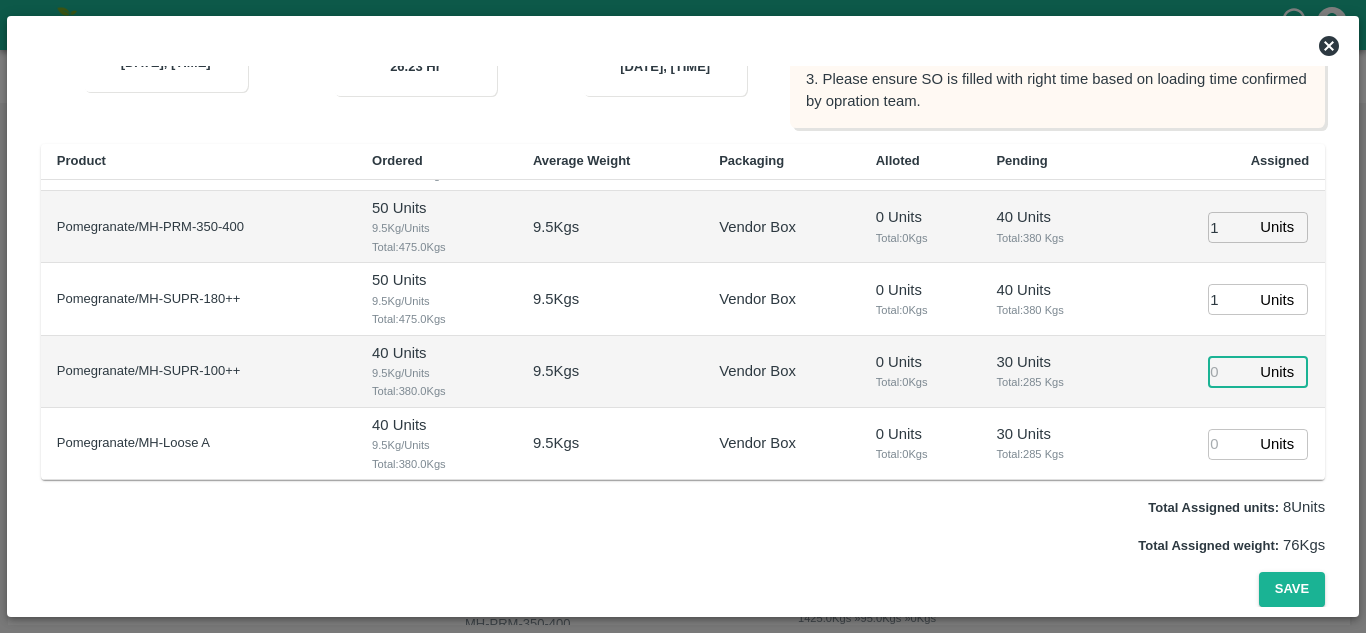 click at bounding box center (1230, 371) 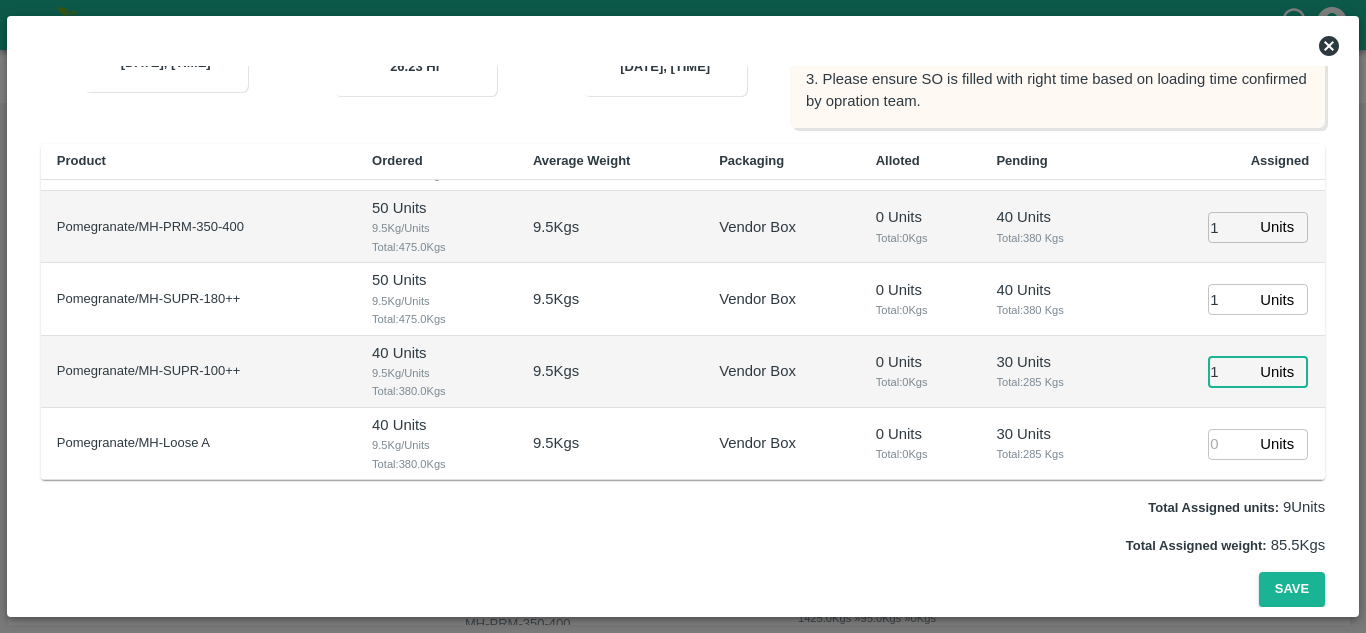 type on "1" 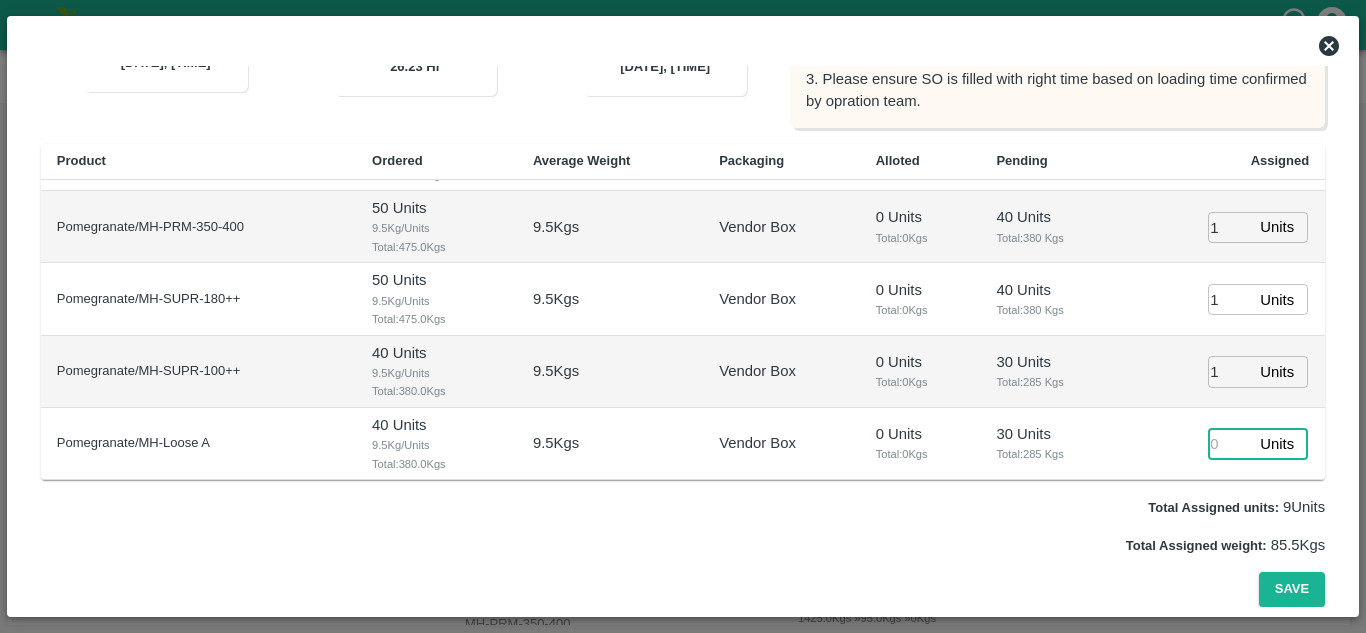click at bounding box center (1230, 444) 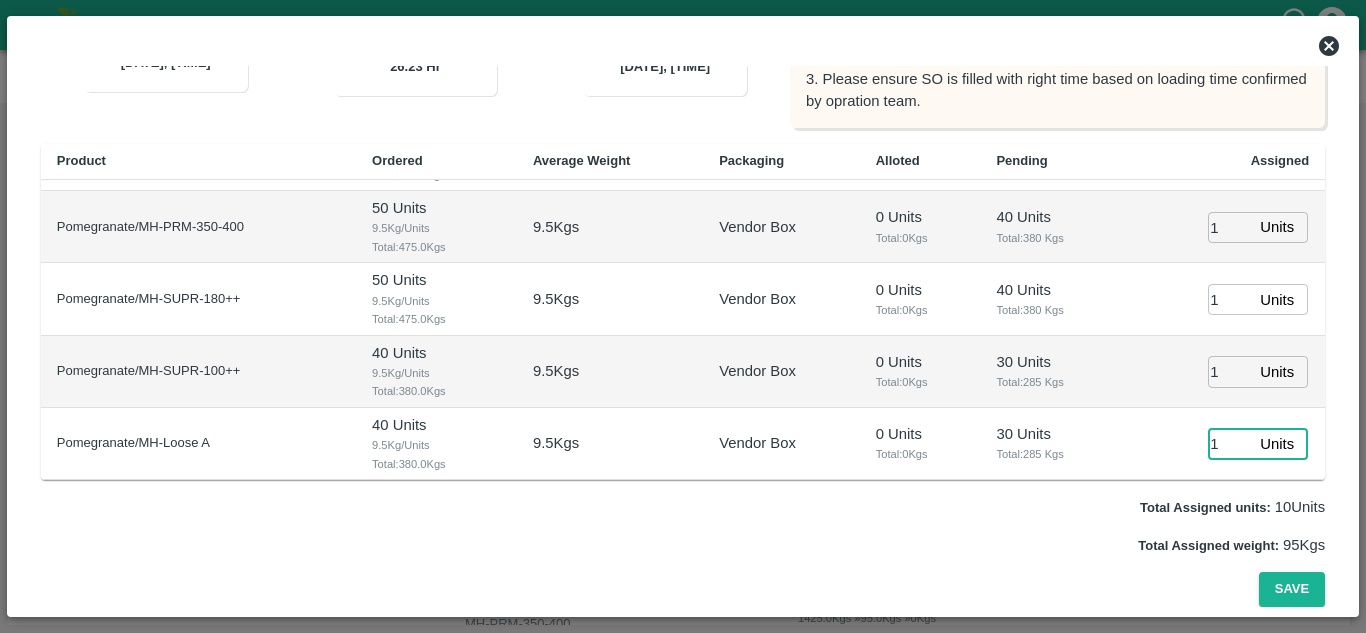 type on "1" 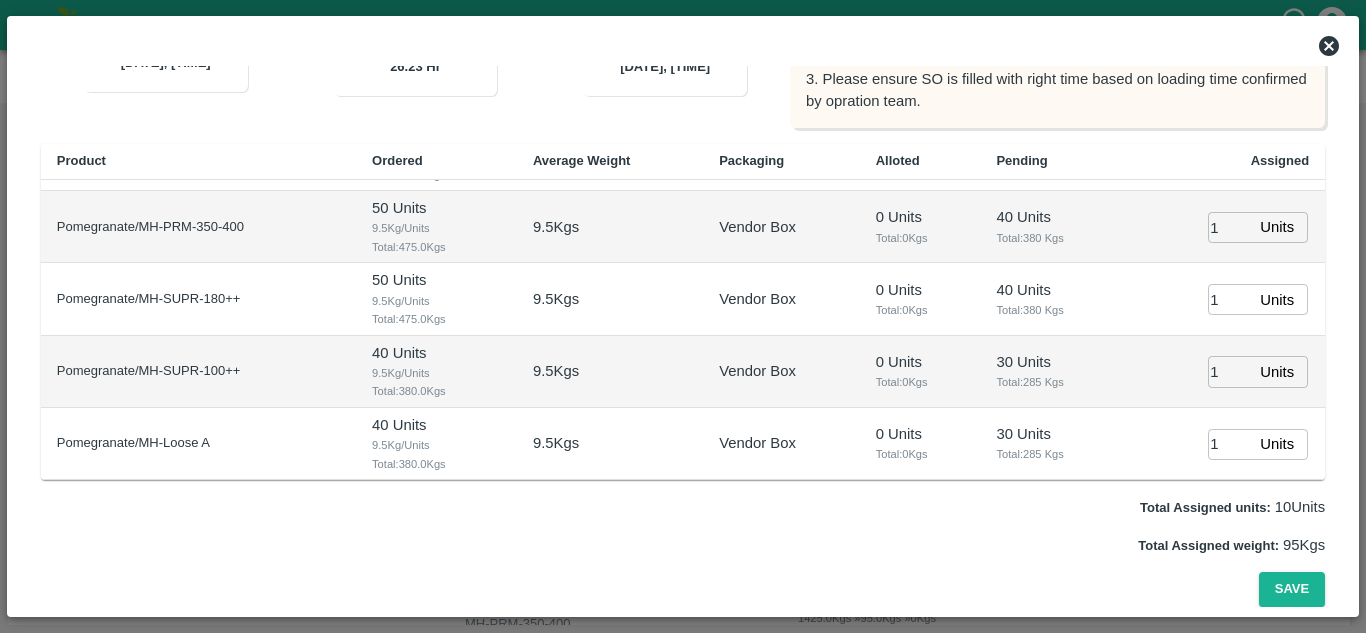 click on "30   Units" at bounding box center [1056, 362] 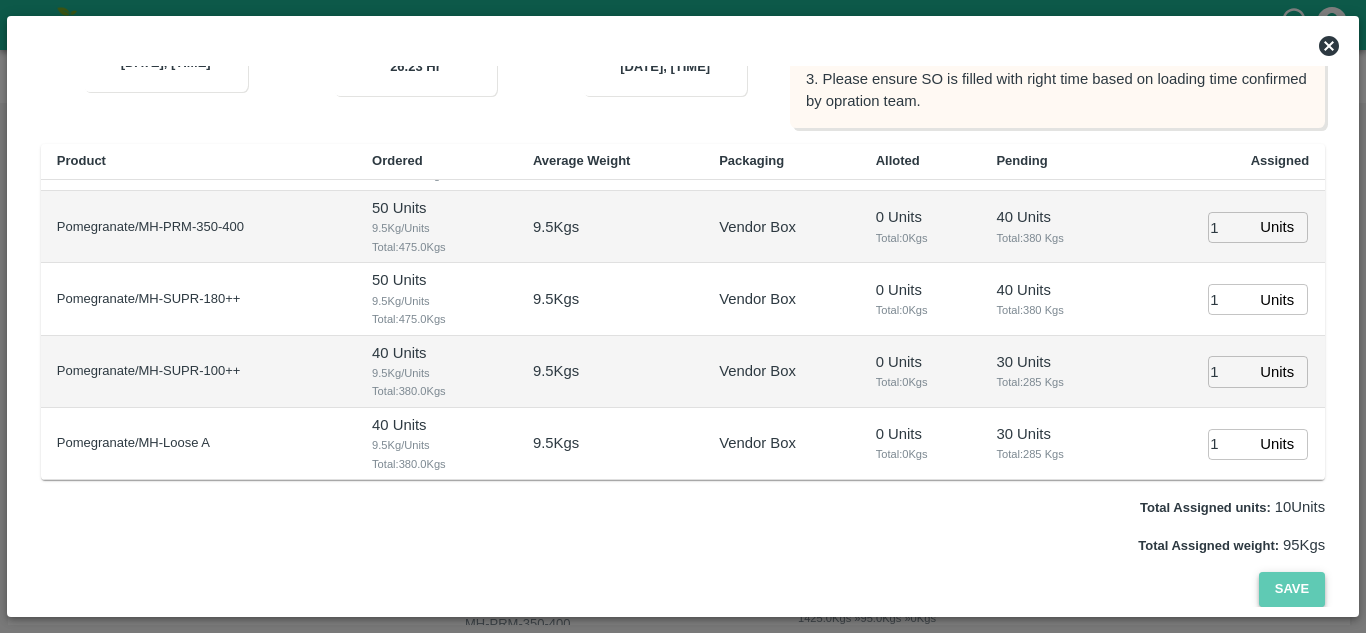 click on "Save" at bounding box center [1292, 589] 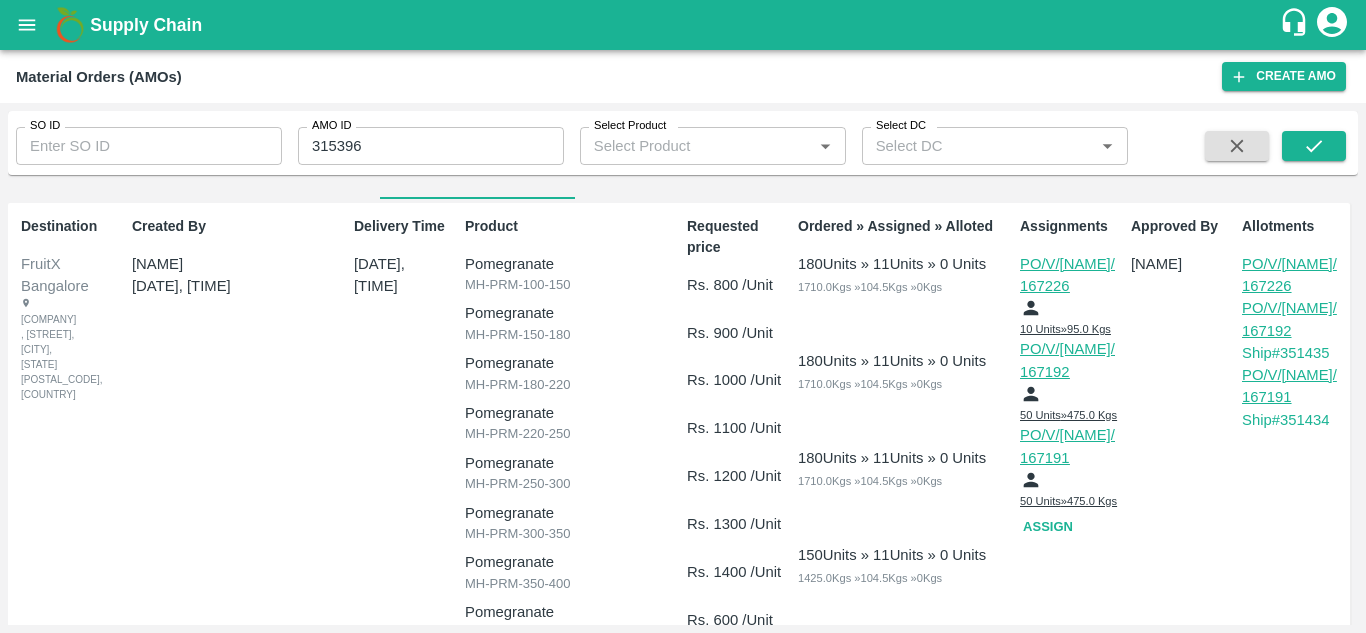 scroll, scrollTop: 42, scrollLeft: 0, axis: vertical 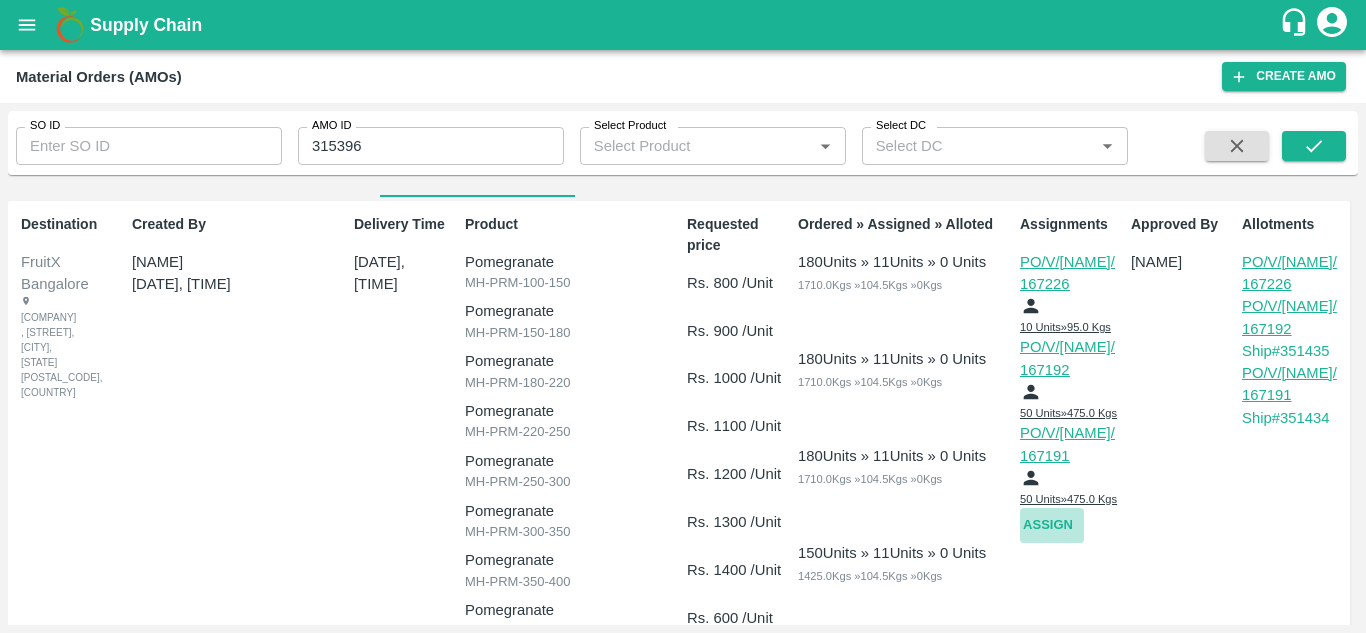 click on "Assign" at bounding box center [1052, 525] 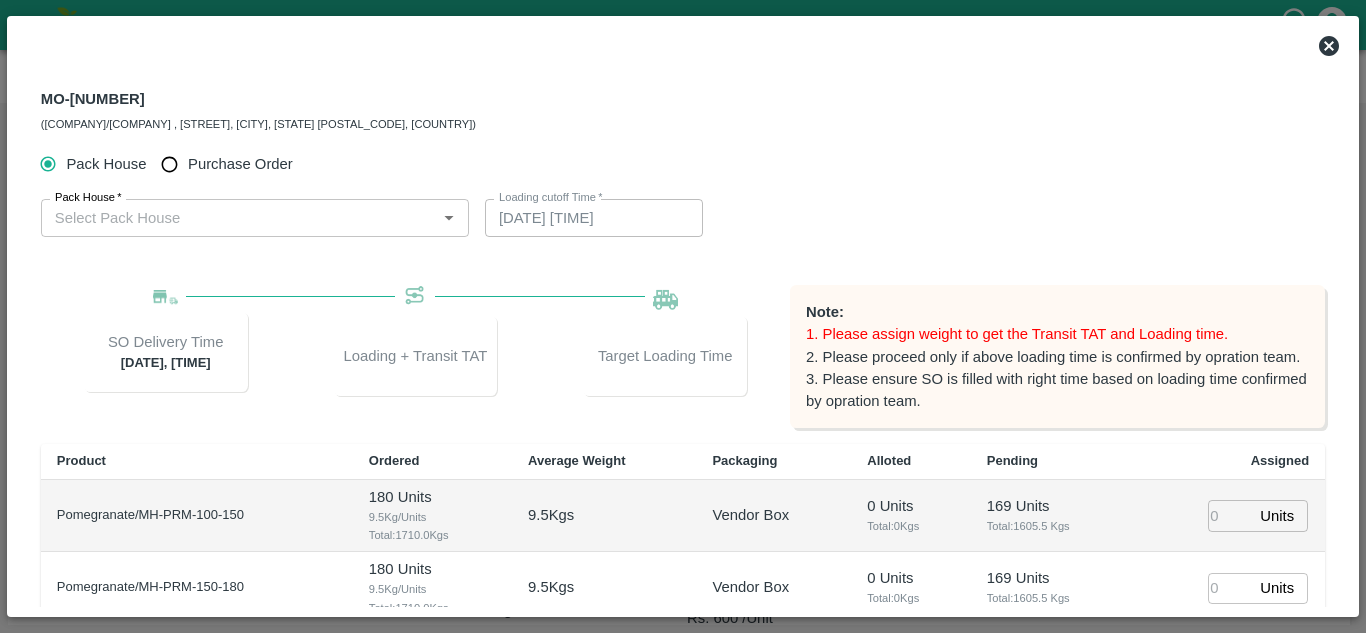 type 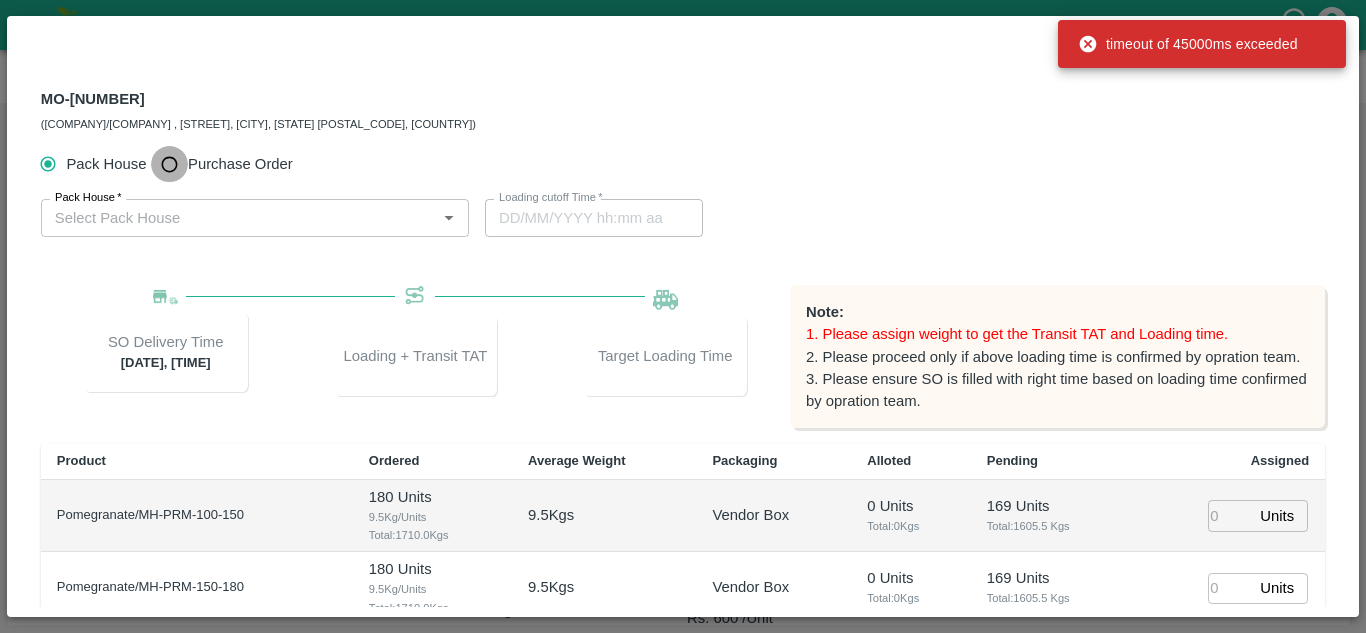 click on "Purchase Order" at bounding box center [169, 164] 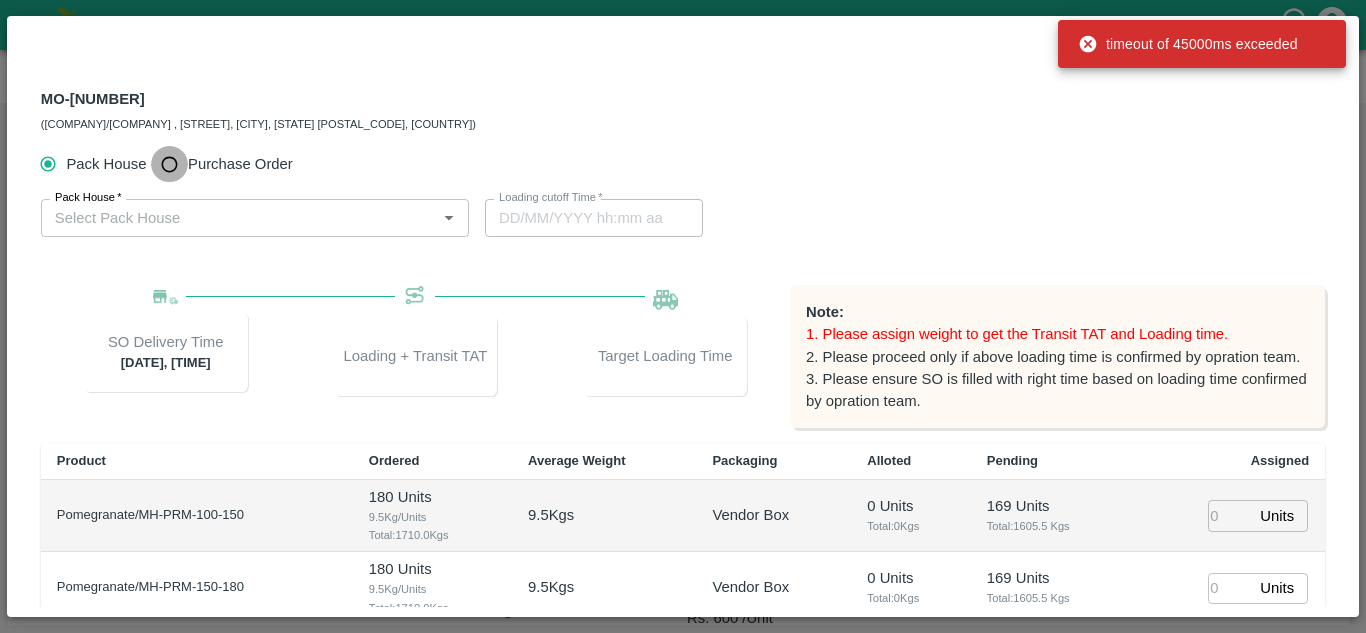 radio on "true" 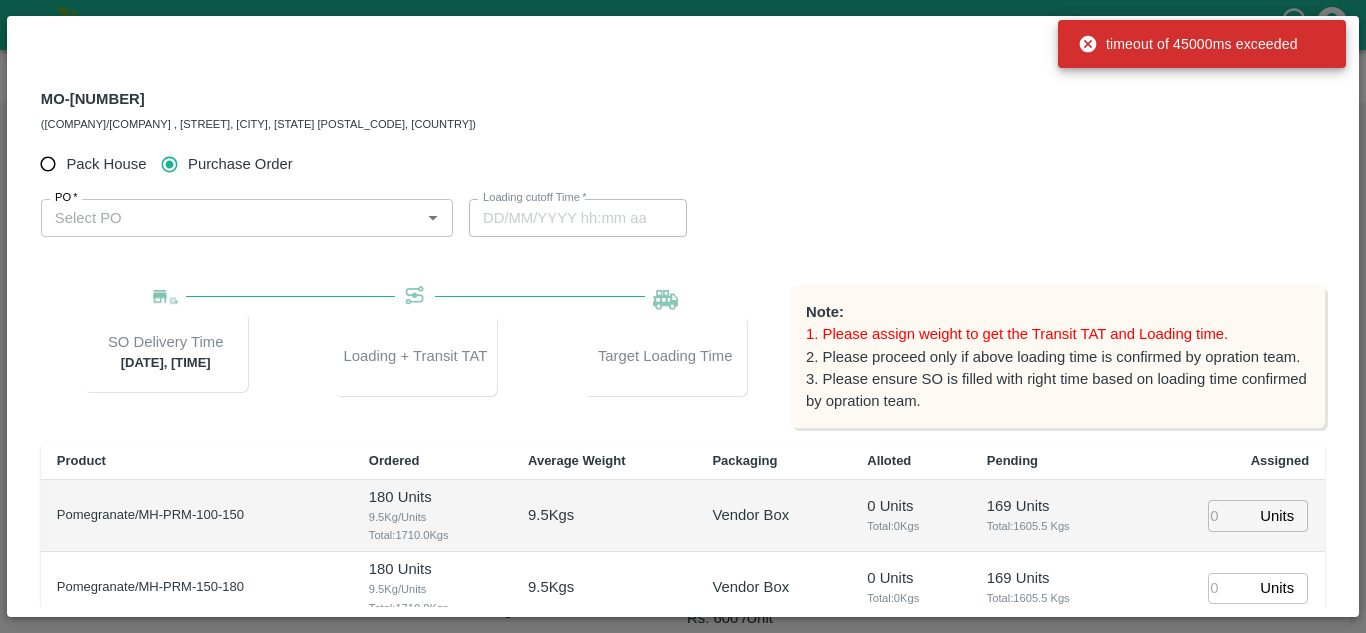 click on "PO   *" at bounding box center (230, 218) 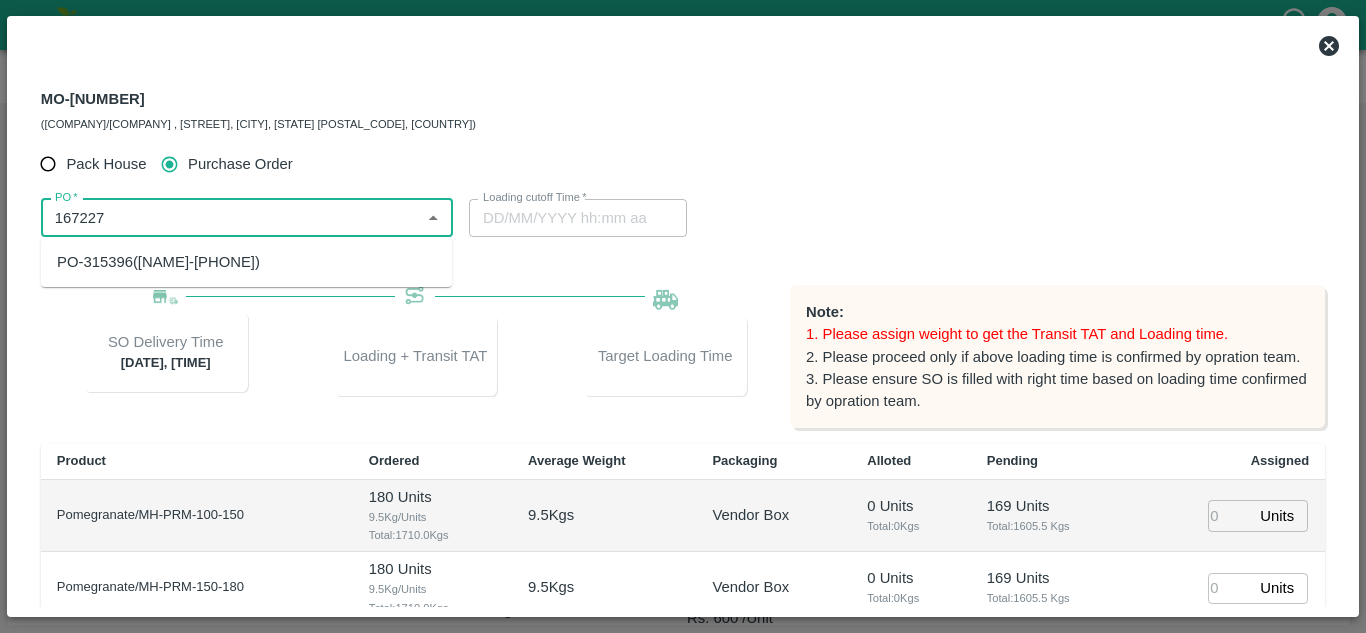 click on "PO-167227(SHIVAJI RAJARAM AVACHAR-9552904036)" at bounding box center (158, 262) 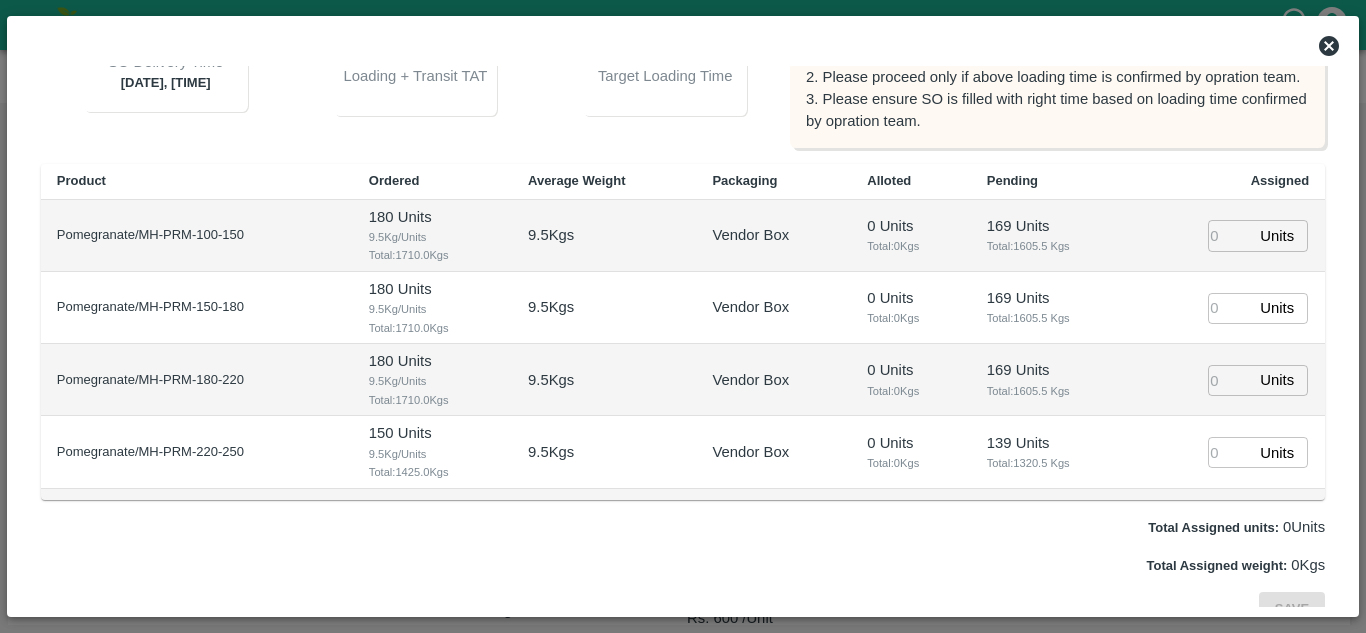 scroll, scrollTop: 288, scrollLeft: 0, axis: vertical 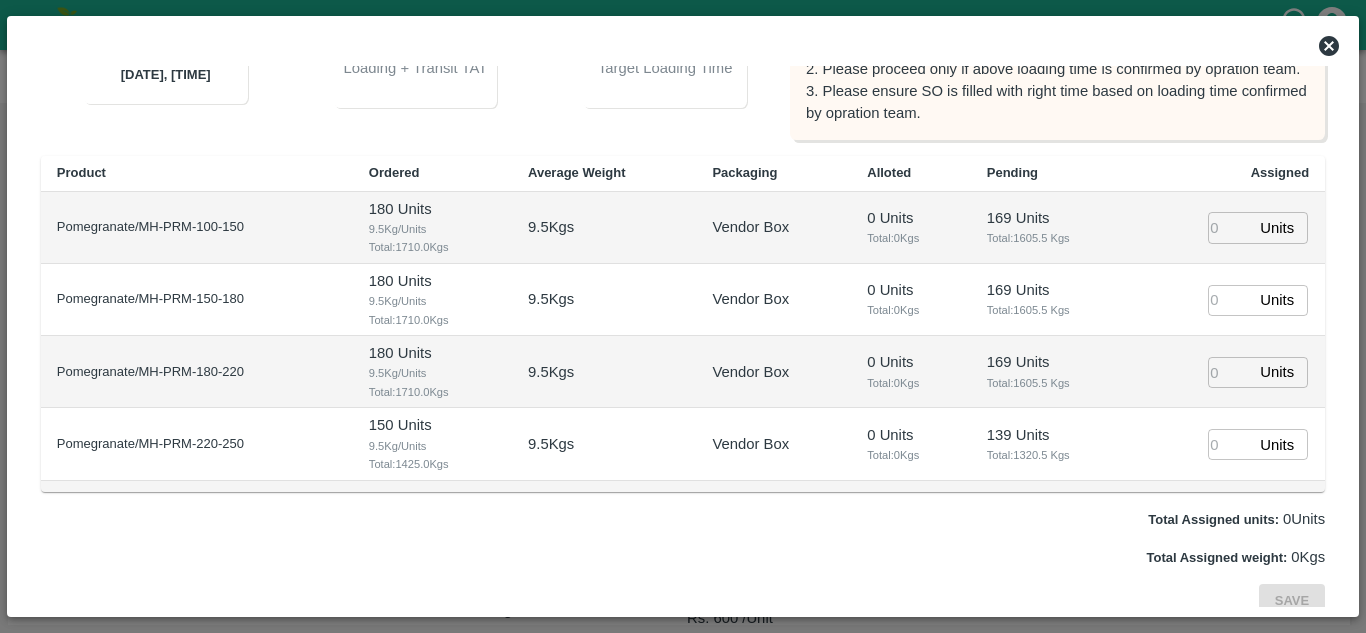 type on "PO-167227(SHIVAJI RAJARAM AVACHAR-9552904036)" 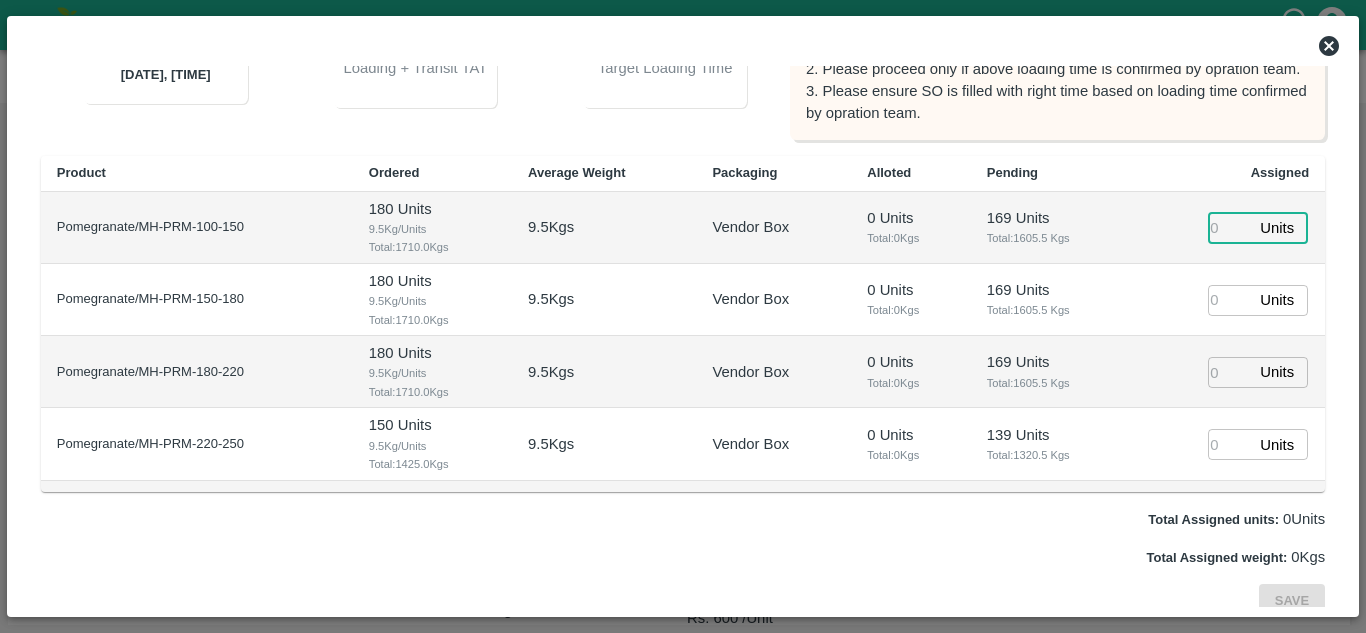 click at bounding box center (1230, 227) 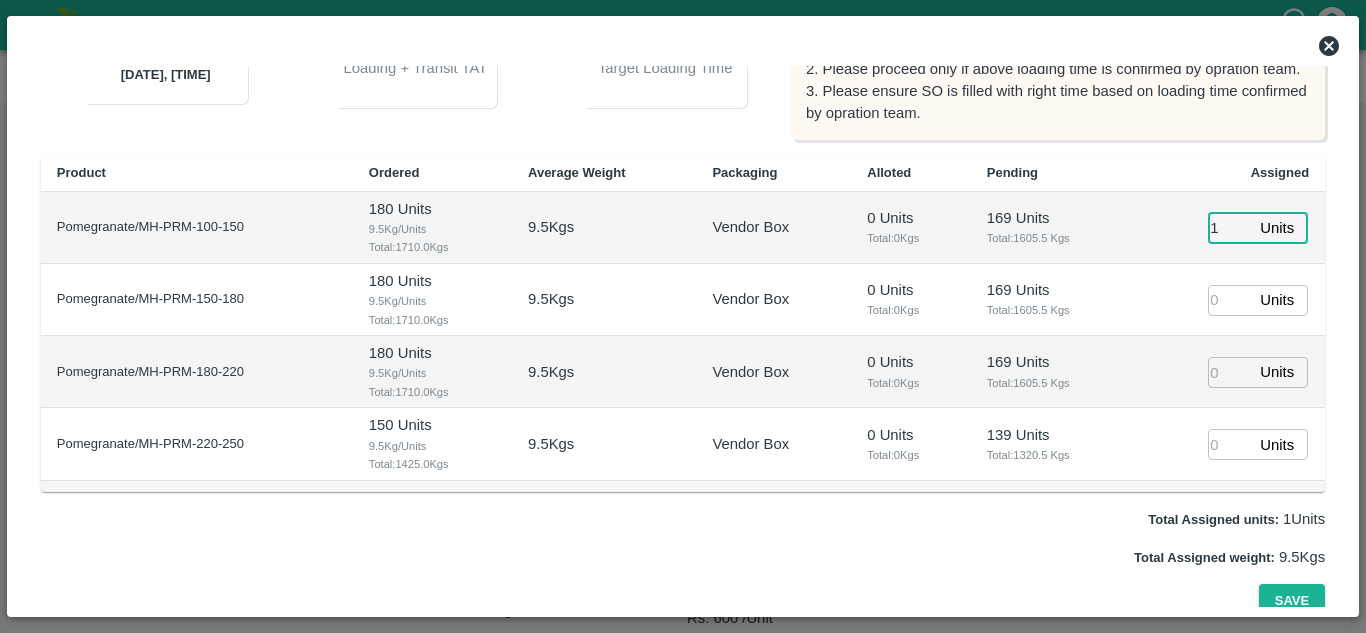 type on "1" 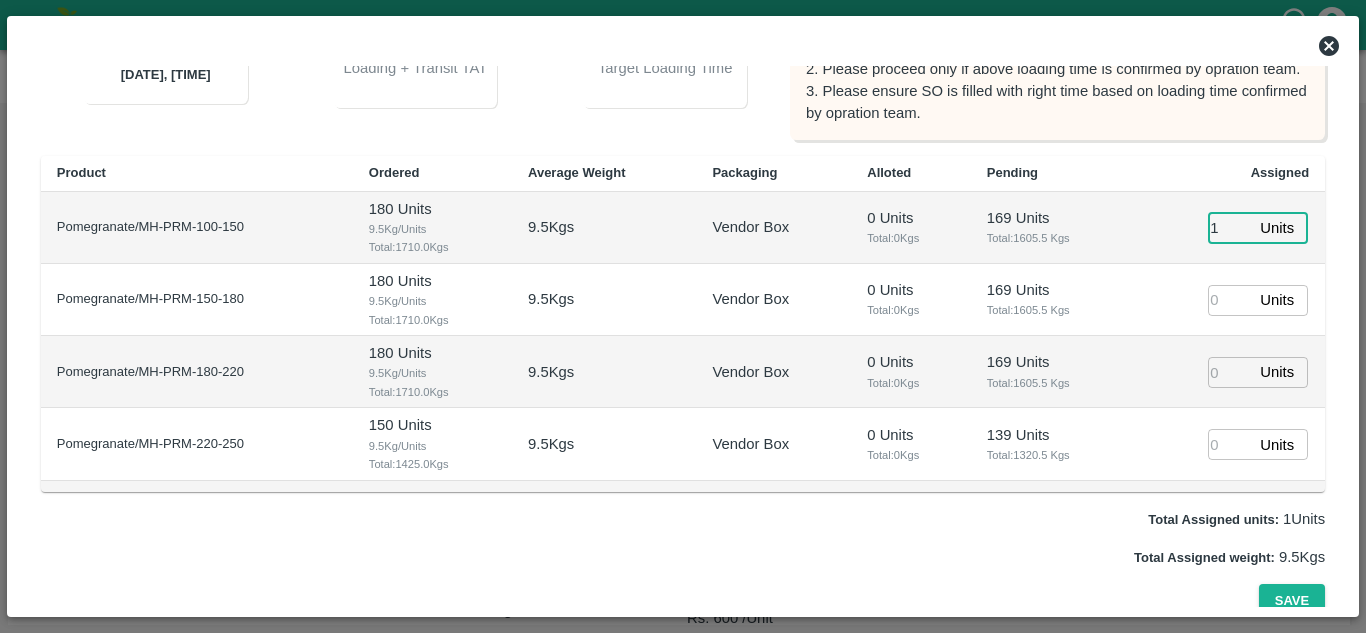 type on "[DATE] [TIME]" 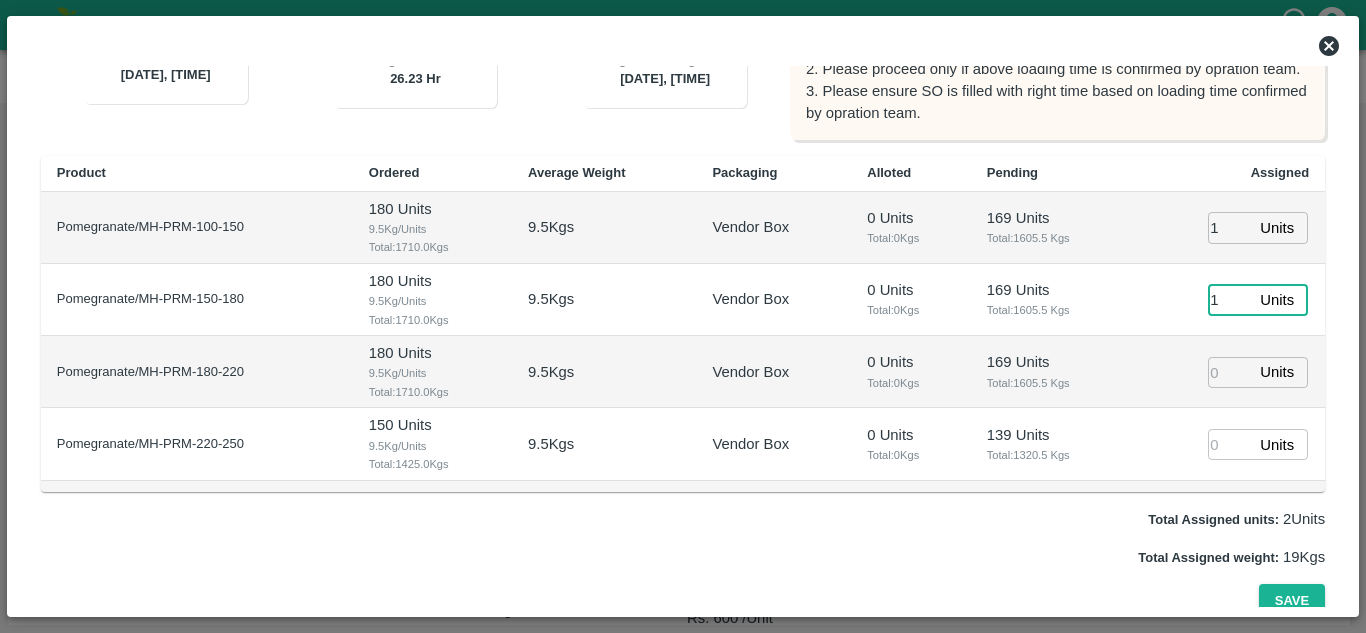 click on "1" at bounding box center (1230, 300) 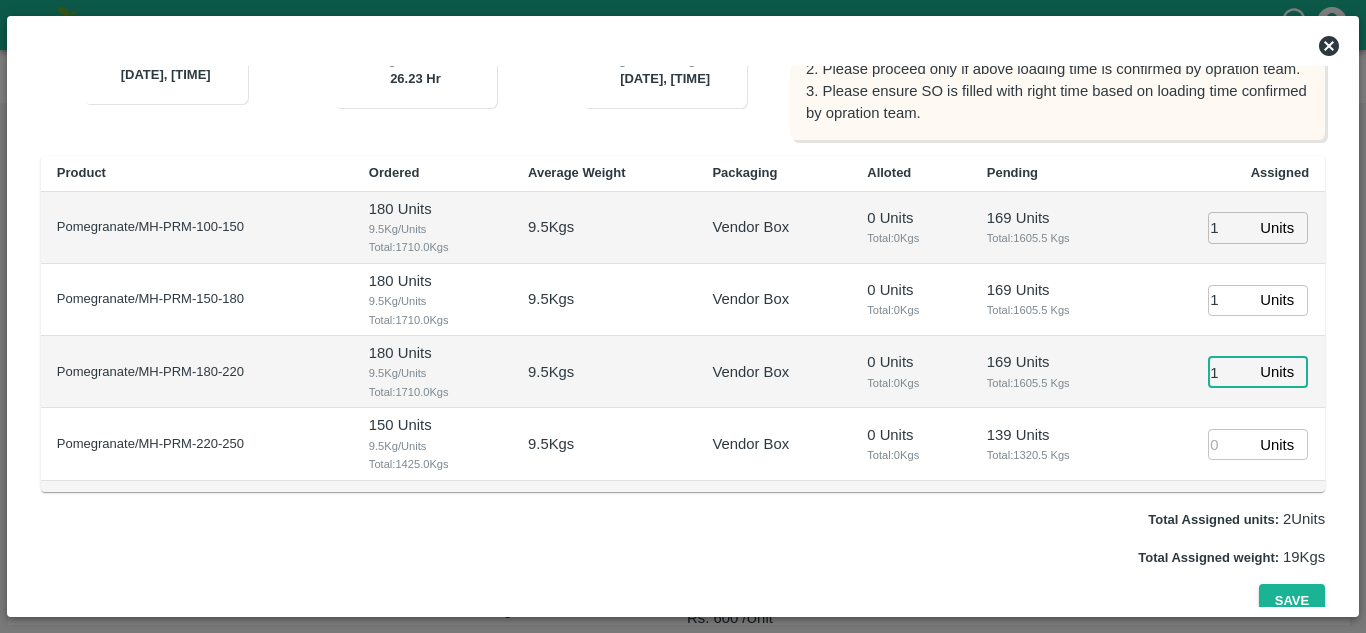 click on "1" at bounding box center [1230, 372] 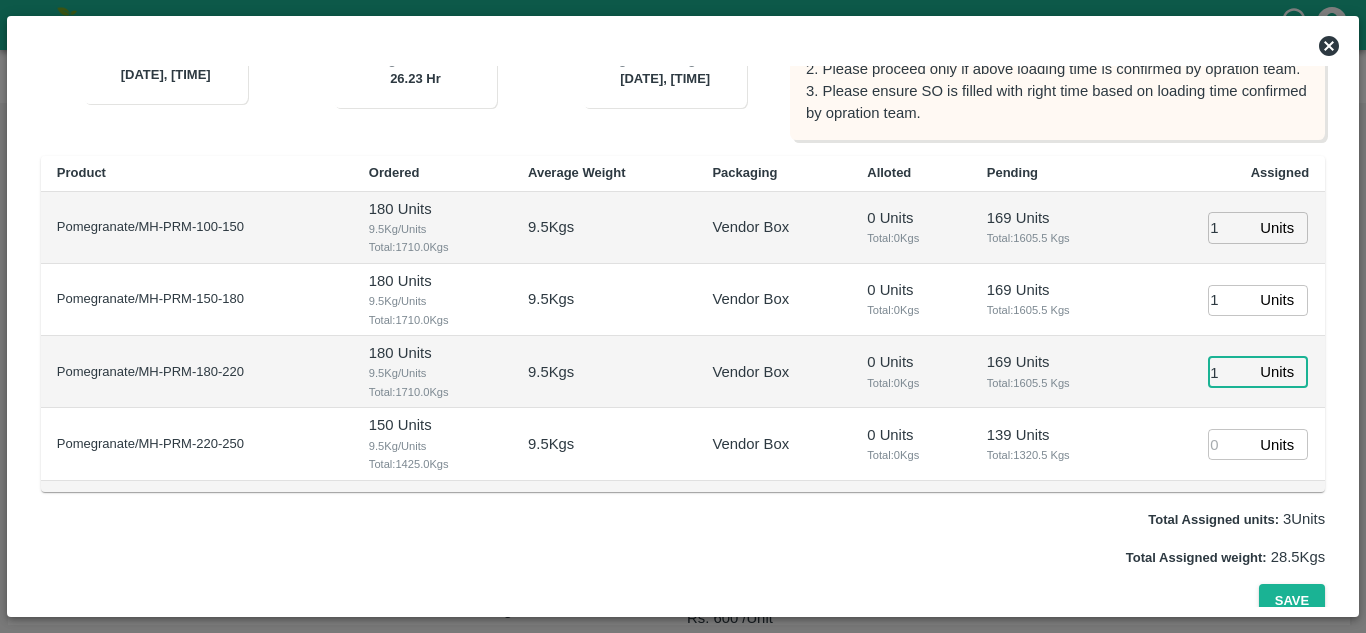 type on "1" 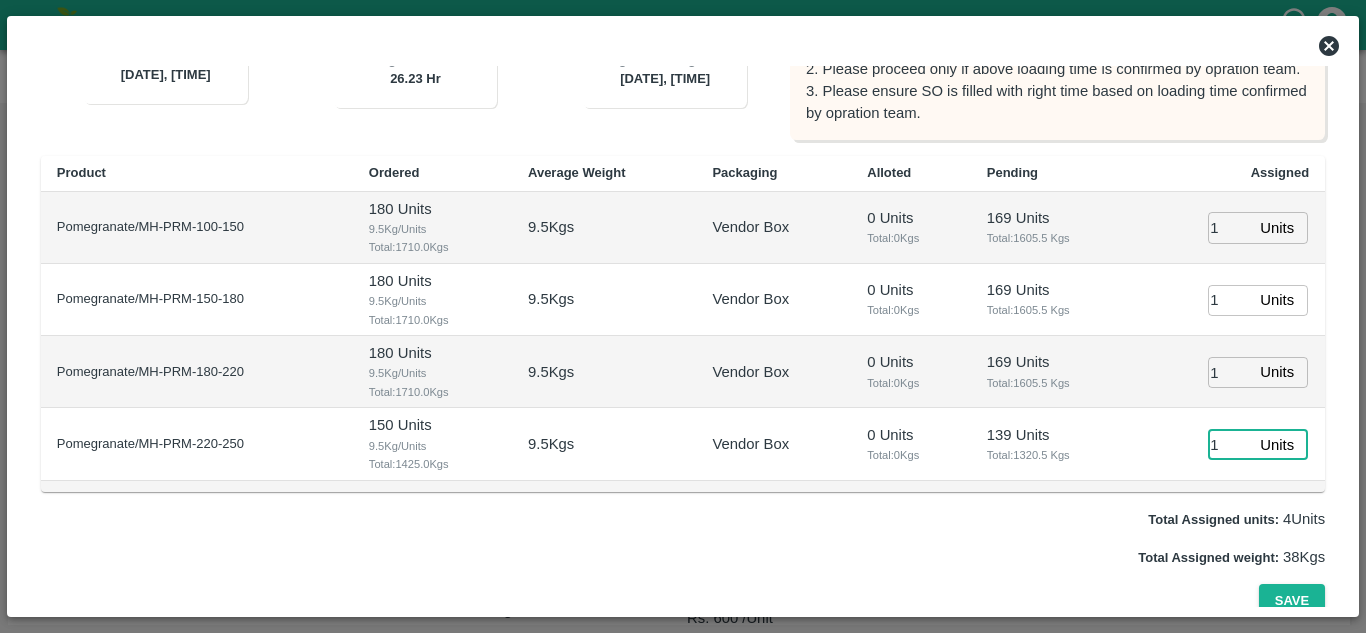 click on "1" at bounding box center (1230, 444) 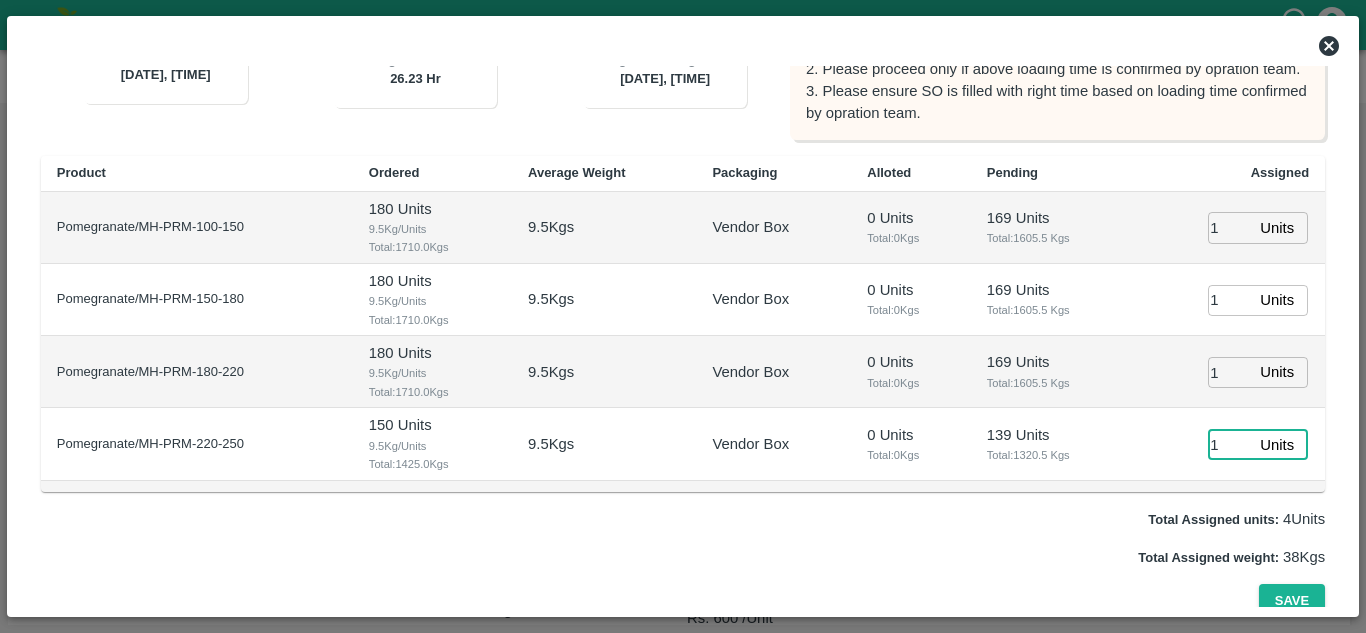 type on "1" 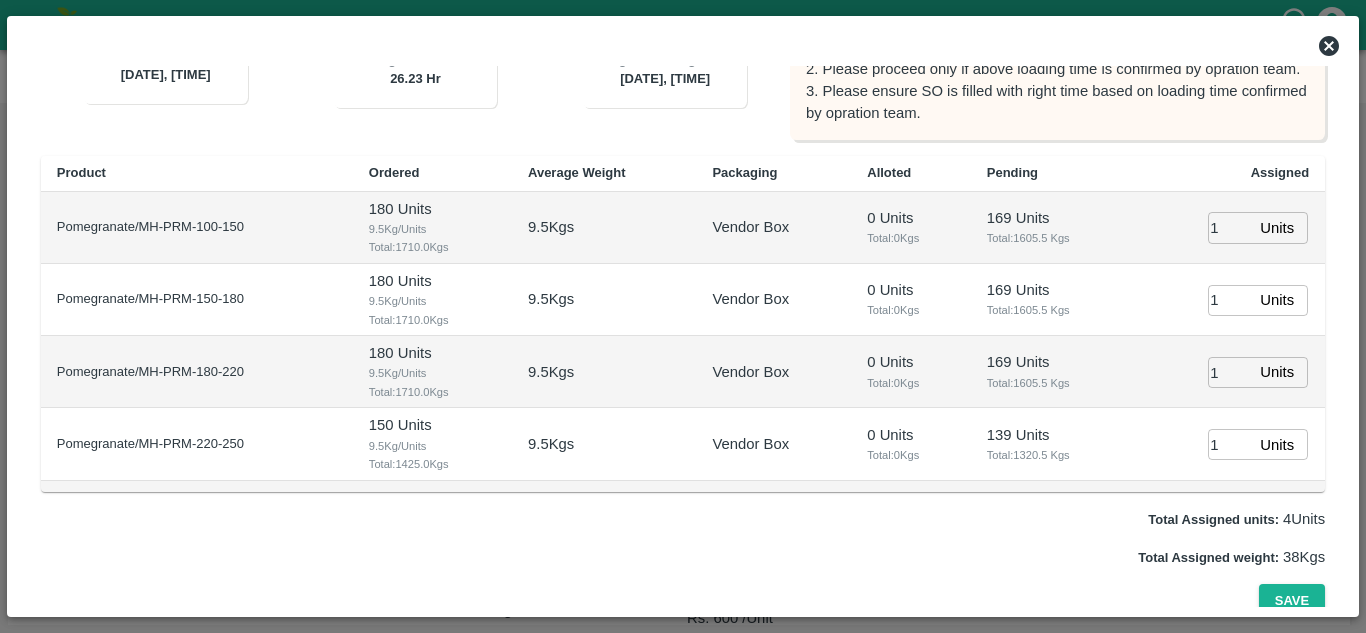 click on "139   Units Total:  1320.5   Kgs" at bounding box center [1053, 444] 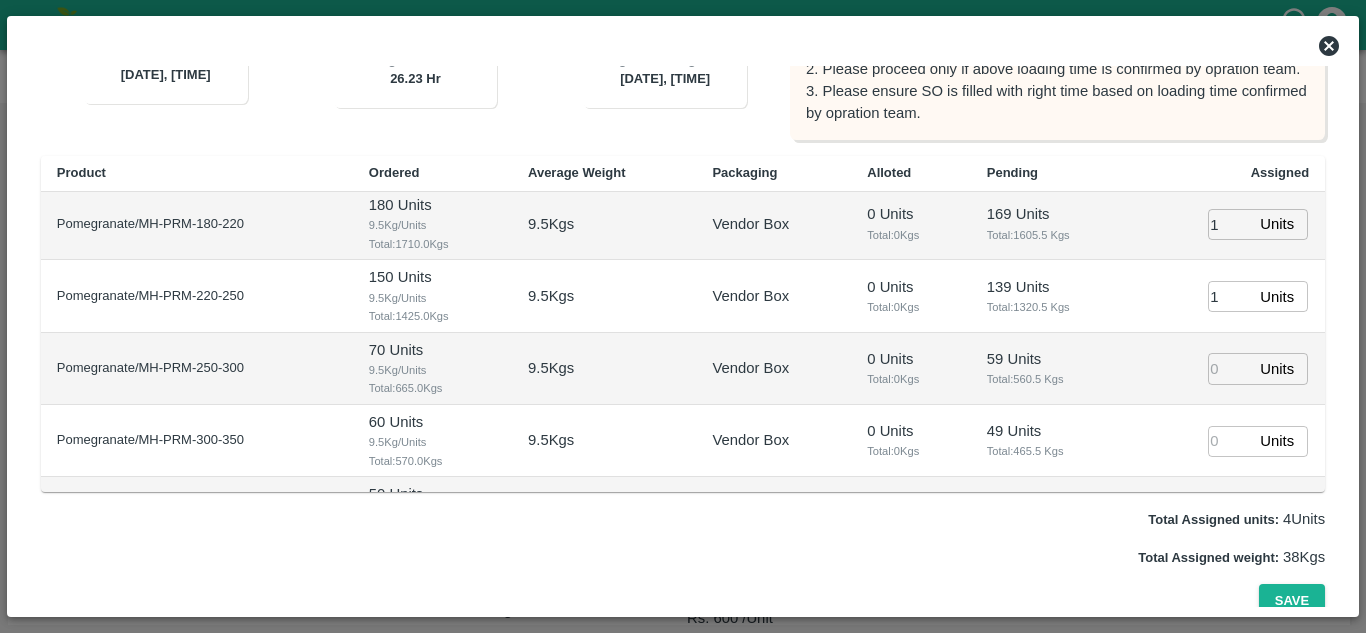 scroll, scrollTop: 149, scrollLeft: 0, axis: vertical 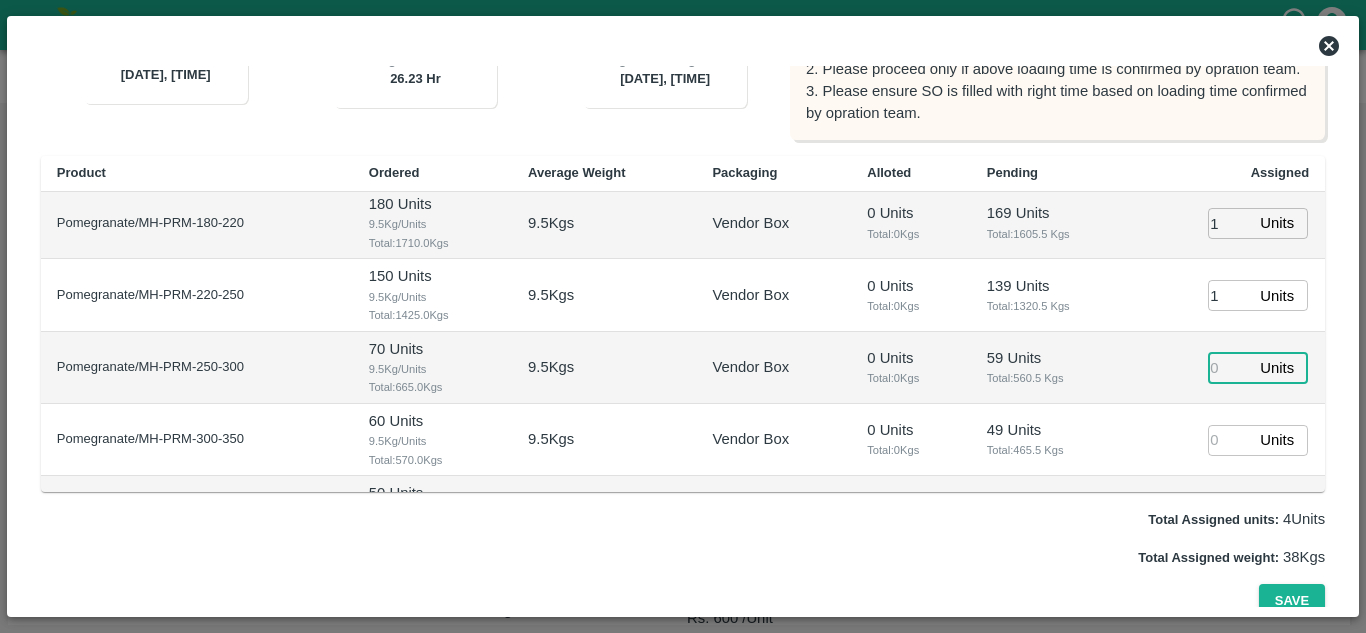 click at bounding box center (1230, 367) 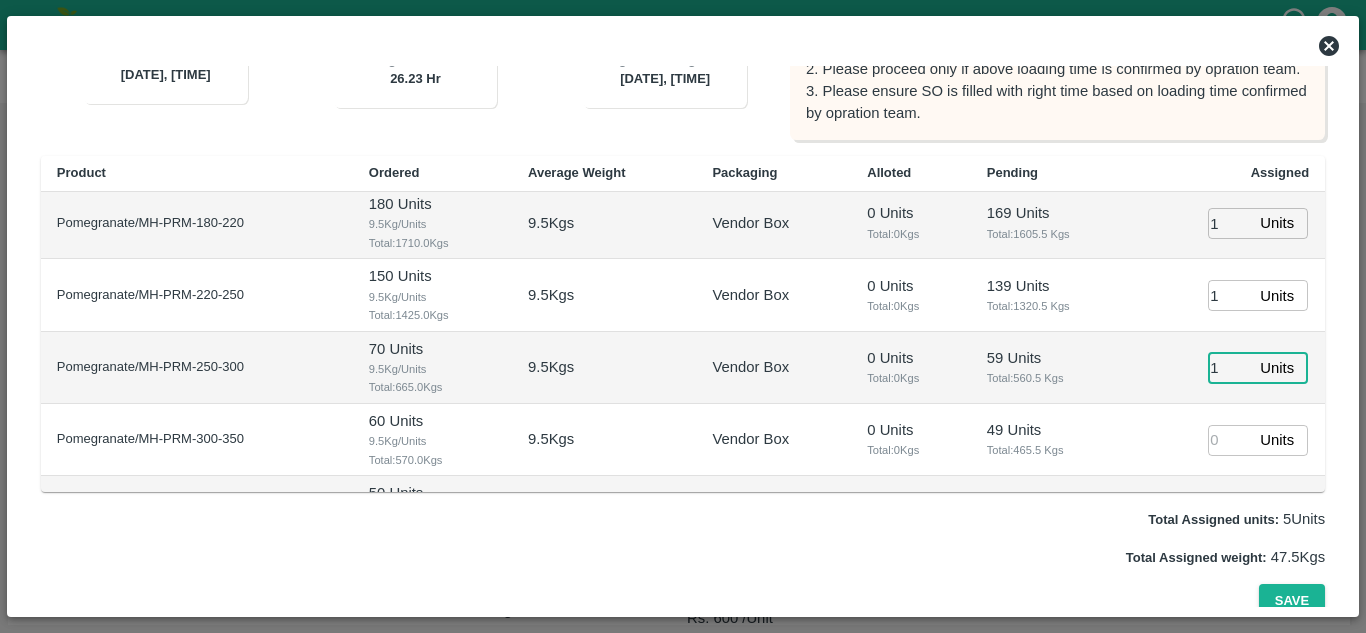 type on "1" 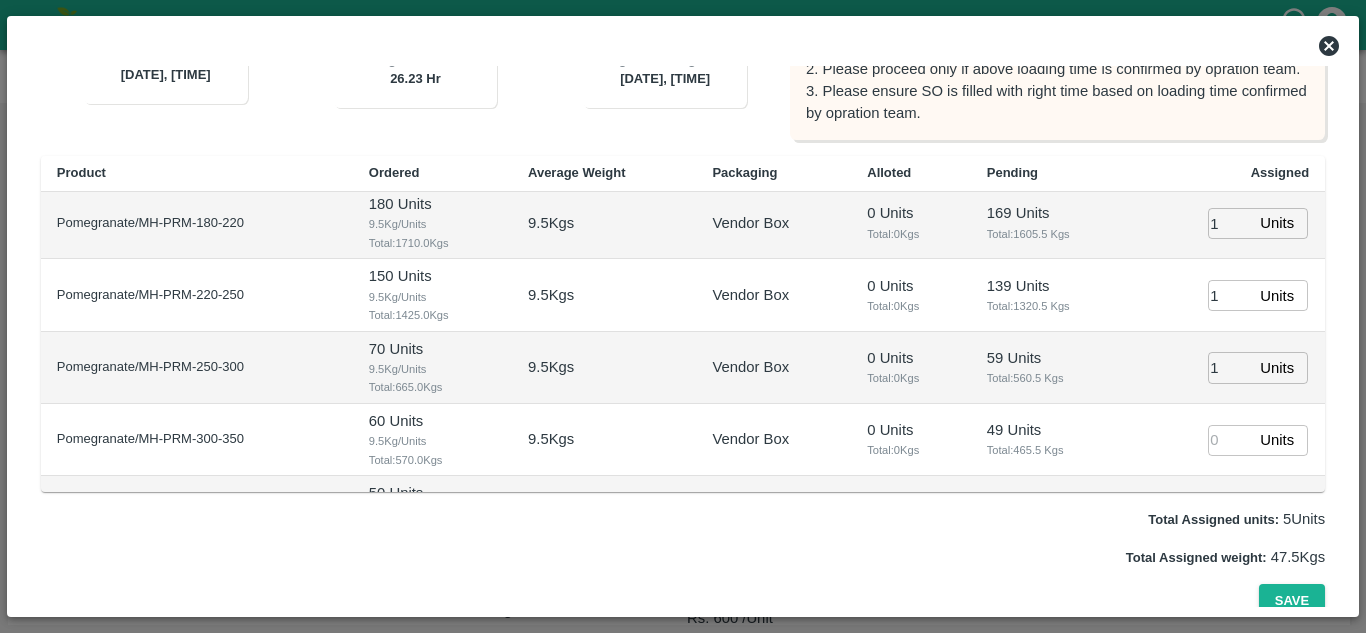 click on "Units ​" at bounding box center (1229, 440) 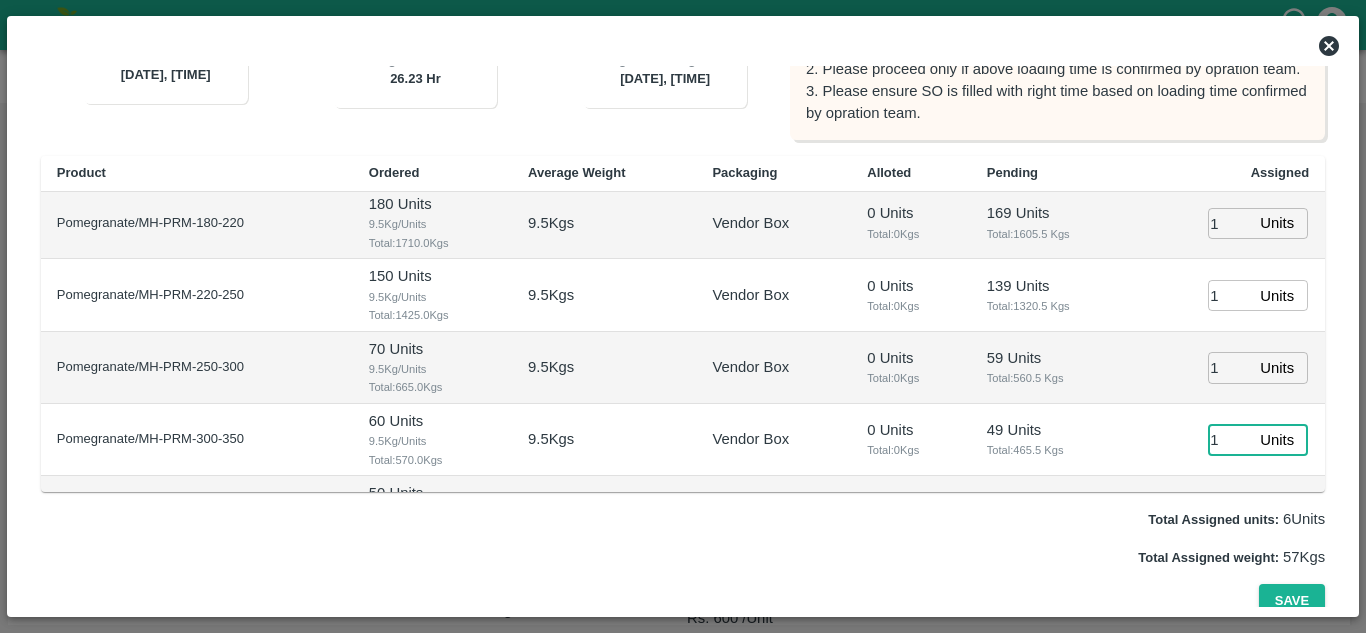 click on "1" at bounding box center [1230, 440] 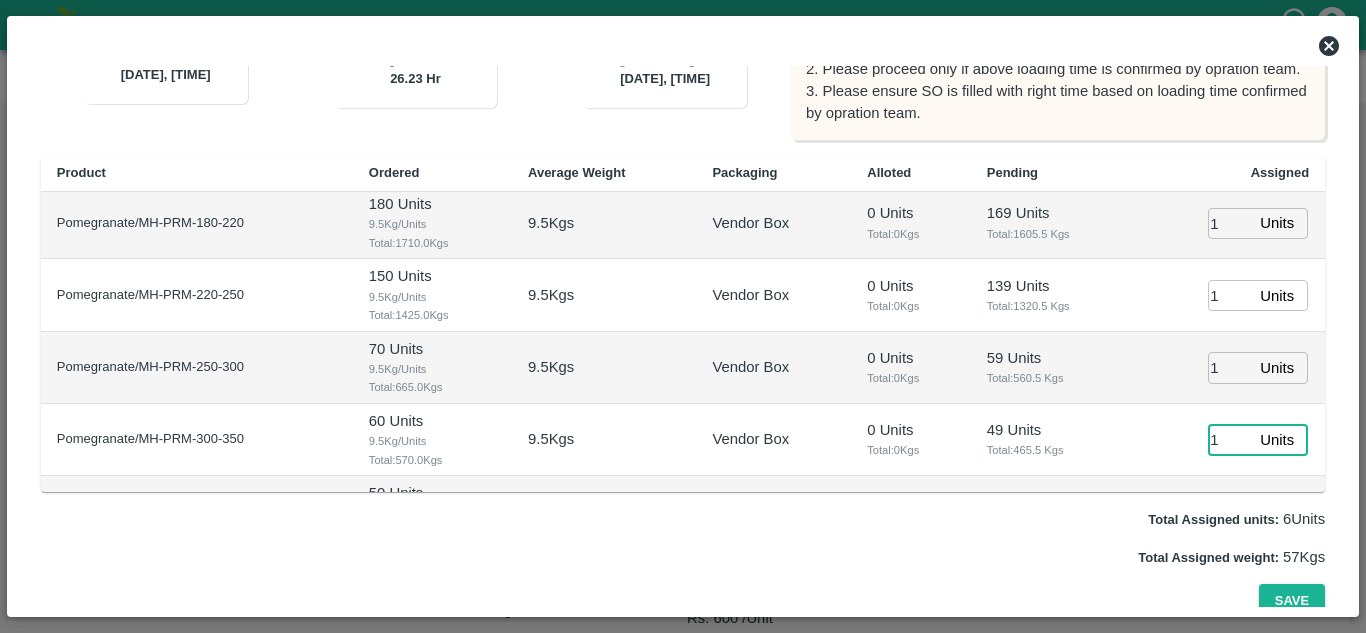type on "1" 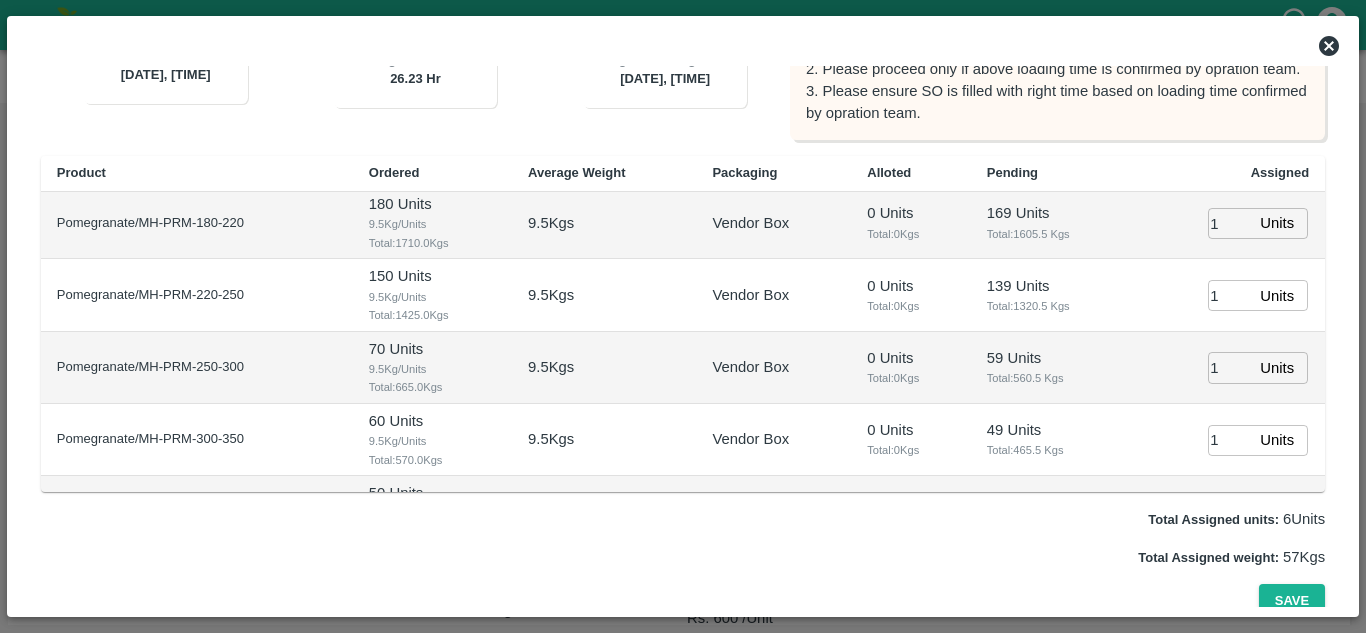 click on "Total:  560.5   Kgs" at bounding box center (1053, 378) 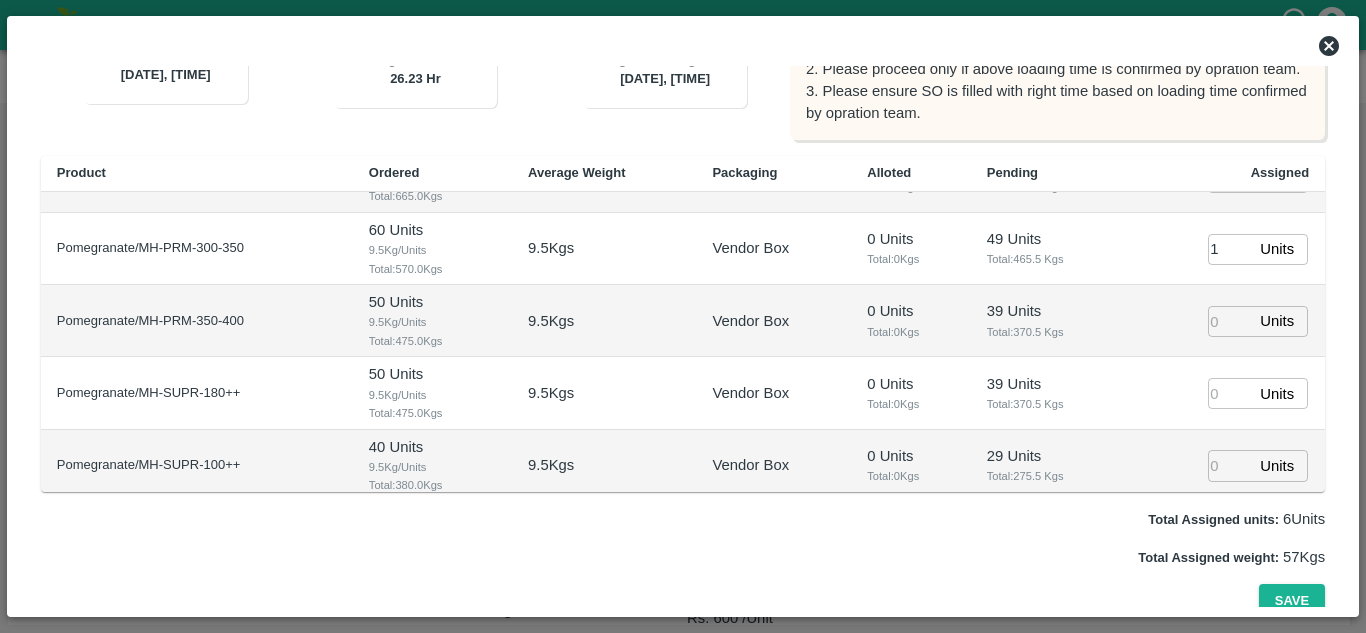 scroll, scrollTop: 361, scrollLeft: 0, axis: vertical 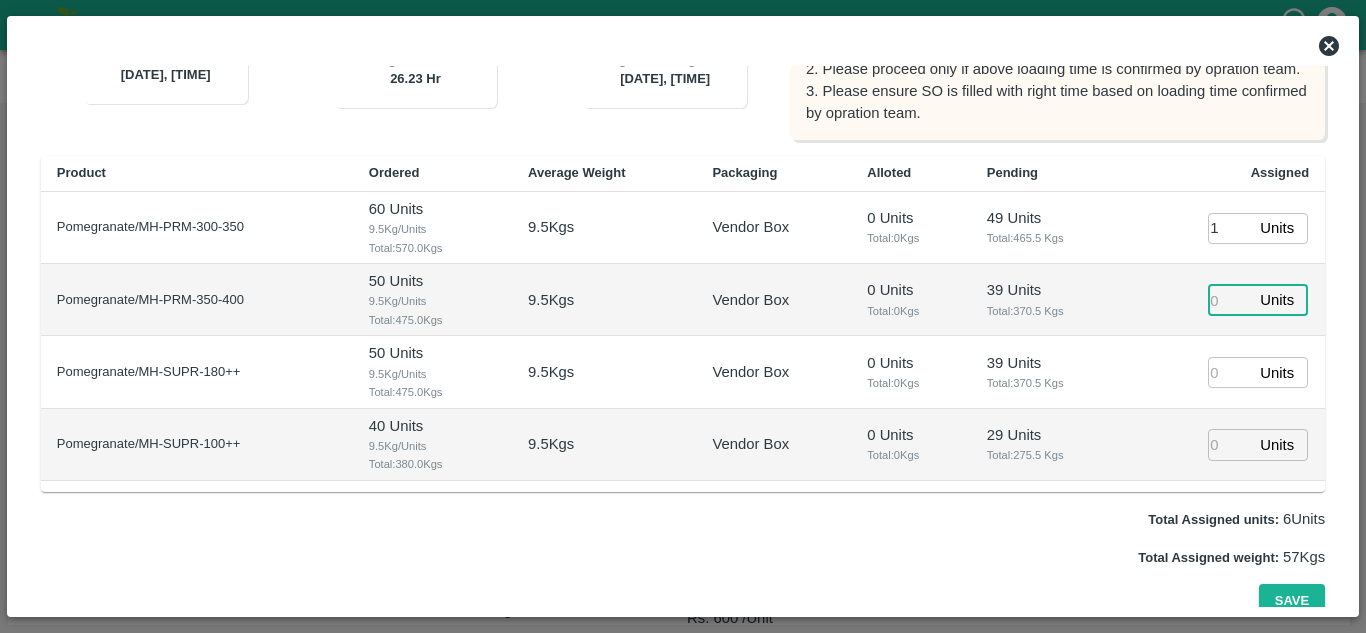 click at bounding box center [1230, 300] 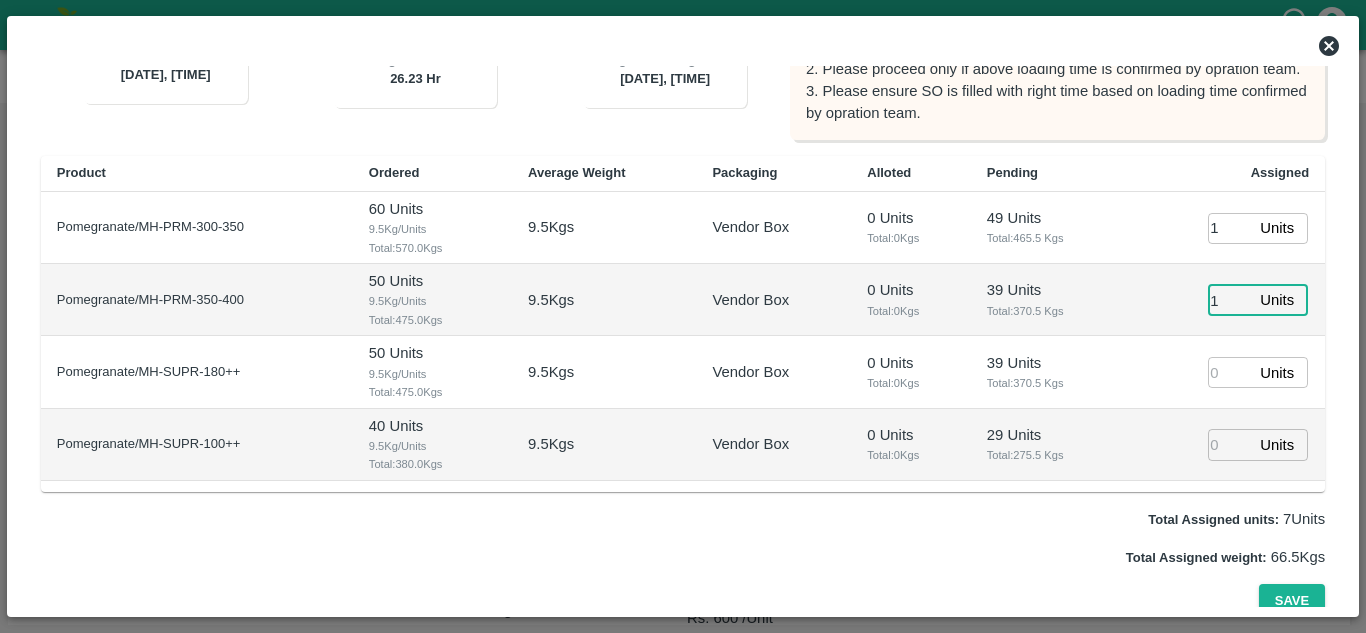 type on "1" 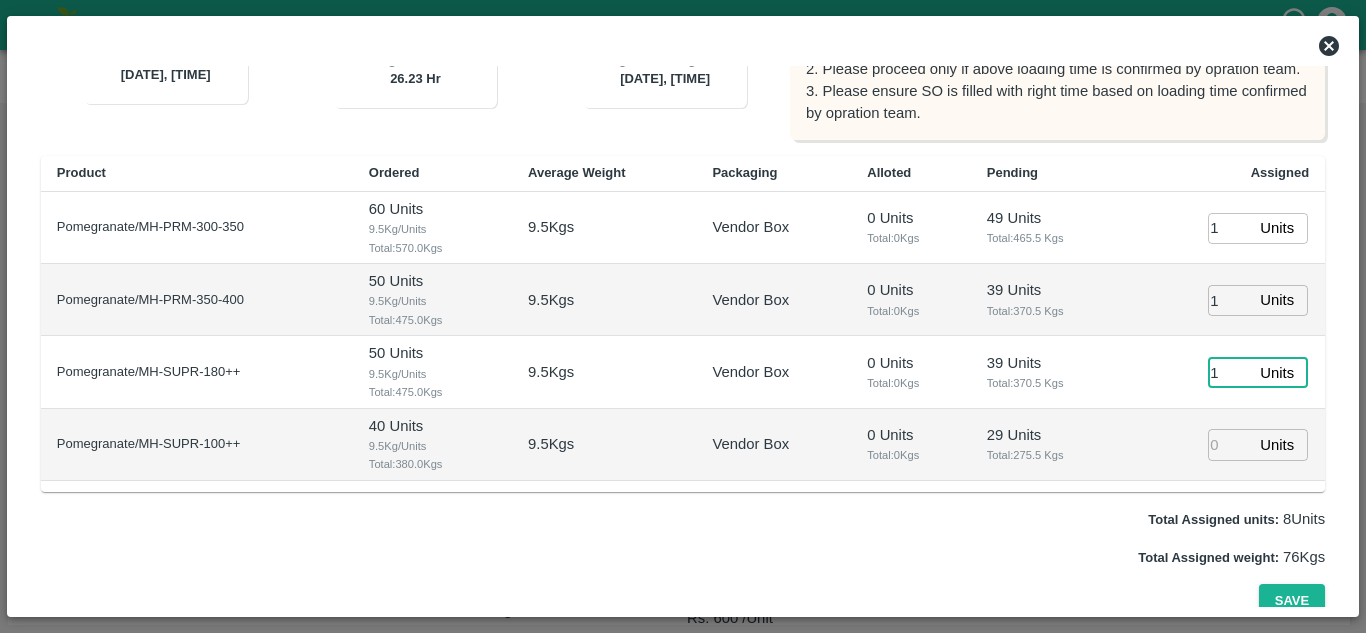 click on "1" at bounding box center [1230, 372] 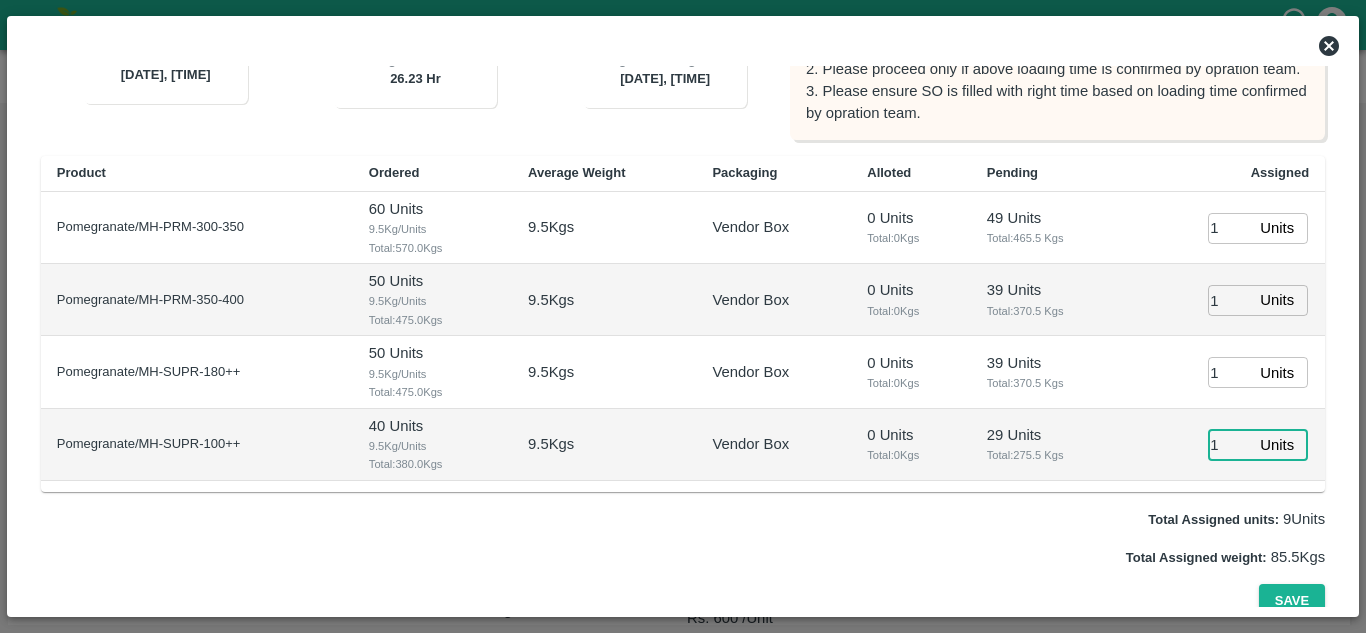 click on "1" at bounding box center [1230, 444] 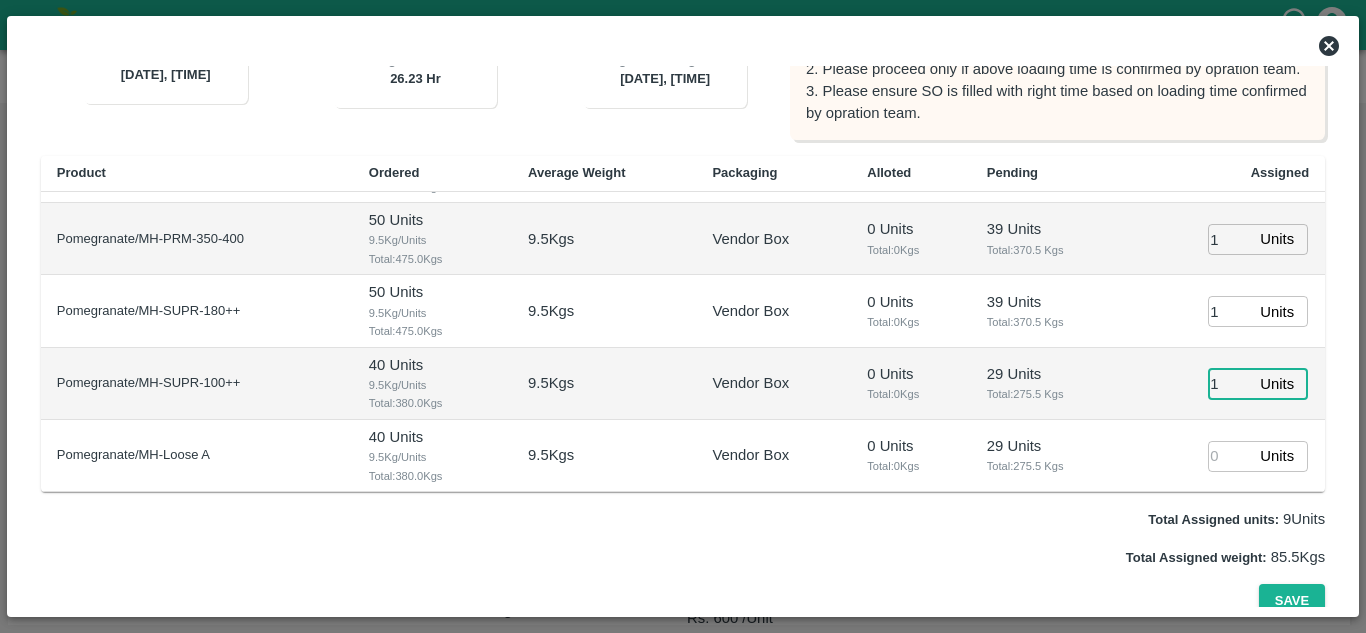 type on "1" 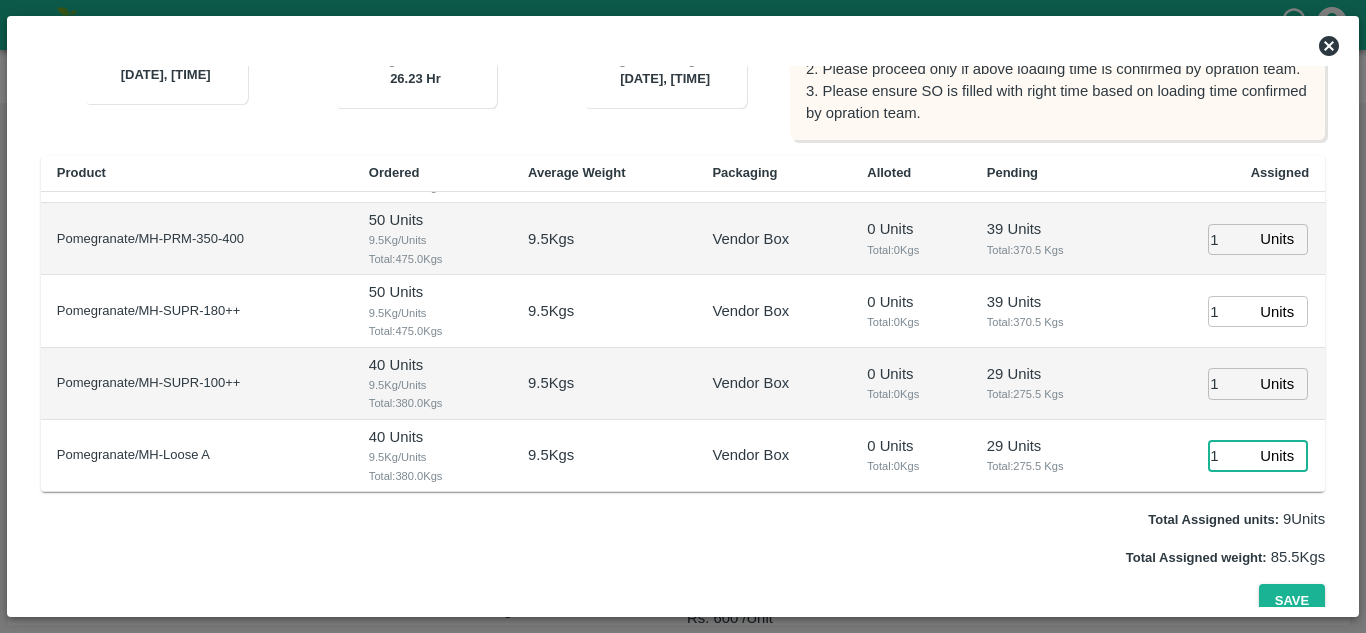 click on "1" at bounding box center [1230, 456] 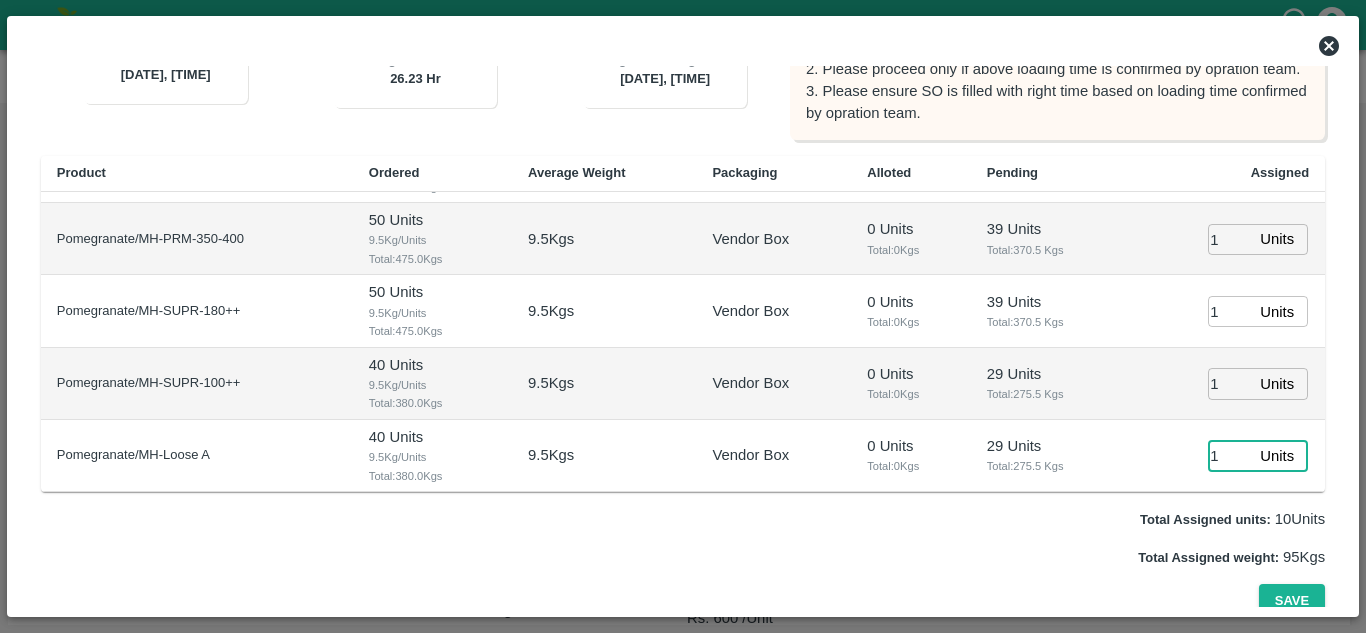 type on "1" 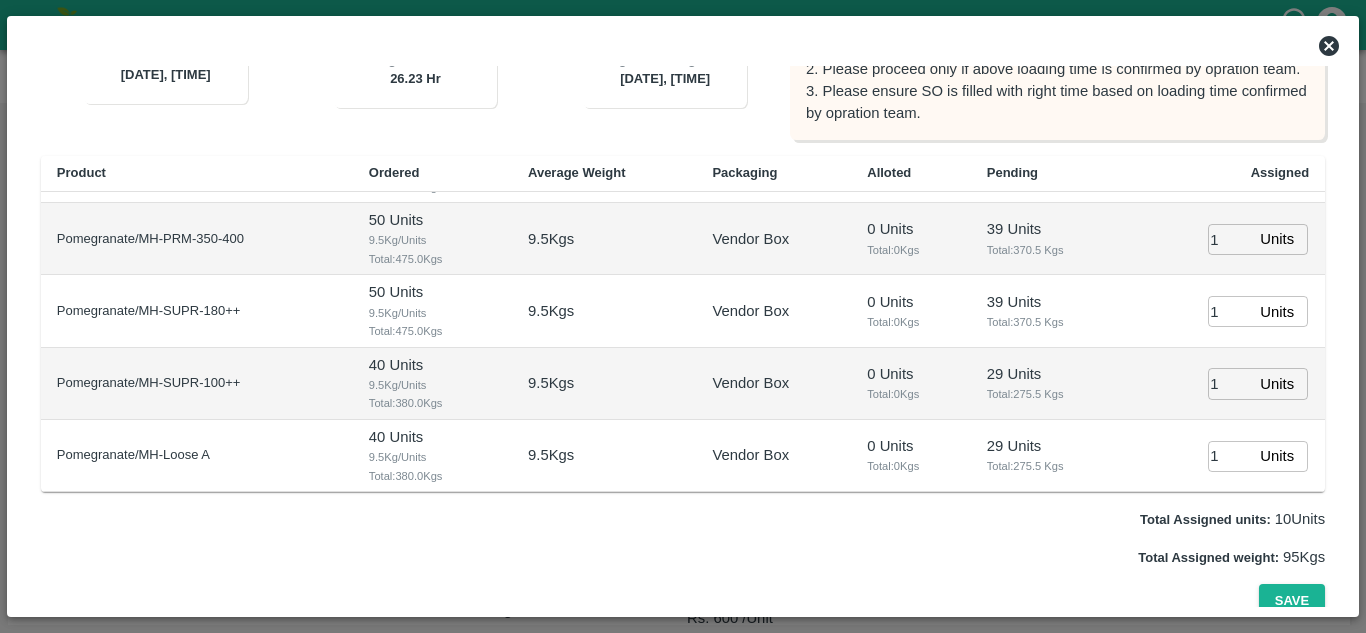 click on "29   Units Total:  275.5   Kgs" at bounding box center (1053, 384) 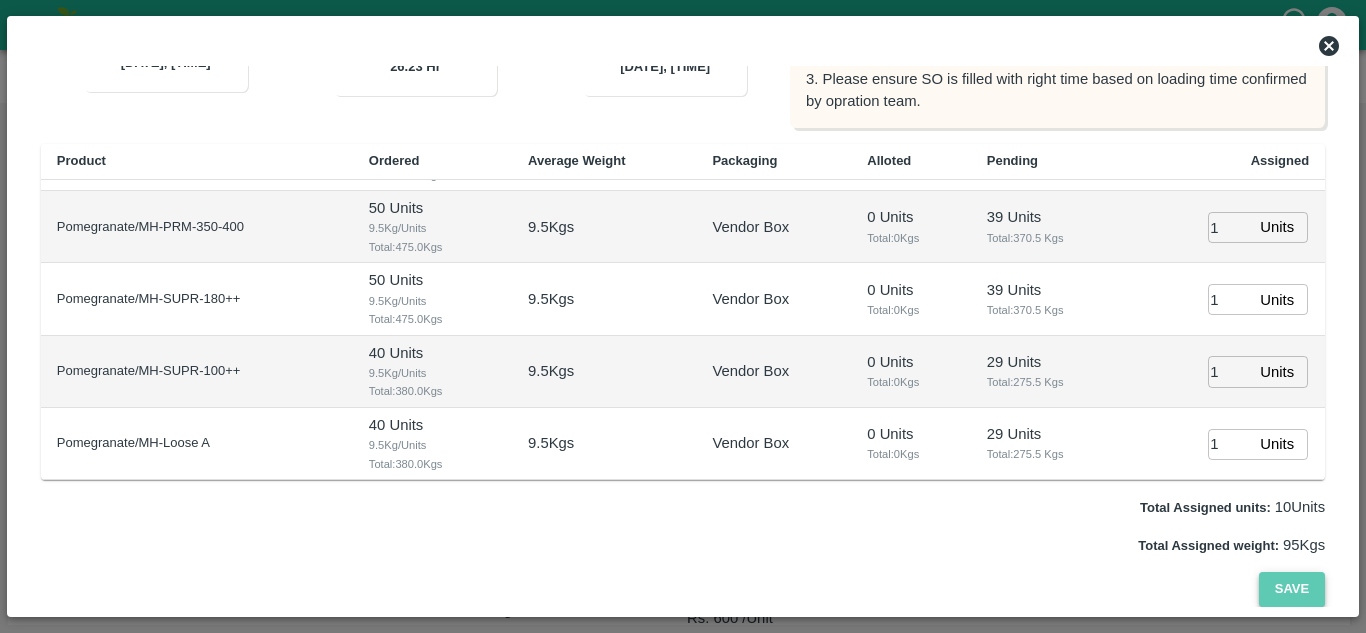 click on "Save" at bounding box center [1292, 589] 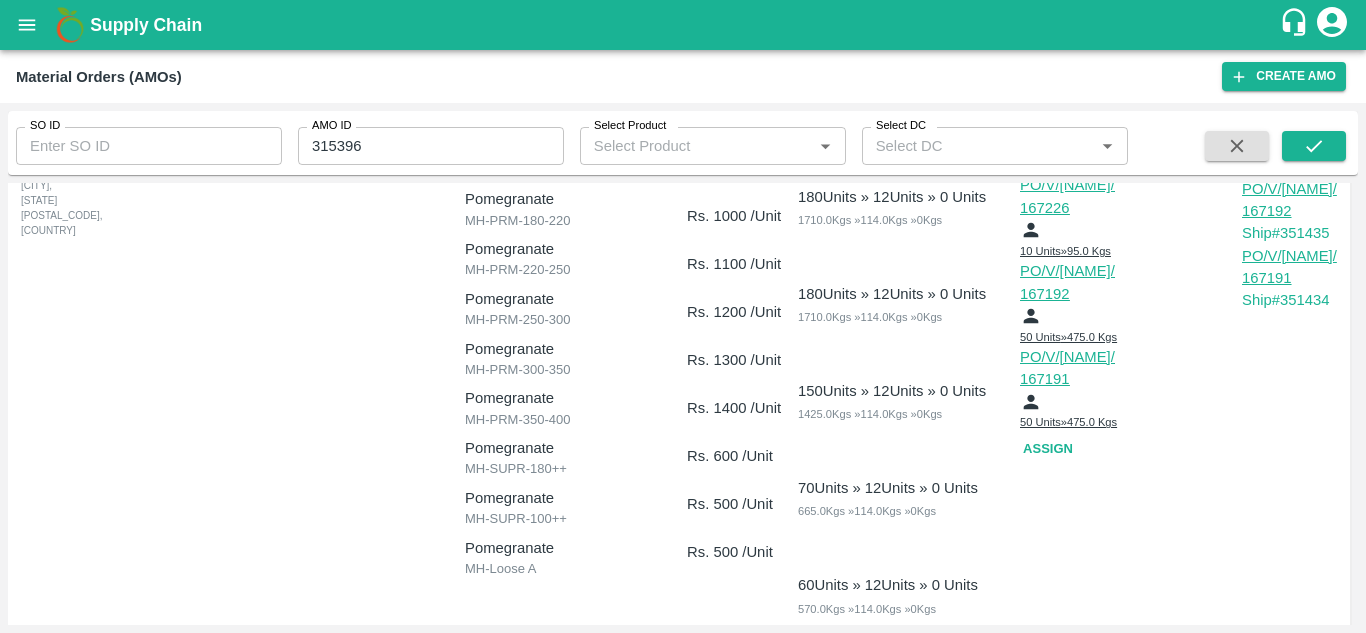 scroll, scrollTop: 207, scrollLeft: 0, axis: vertical 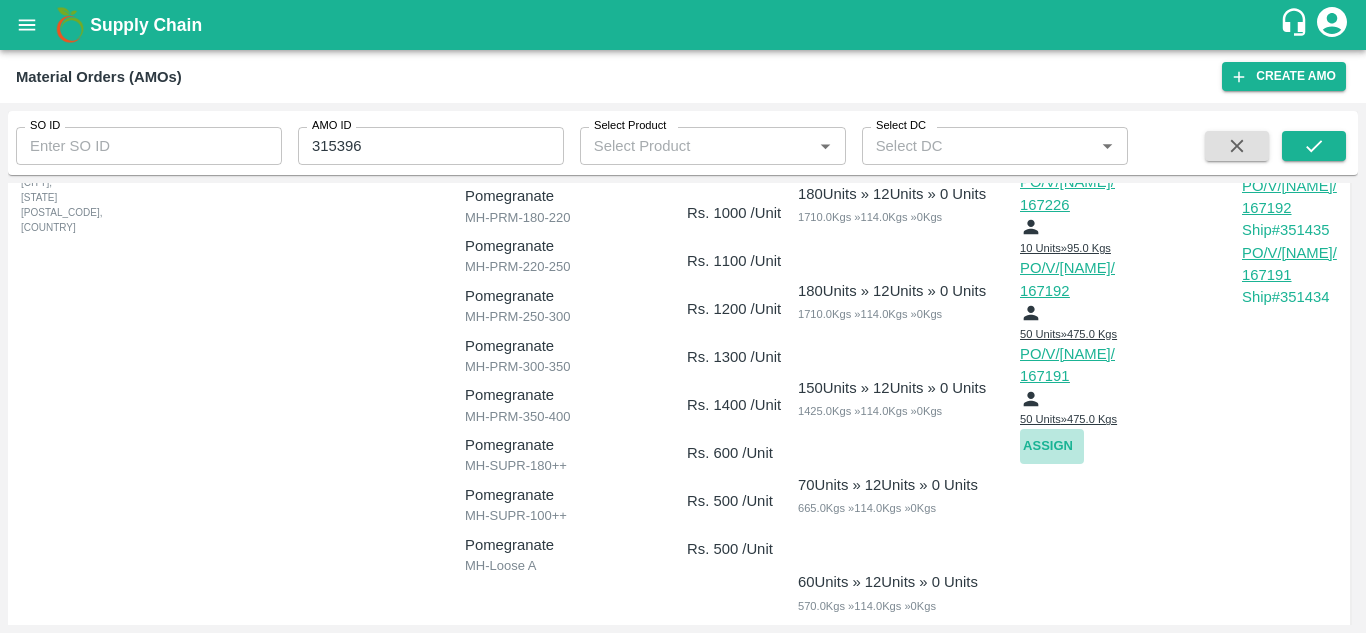 click on "Assign" at bounding box center [1052, 446] 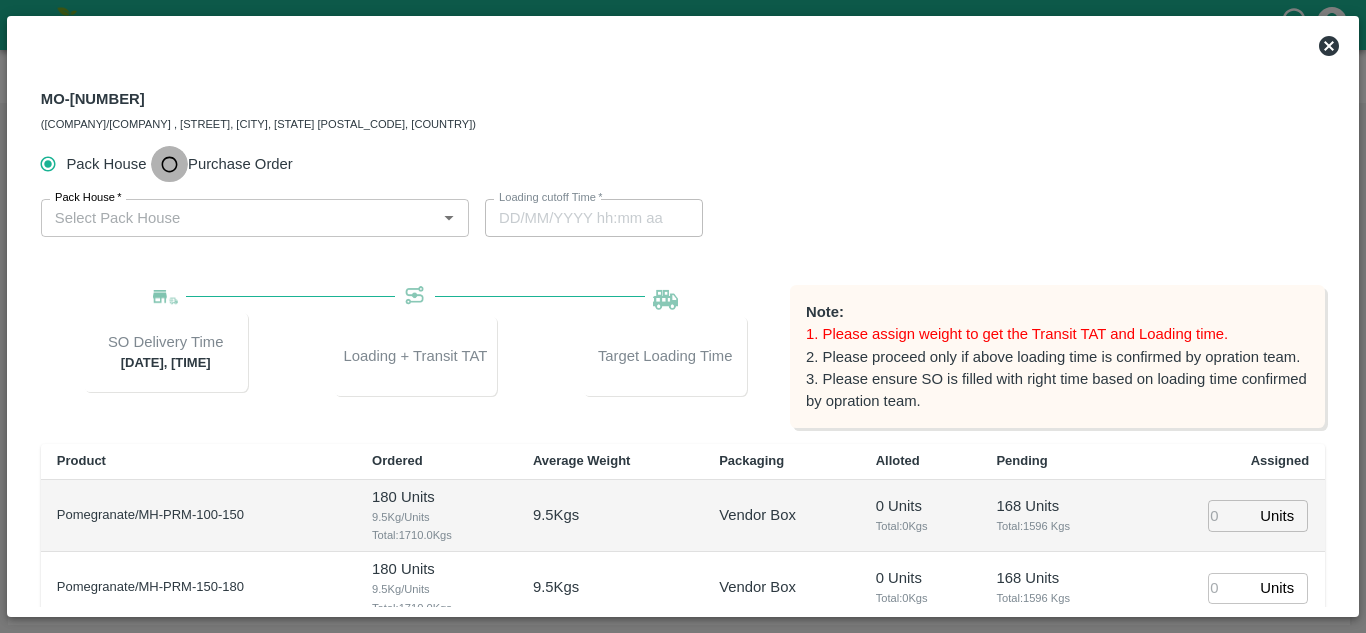 click on "Purchase Order" at bounding box center (169, 164) 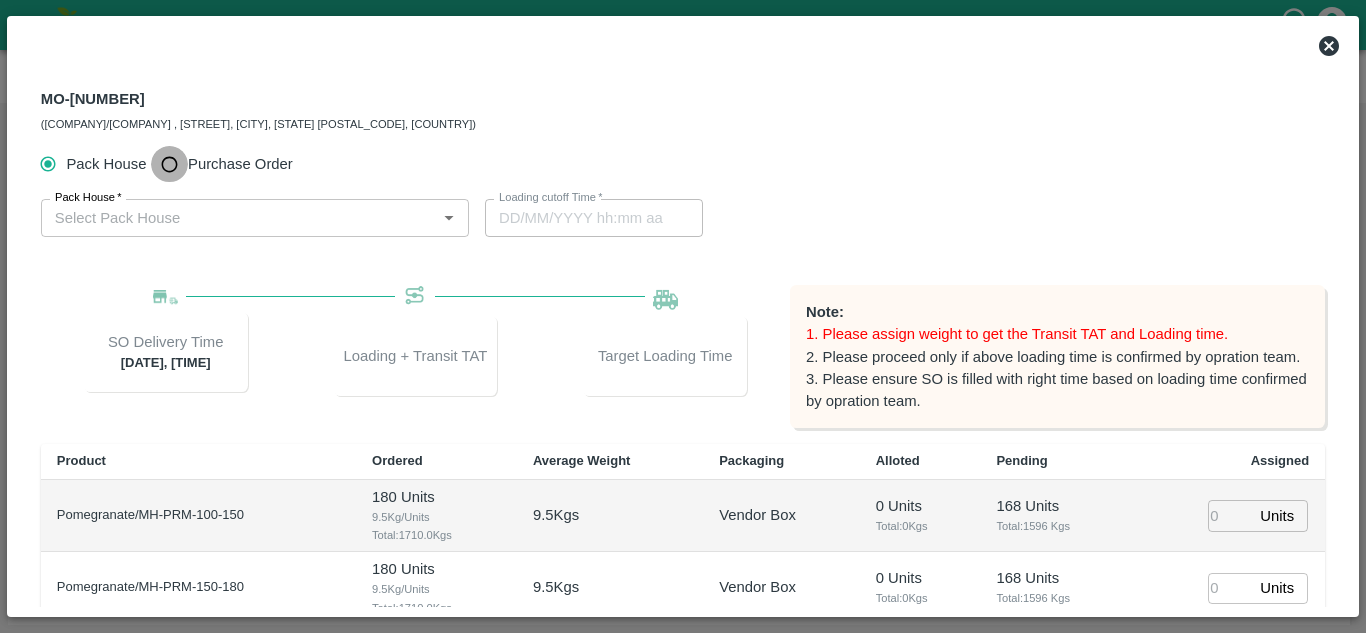 radio on "true" 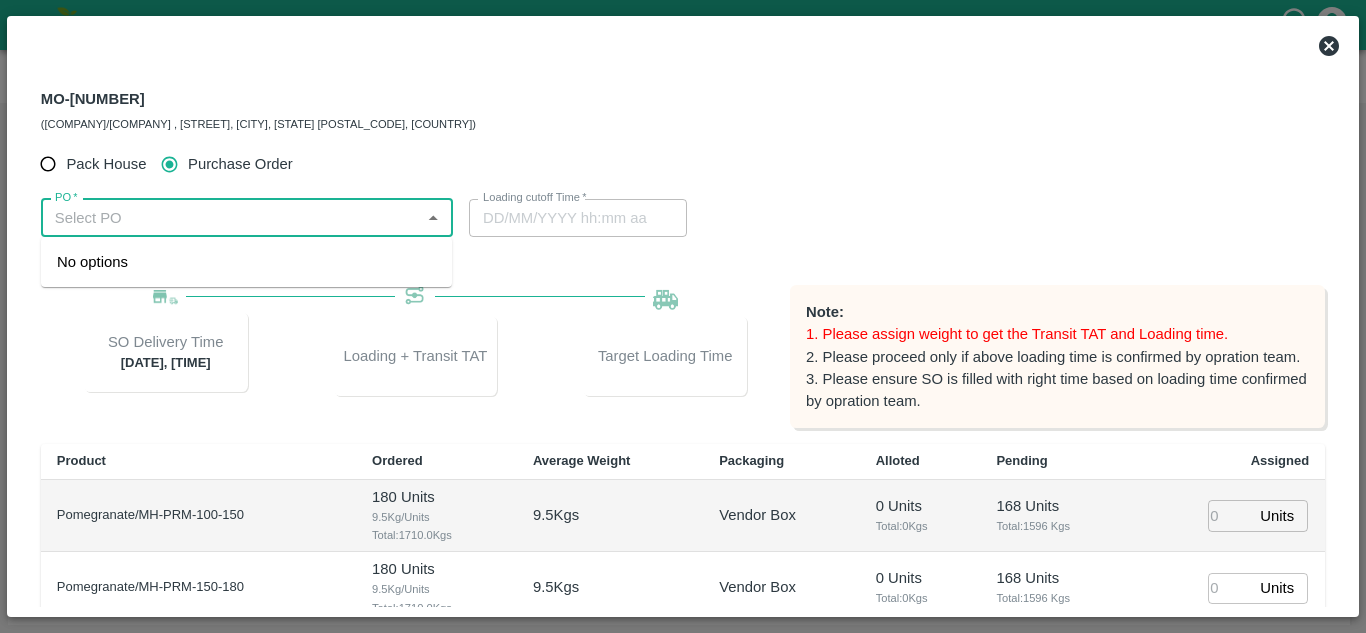 click on "PO   *" at bounding box center [230, 218] 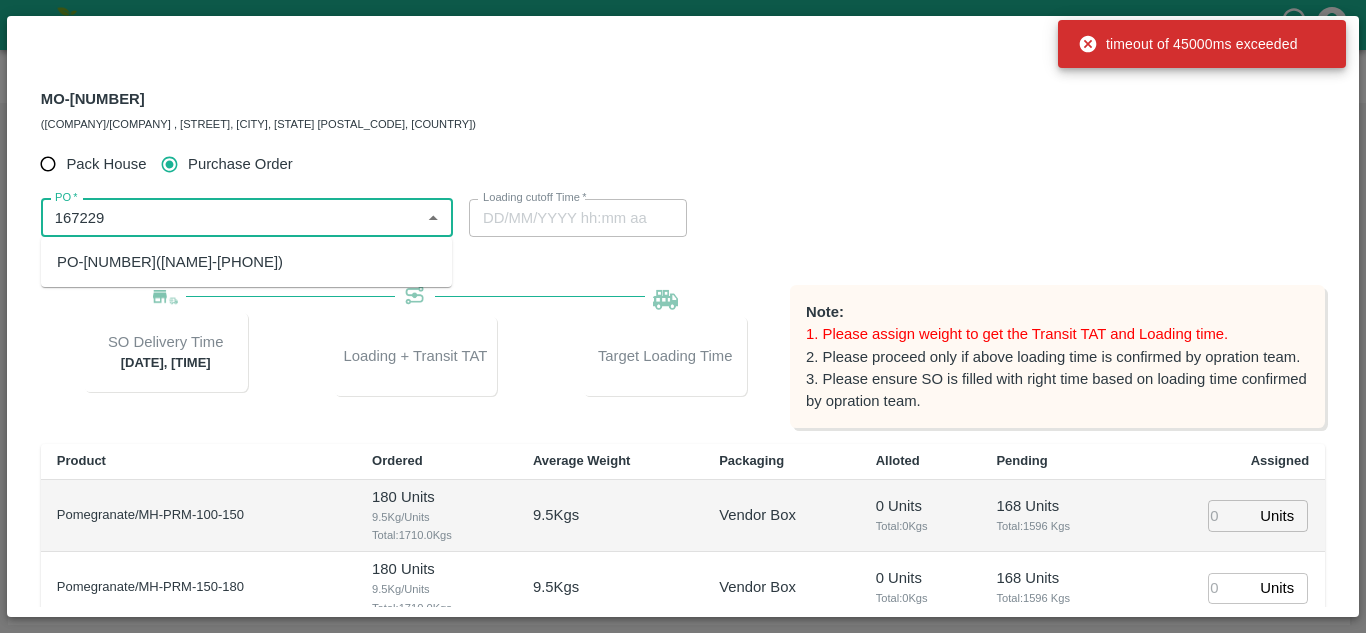 click on "PO-167229(SHIVAJI RAJARAM AVACHAR-9552904036)" at bounding box center [170, 262] 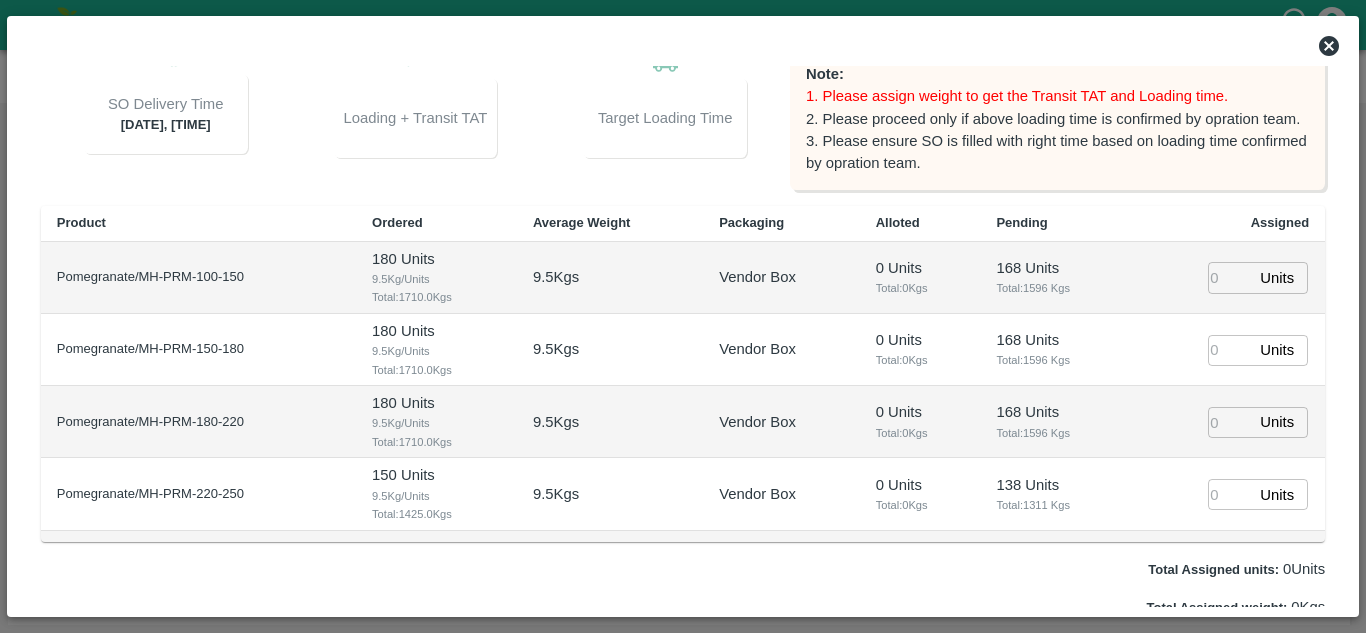 scroll, scrollTop: 240, scrollLeft: 0, axis: vertical 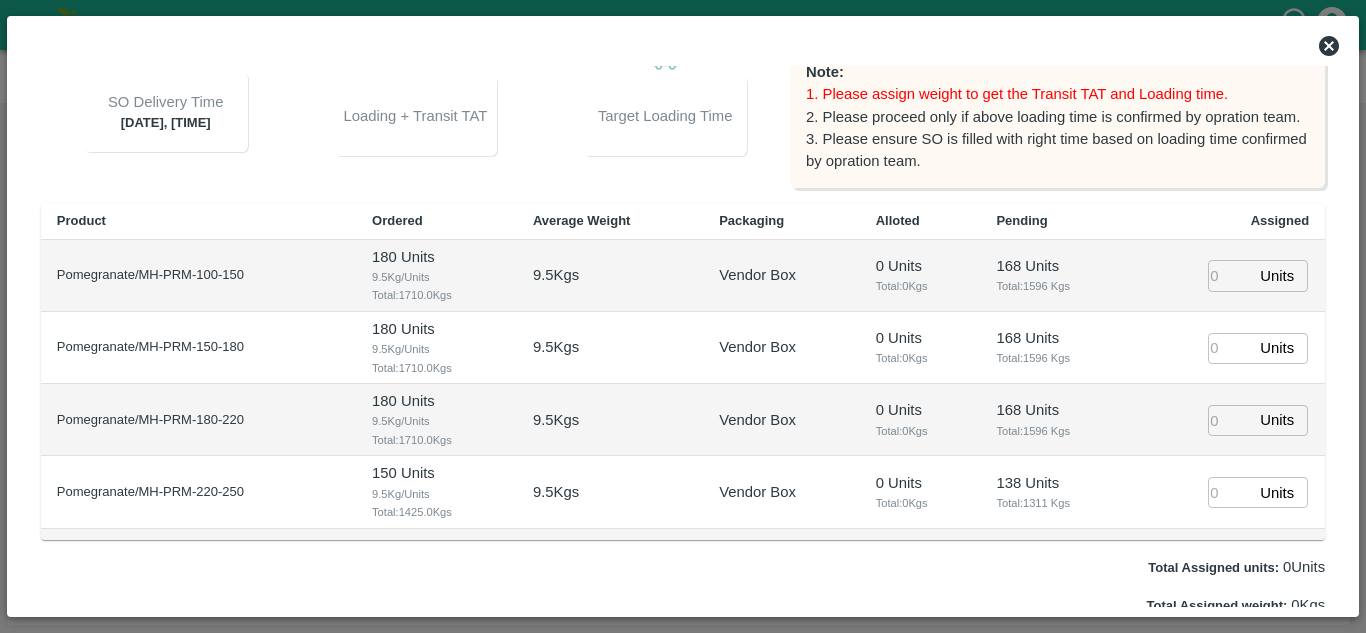 type on "PO-167229(SHIVAJI RAJARAM AVACHAR-9552904036)" 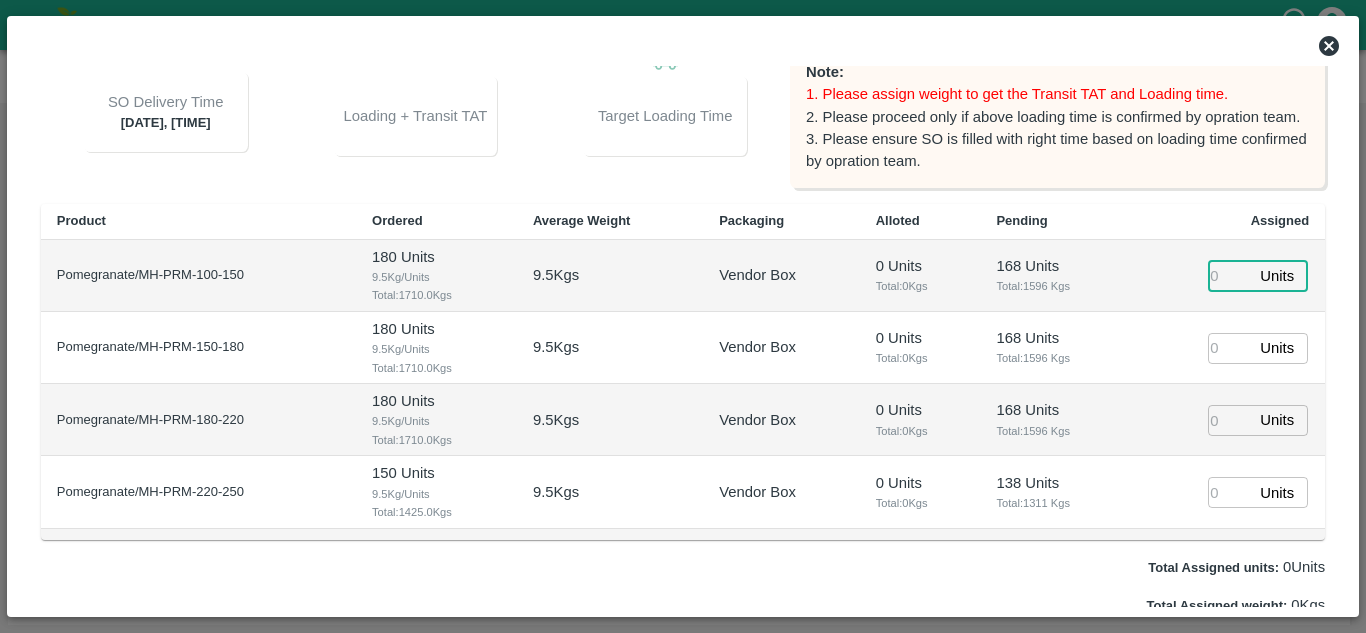 click at bounding box center [1230, 275] 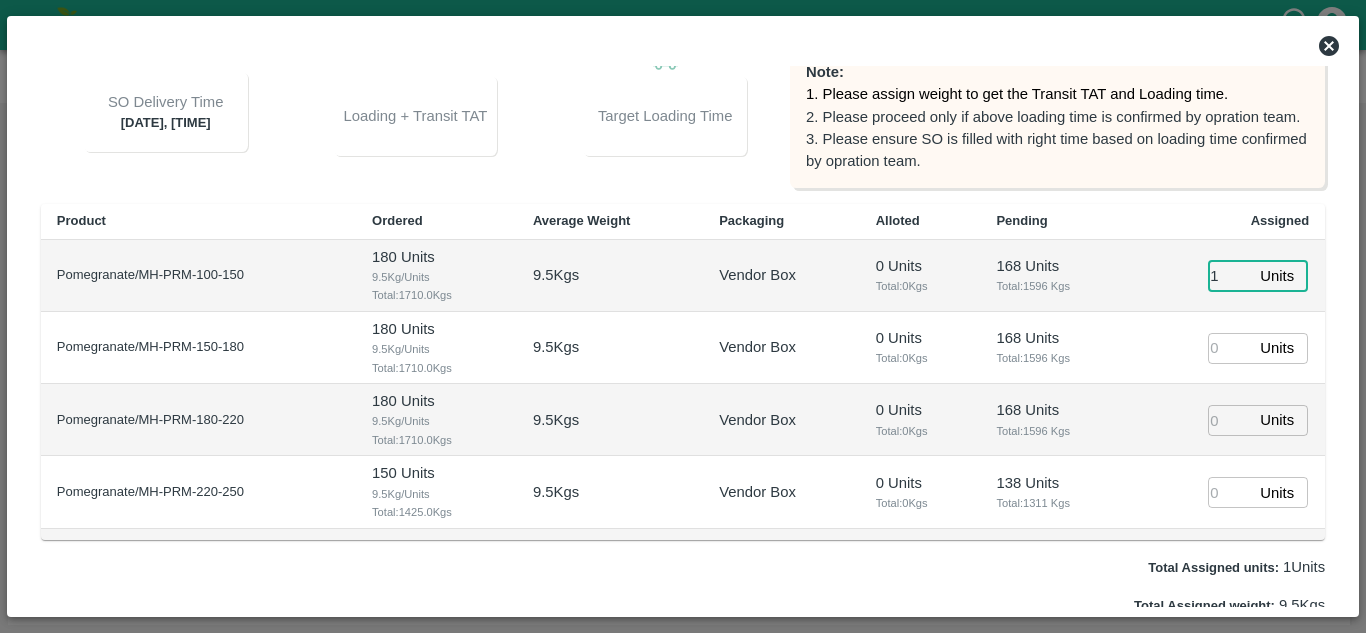 type on "1" 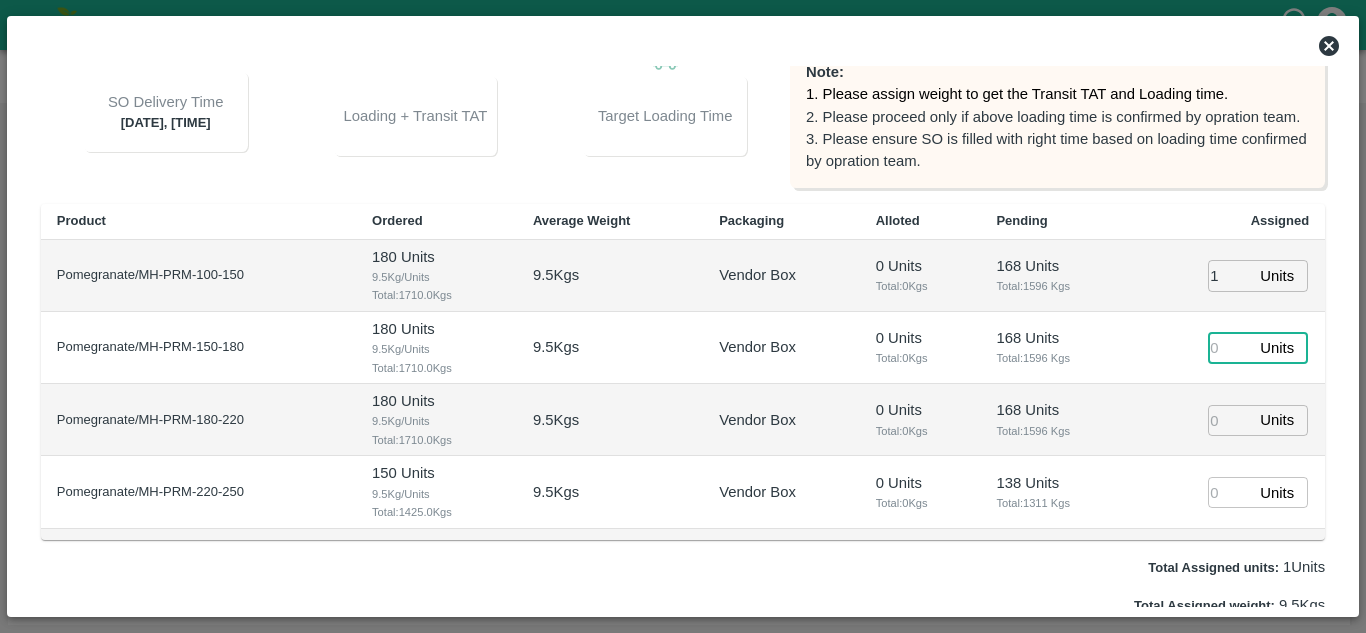 type on "1" 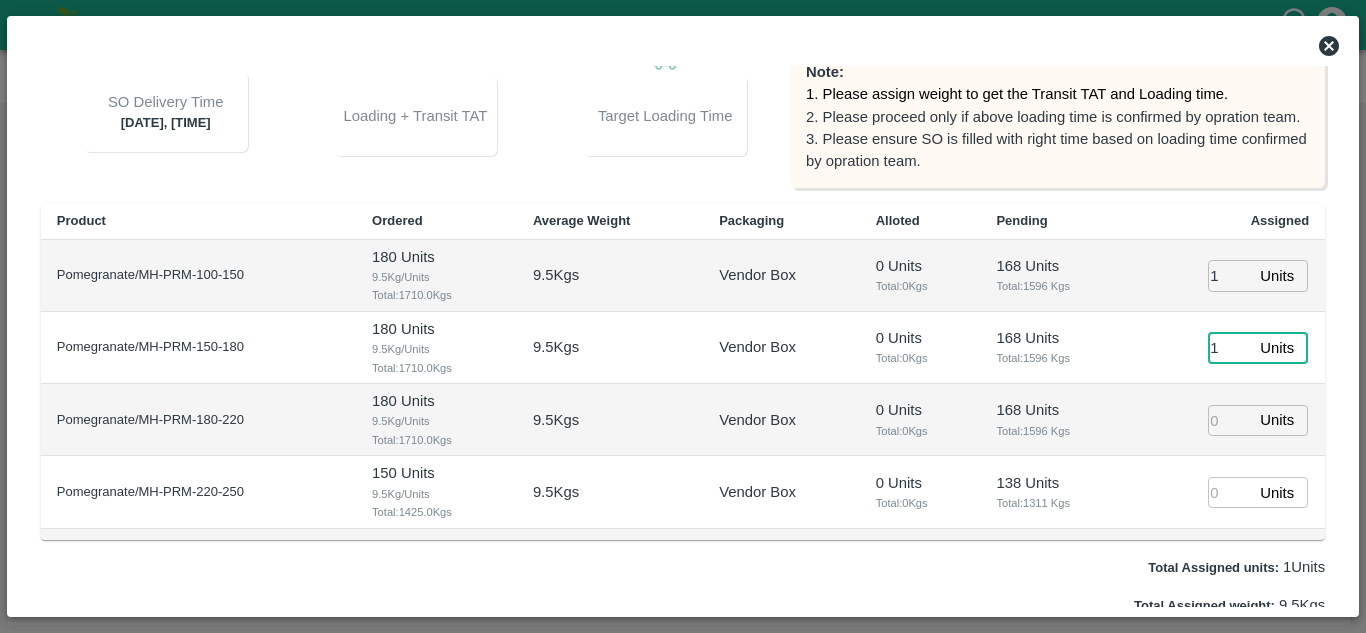 click on "1" at bounding box center (1230, 348) 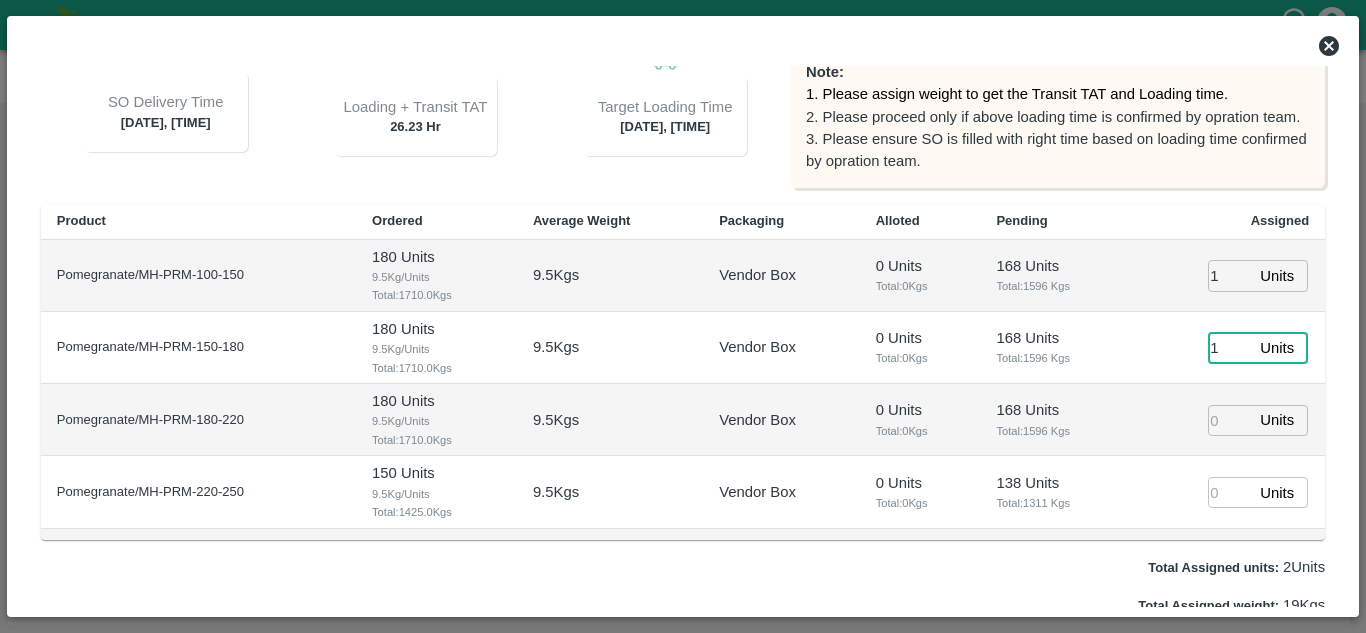 type on "1" 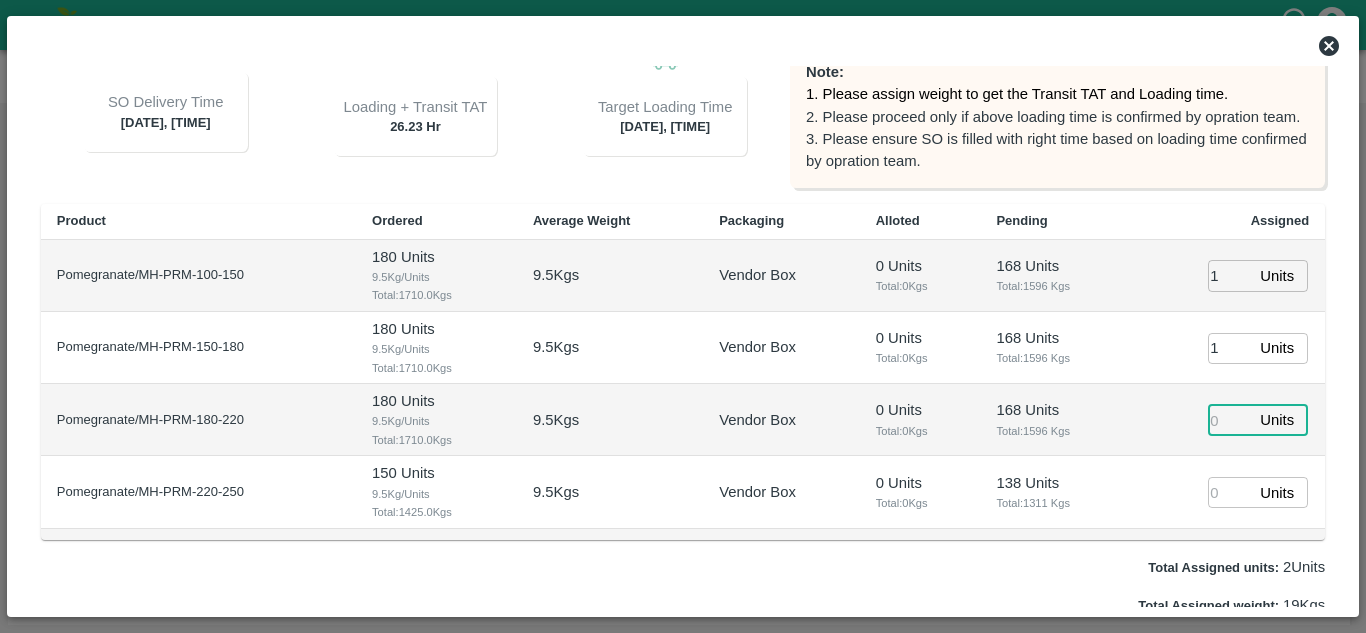 click at bounding box center [1230, 420] 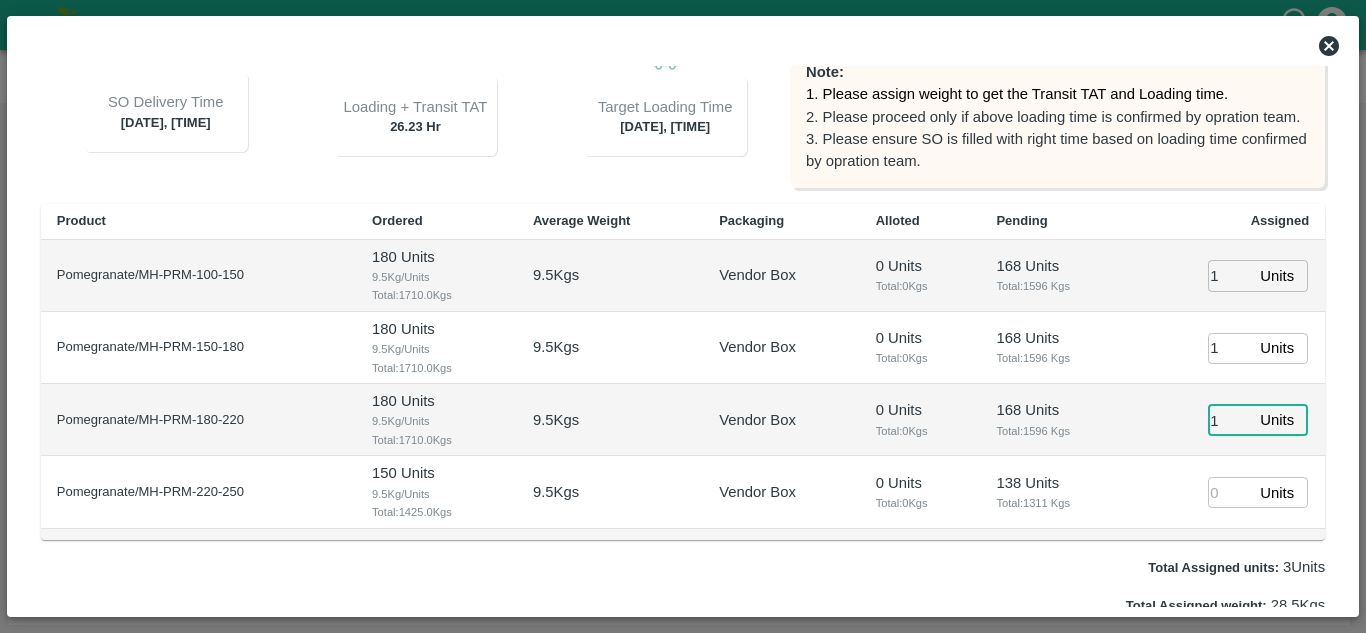 type on "1" 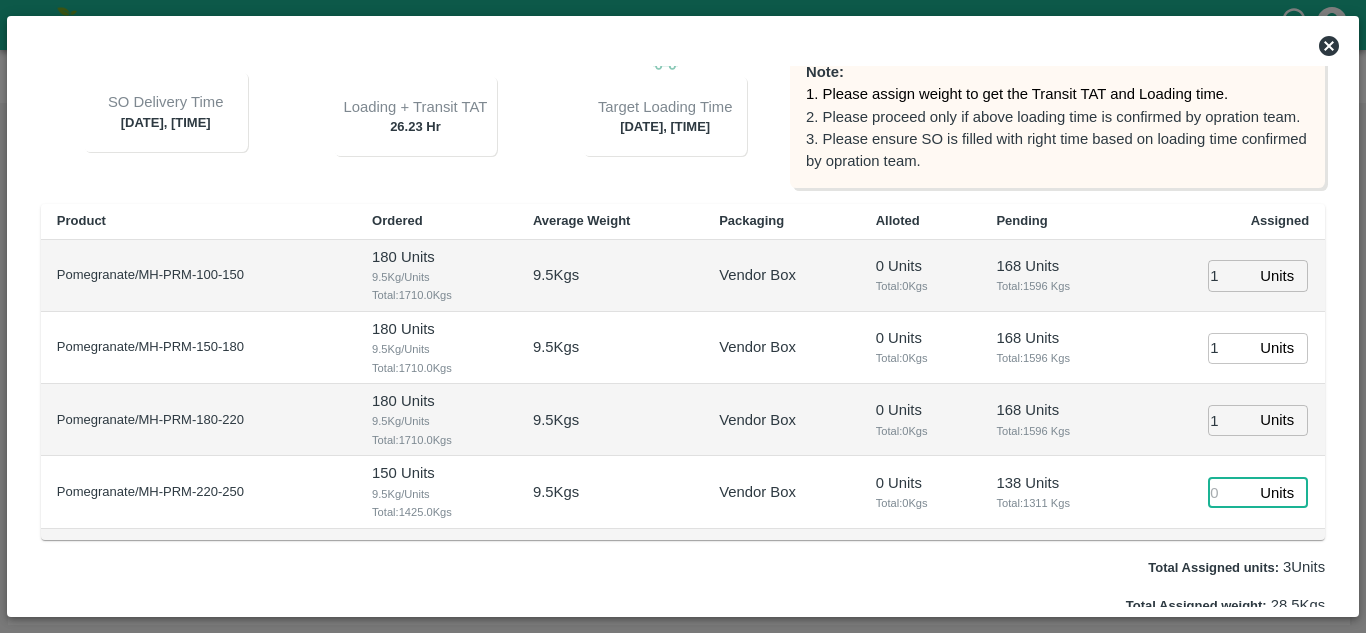 click at bounding box center [1230, 492] 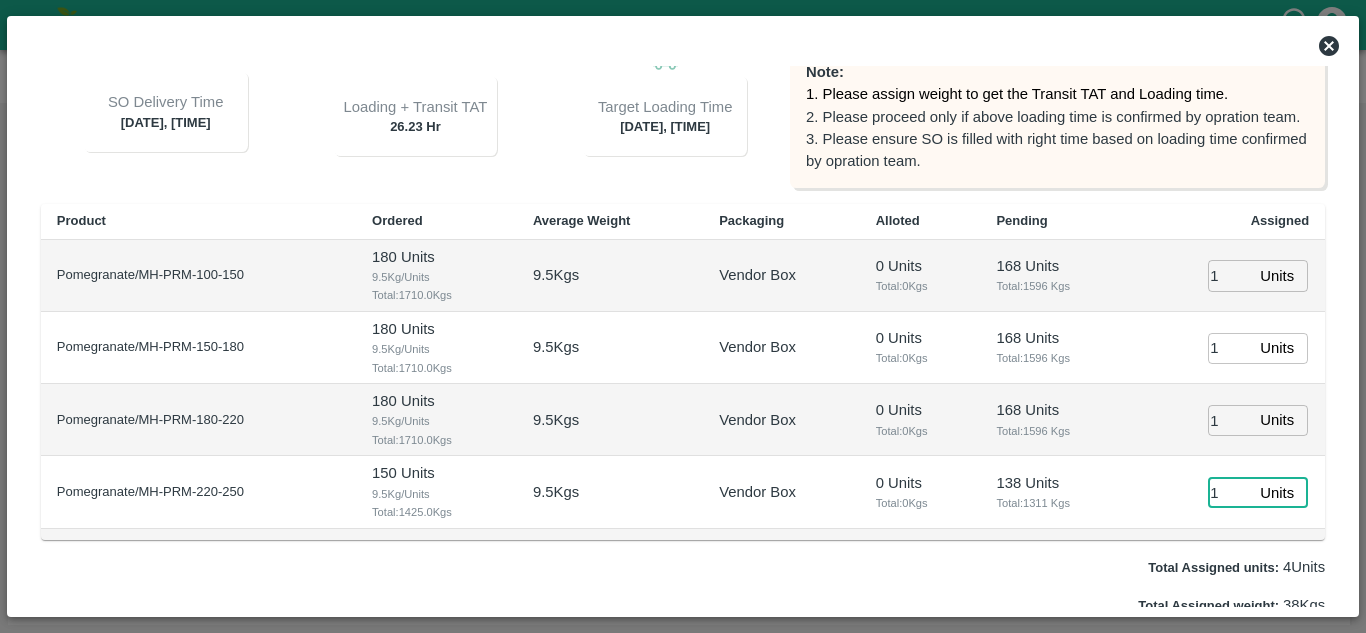 type on "1" 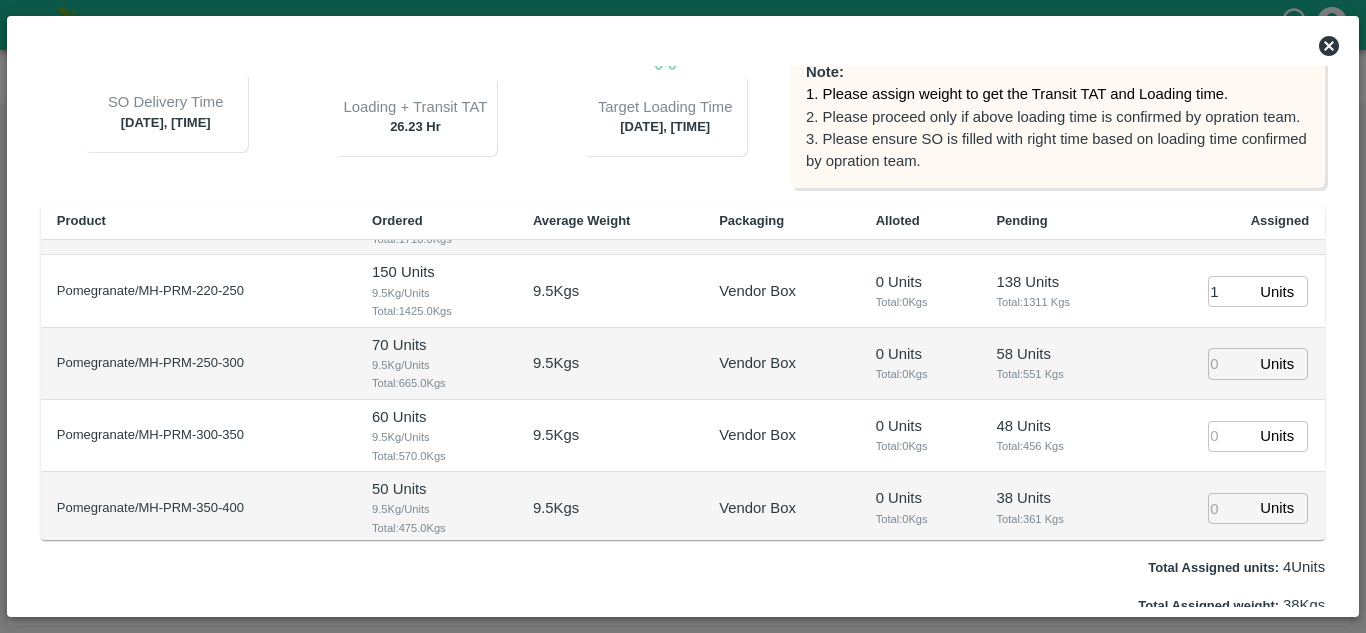 scroll, scrollTop: 207, scrollLeft: 0, axis: vertical 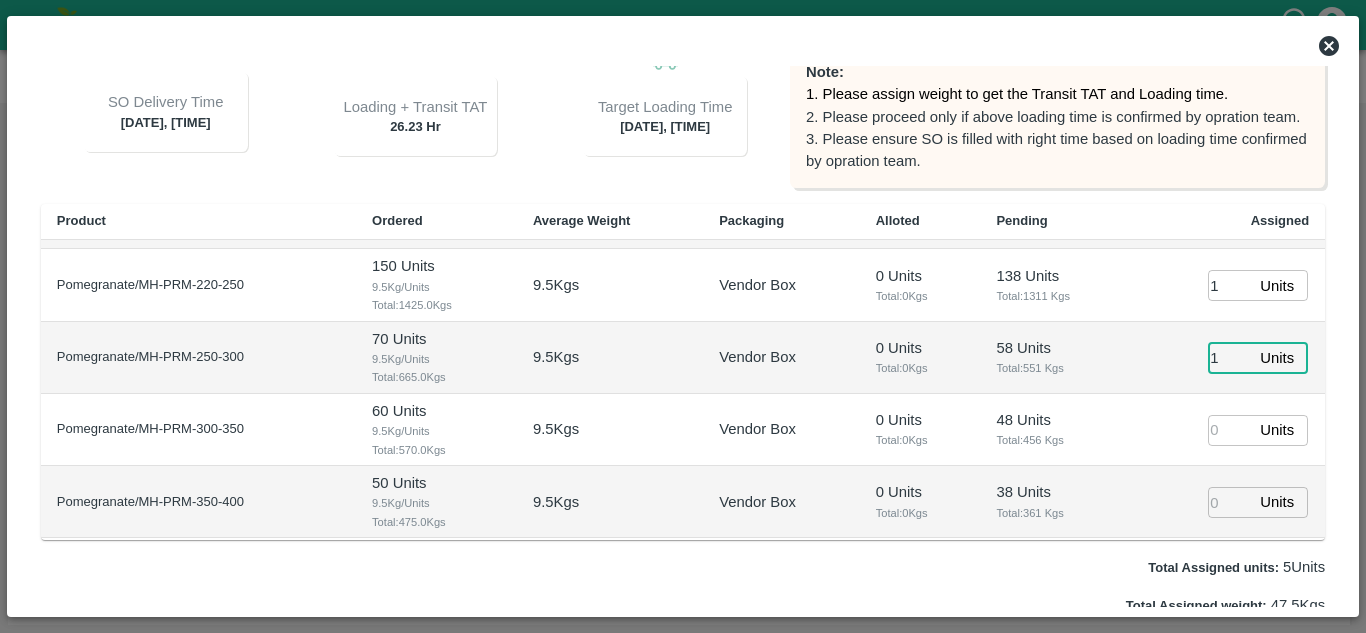 click on "1" at bounding box center (1230, 357) 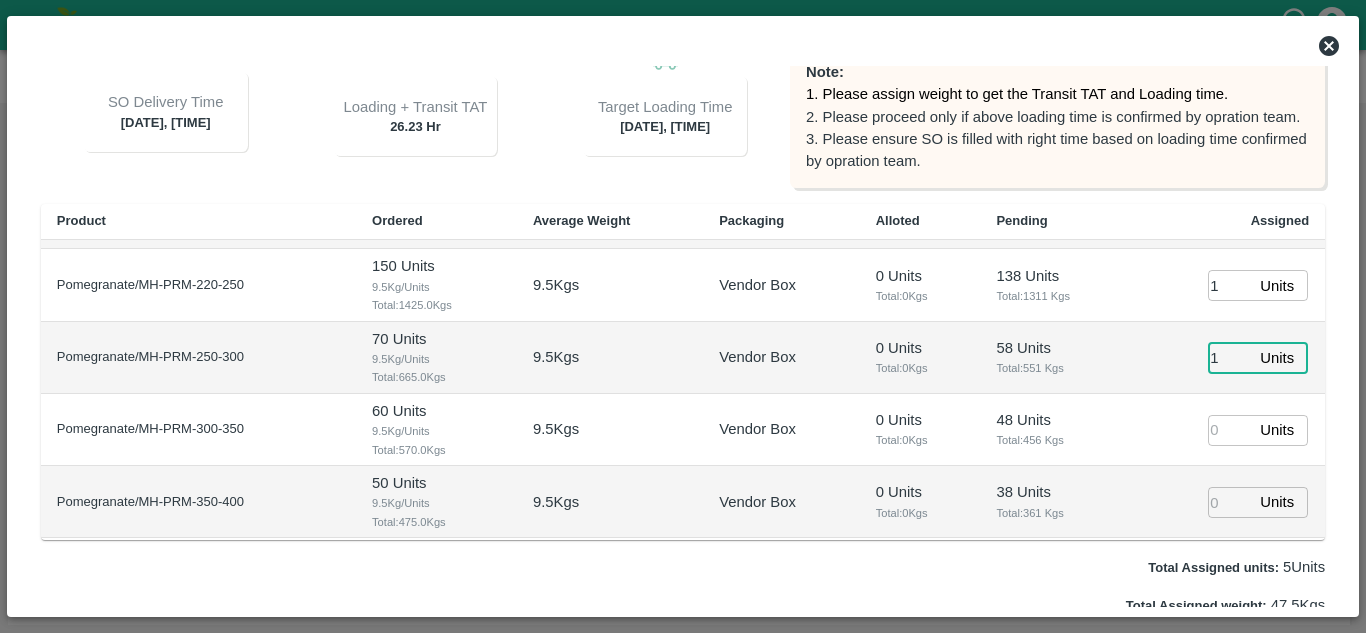 type on "1" 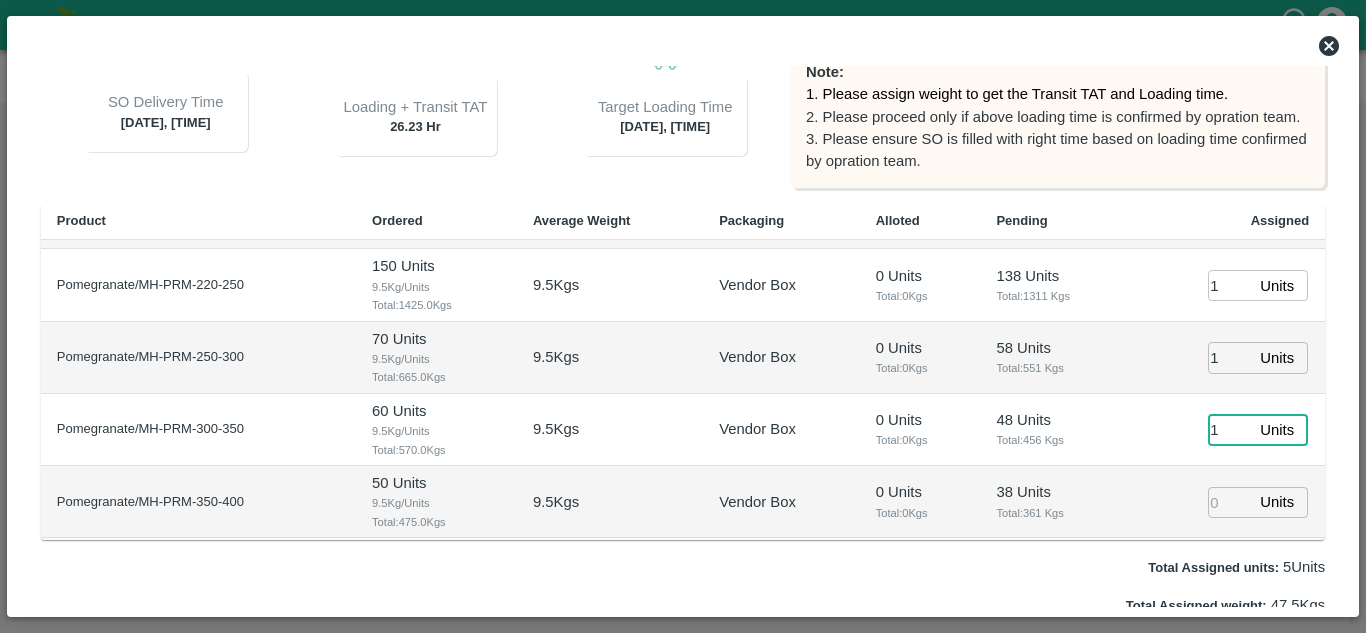 click on "1" at bounding box center (1230, 430) 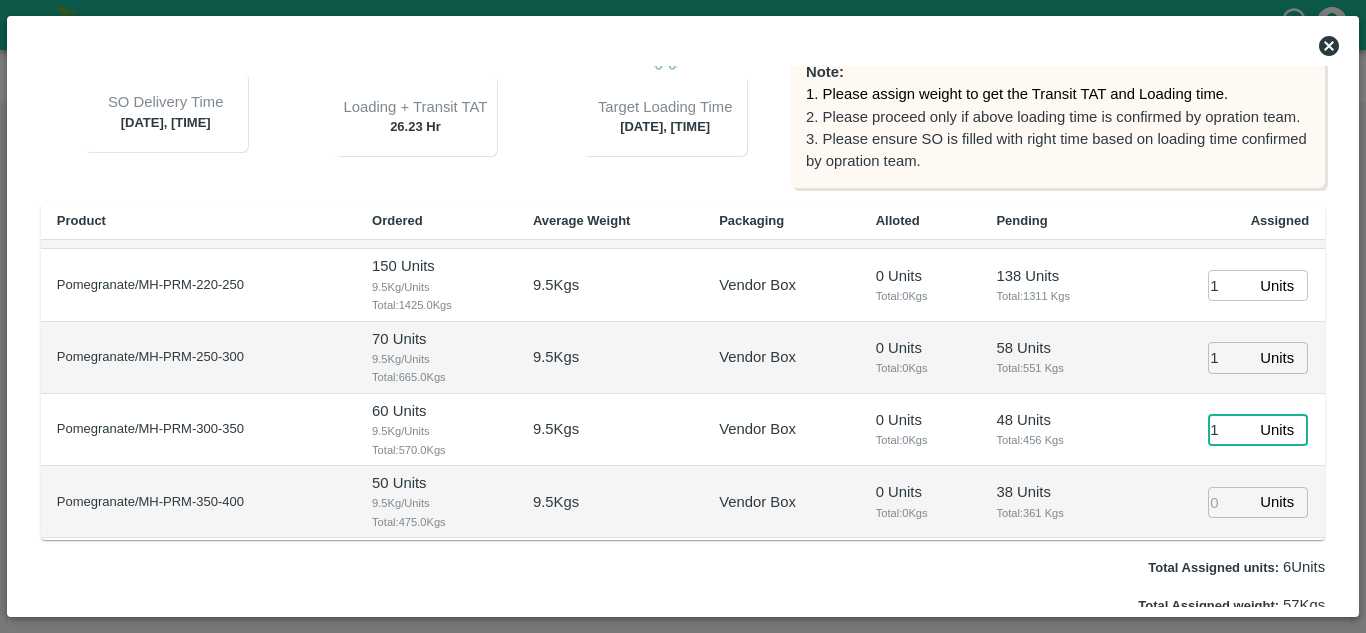 type on "1" 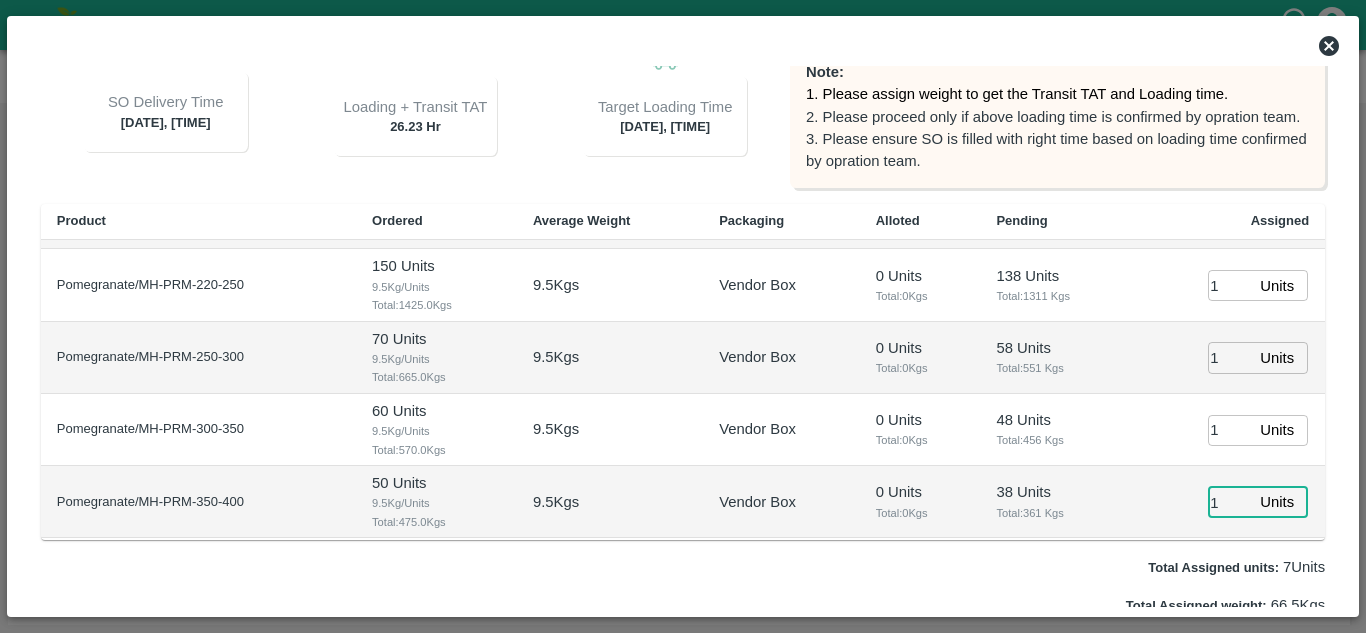 click on "1" at bounding box center [1230, 502] 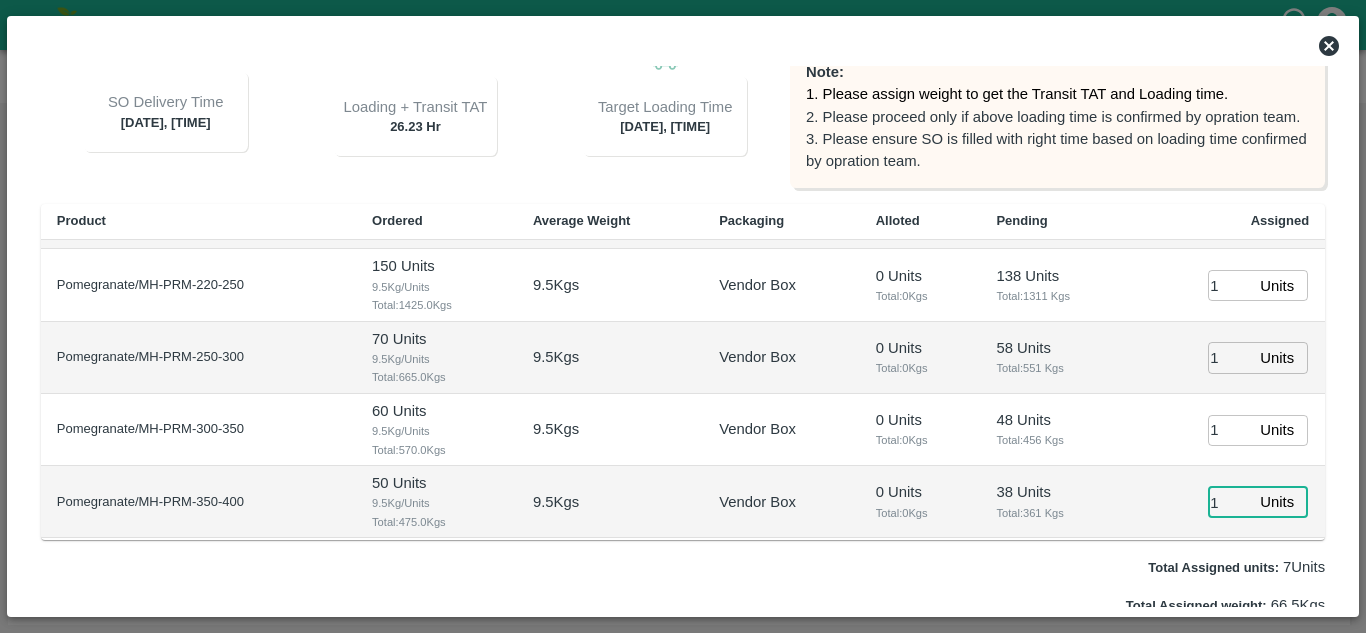 type on "1" 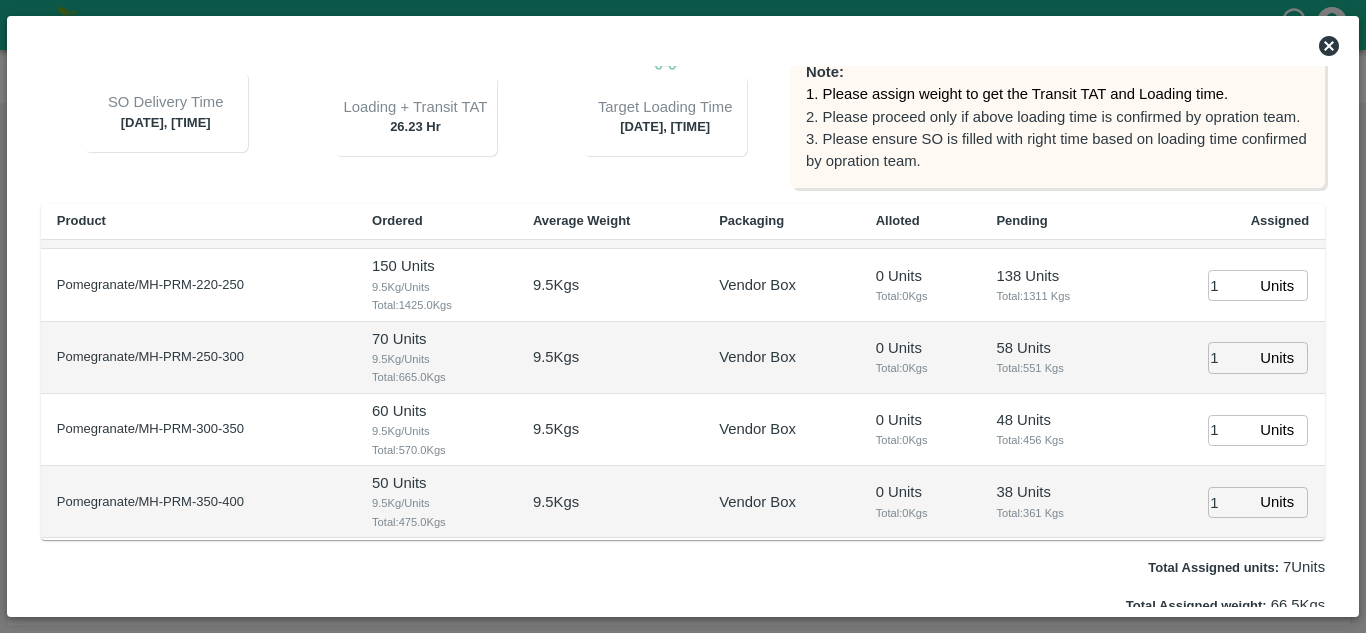 scroll, scrollTop: 422, scrollLeft: 0, axis: vertical 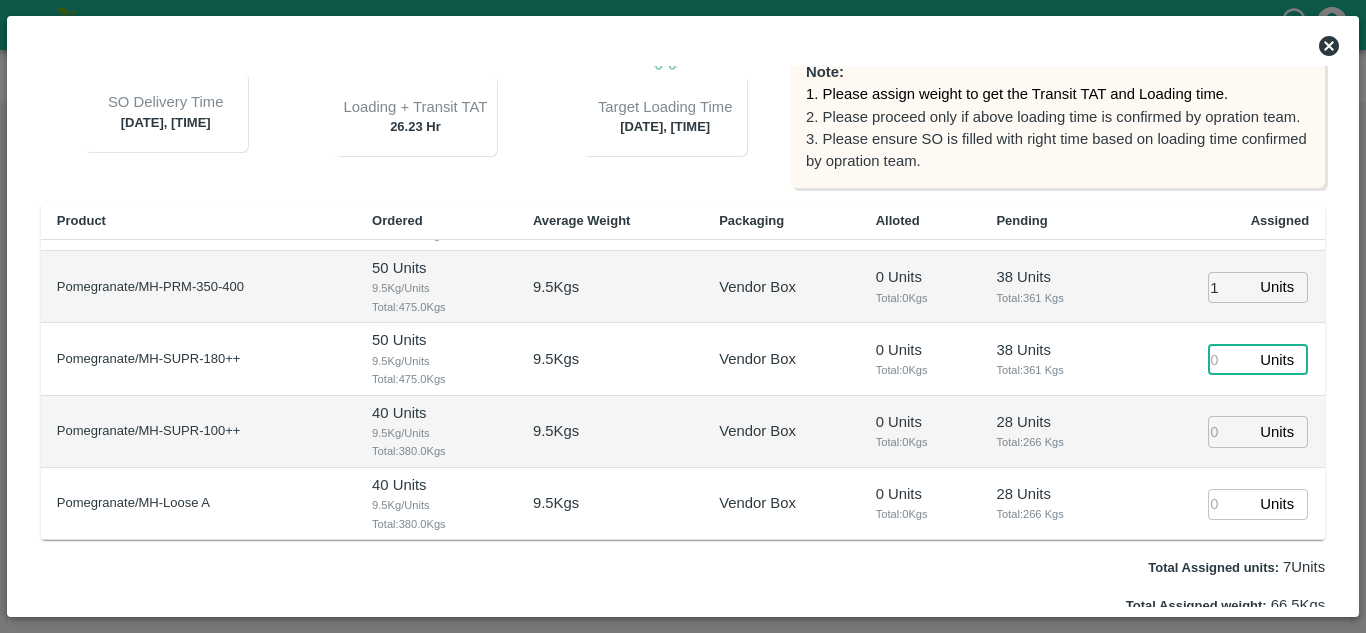 click at bounding box center (1230, 359) 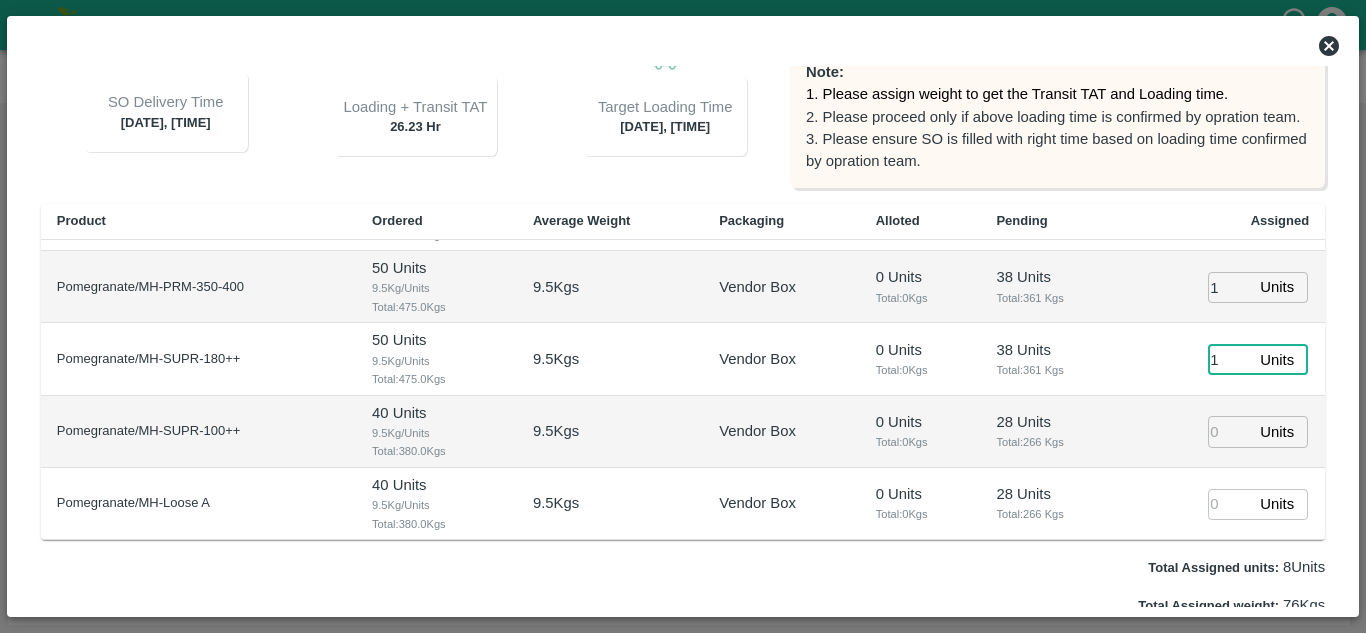 type on "1" 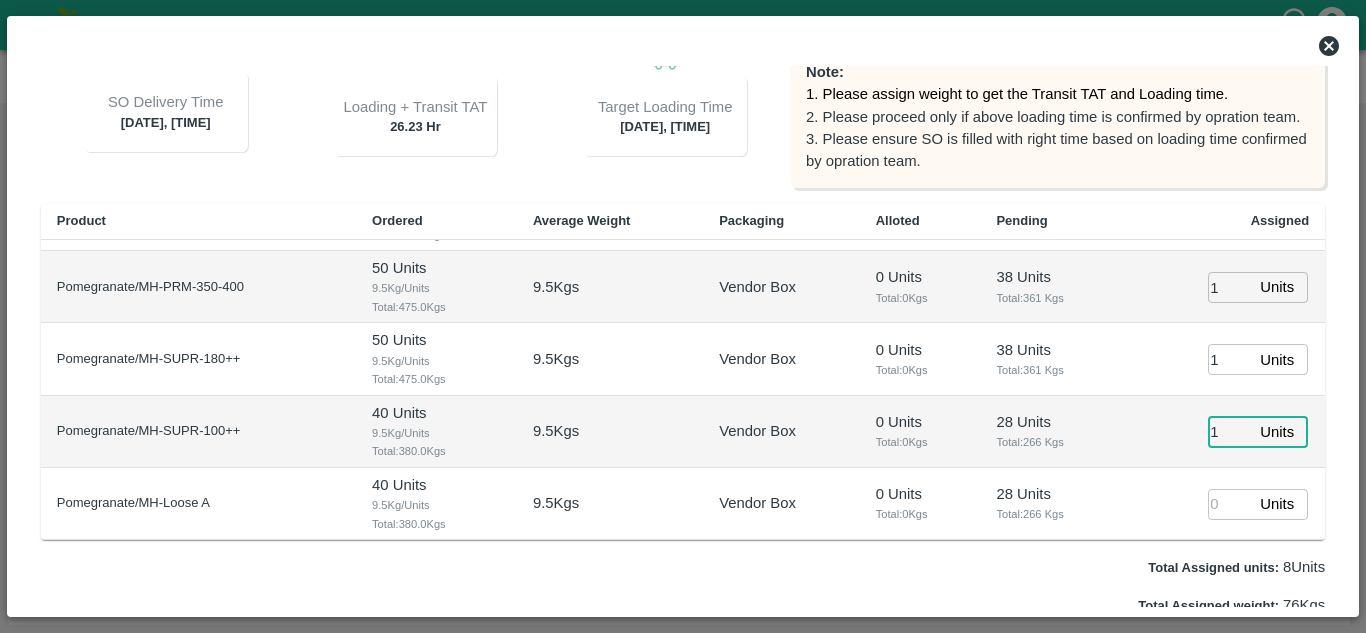 click on "1" at bounding box center (1230, 431) 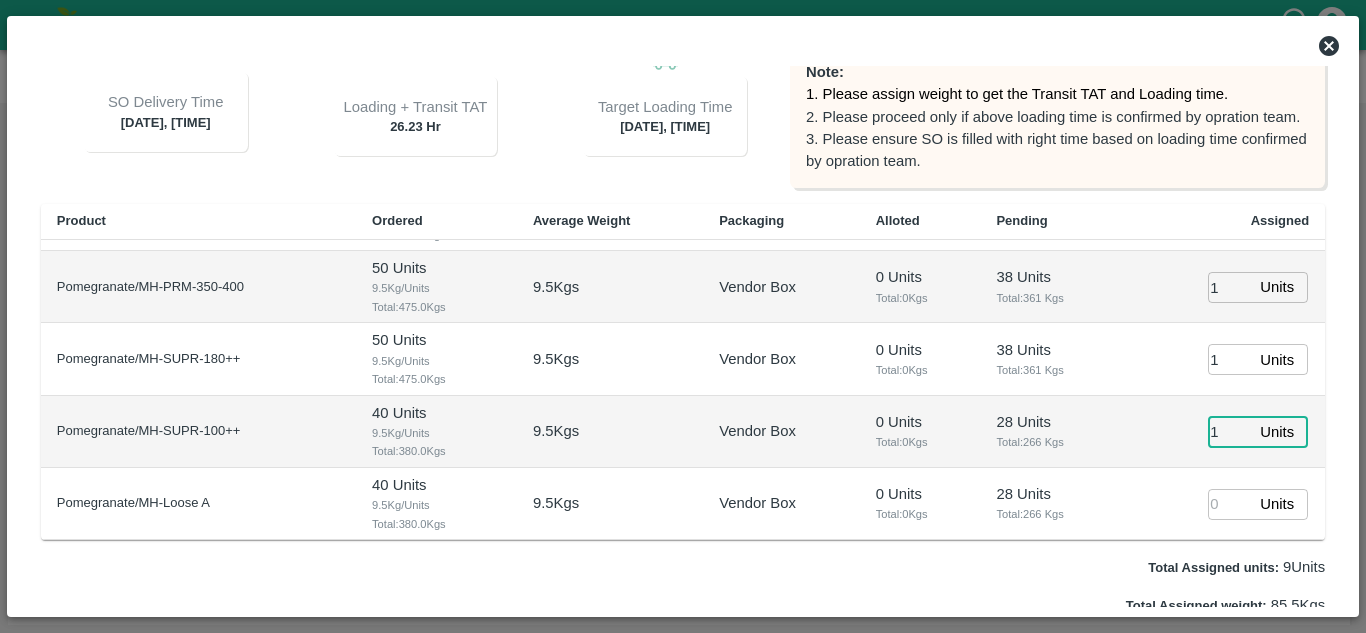 type on "1" 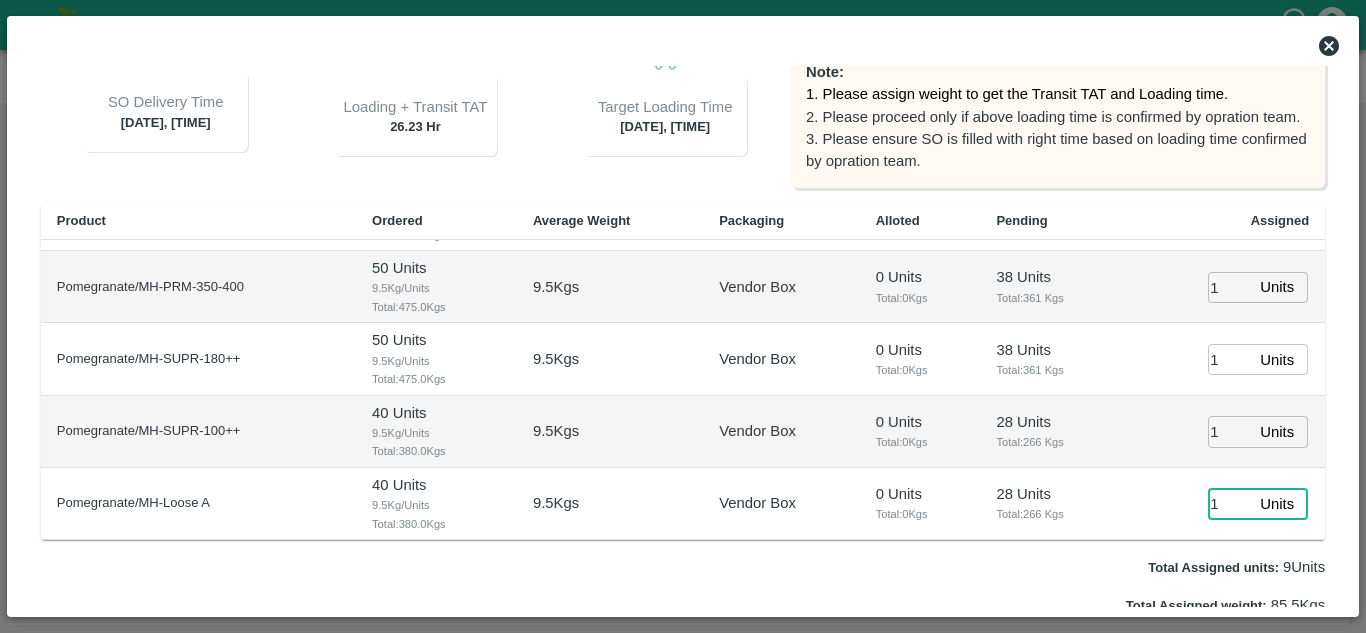 click on "1" at bounding box center (1230, 504) 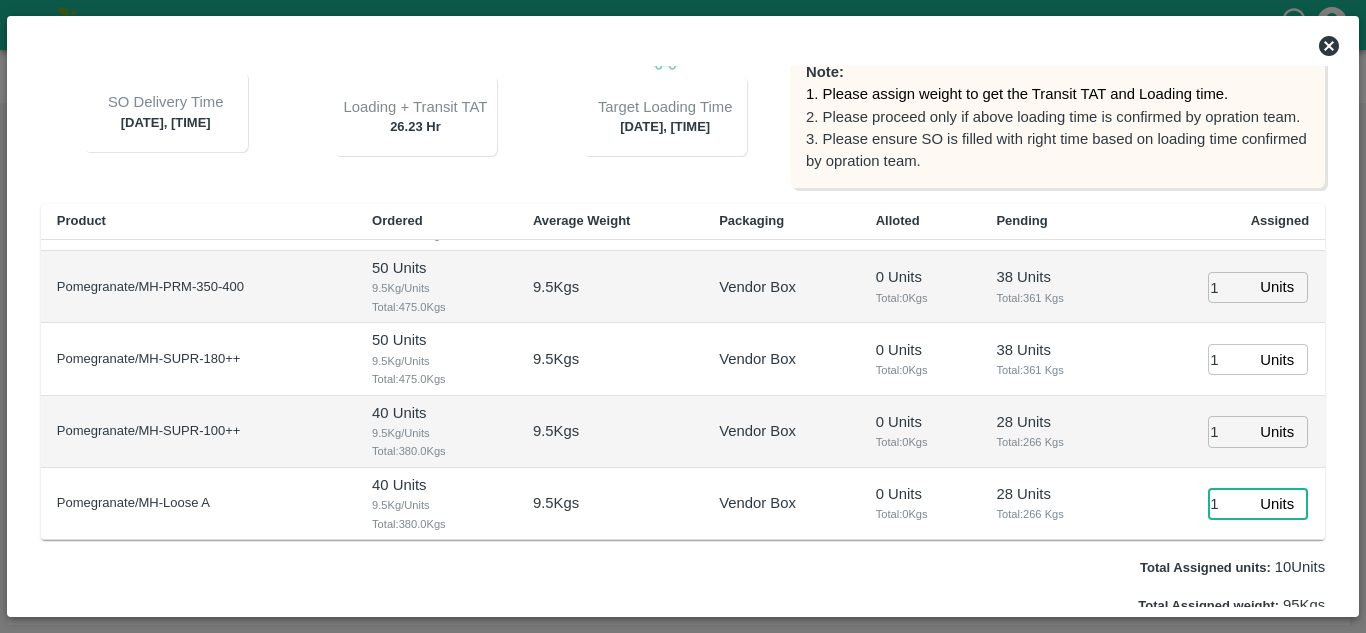 scroll, scrollTop: 300, scrollLeft: 0, axis: vertical 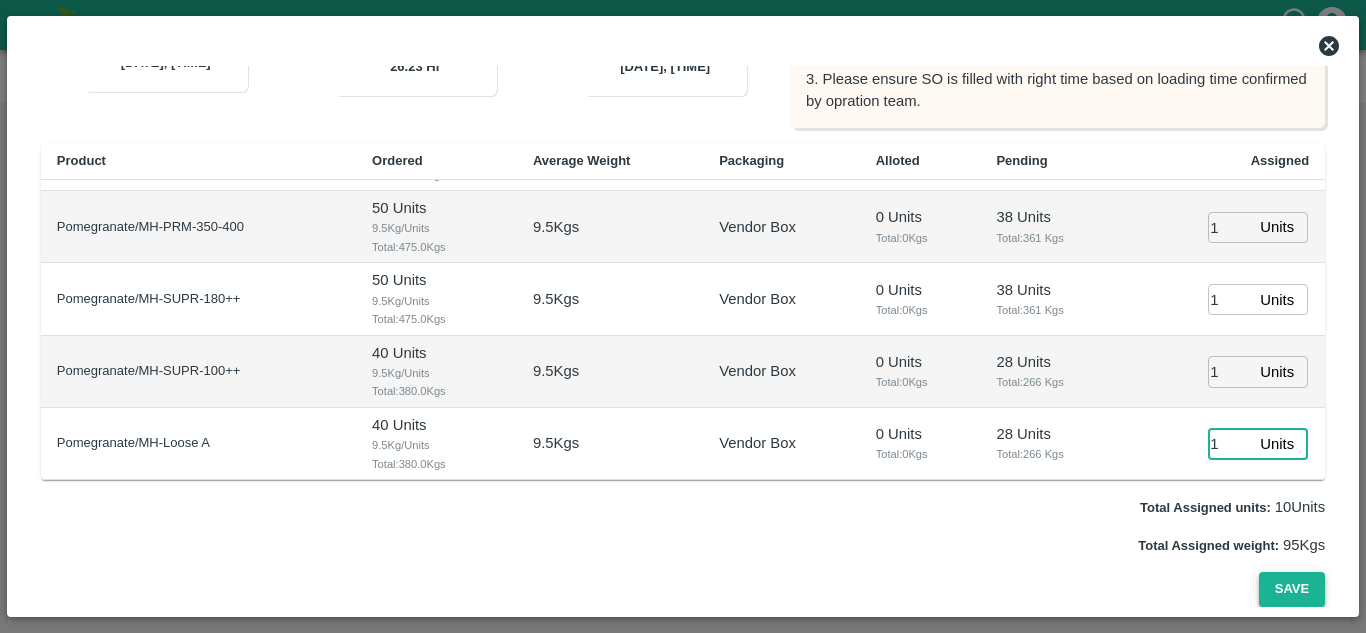 type on "1" 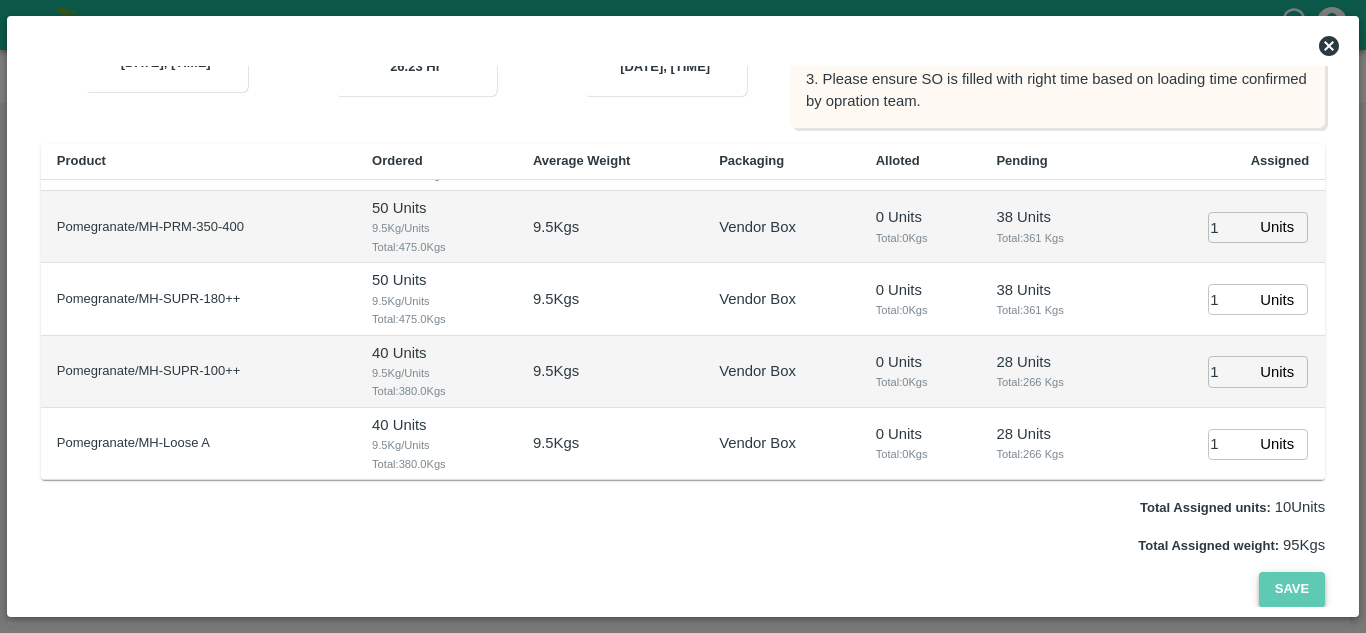 click on "Save" at bounding box center (1292, 589) 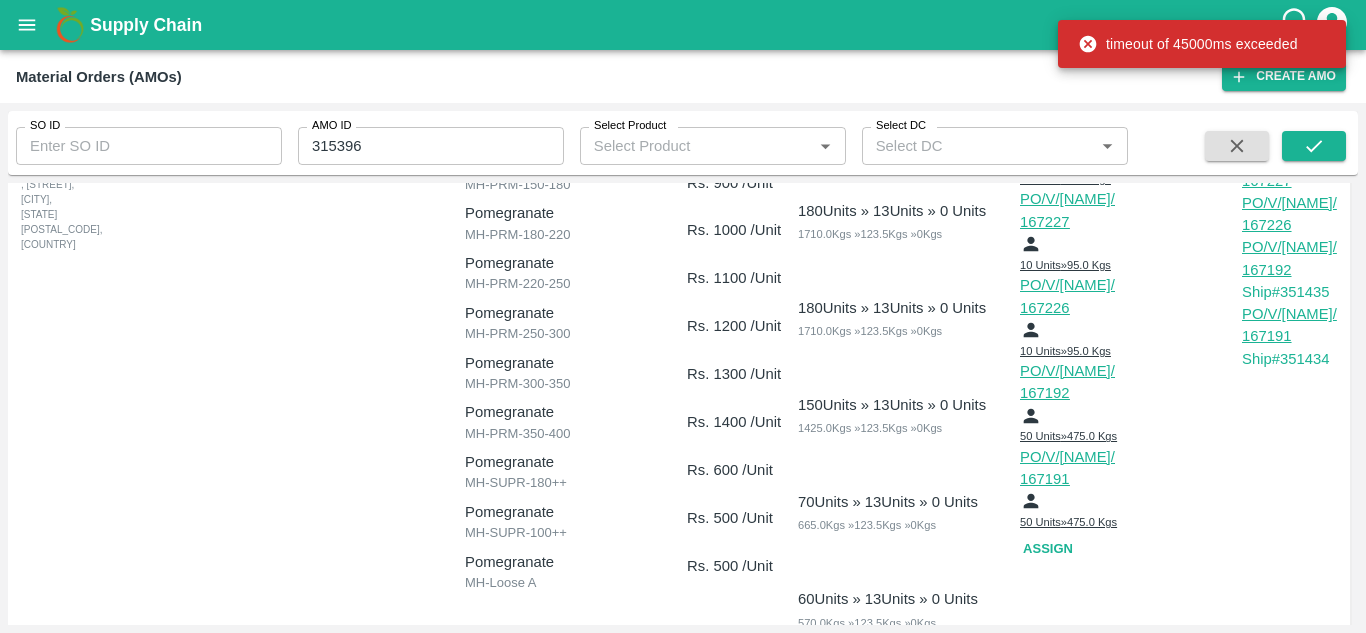scroll, scrollTop: 192, scrollLeft: 0, axis: vertical 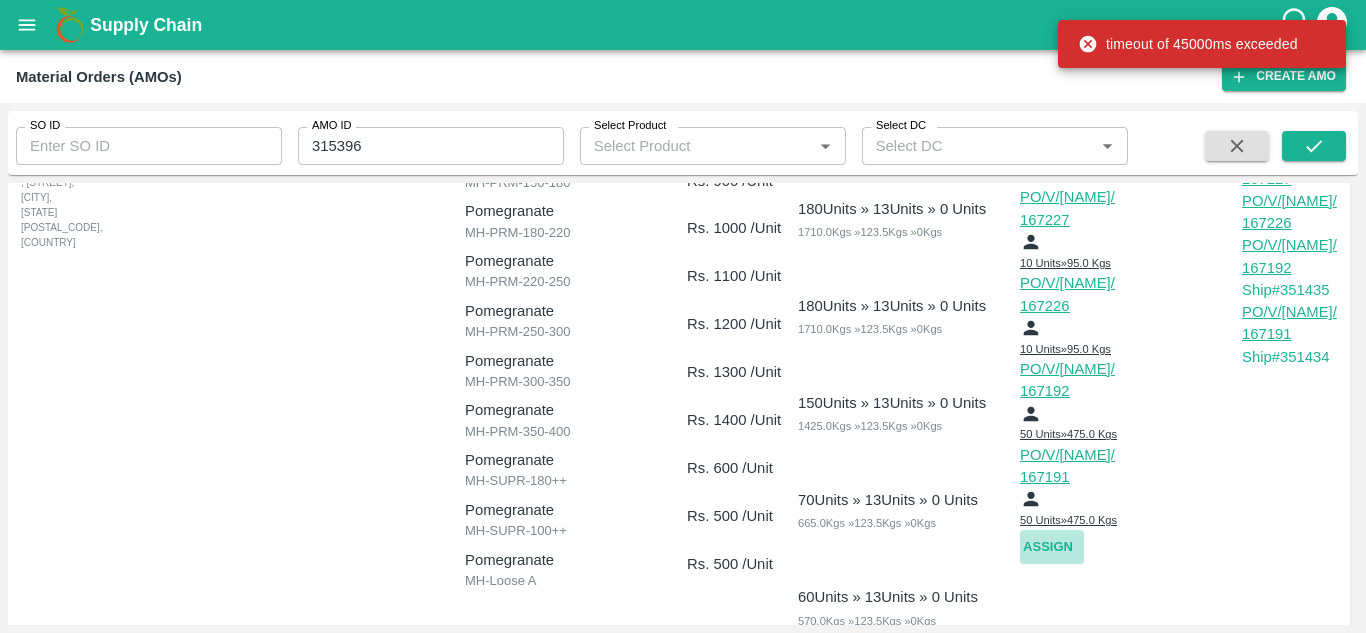 click on "Assign" at bounding box center [1052, 547] 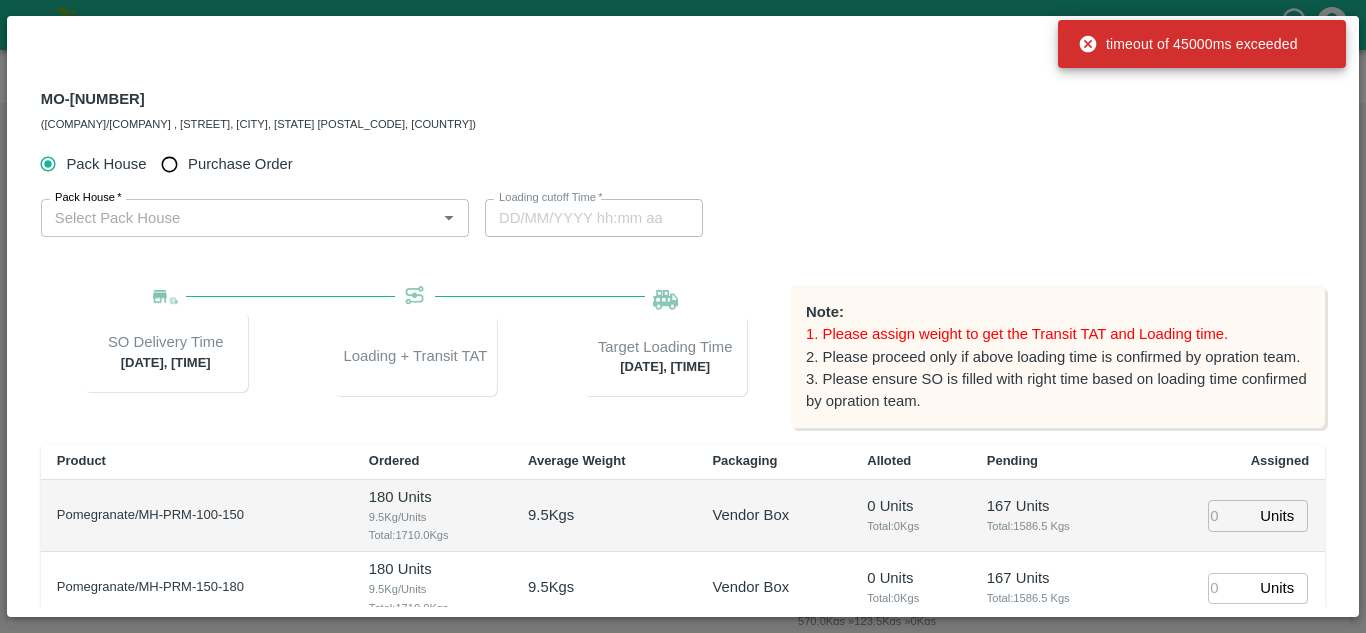 type on "06/08/2025 11:00 PM" 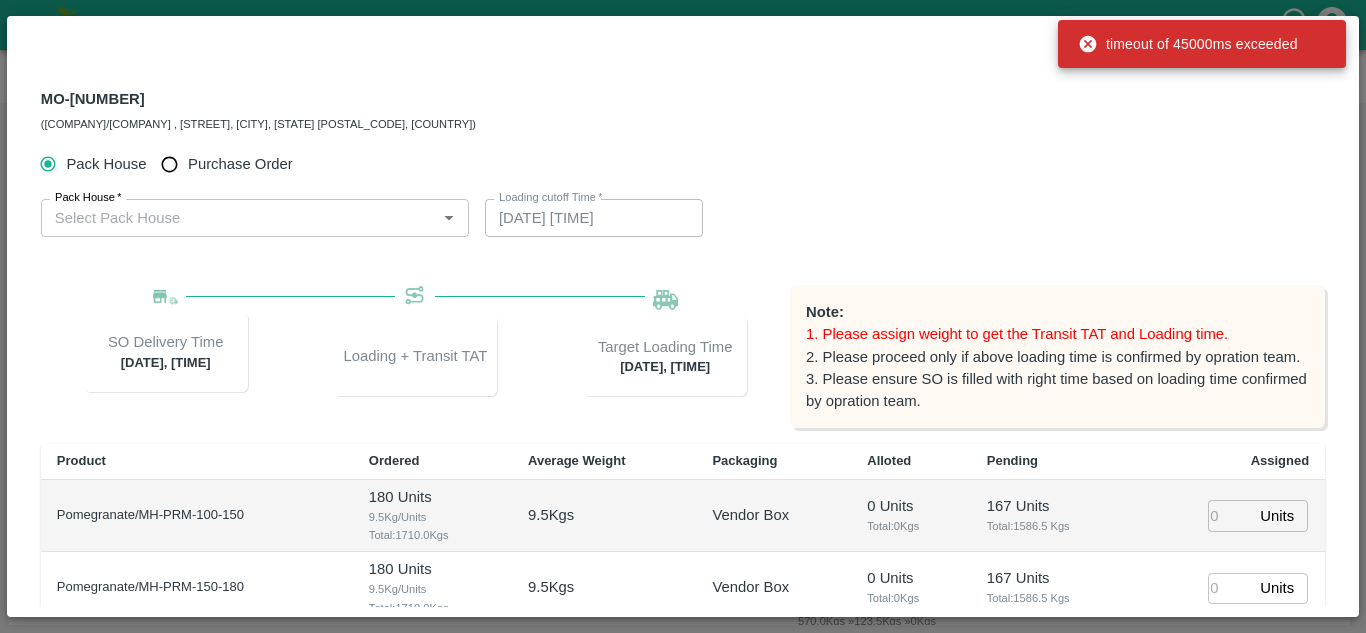 type 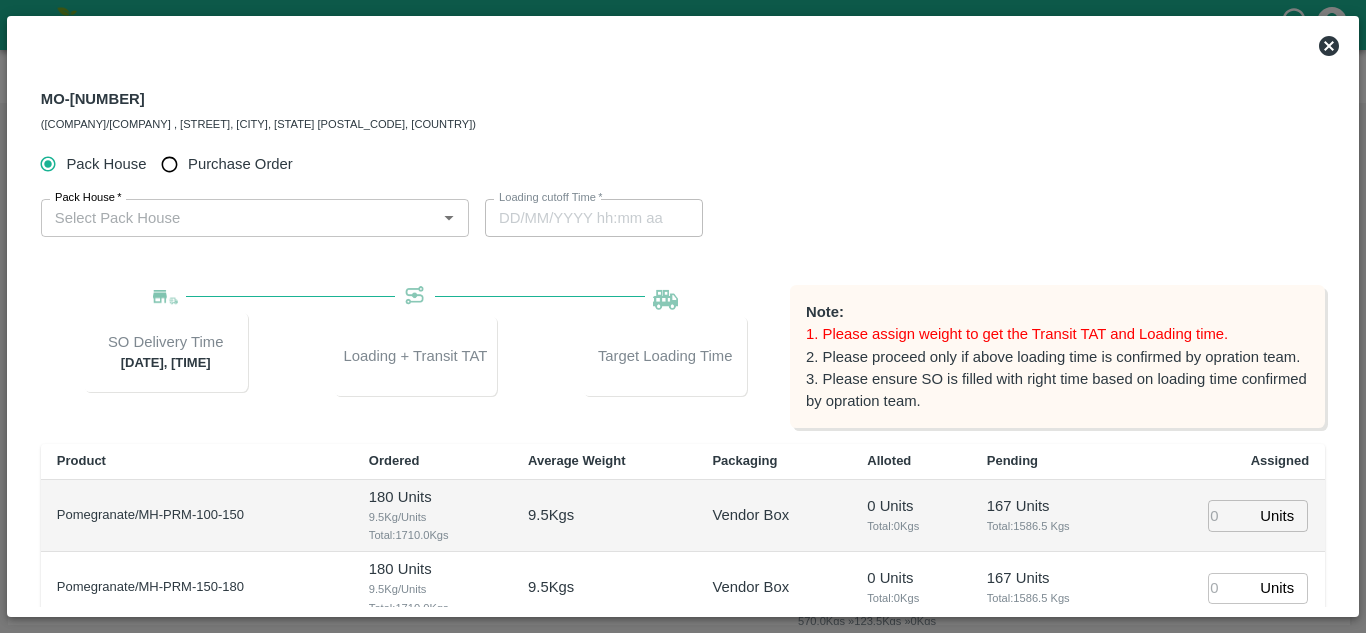 click on "Purchase Order" at bounding box center [169, 164] 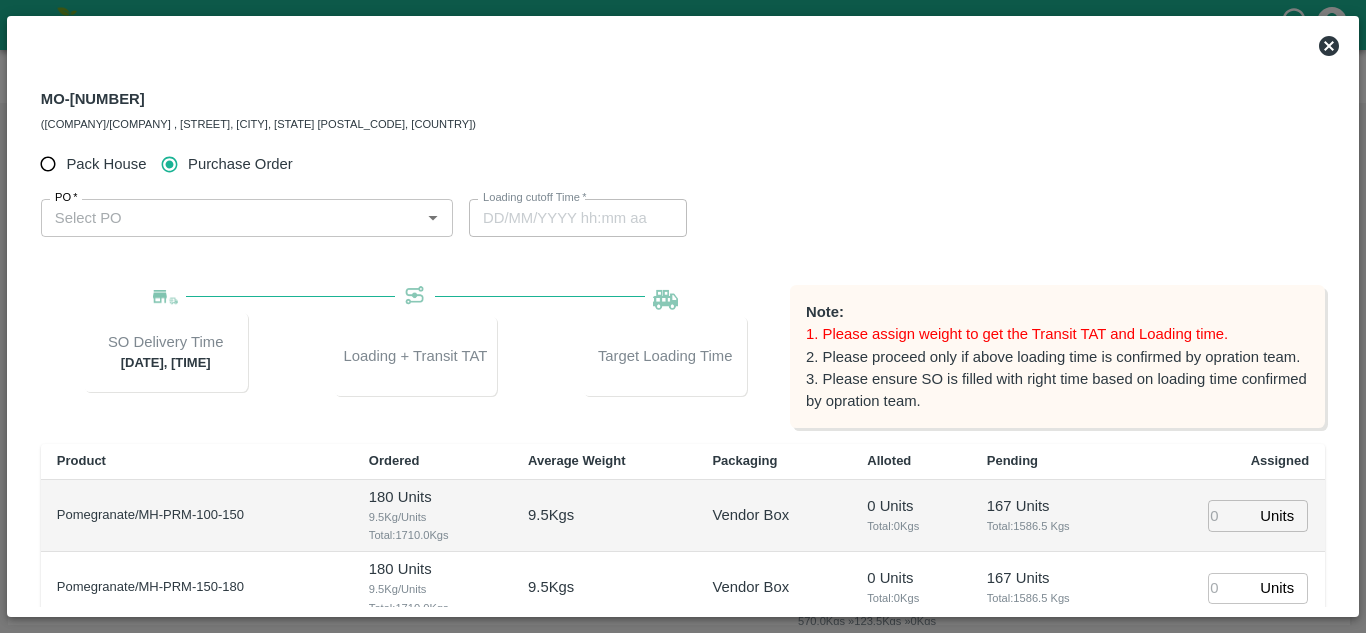 click on "PO   *" at bounding box center (247, 218) 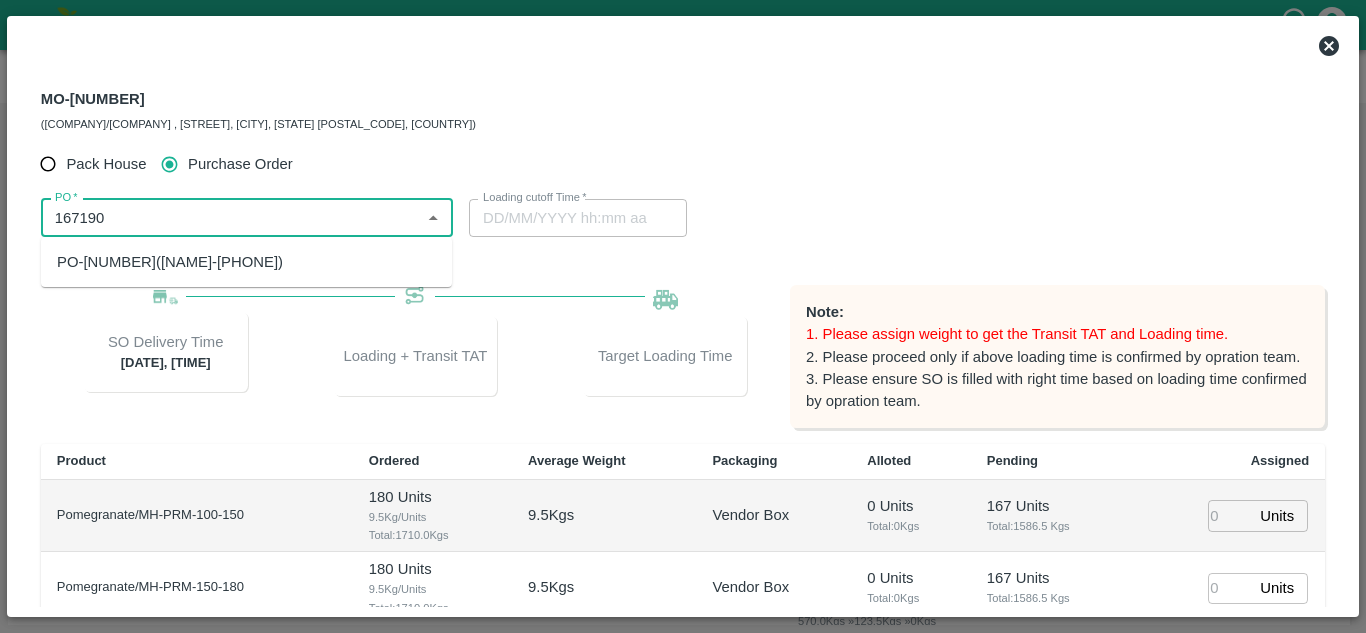 click on "PO-167190(SHIVAJI RAJARAM AVACHAR-9552904036)" at bounding box center [170, 262] 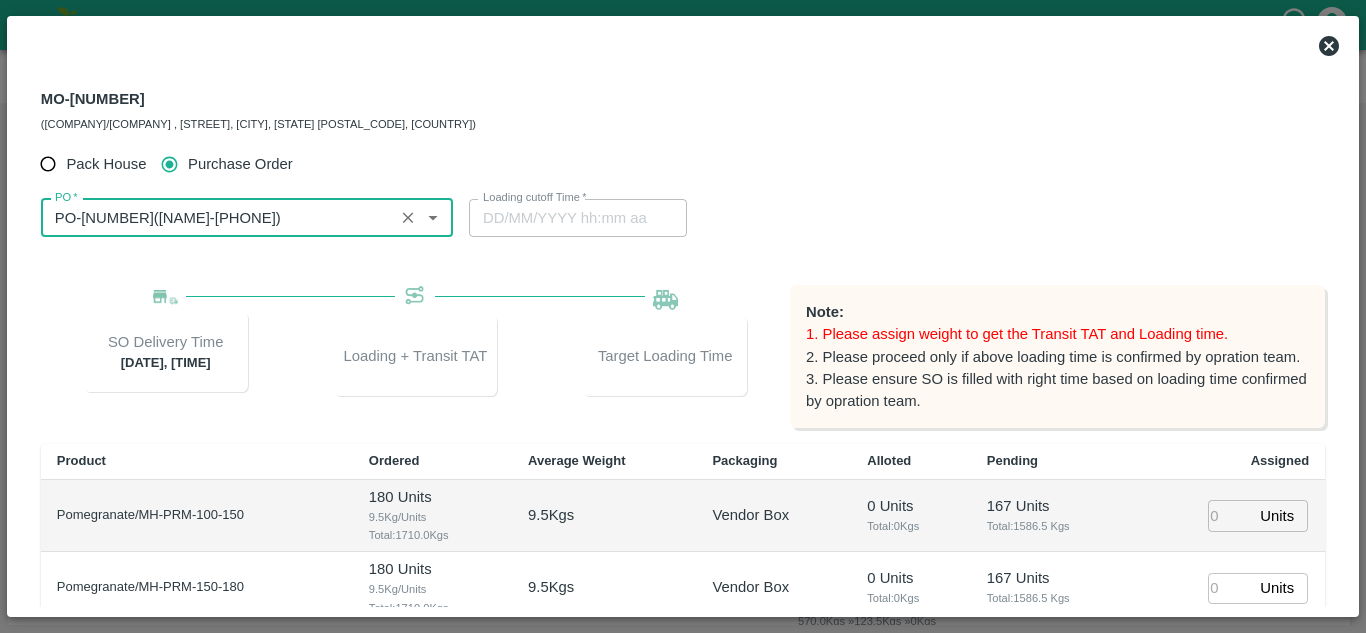 scroll, scrollTop: 300, scrollLeft: 0, axis: vertical 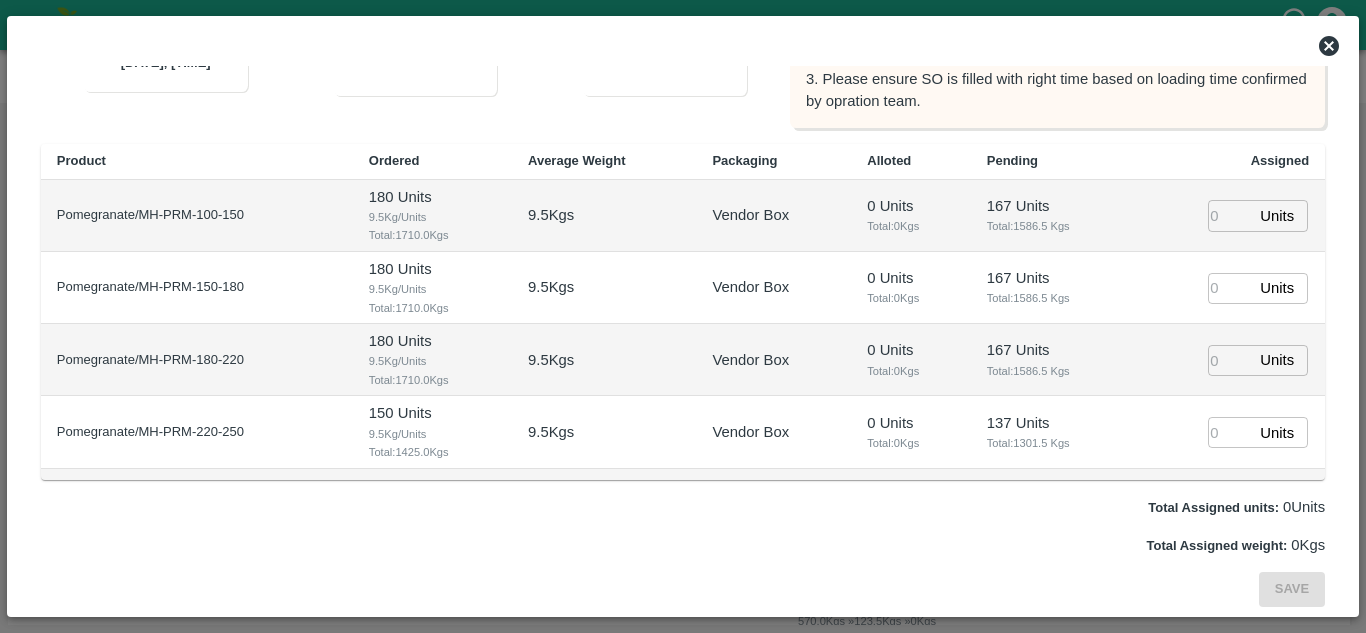 type on "PO-167190(SHIVAJI RAJARAM AVACHAR-9552904036)" 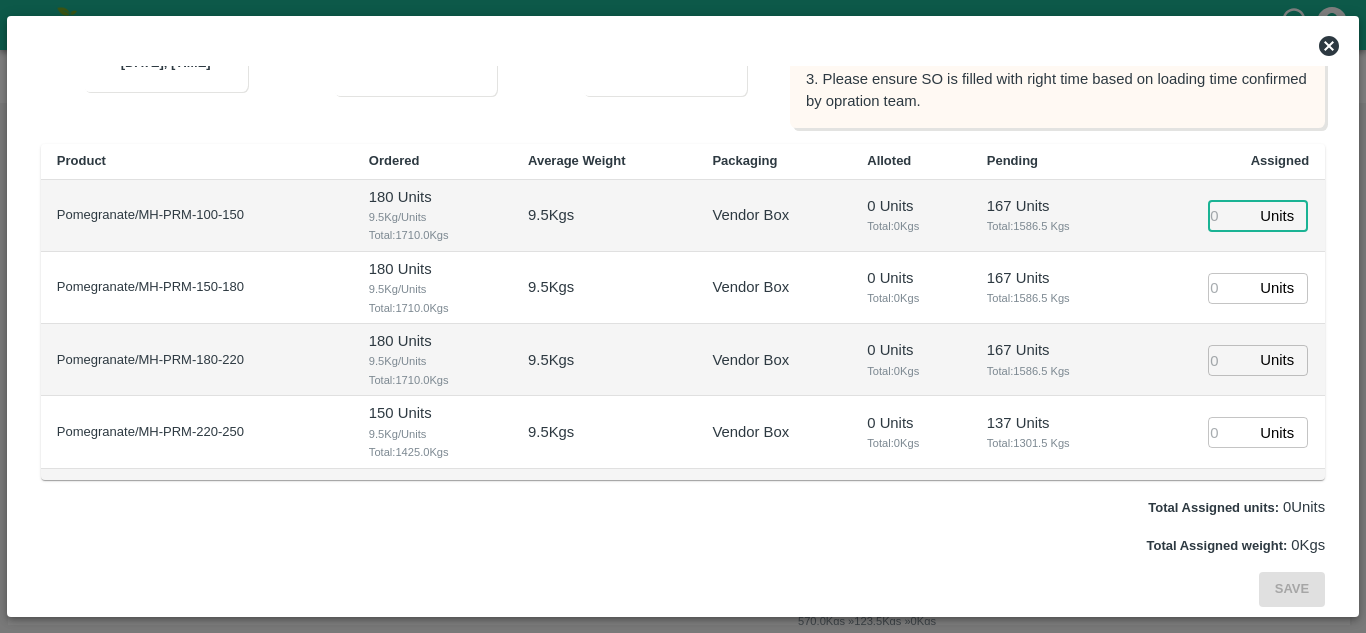 click at bounding box center (1230, 215) 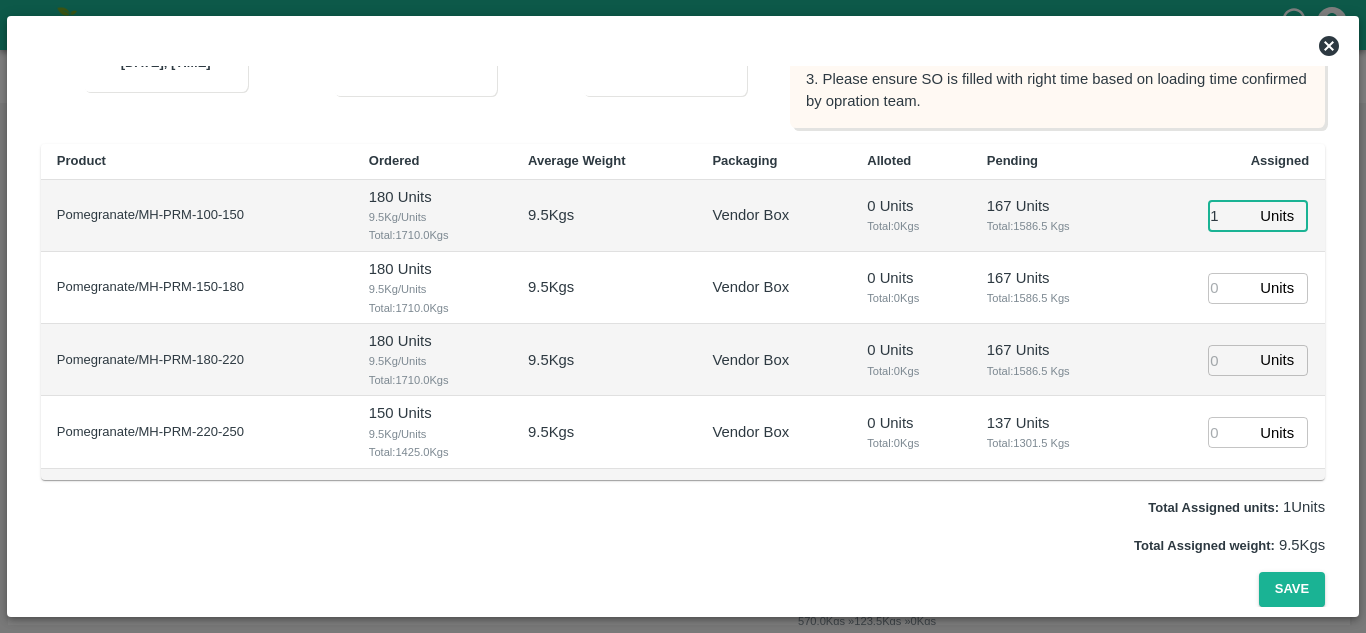type on "1" 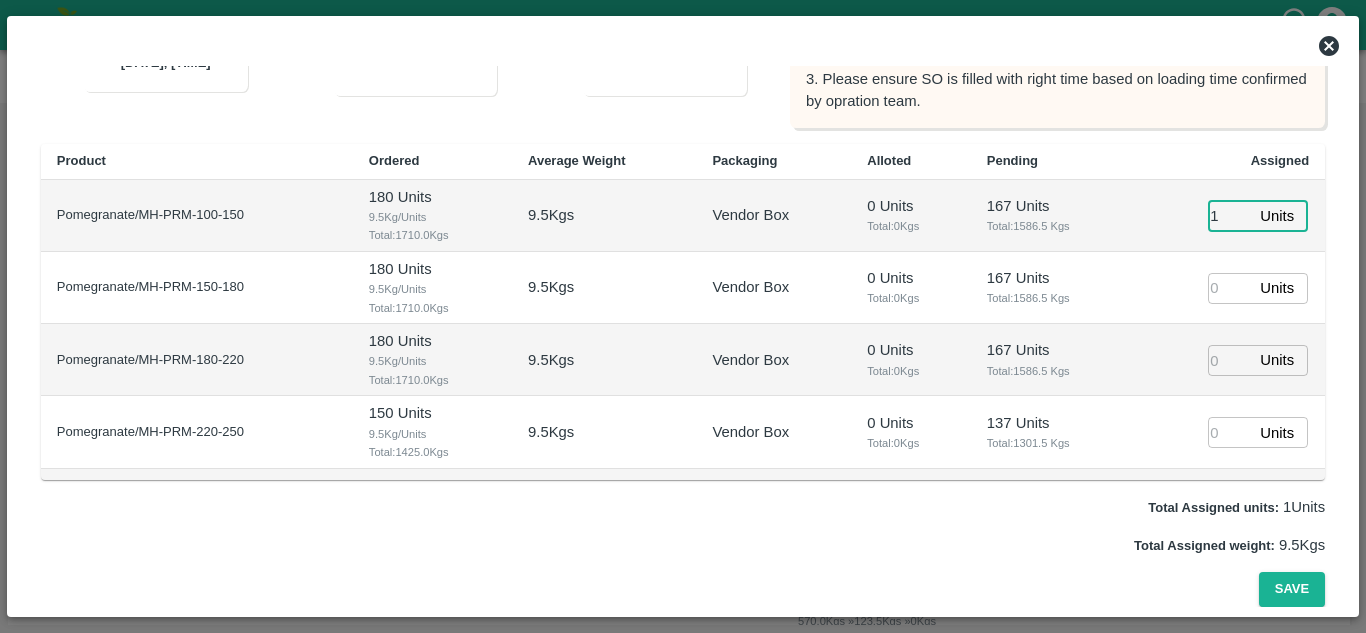type on "1" 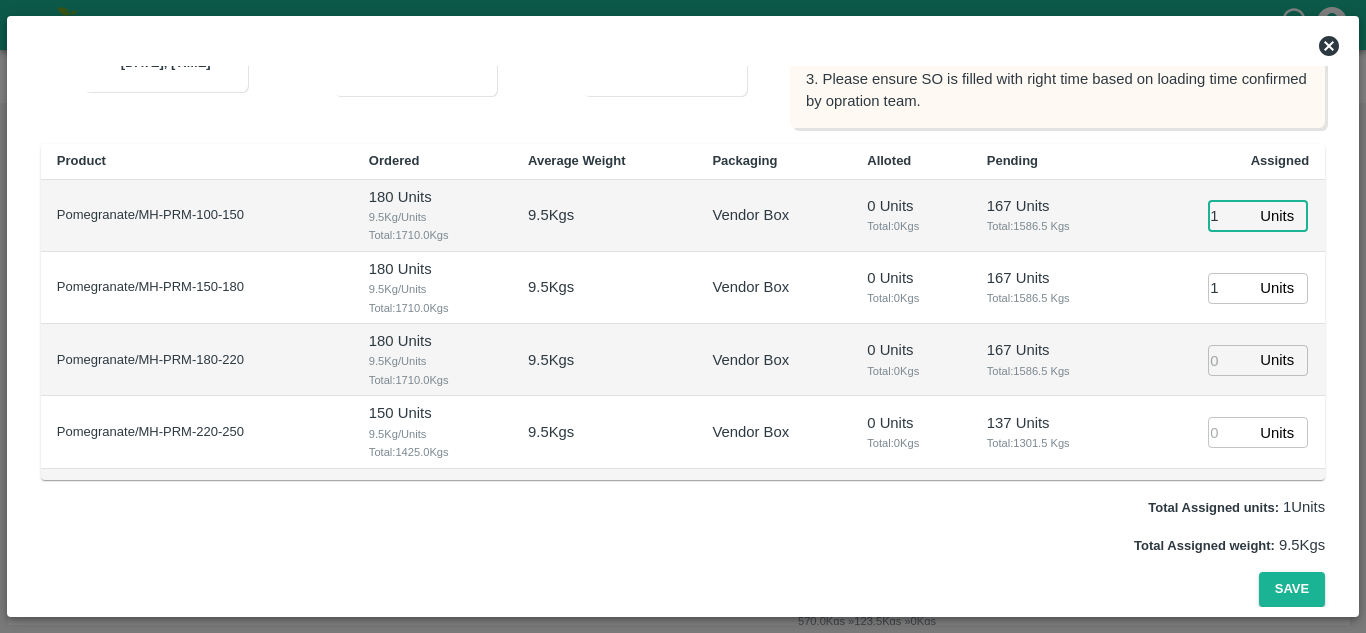 type on "[DATE] [TIME]" 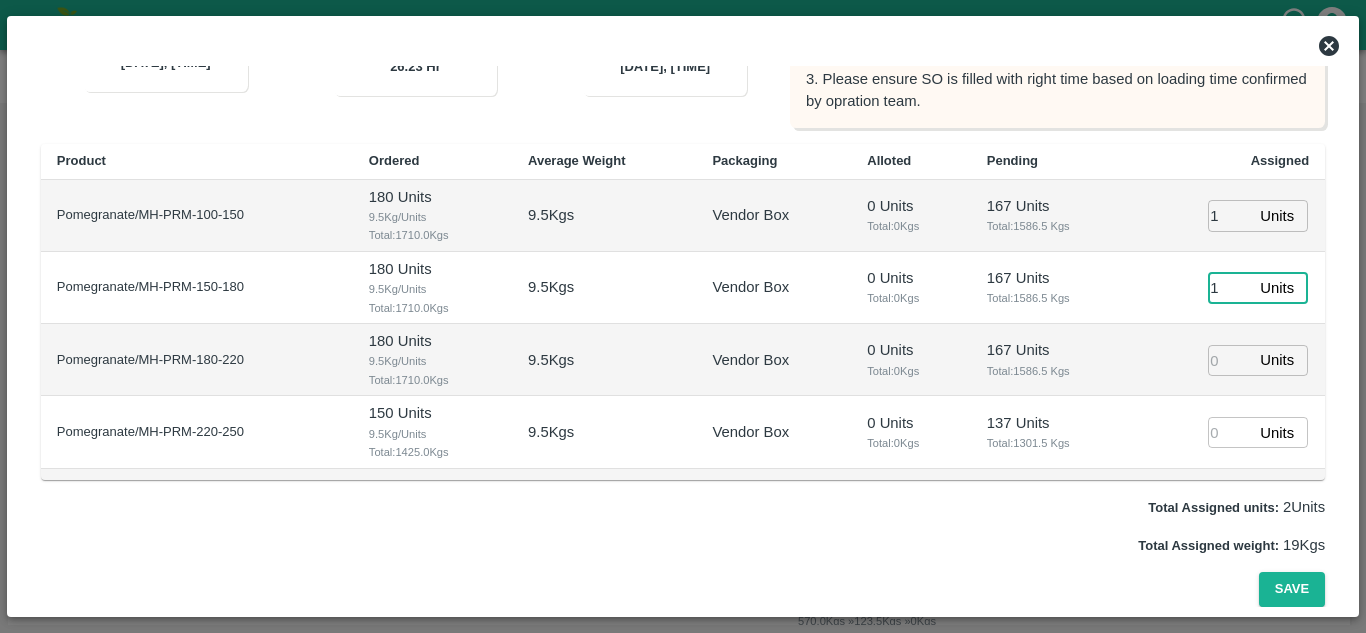 click on "1" at bounding box center [1230, 288] 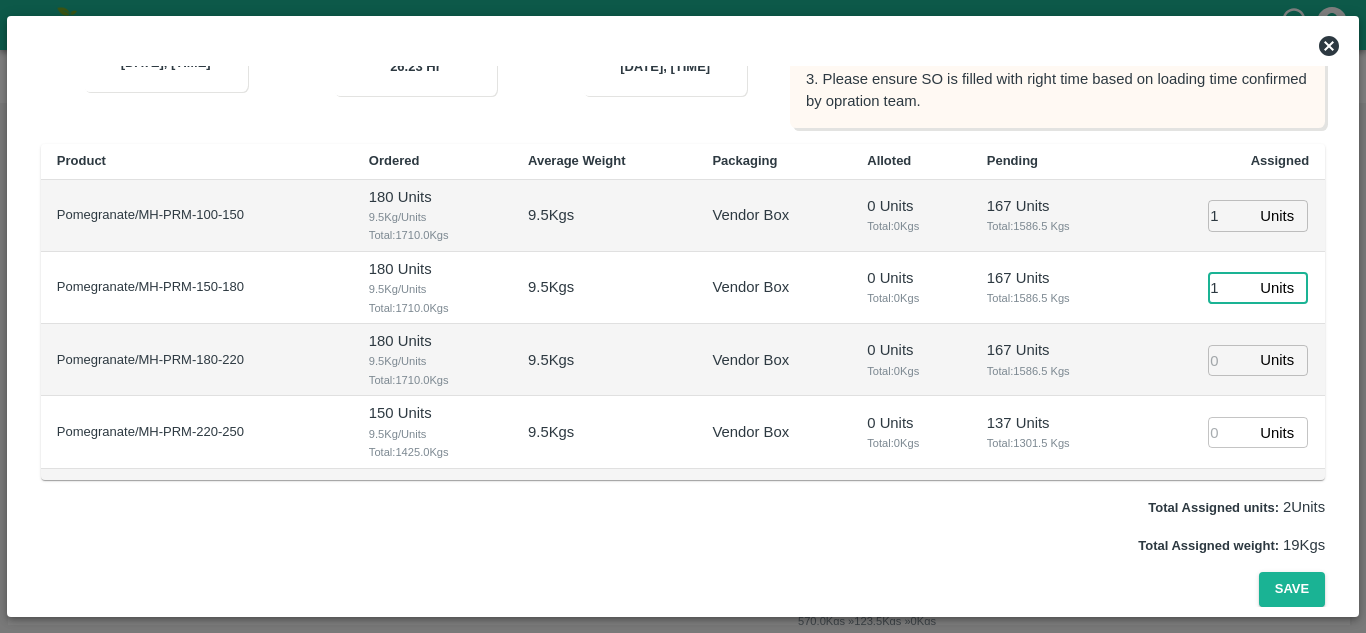type on "1" 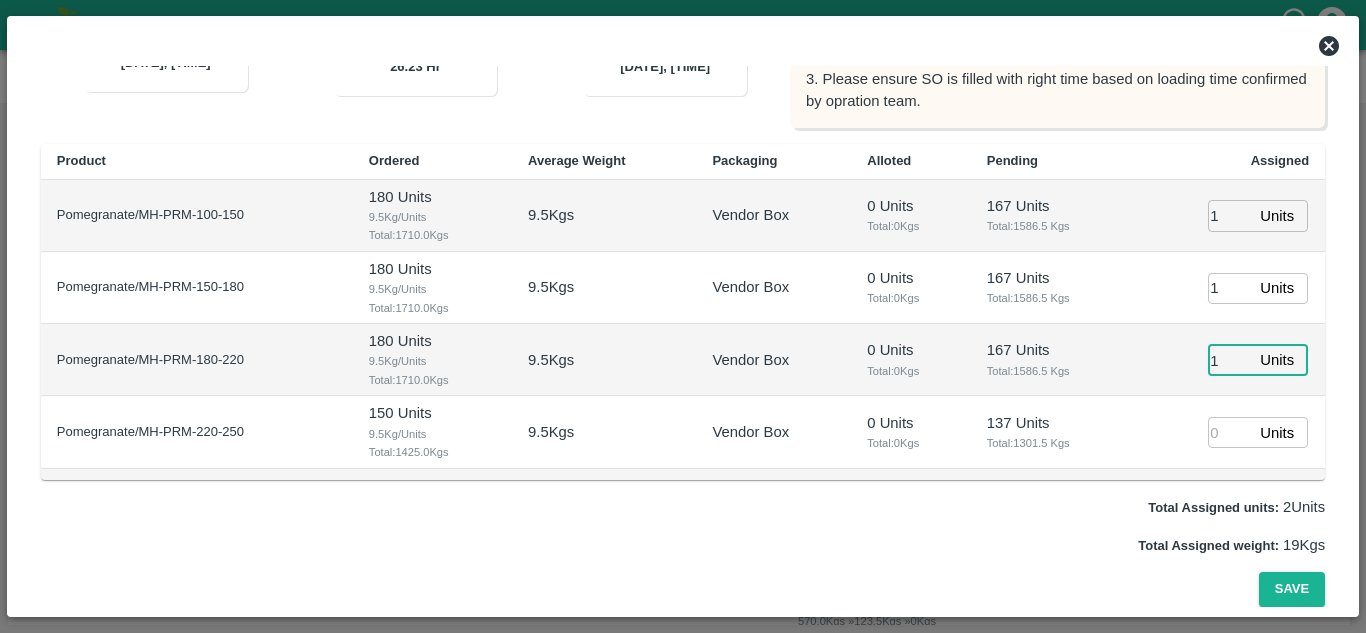 click on "1" at bounding box center [1230, 360] 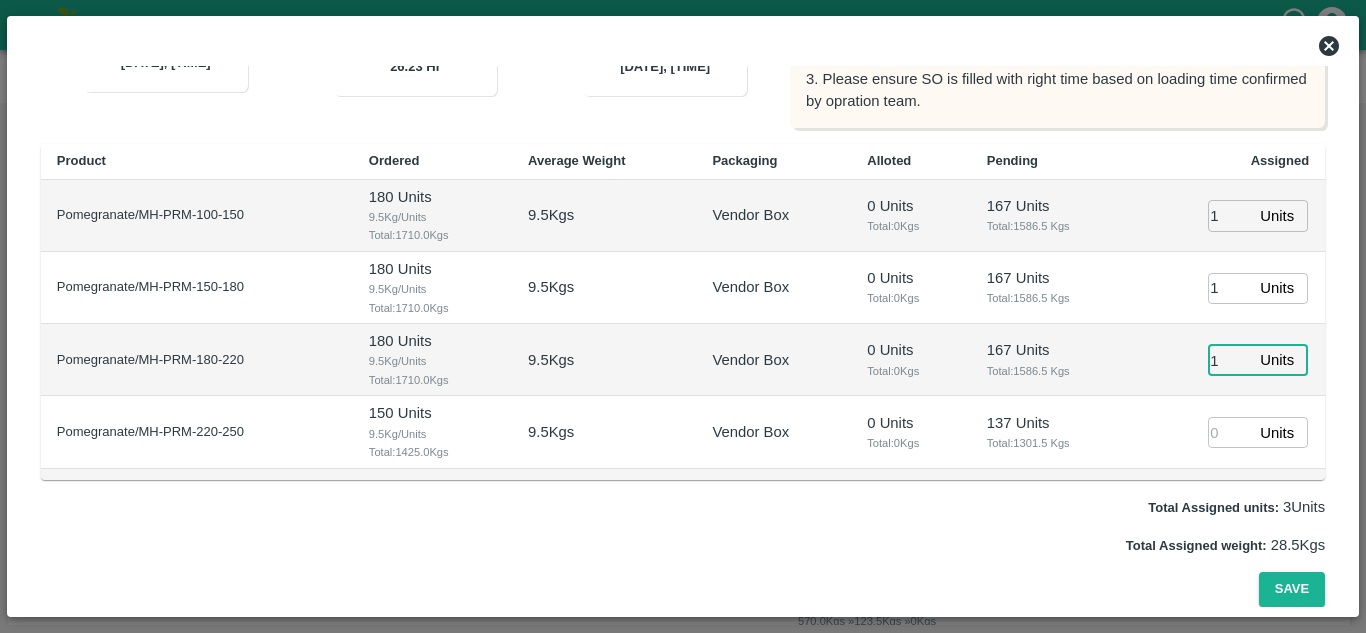 type on "1" 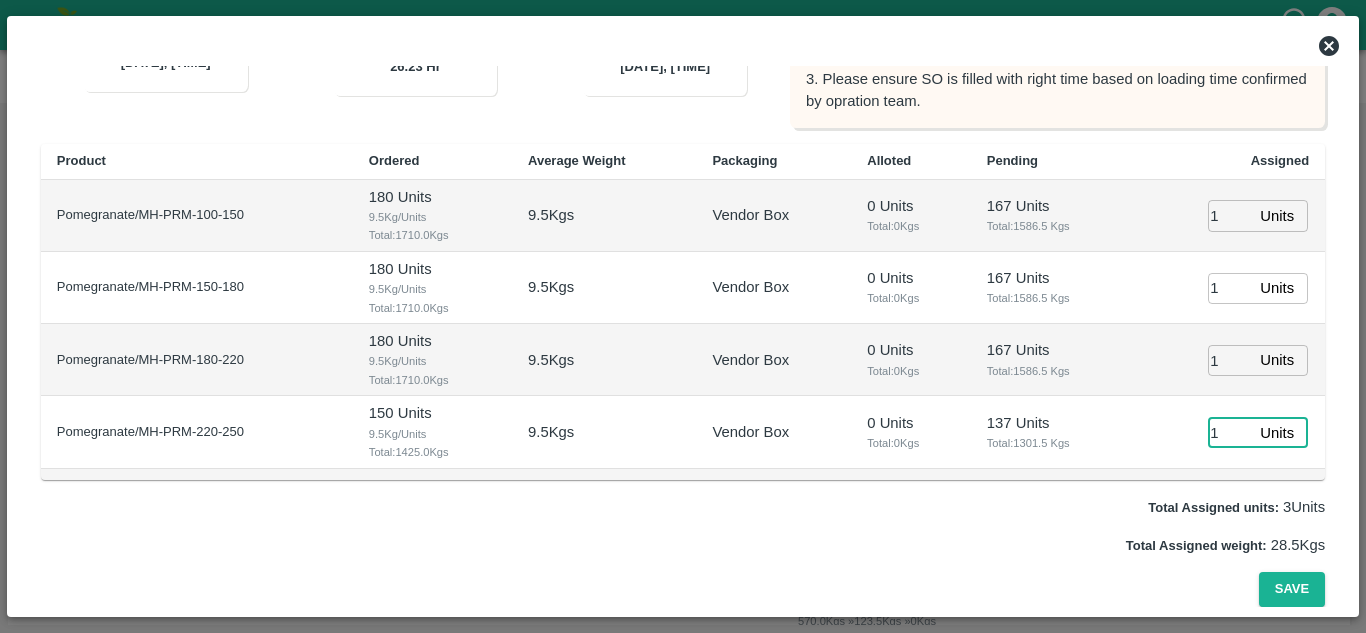 click on "1" at bounding box center (1230, 432) 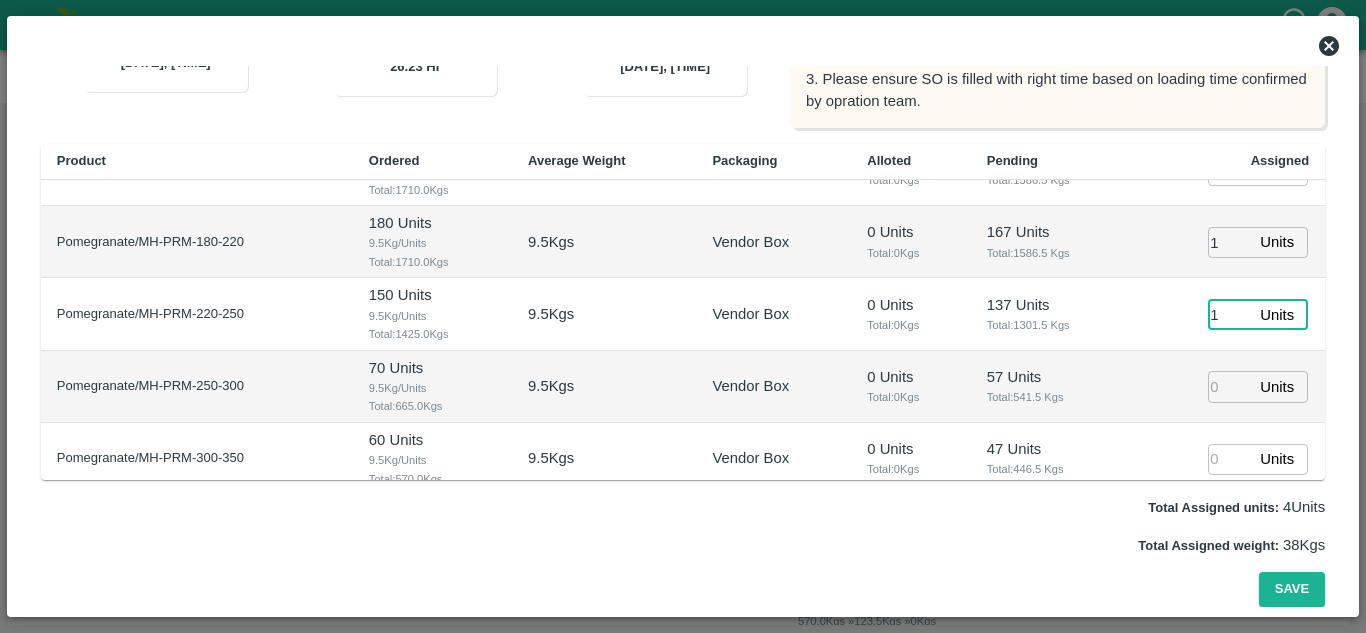 scroll, scrollTop: 112, scrollLeft: 0, axis: vertical 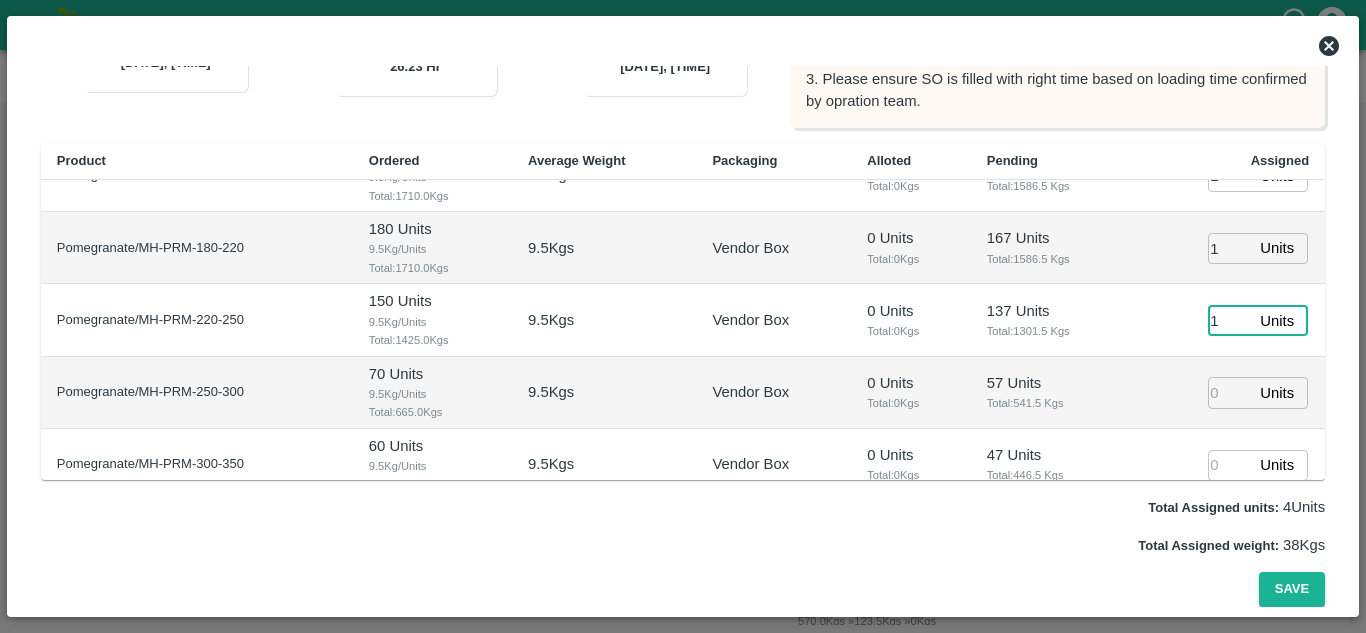 type on "1" 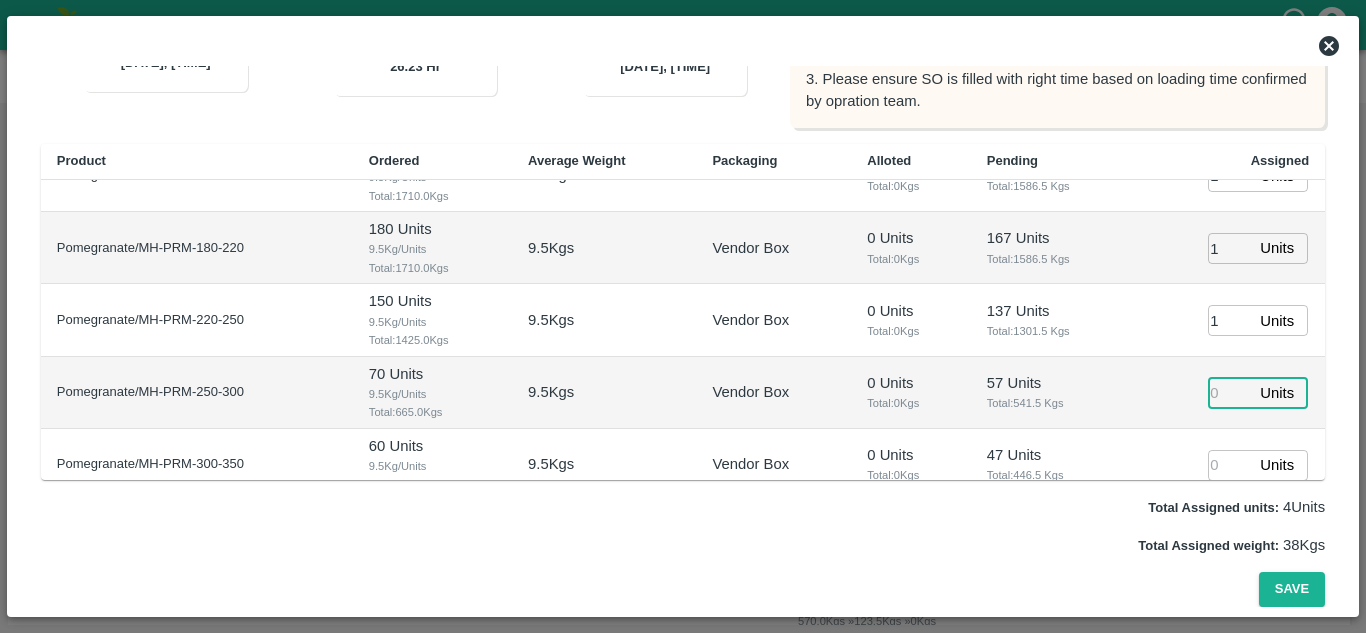 click at bounding box center [1230, 392] 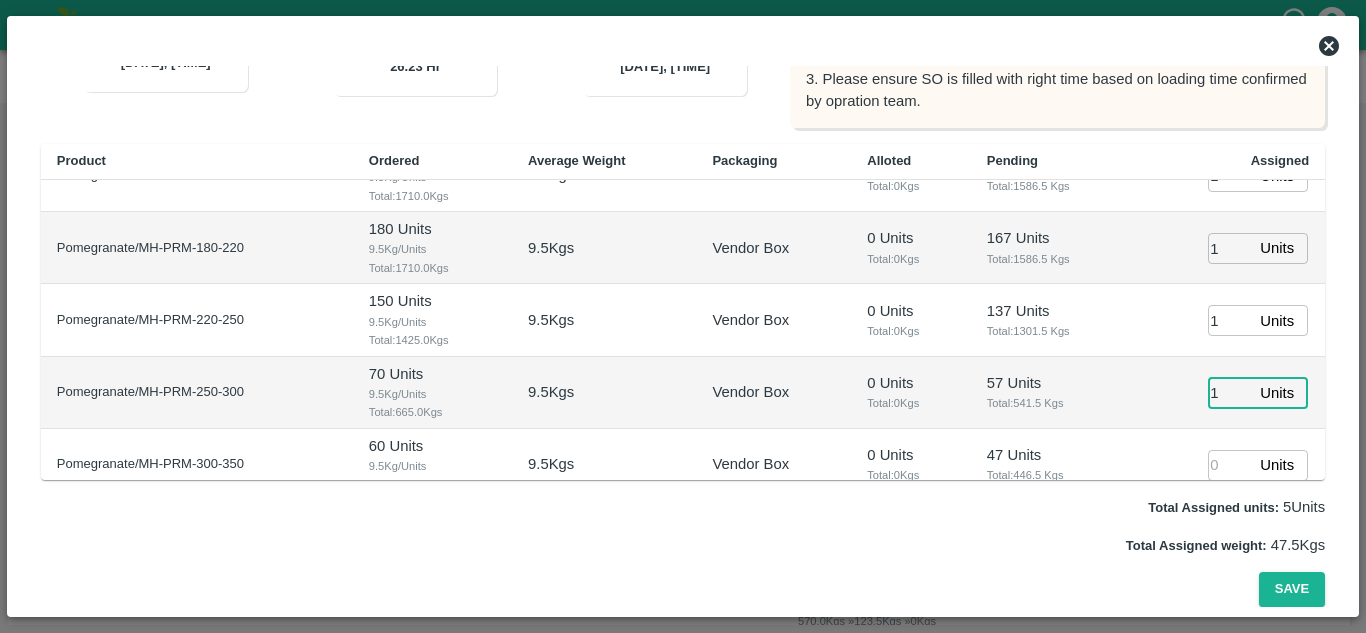 type on "1" 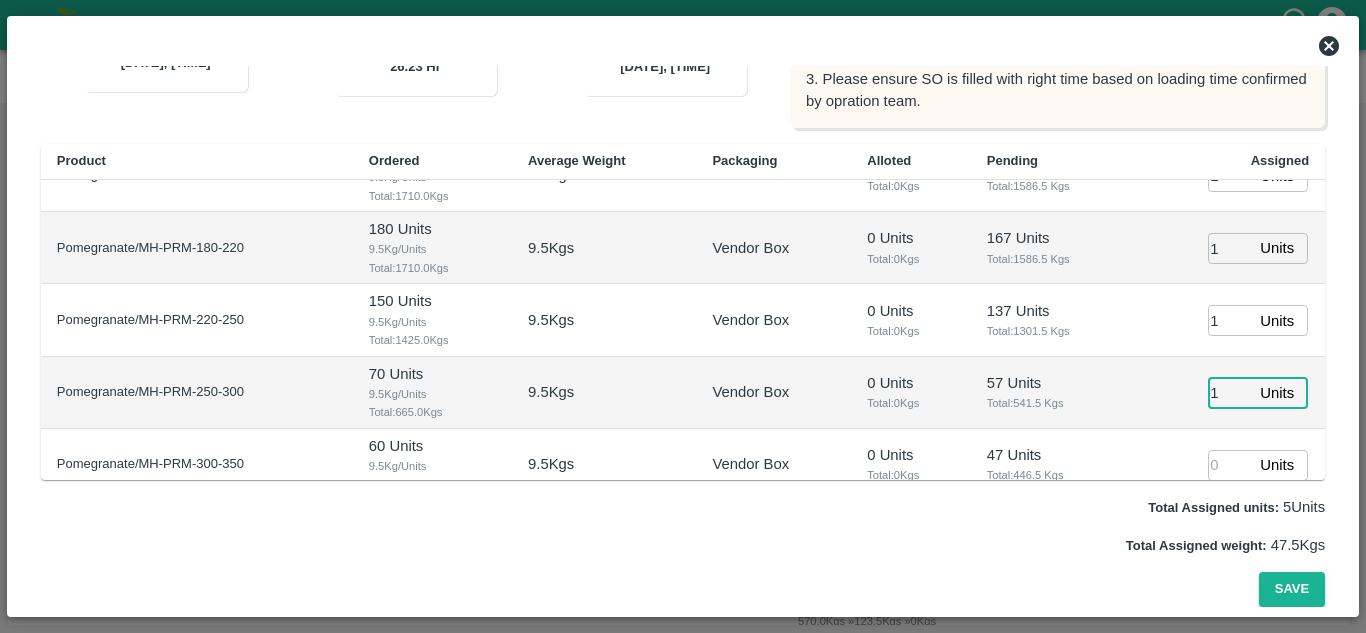 click at bounding box center (1230, 465) 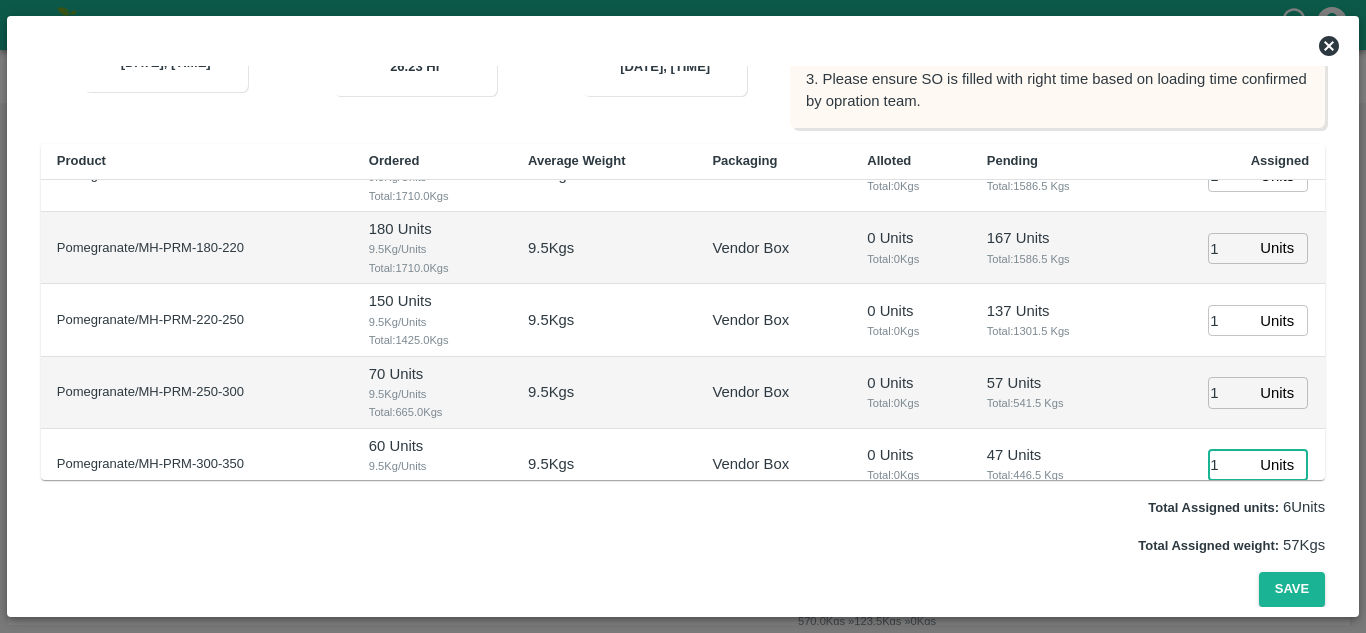 type on "1" 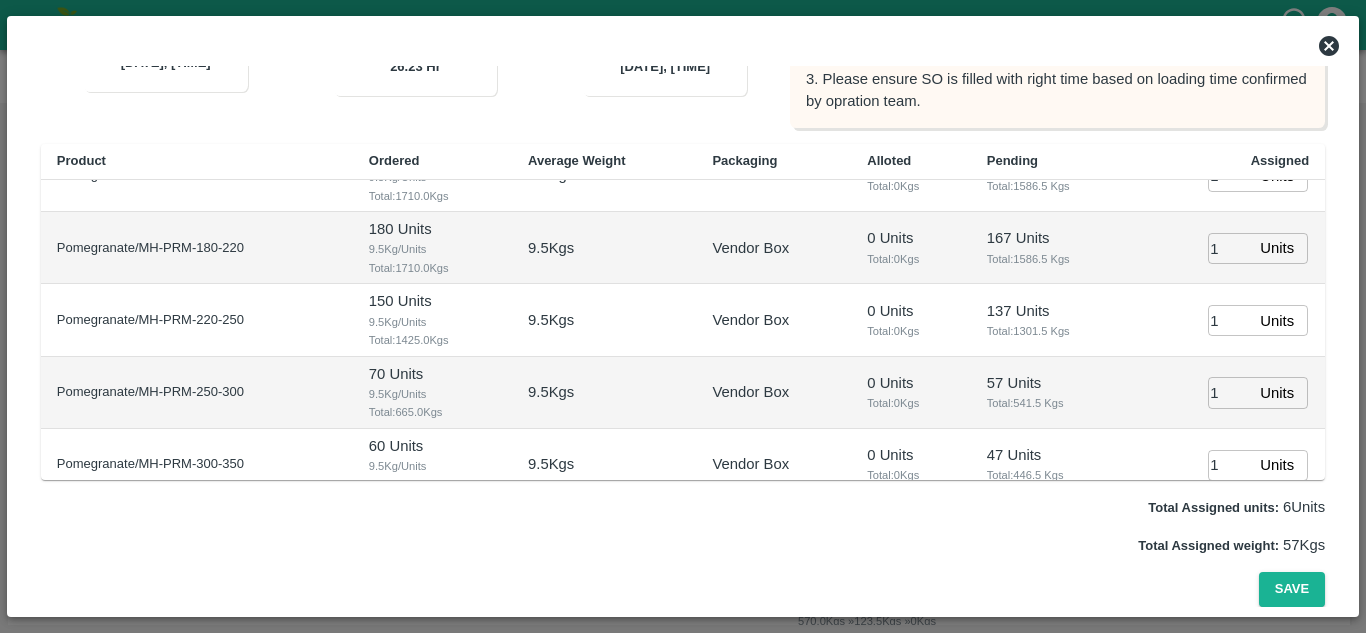 click on "57   Units" at bounding box center [1053, 383] 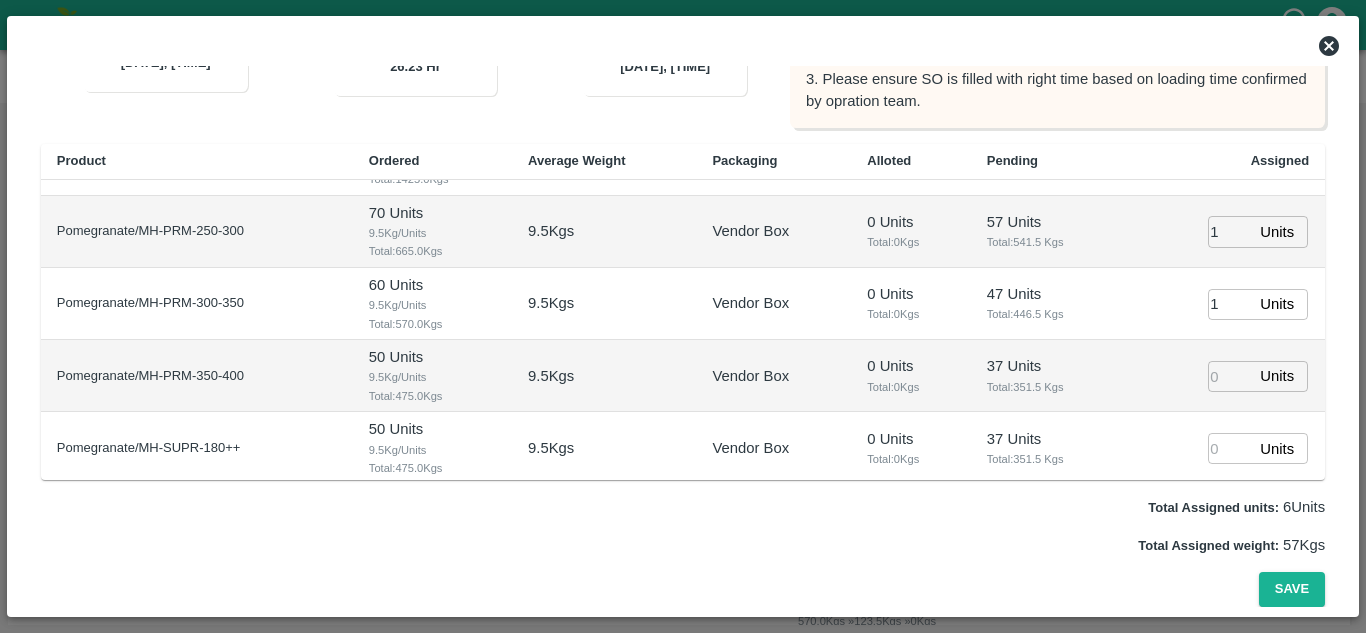 scroll, scrollTop: 294, scrollLeft: 0, axis: vertical 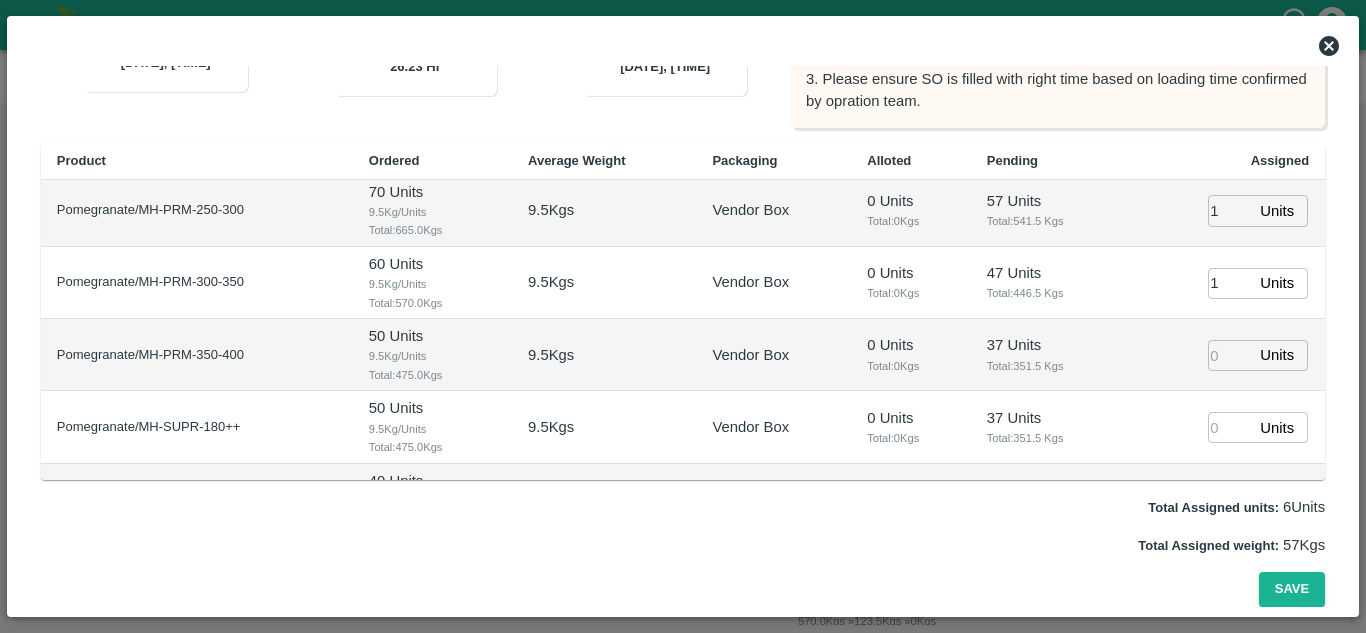 click at bounding box center (1230, 355) 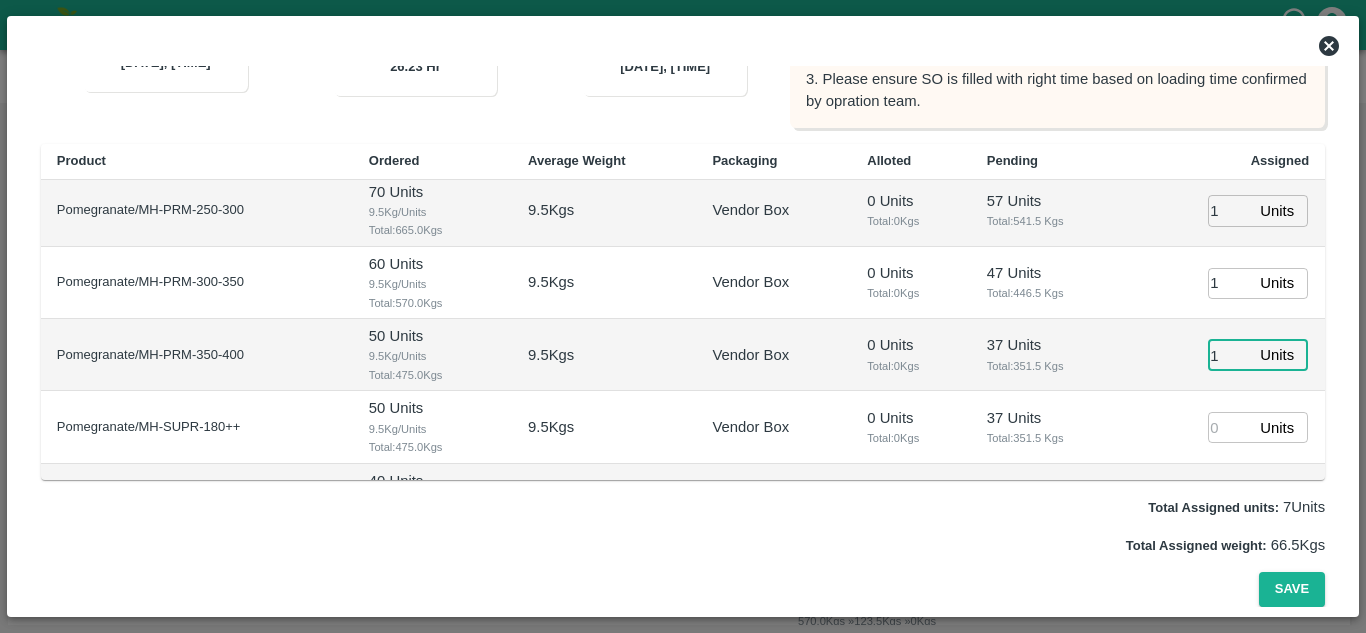 type on "1" 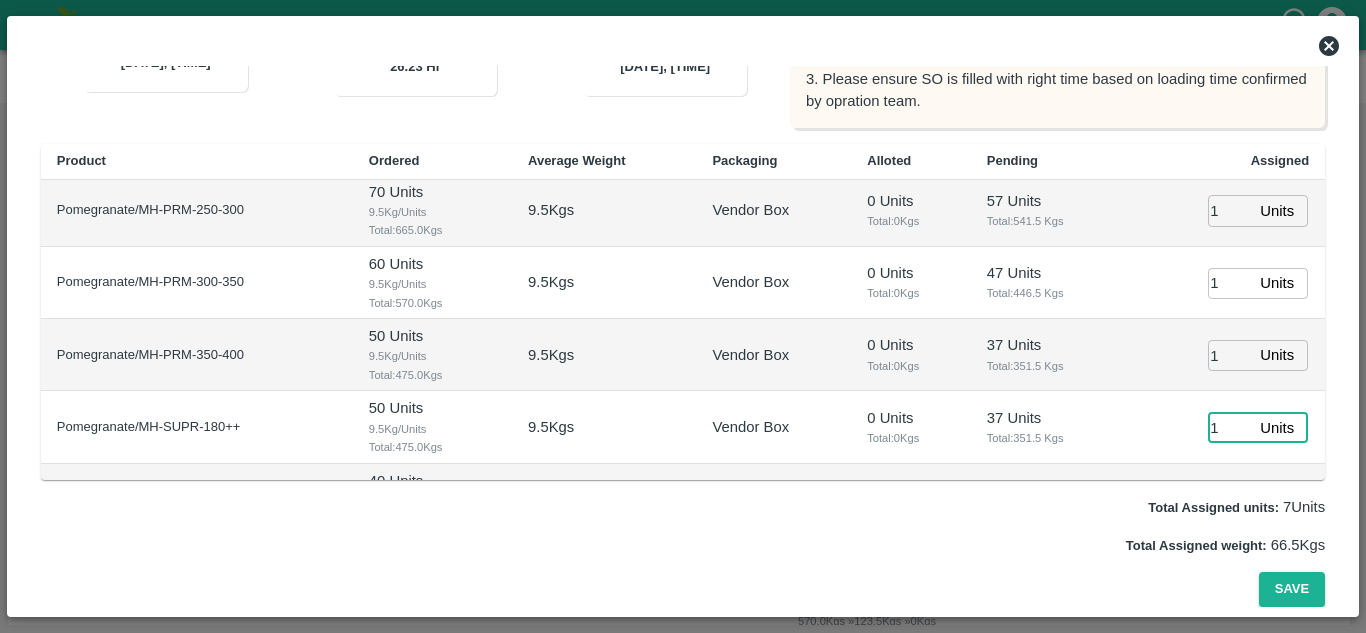 click on "1" at bounding box center (1230, 427) 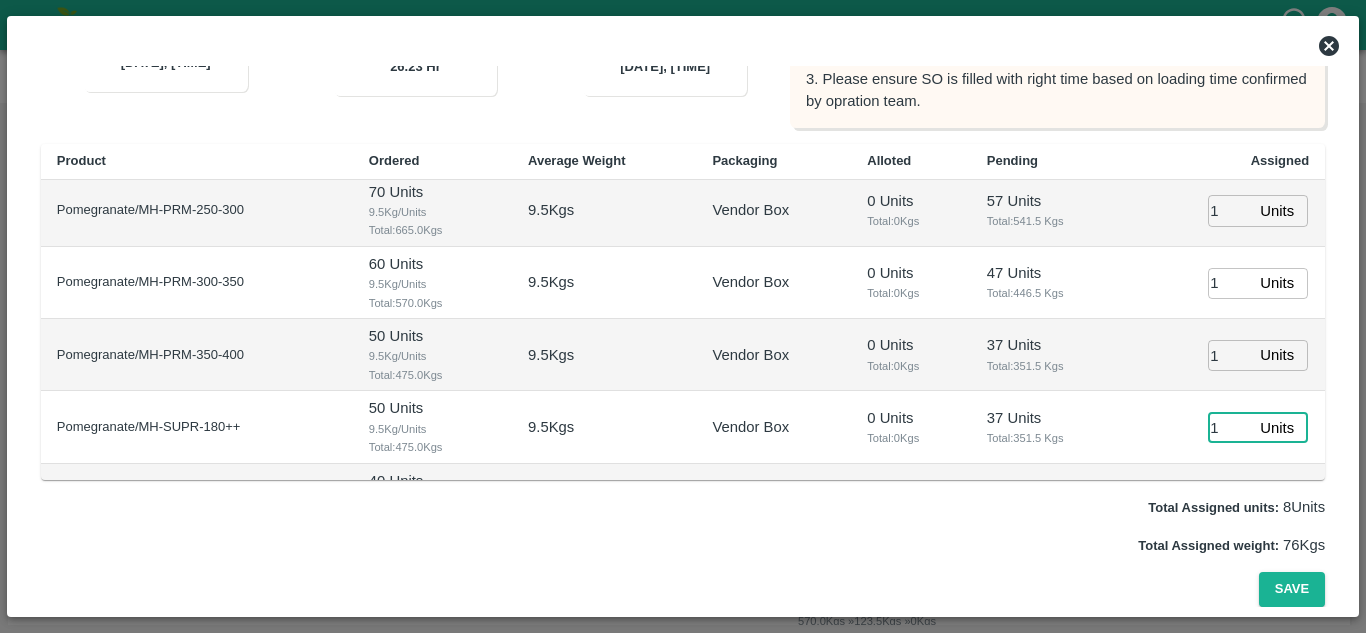 type on "1" 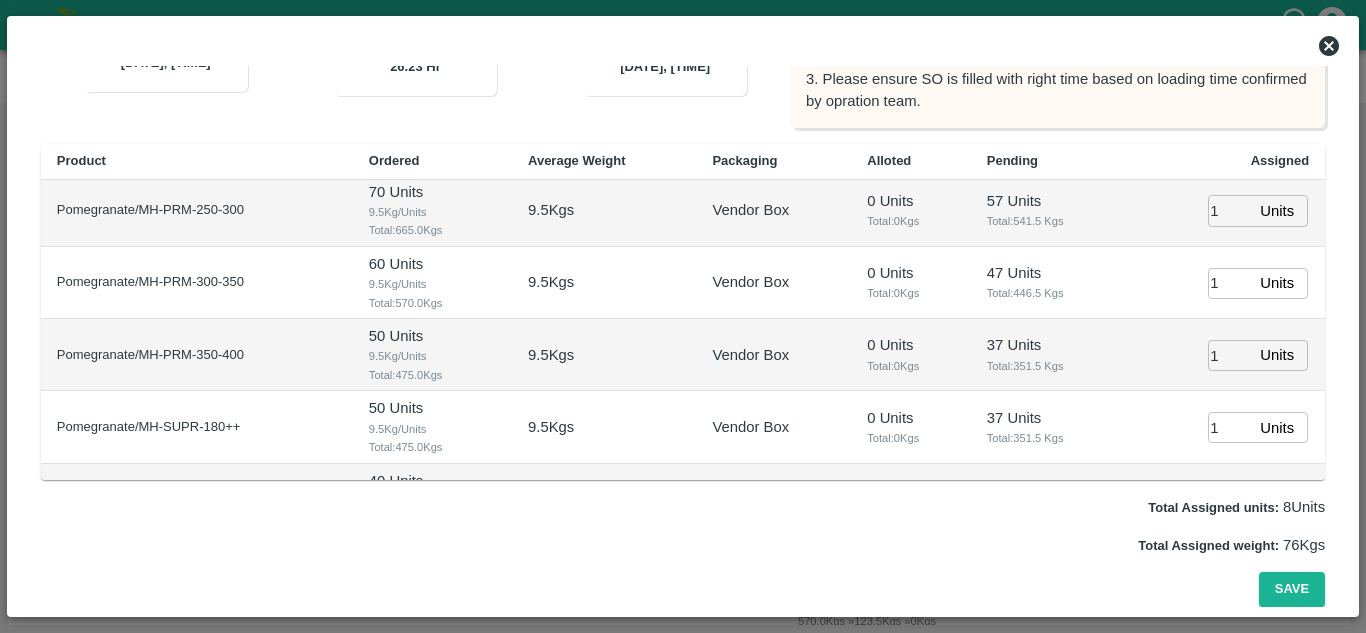 click on "47   Units Total:  446.5   Kgs" at bounding box center [1053, 283] 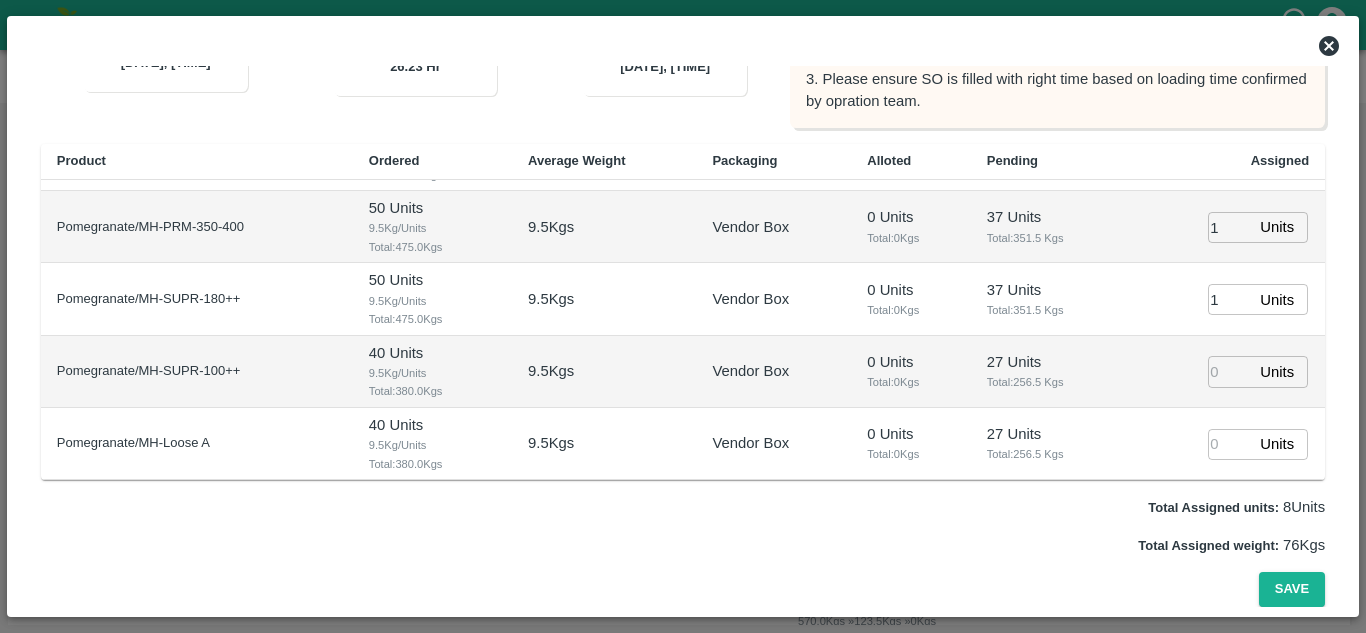 click at bounding box center [1230, 371] 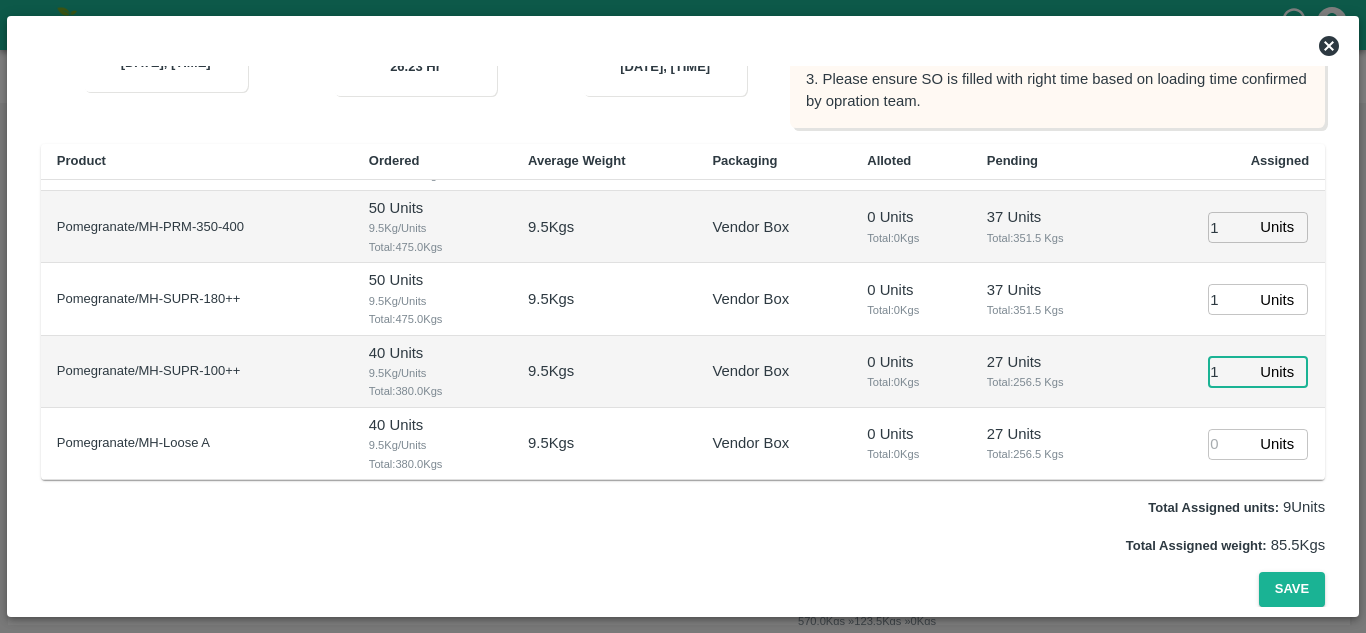type on "1" 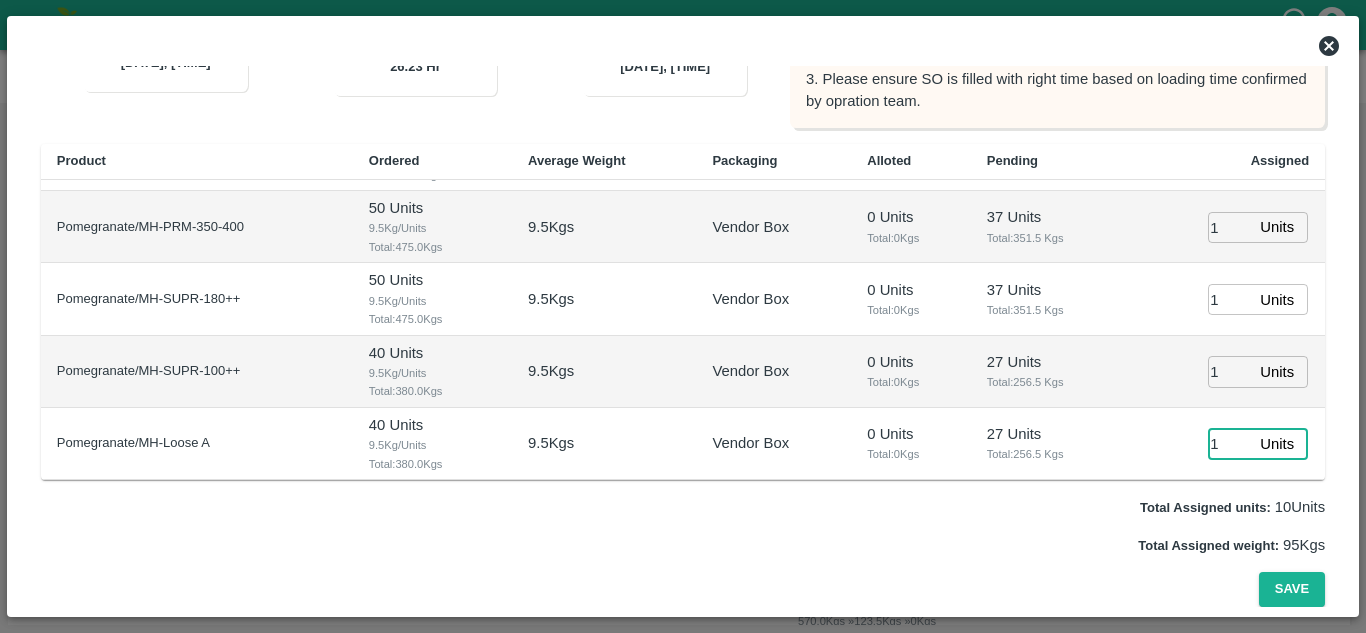 click on "1" at bounding box center (1230, 444) 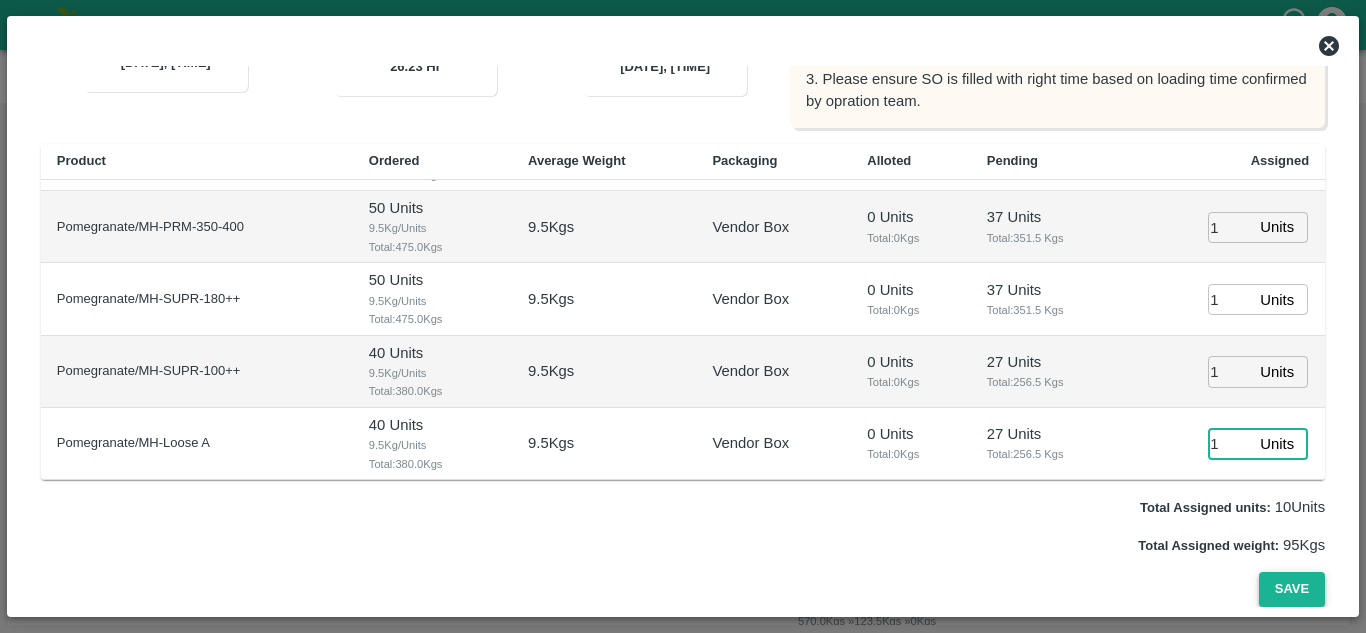 type on "1" 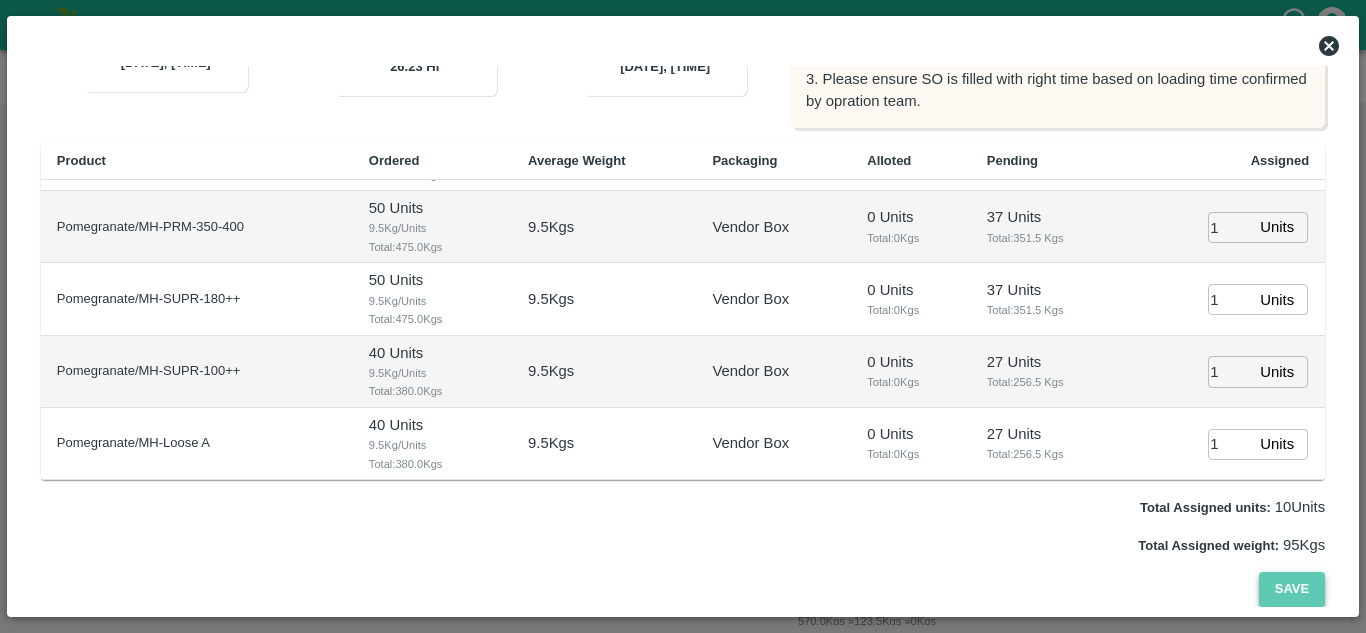 click on "Save" at bounding box center [1292, 589] 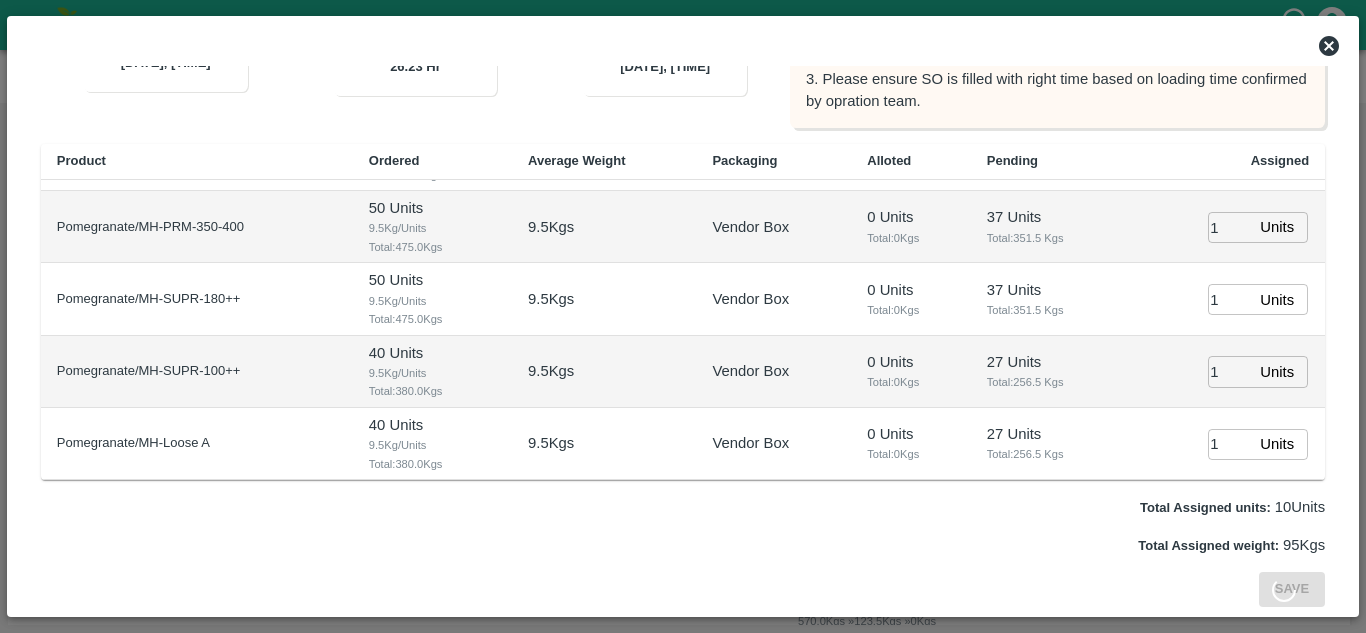 scroll, scrollTop: 0, scrollLeft: 0, axis: both 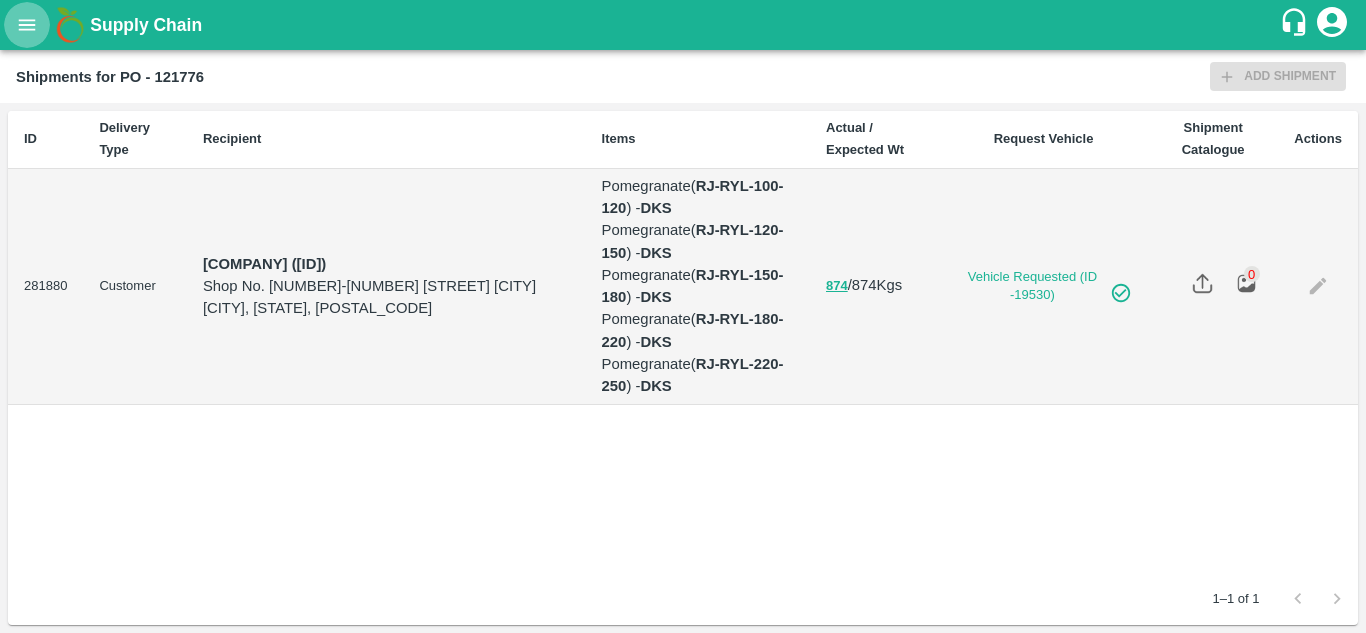 click 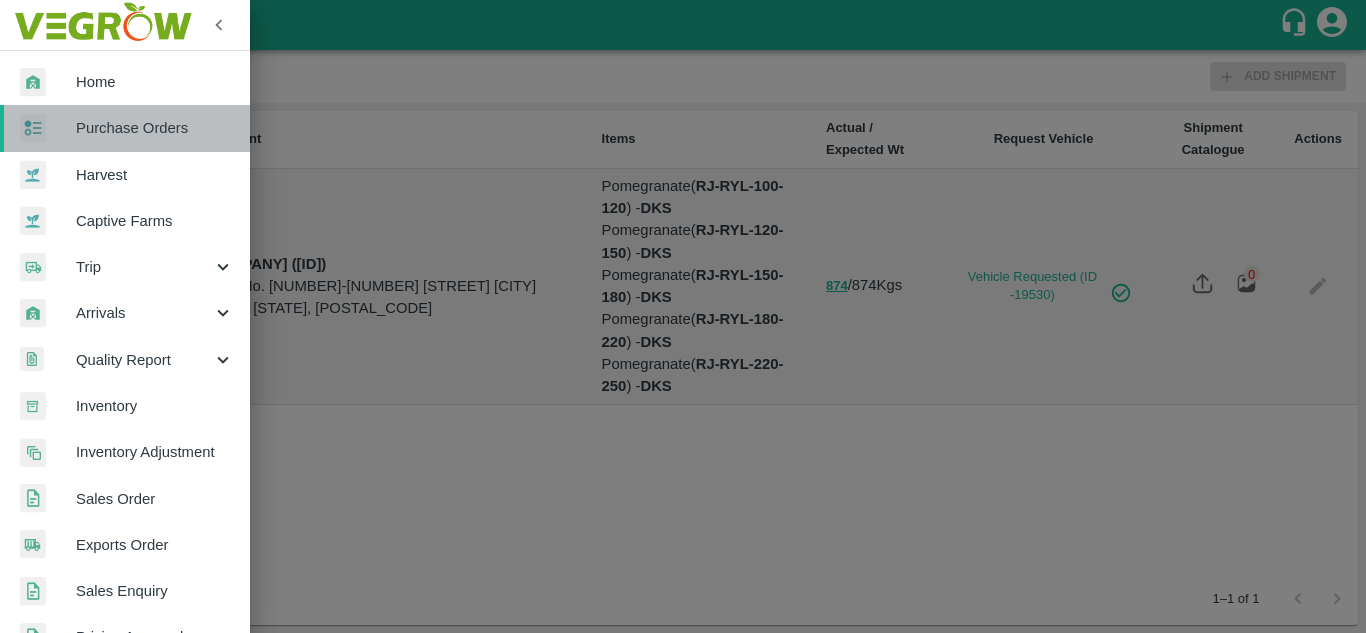 click on "Purchase Orders" at bounding box center (155, 128) 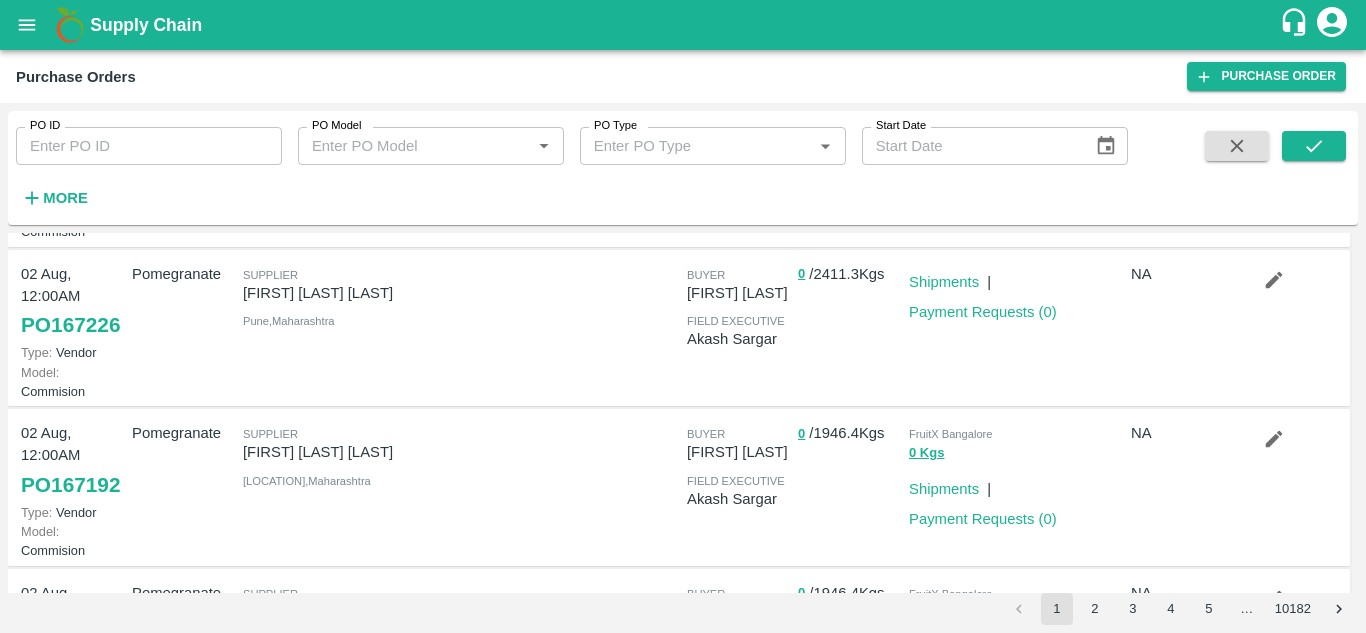 scroll, scrollTop: 341, scrollLeft: 0, axis: vertical 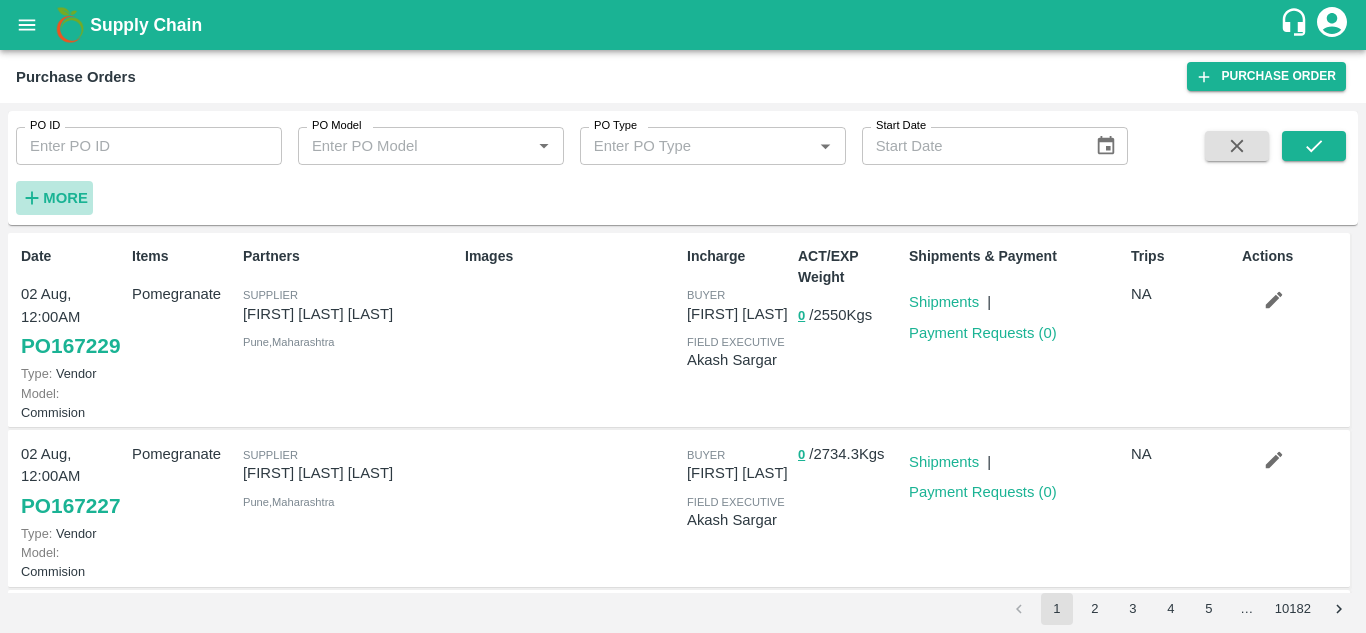 click on "More" at bounding box center [65, 198] 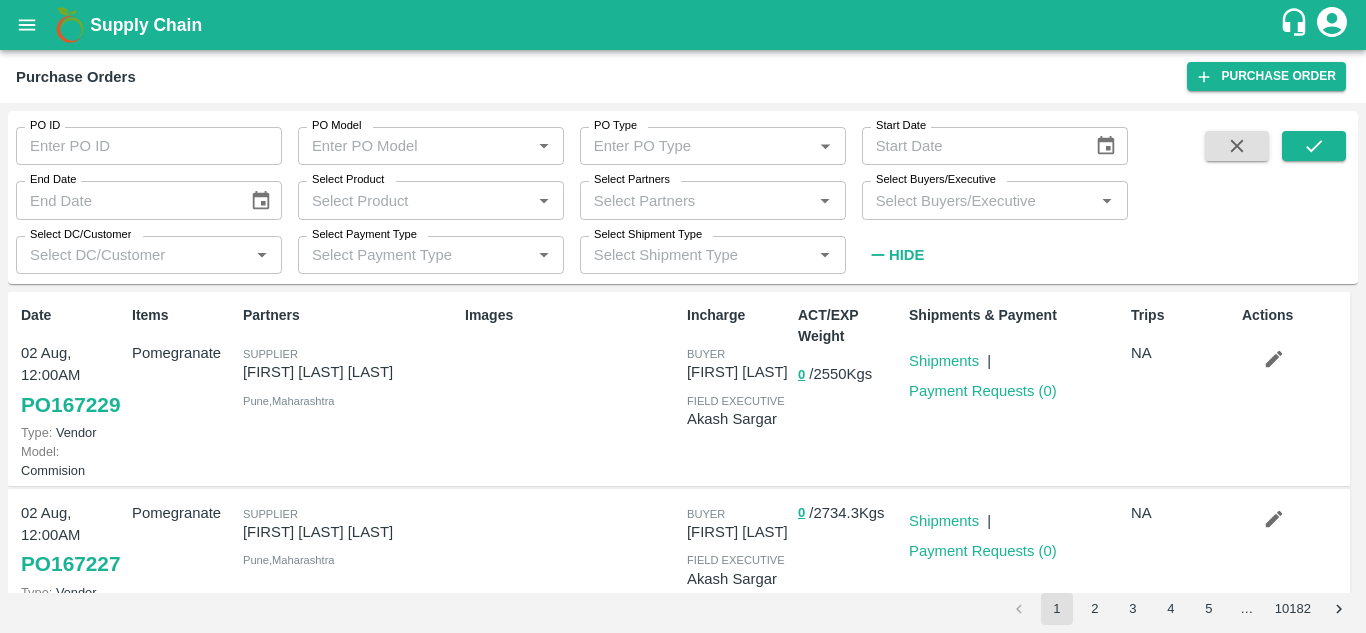 click on "Select Buyers/Executive" at bounding box center [978, 200] 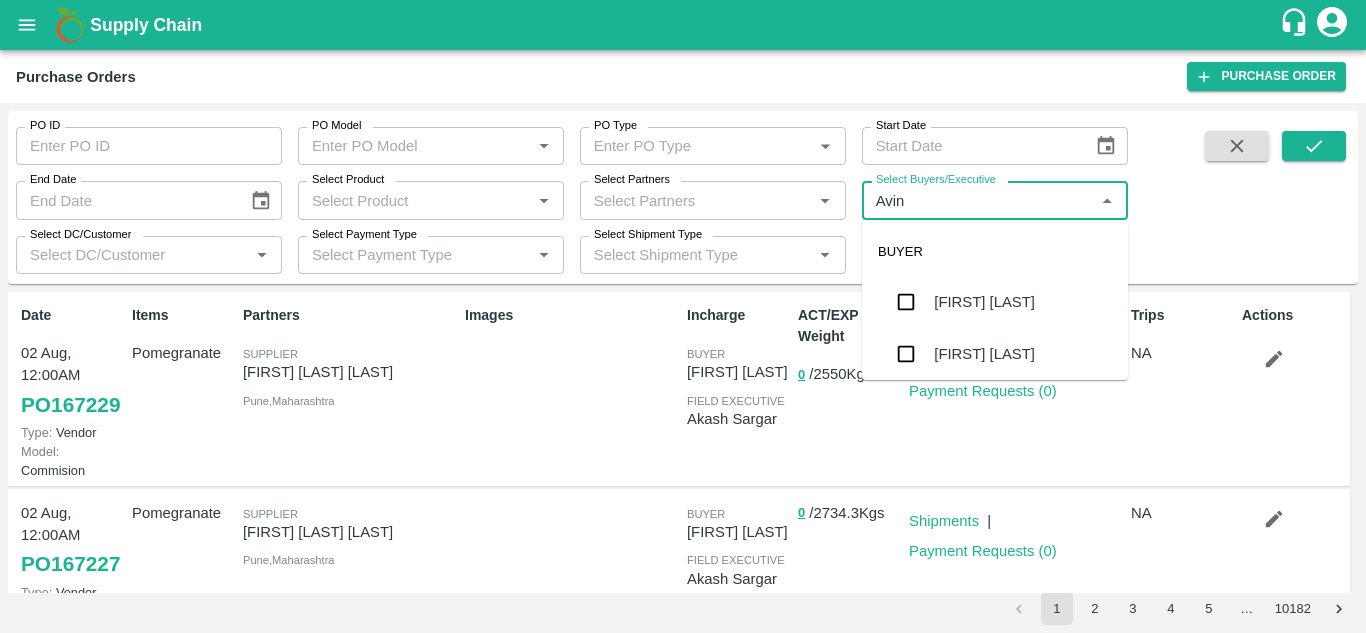 type on "Avina" 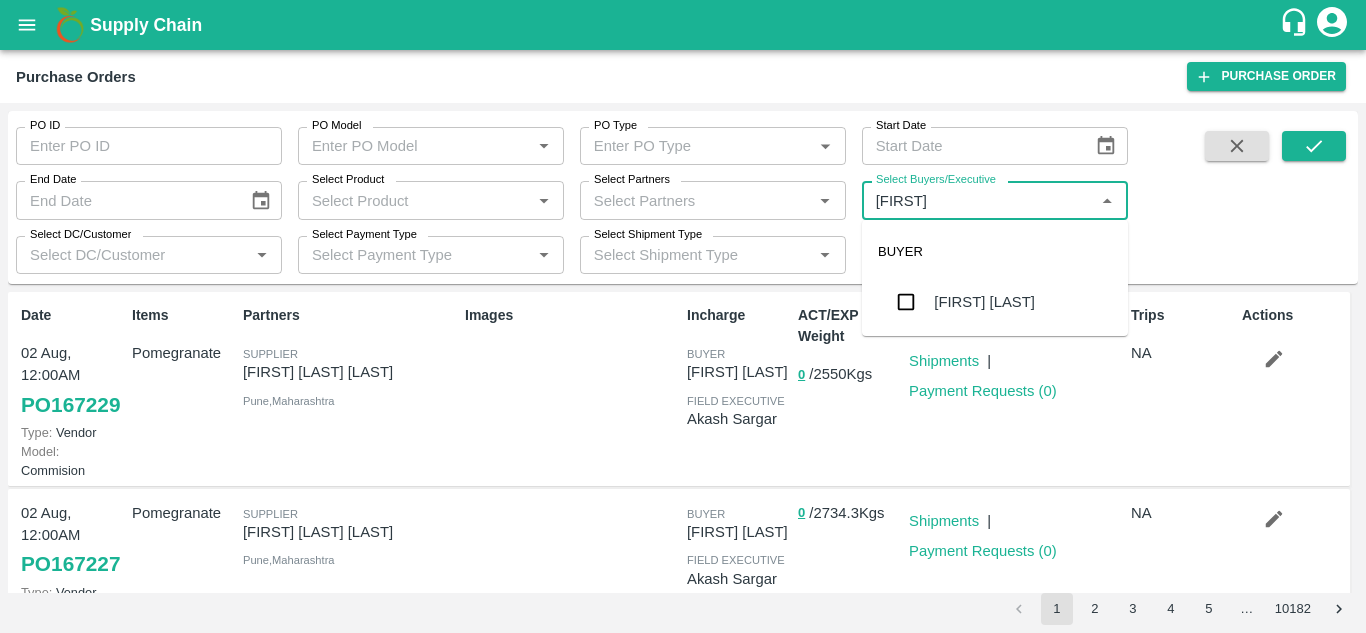 click at bounding box center [906, 302] 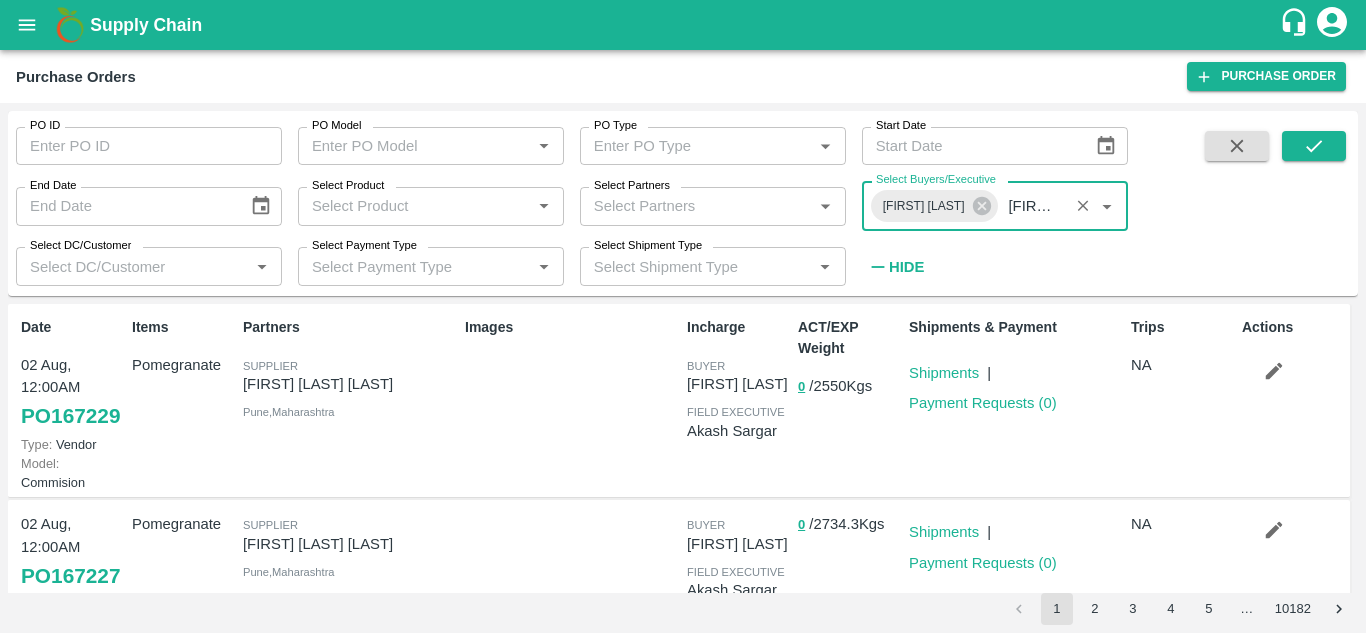 type 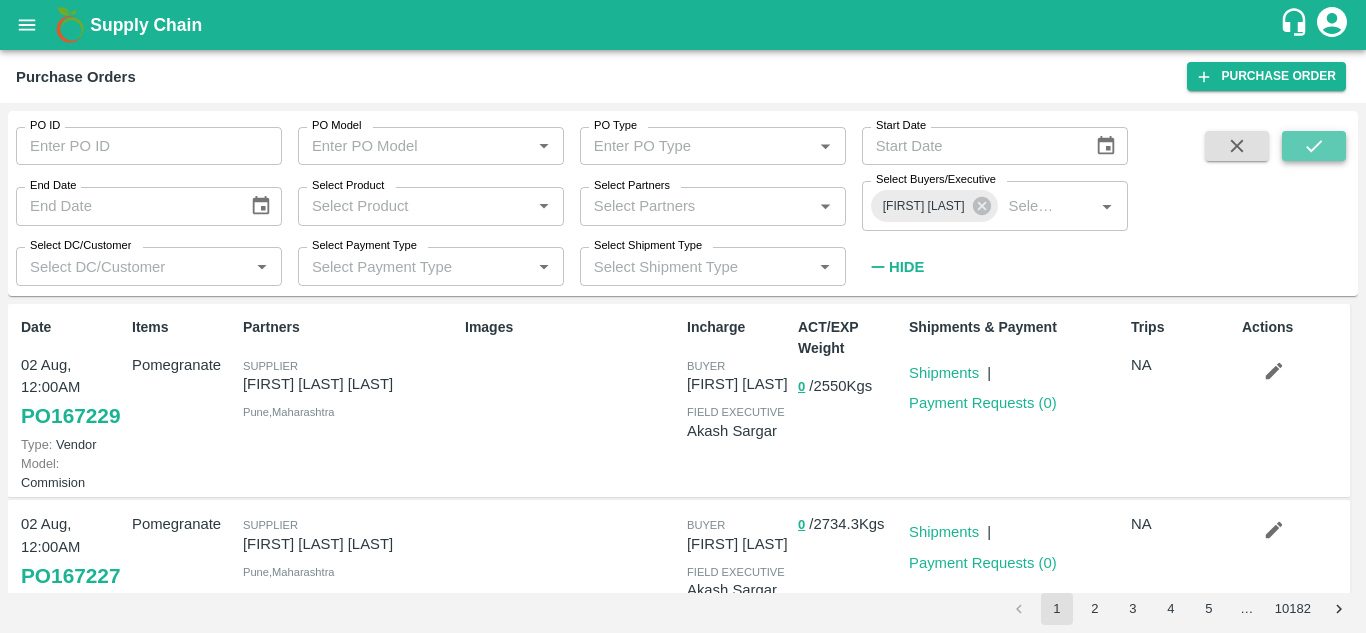 click at bounding box center [1314, 146] 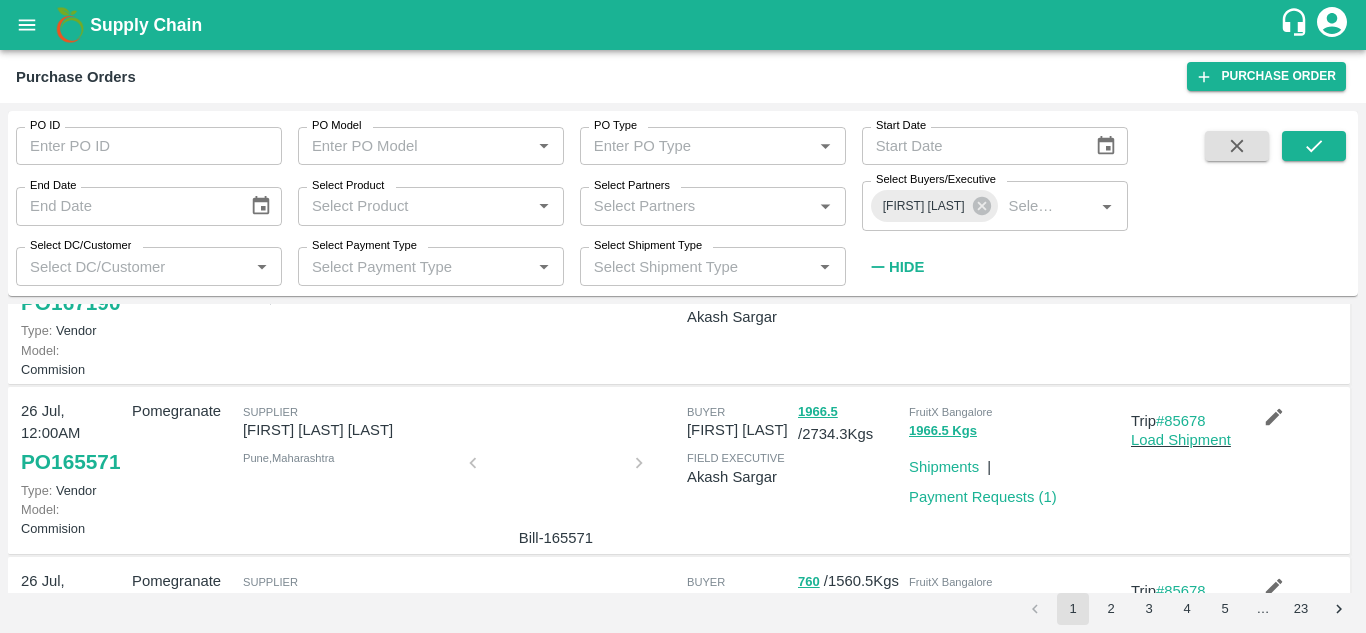 scroll, scrollTop: 586, scrollLeft: 0, axis: vertical 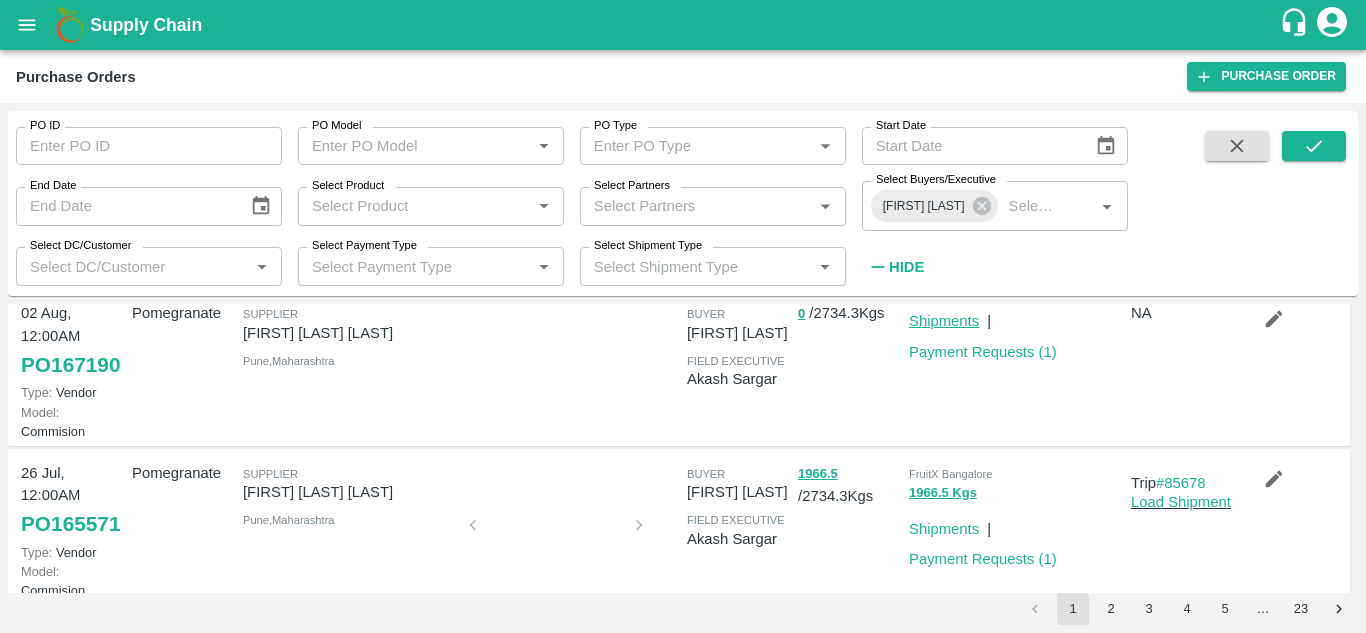 click on "Shipments" at bounding box center [944, 321] 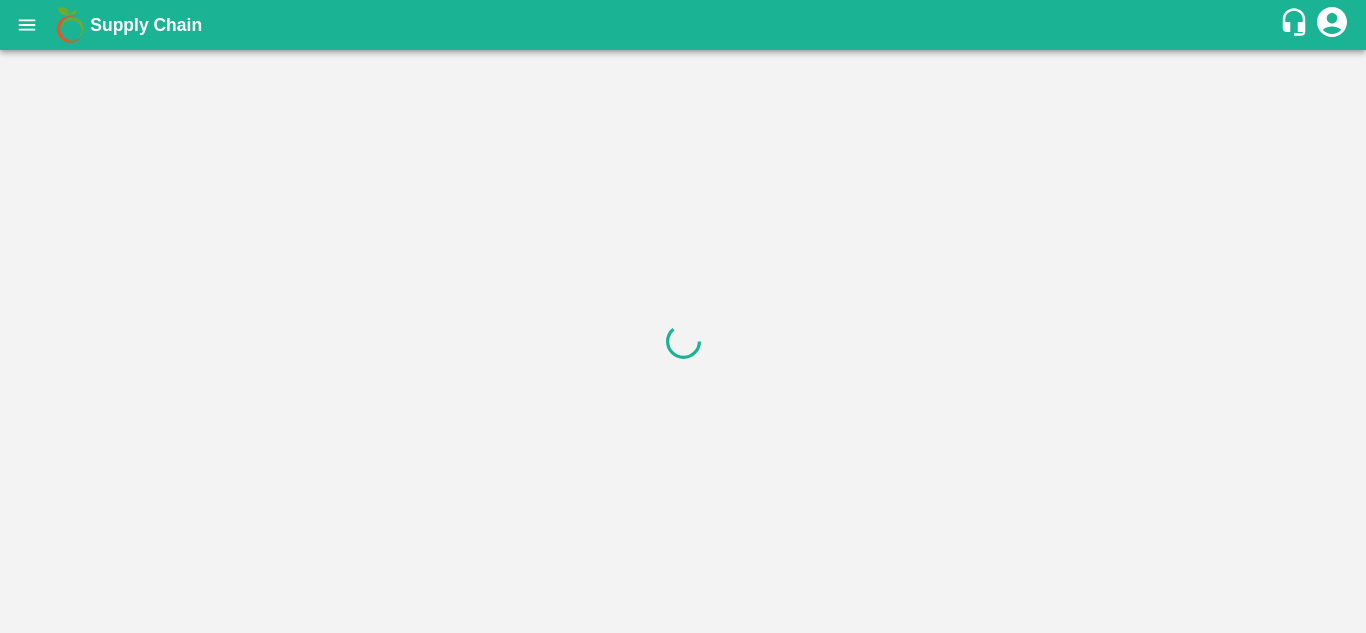 scroll, scrollTop: 0, scrollLeft: 0, axis: both 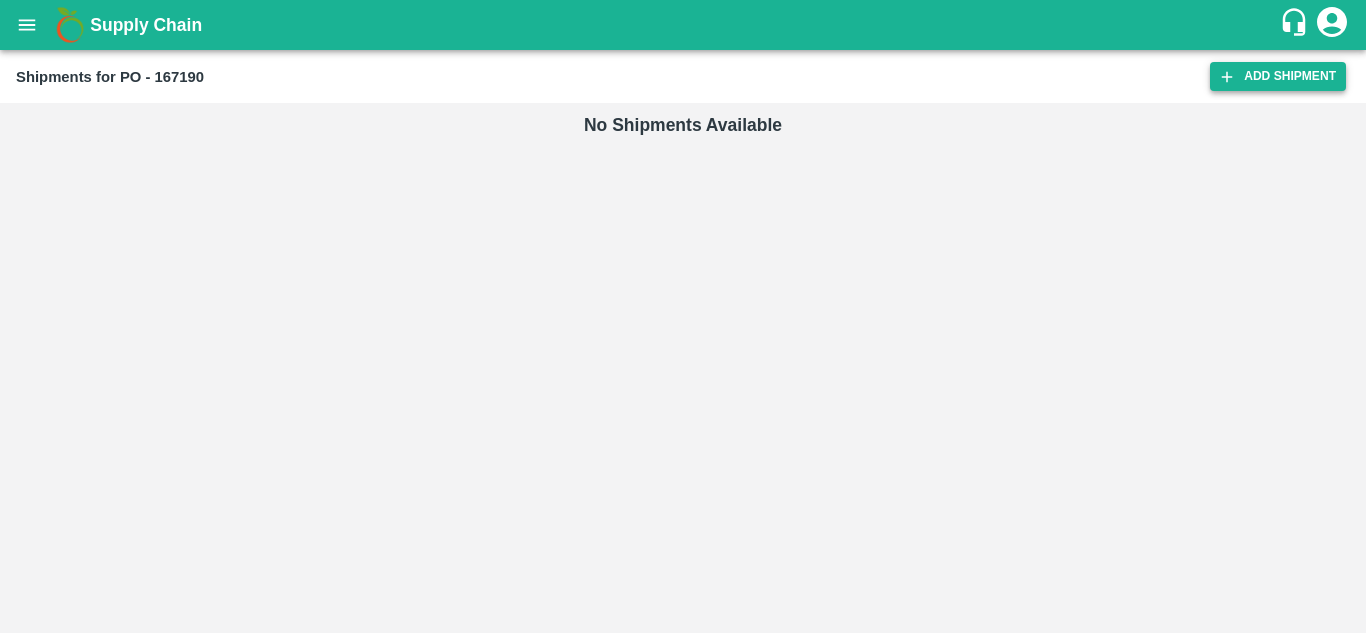 click on "Add Shipment" at bounding box center (1278, 76) 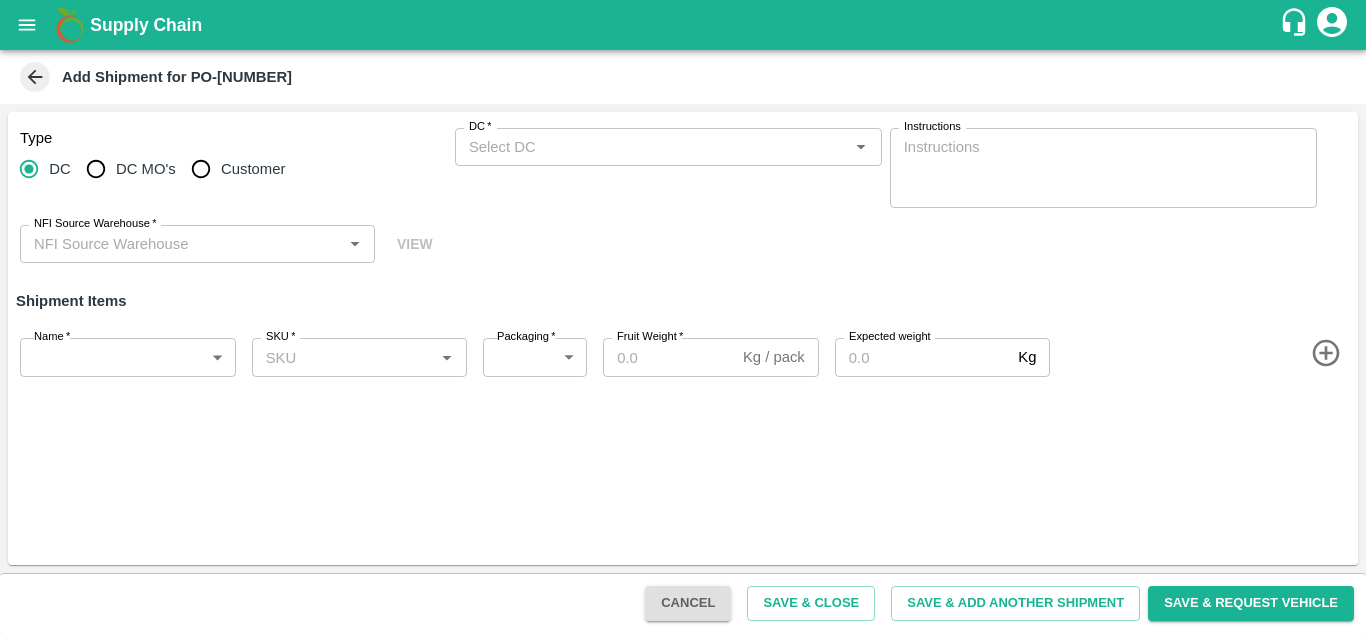 scroll, scrollTop: 0, scrollLeft: 0, axis: both 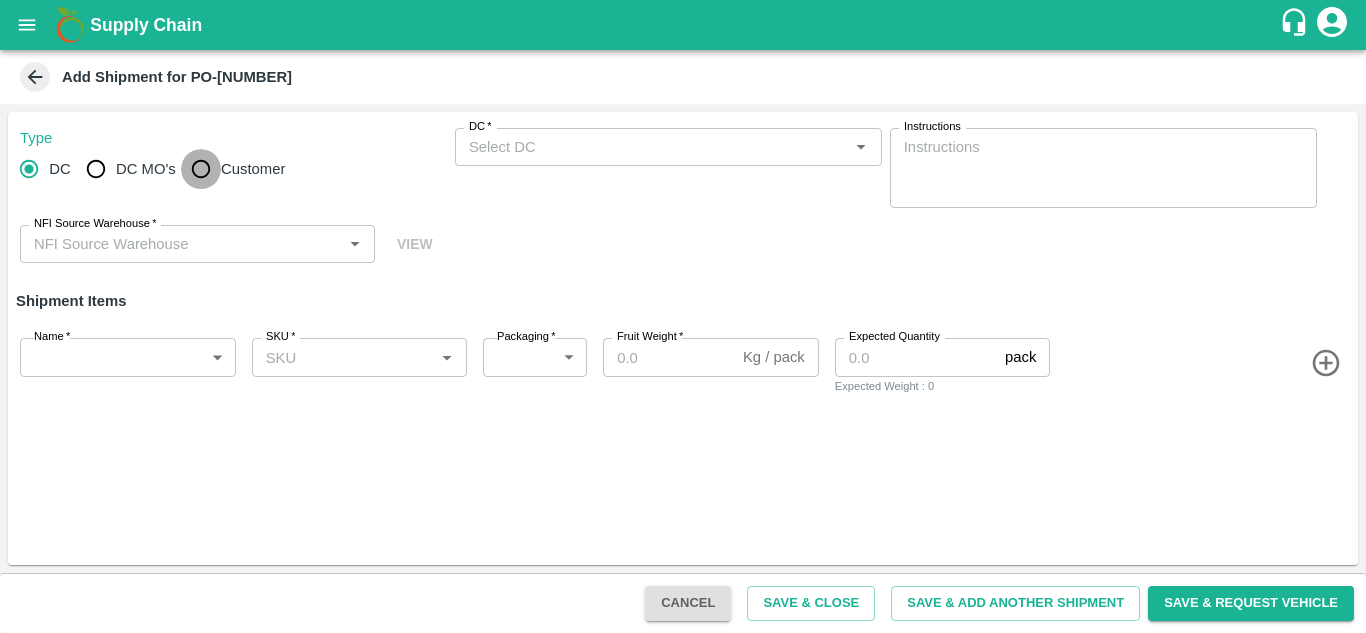 click on "Customer" at bounding box center (201, 169) 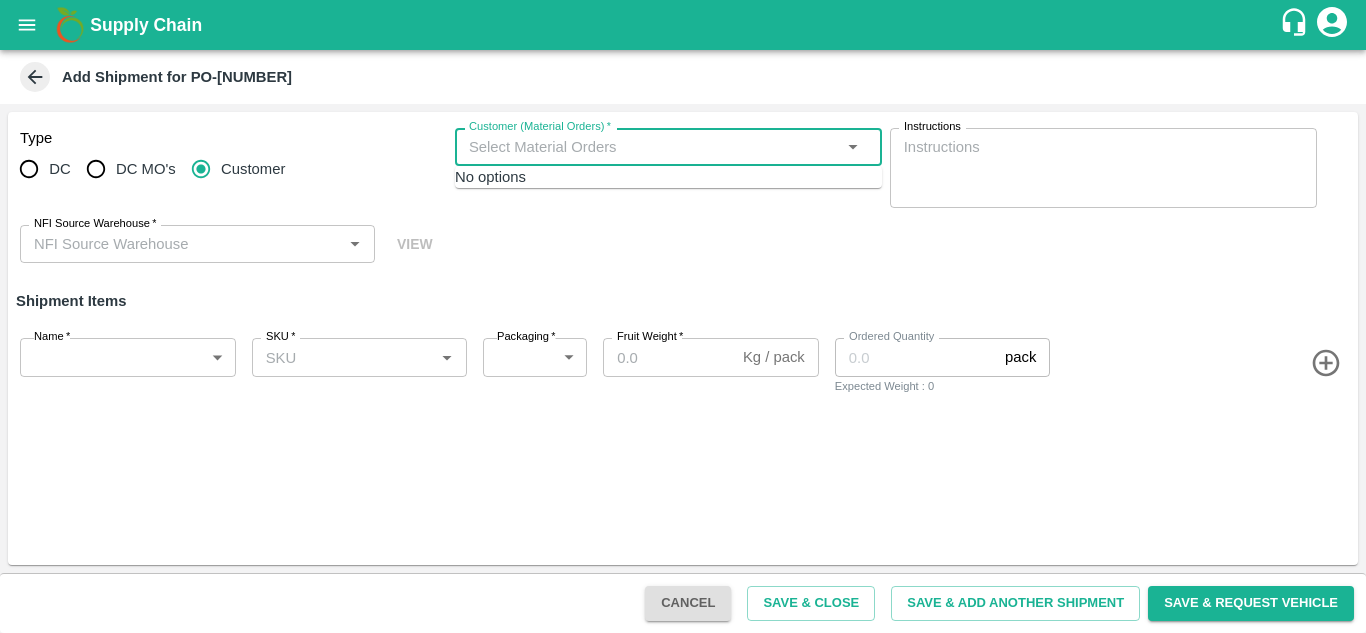 click on "Customer ([MATERIAL] [ORDERS]) *" at bounding box center [652, 147] 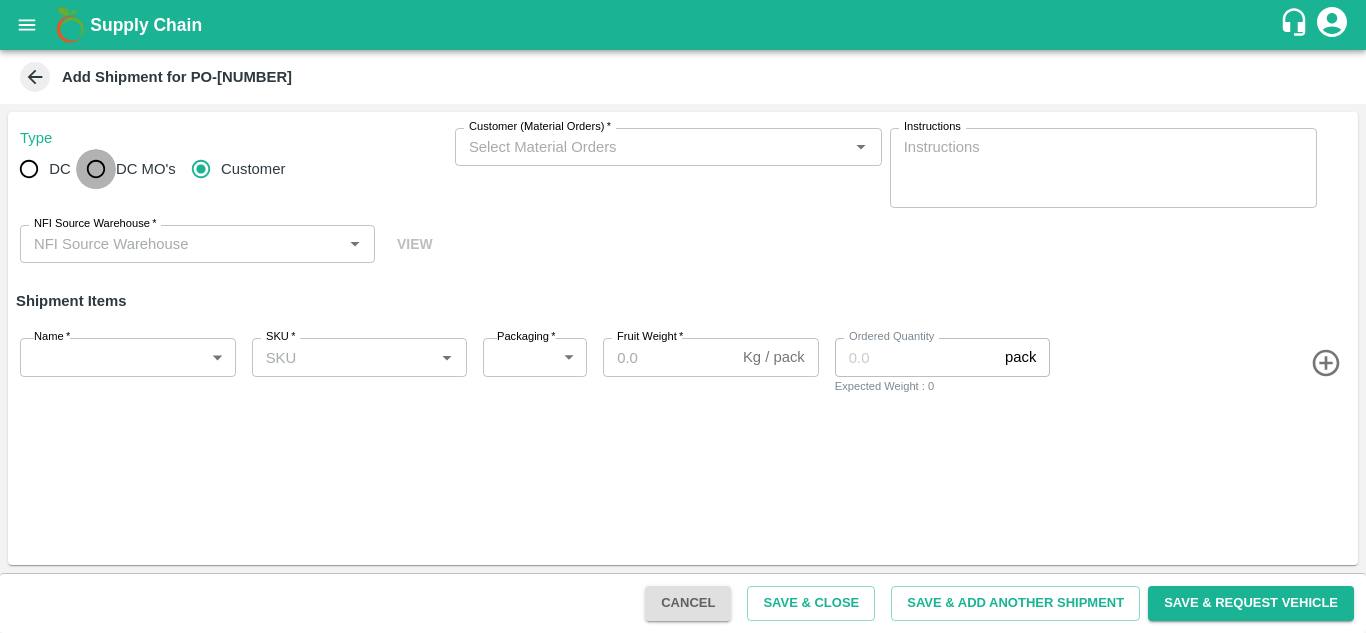 click on "DC MO's" at bounding box center [96, 169] 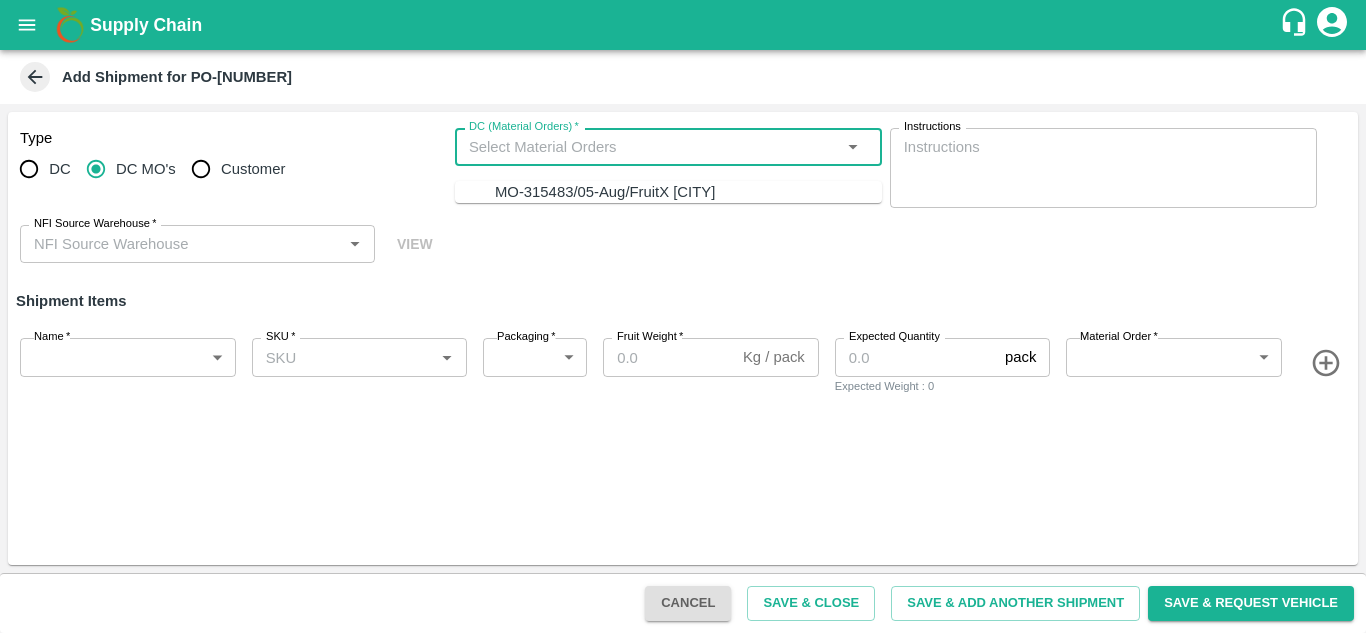 click on "DC (Material Orders)   *" at bounding box center (652, 147) 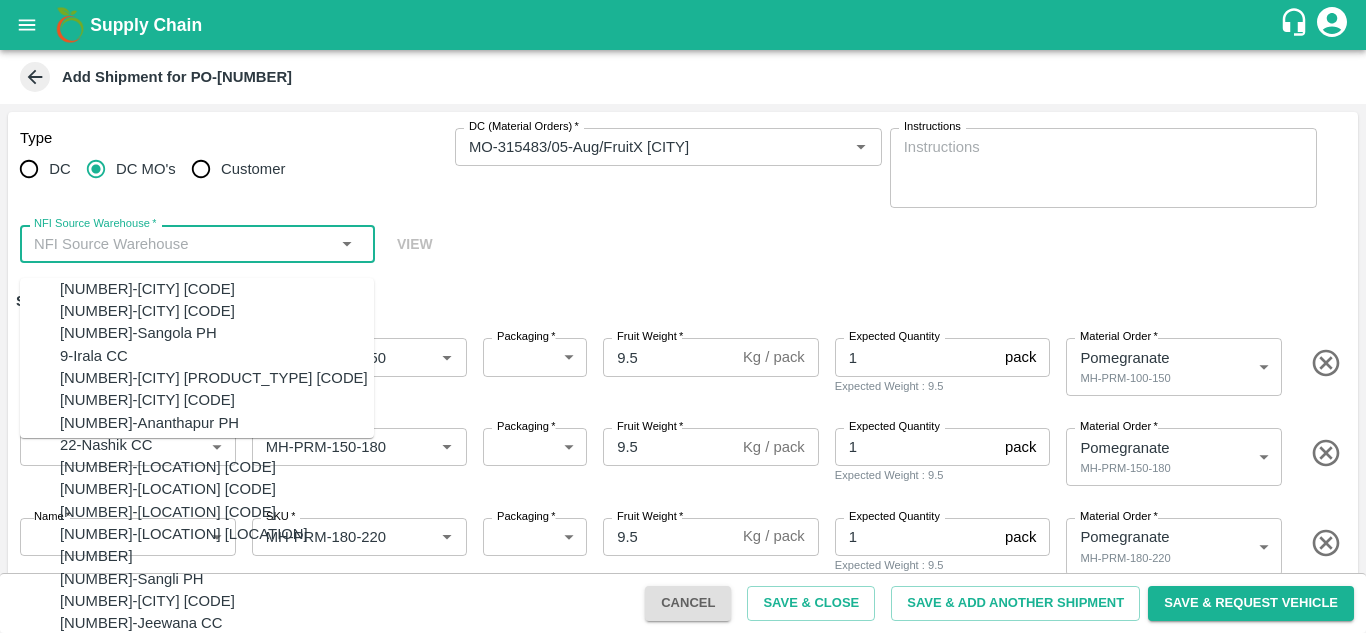 click on "NFI Source Warehouse   *" at bounding box center (181, 244) 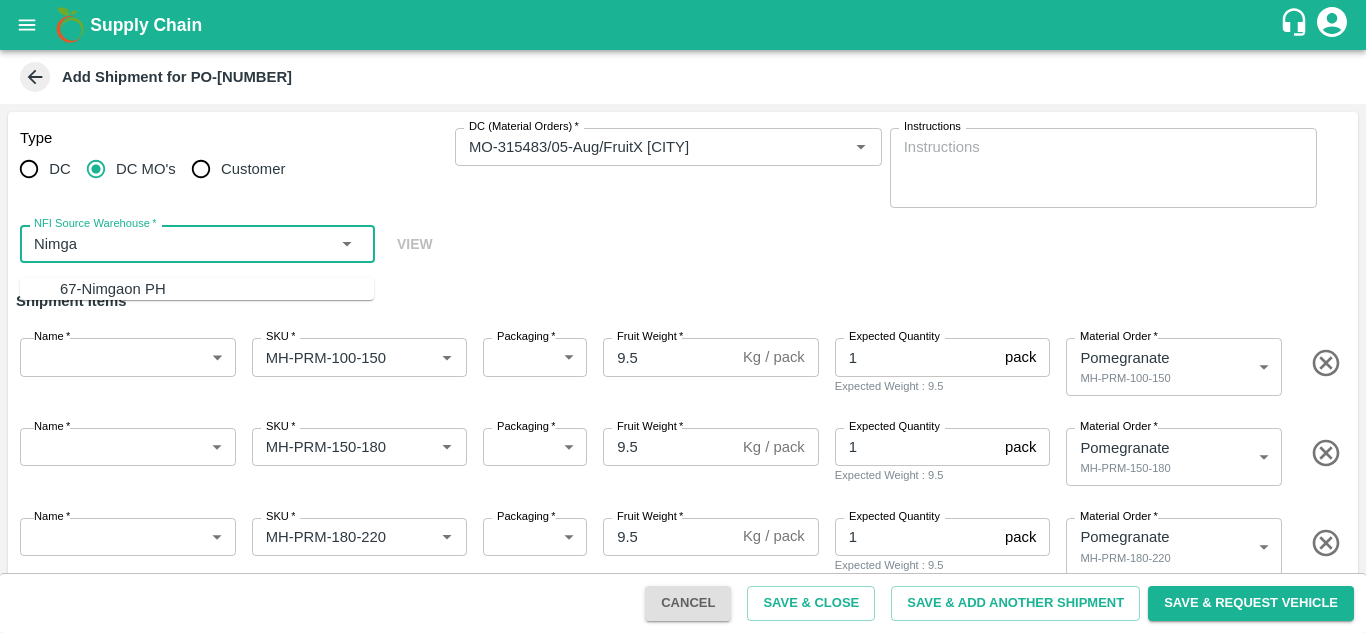 click on "67-Nimgaon PH" at bounding box center (113, 289) 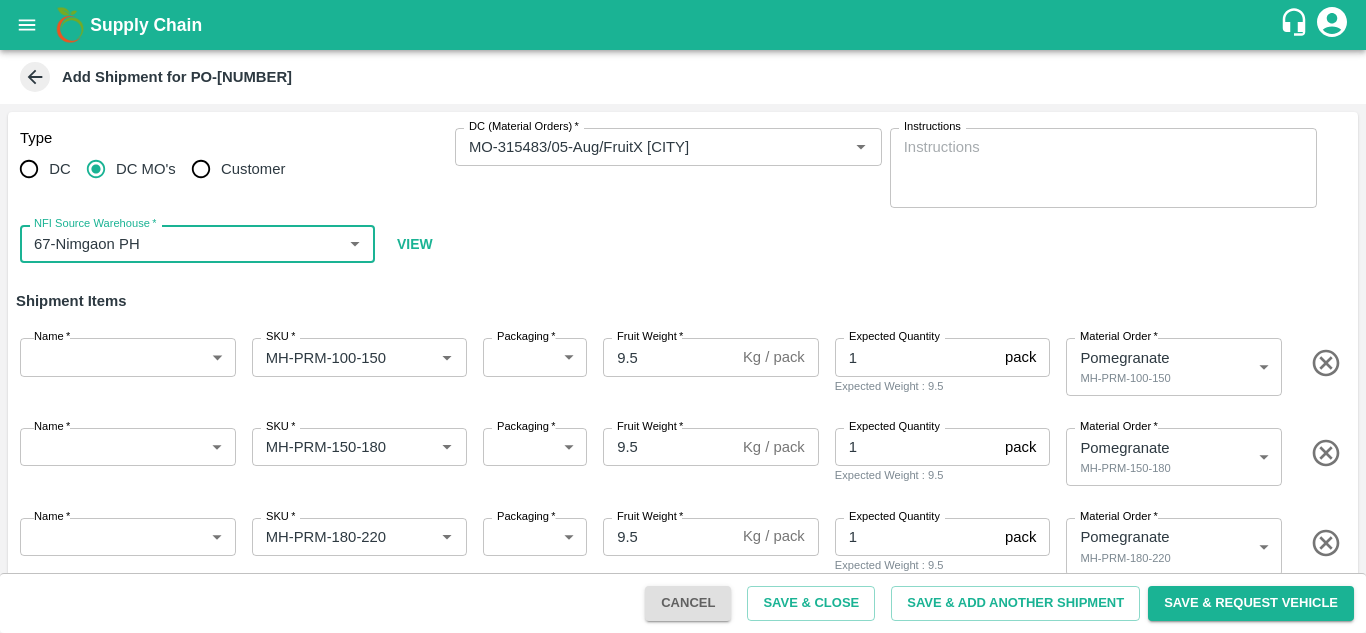 type on "67-Nimgaon PH" 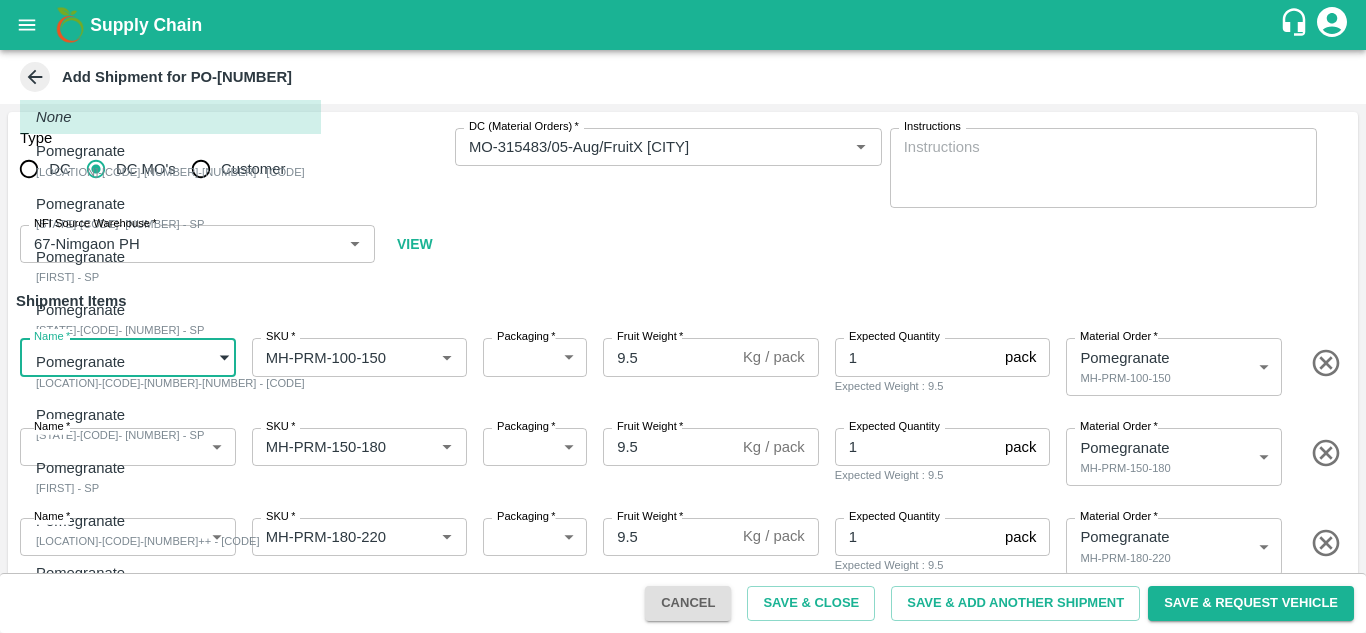 click on "Supply Chain Add Shipment for PO-167190 Type DC DC MO's Customer DC (Material Orders)   * DC (Material Orders)   * Instructions x Instructions NFI Source Warehouse   * NFI Source Warehouse   * VIEW Shipment Items Name   * ​ Name SKU   * SKU   * Packaging   * ​ 276 Packaging Fruit Weight   * 9.5 Kg /   pack Fruit Weight Expected Quantity 1 pack Expected Quantity Expected Weight :   9.5 Material Order   * Pomegranate MH-PRM-100-150 453815 Material Order Name   * ​ Name SKU   * SKU   * Packaging   * ​ 276 Packaging Fruit Weight   * 9.5 Kg /   pack Fruit Weight Expected Quantity 1 pack Expected Quantity Expected Weight :   9.5 Material Order   * Pomegranate MH-PRM-150-180 453816 Material Order Name   * ​ Name SKU   * SKU   * Packaging   * ​ 276 Packaging Fruit Weight   * 9.5 Kg /   pack Fruit Weight Expected Quantity 1 pack Expected Quantity Expected Weight :   9.5 Material Order   * Pomegranate MH-PRM-180-220 453817 Material Order Name   * ​ Name SKU *" at bounding box center (683, 316) 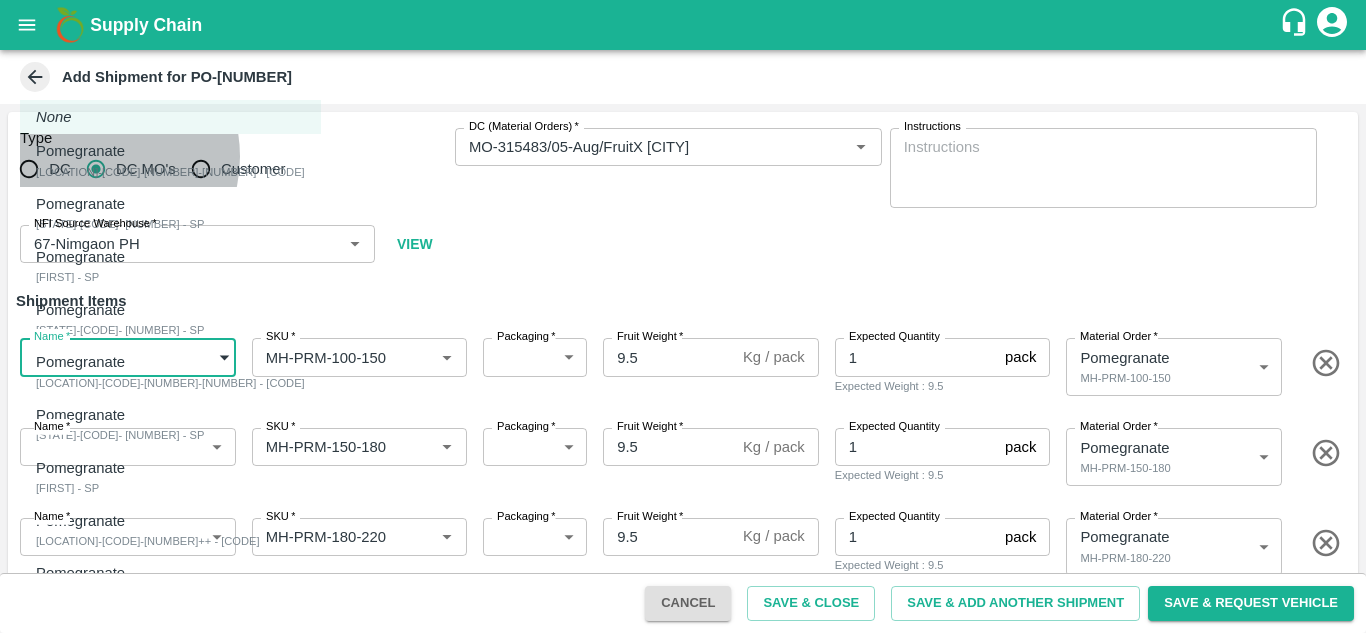 click on "Pomegranate" at bounding box center [165, 151] 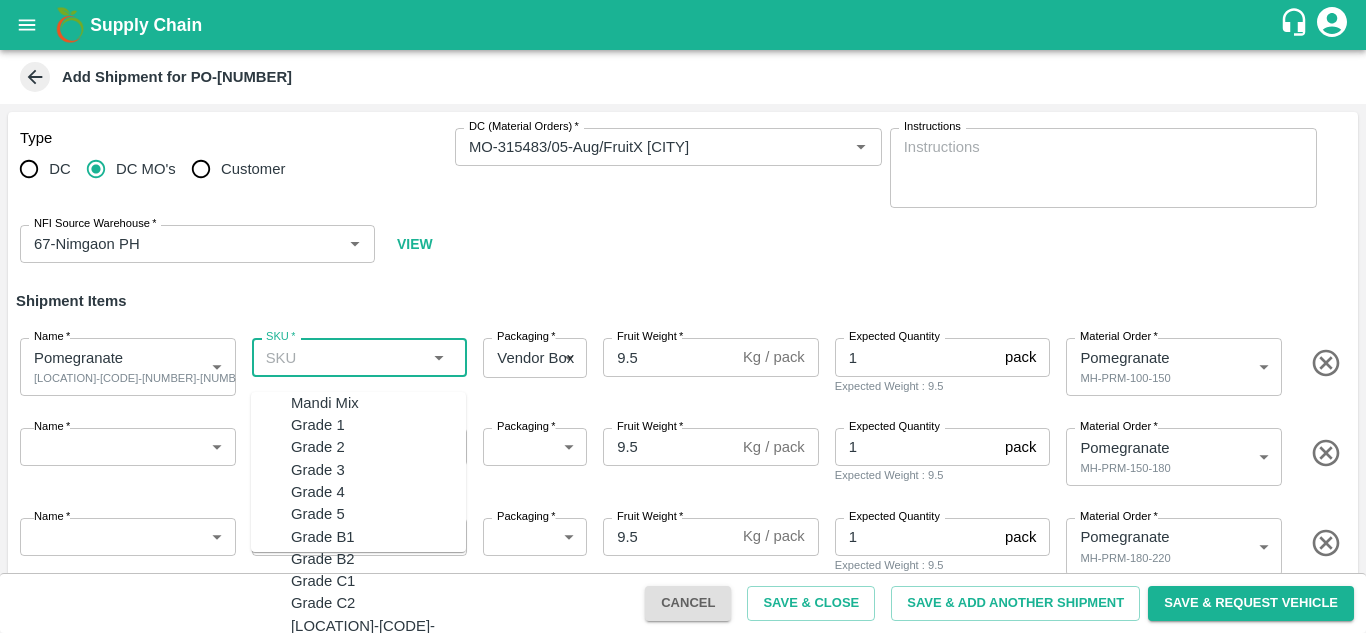 click on "SKU   *" at bounding box center (343, 357) 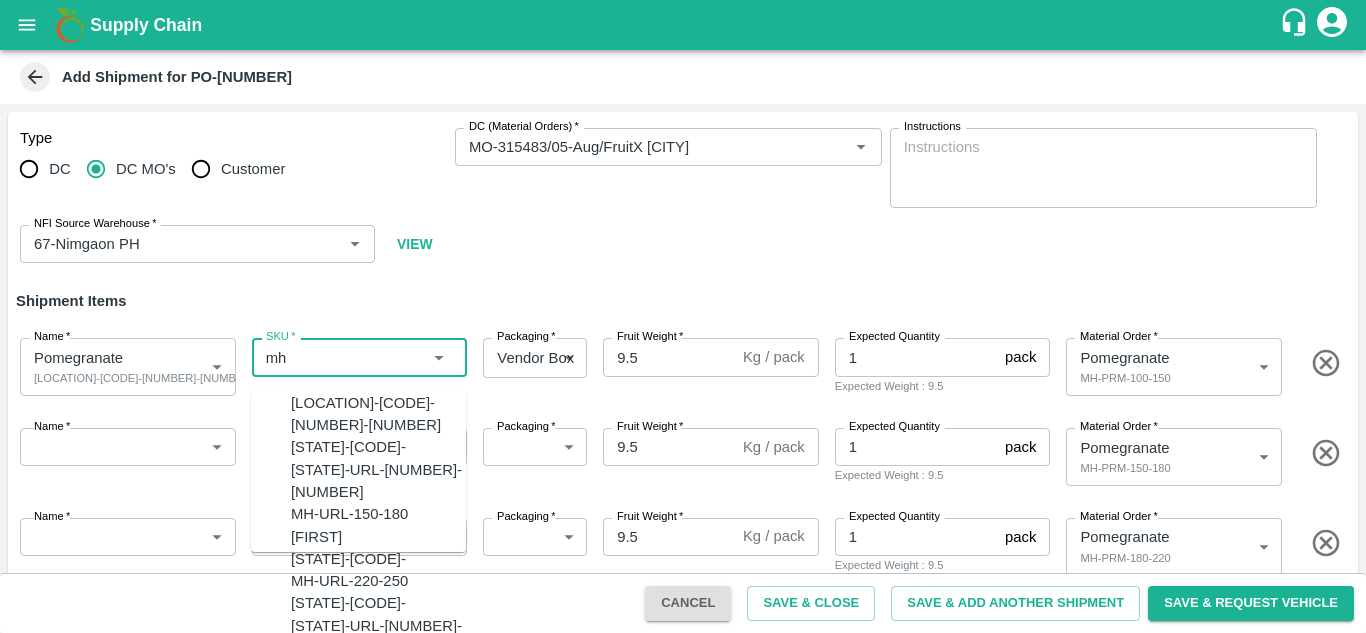 type on "m" 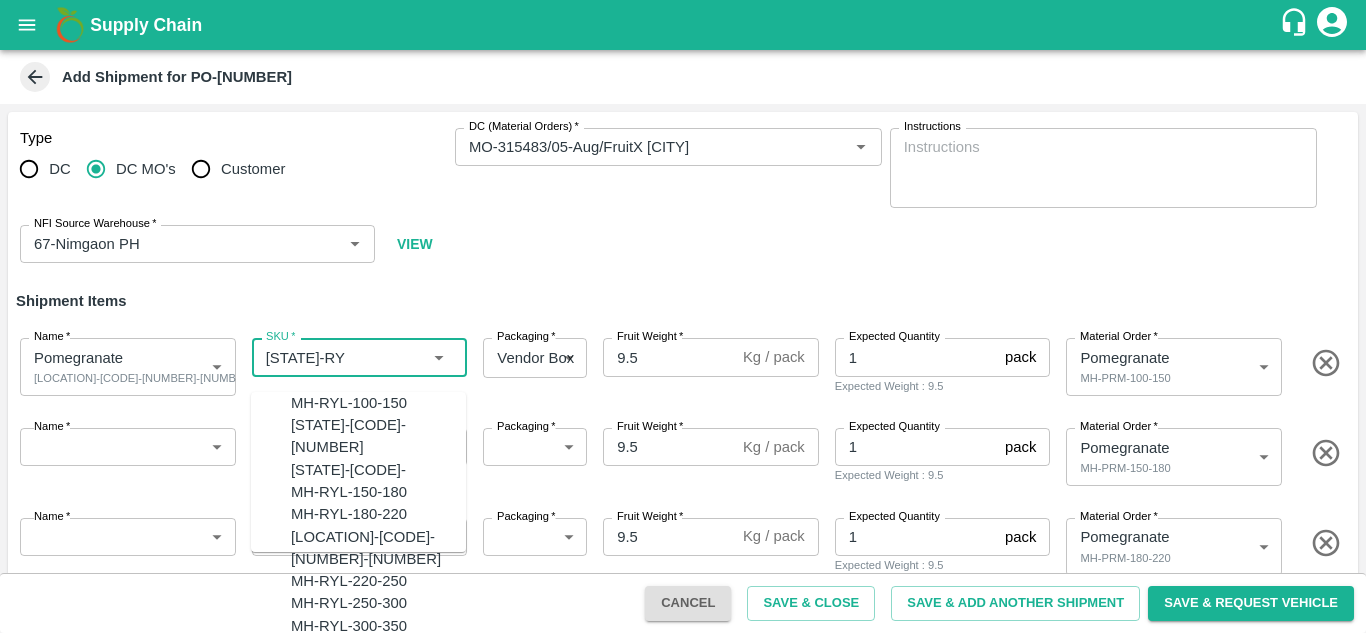 click on "MH-RYL-100-150" at bounding box center (349, 403) 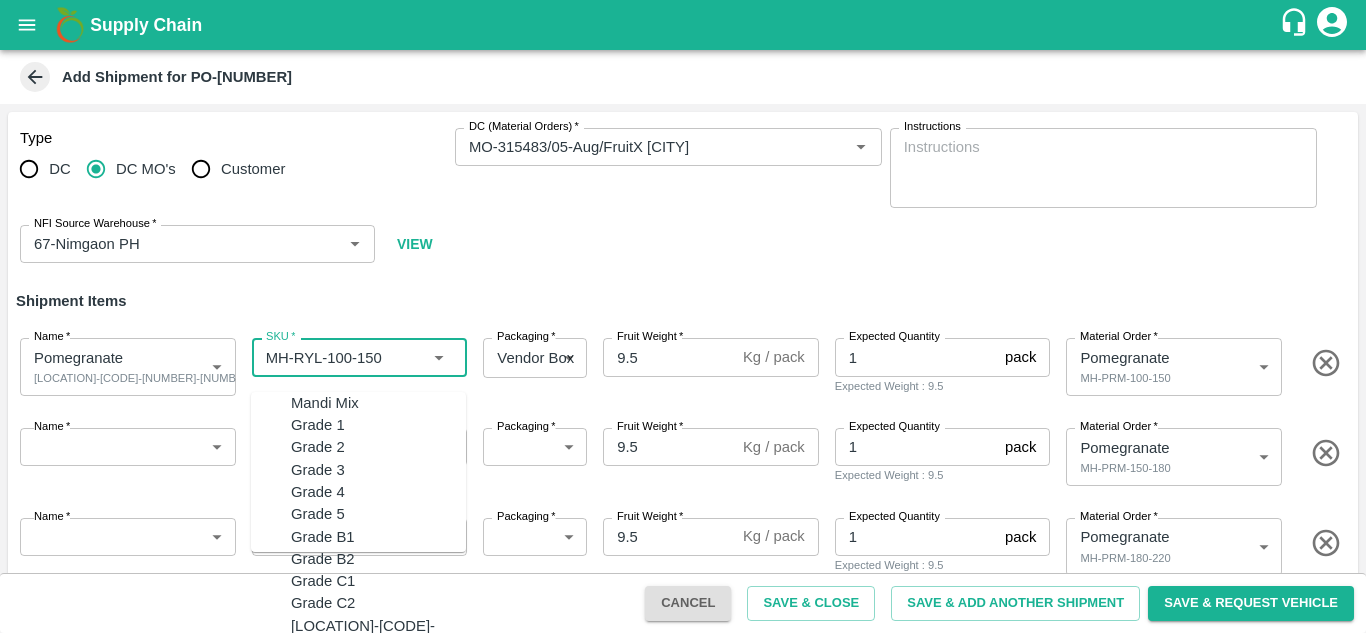 scroll, scrollTop: 739, scrollLeft: 0, axis: vertical 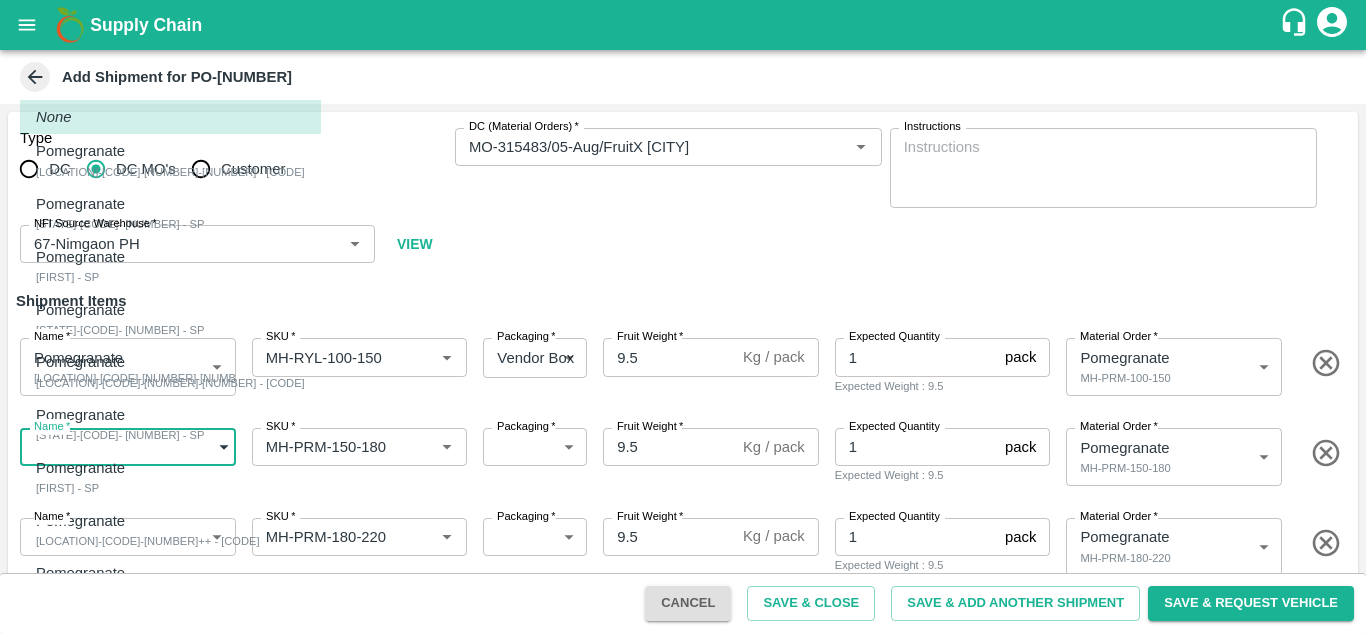 click on "Supply Chain Add Shipment for PO-167190 Type DC DC MO's Customer DC (Material Orders)   * DC (Material Orders)   * Instructions x Instructions NFI Source Warehouse   * NFI Source Warehouse   * VIEW Shipment Items Name   * Pomegranate MH-RYL-100-150 - SP  1876424 Name SKU   * SKU   * Packaging   * Vendor Box 276 Packaging Fruit Weight   * 9.5 Kg /   pack Fruit Weight Expected Quantity 1 pack Expected Quantity Expected Weight :   9.5 Material Order   * Pomegranate MH-PRM-100-150 453815 Material Order Name   * ​ Name SKU   * SKU   * Packaging   * ​ 276 Packaging Fruit Weight   * 9.5 Kg /   pack Fruit Weight Expected Quantity 1 pack Expected Quantity Expected Weight :   9.5 Material Order   * Pomegranate MH-PRM-150-180 453816 Material Order Name   * ​ Name SKU   * SKU   * Packaging   * ​ 276 Packaging Fruit Weight   * 9.5 Kg /   pack Fruit Weight Expected Quantity 1 pack Expected Quantity Expected Weight :   9.5 Material Order   * Pomegranate MH-PRM-180-220 Name" at bounding box center [683, 316] 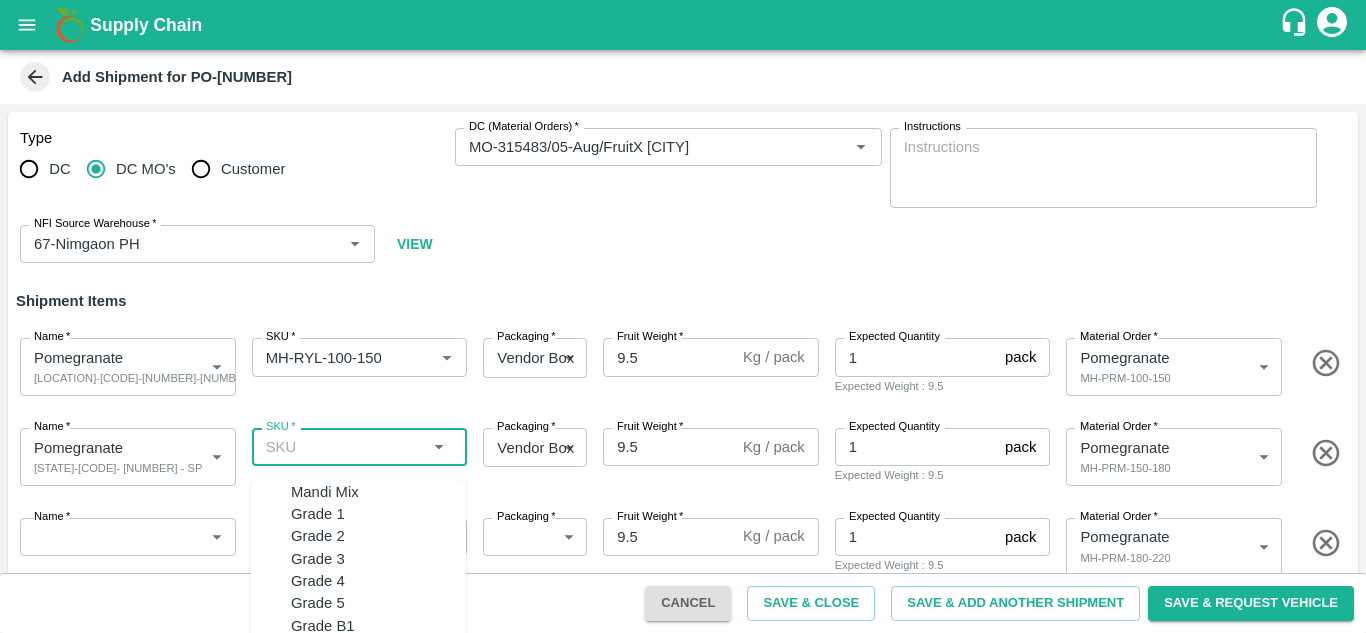 click on "SKU   *" at bounding box center (343, 447) 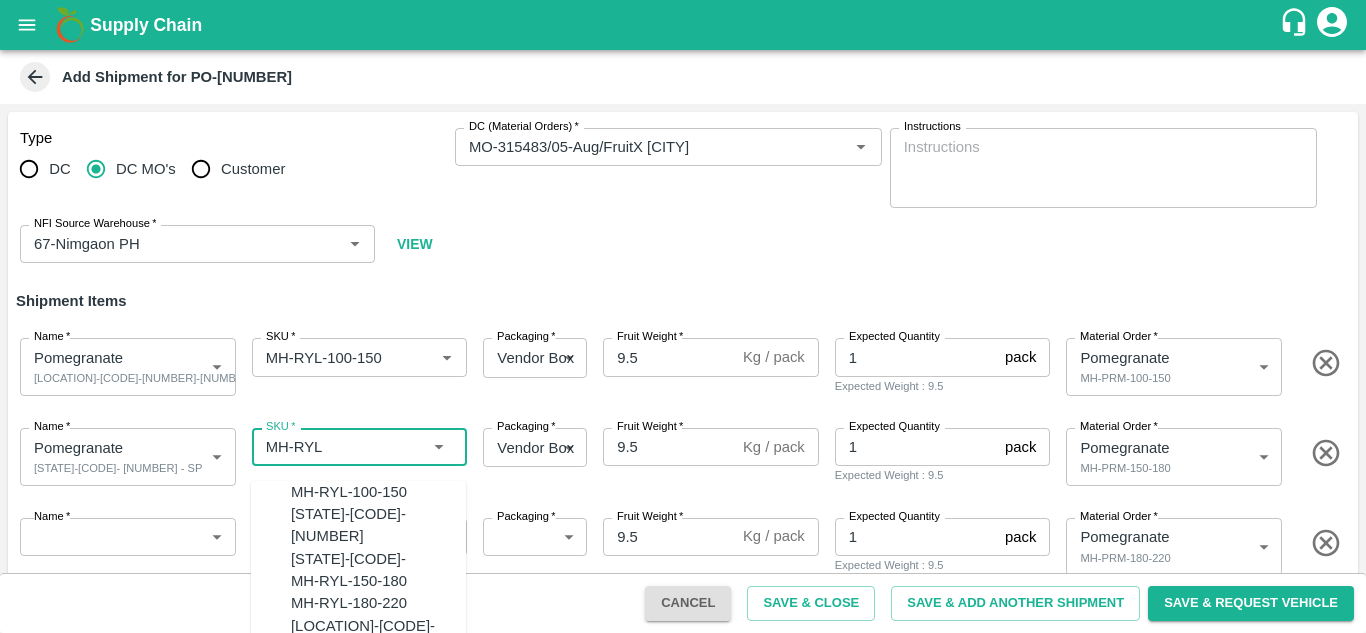 click on "MH-RYL-150-180" at bounding box center [349, 581] 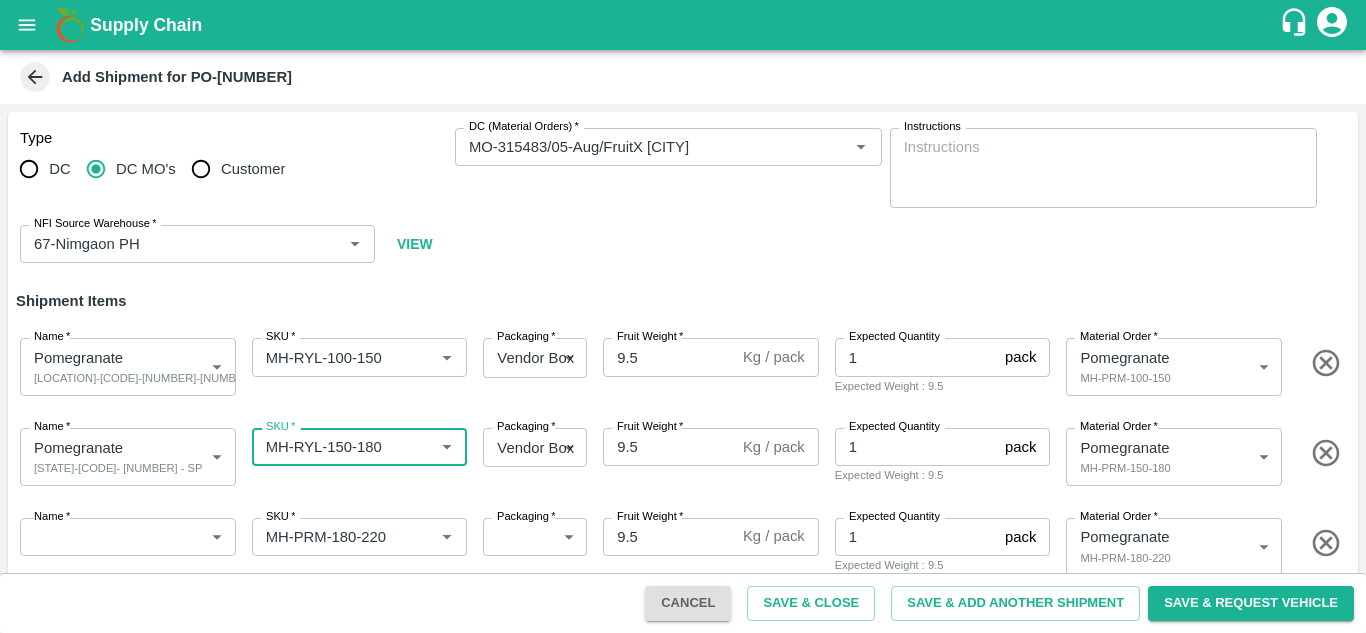 type on "MH-RYL-150-180" 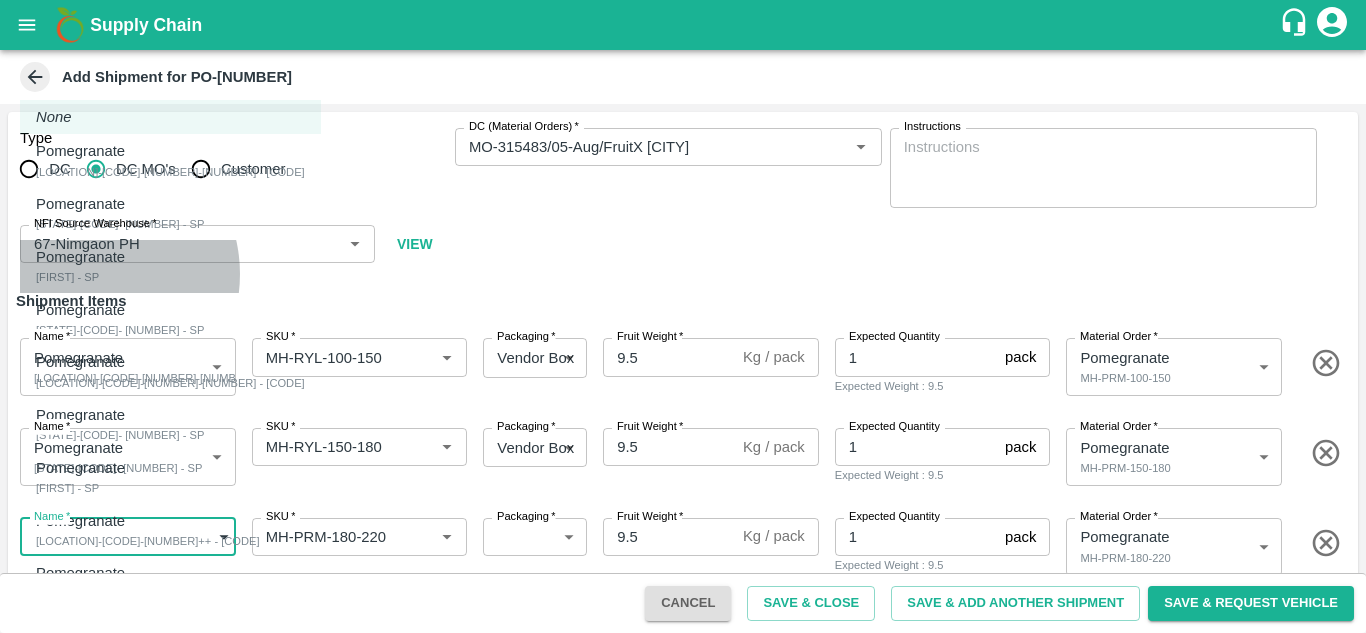 click on "MH-RYL-180-220 - SP" at bounding box center (85, 277) 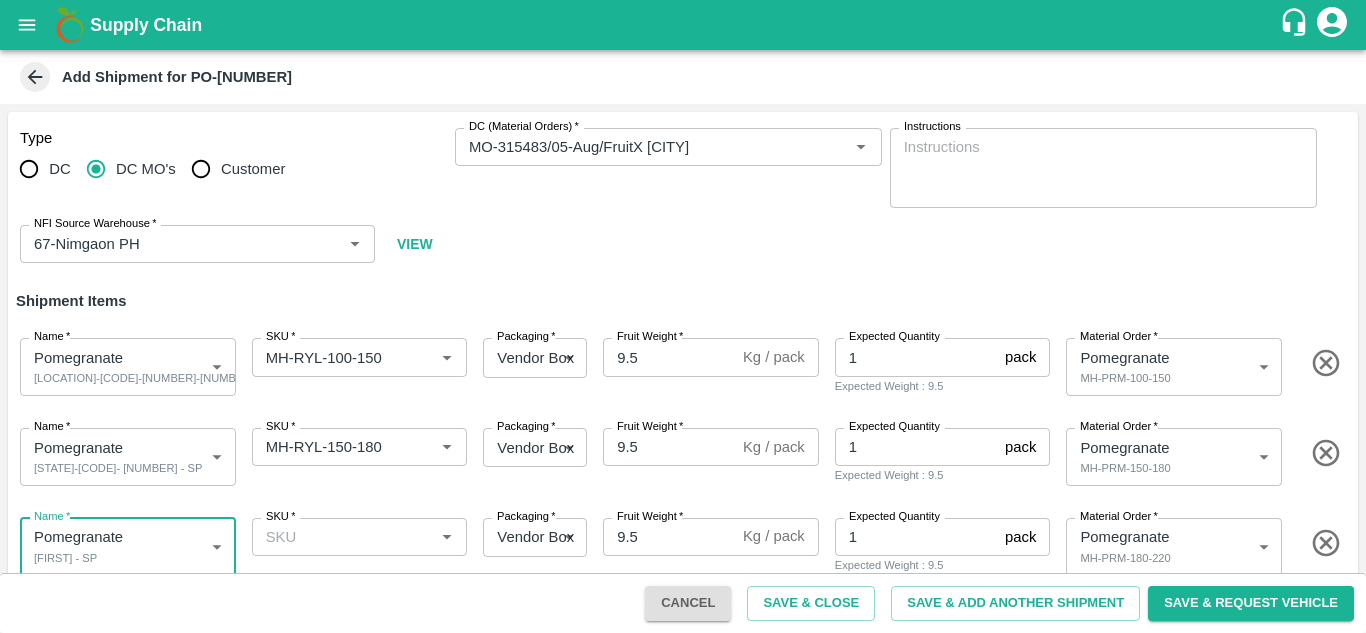 scroll, scrollTop: 2, scrollLeft: 0, axis: vertical 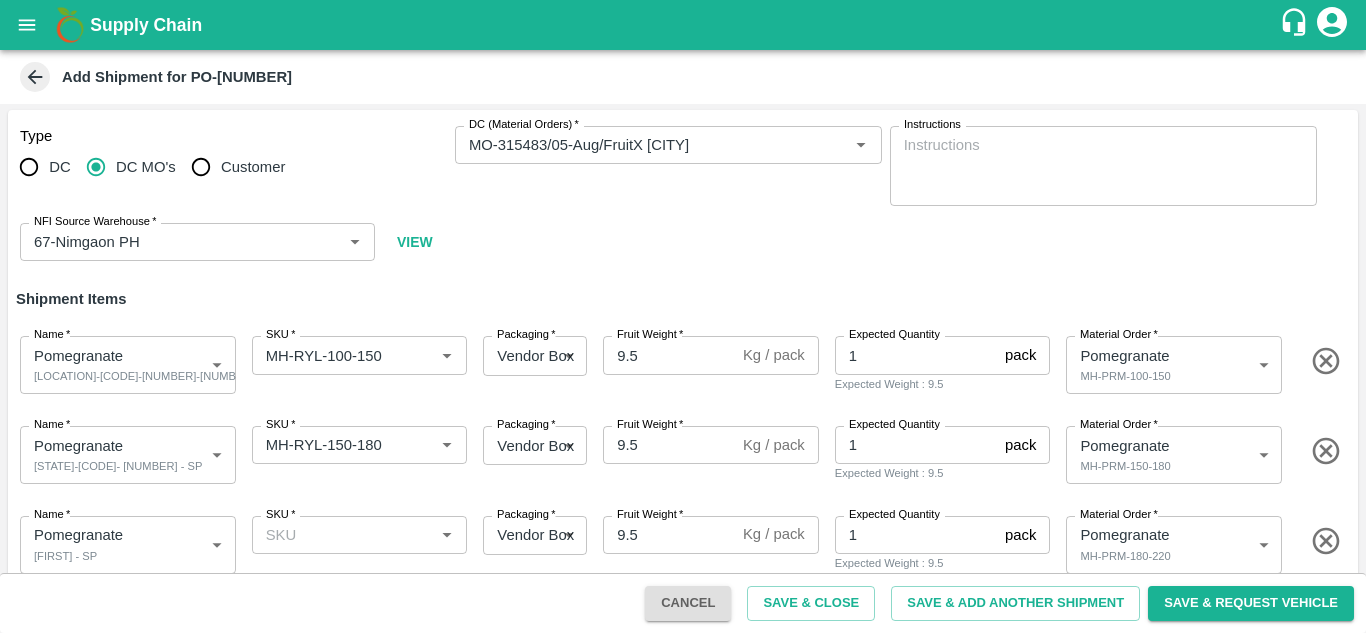 click on "Shipment Items" at bounding box center [683, 299] 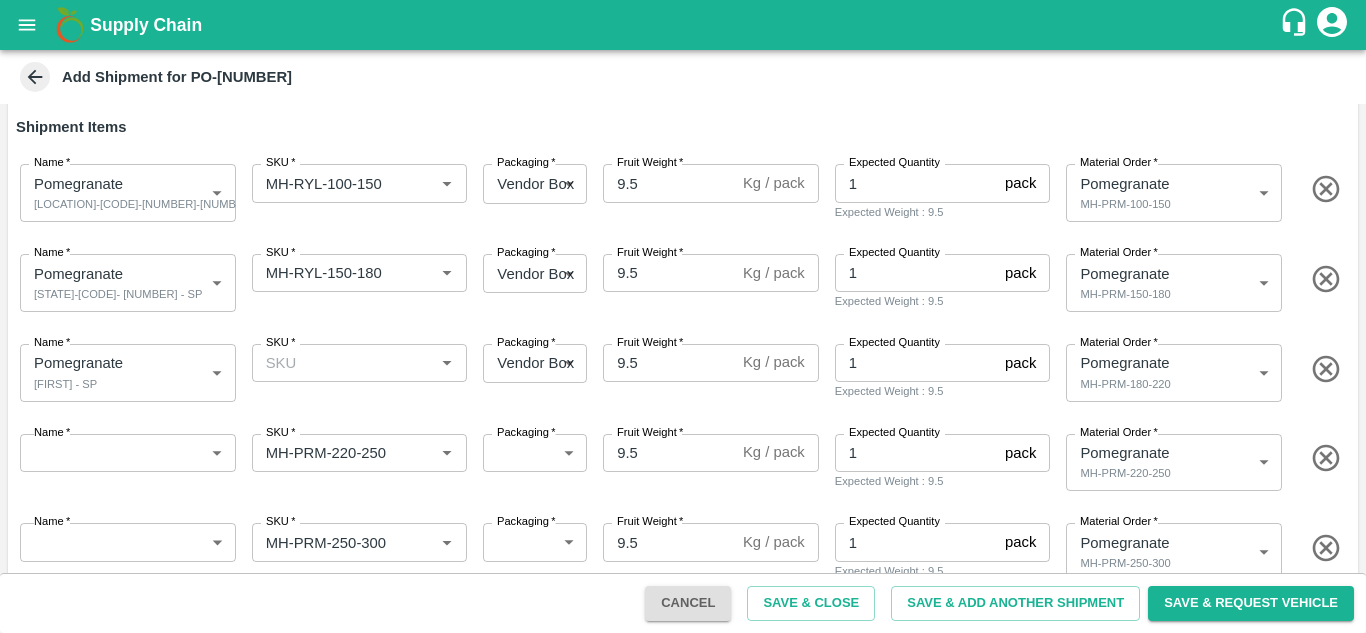 scroll, scrollTop: 175, scrollLeft: 0, axis: vertical 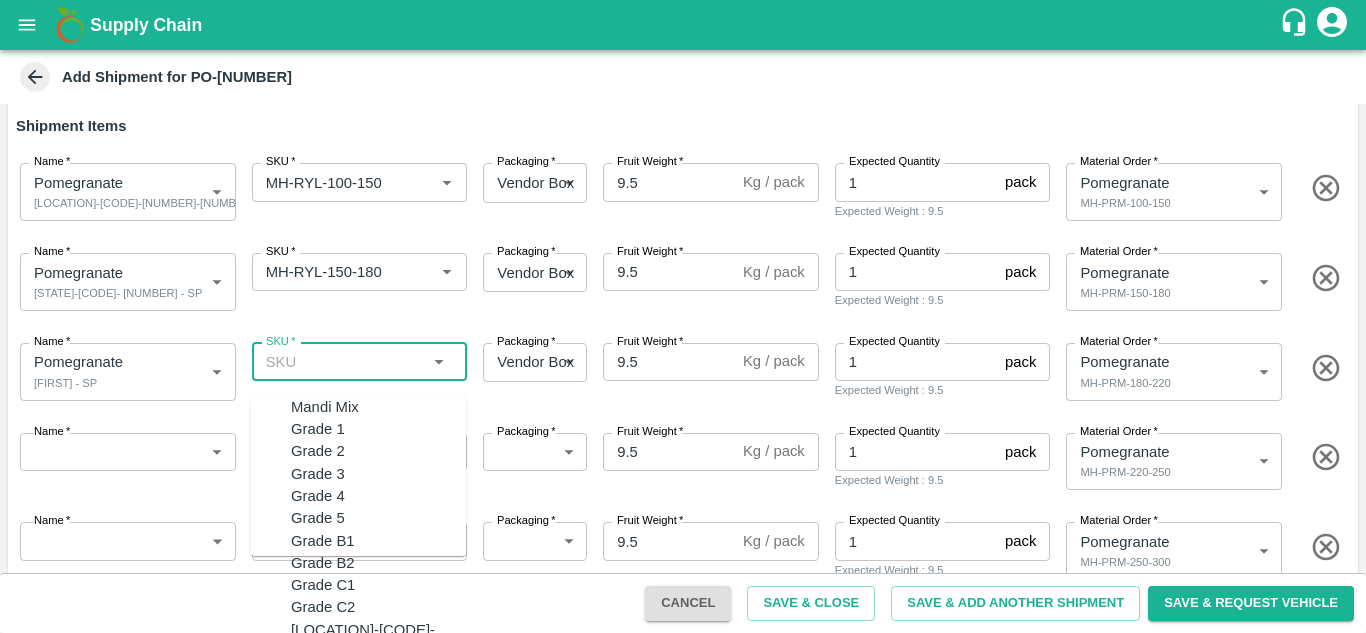click on "SKU   *" at bounding box center [343, 362] 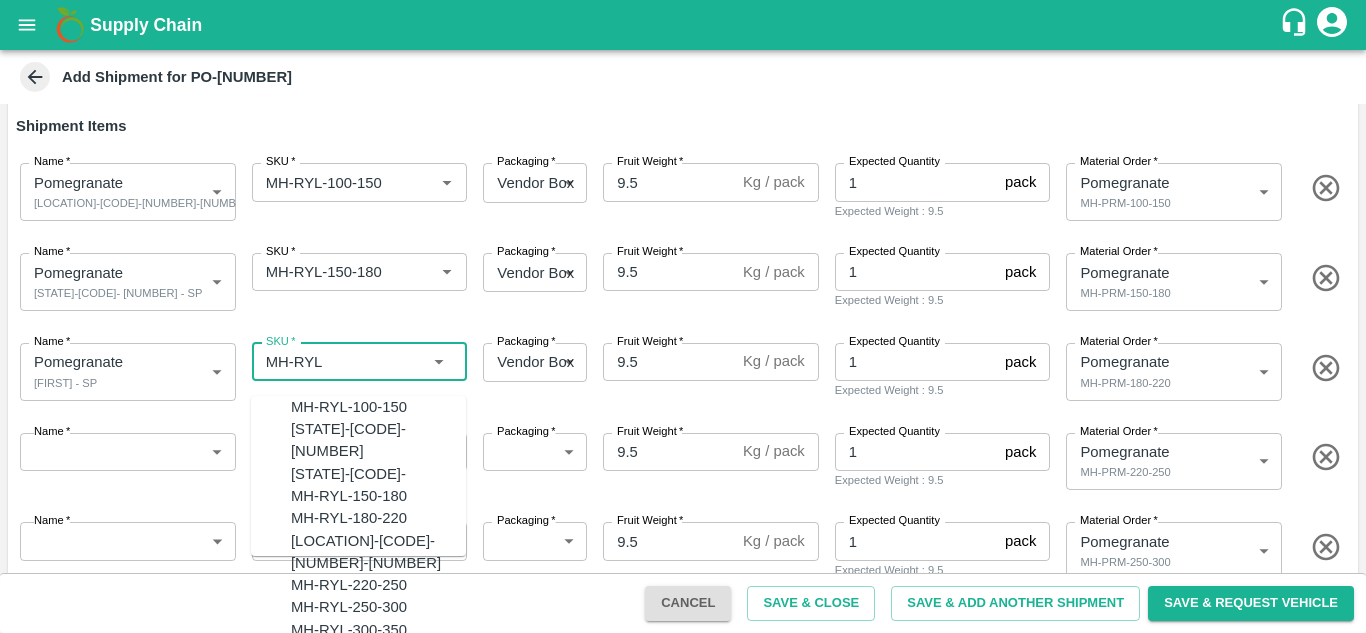 scroll, scrollTop: 71, scrollLeft: 0, axis: vertical 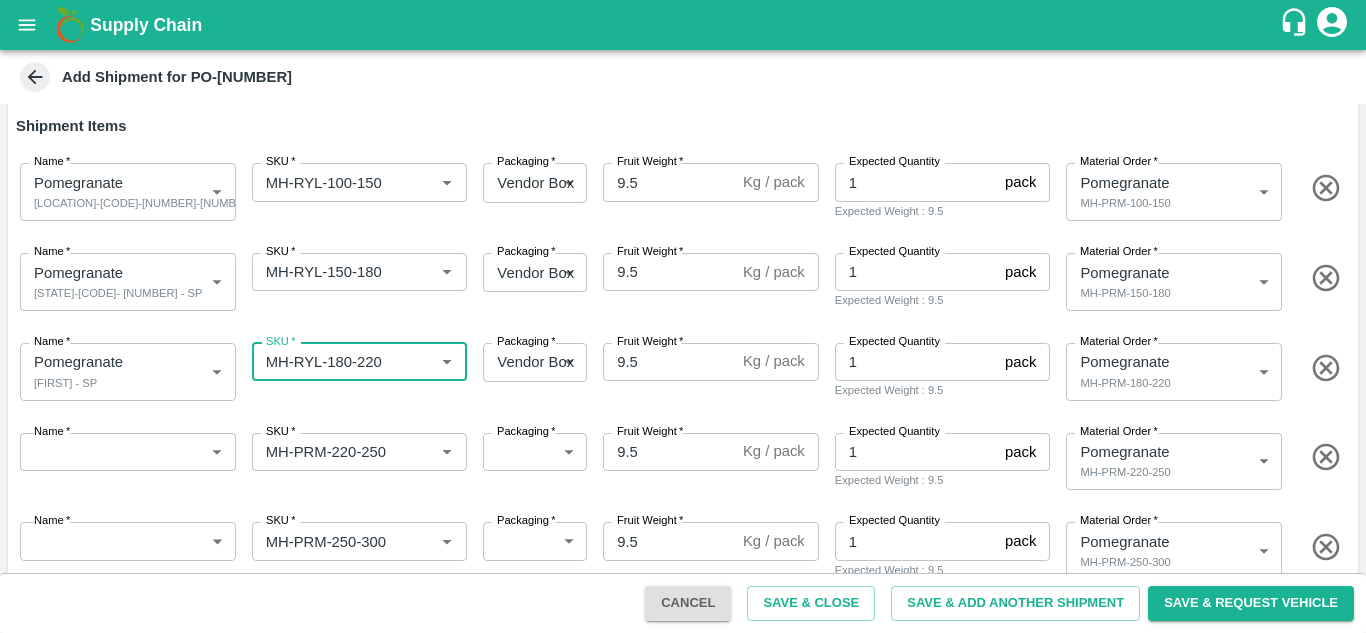 type on "MH-RYL-180-220" 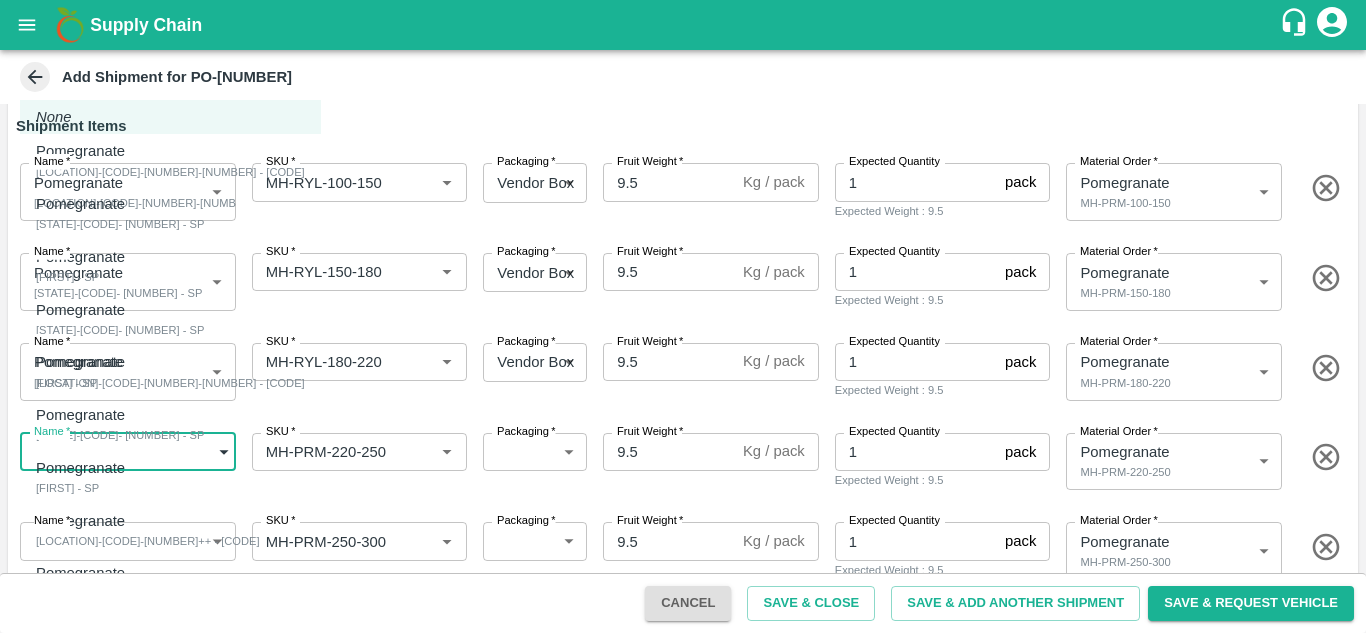 click on "Supply Chain Add Shipment for PO-167190 Type DC DC MO's Customer DC (Material Orders)   * DC (Material Orders)   * Instructions x Instructions NFI Source Warehouse   * NFI Source Warehouse   * VIEW Shipment Items Name   * Pomegranate MH-RYL-100-150 - SP  1876424 Name SKU   * SKU   * Packaging   * Vendor Box 276 Packaging Fruit Weight   * 9.5 Kg /   pack Fruit Weight Expected Quantity 1 pack Expected Quantity Expected Weight :   9.5 Material Order   * Pomegranate MH-PRM-100-150 453815 Material Order Name   * Pomegranate MH-RYL-150-180 - SP  1876425 Name SKU   * SKU   * Packaging   * Vendor Box 276 Packaging Fruit Weight   * 9.5 Kg /   pack Fruit Weight Expected Quantity 1 pack Expected Quantity Expected Weight :   9.5 Material Order   * Pomegranate MH-PRM-150-180 453816 Material Order Name   * Pomegranate MH-RYL-180-220 - SP  1876426 Name SKU   * SKU   * Packaging   * Vendor Box 276 Packaging Fruit Weight   * 9.5 Kg /   pack Fruit Weight Expected Quantity 1 pack   9.5" at bounding box center (683, 316) 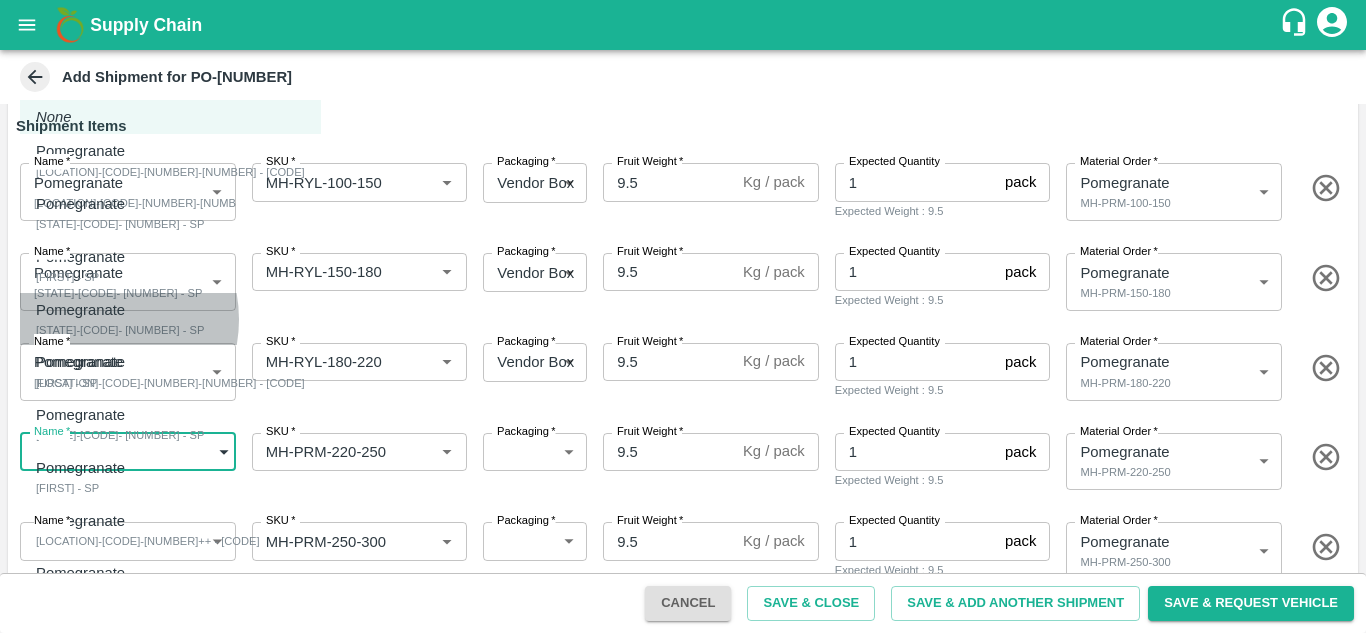 click on "MH-RYL-220-250 - SP" at bounding box center (120, 330) 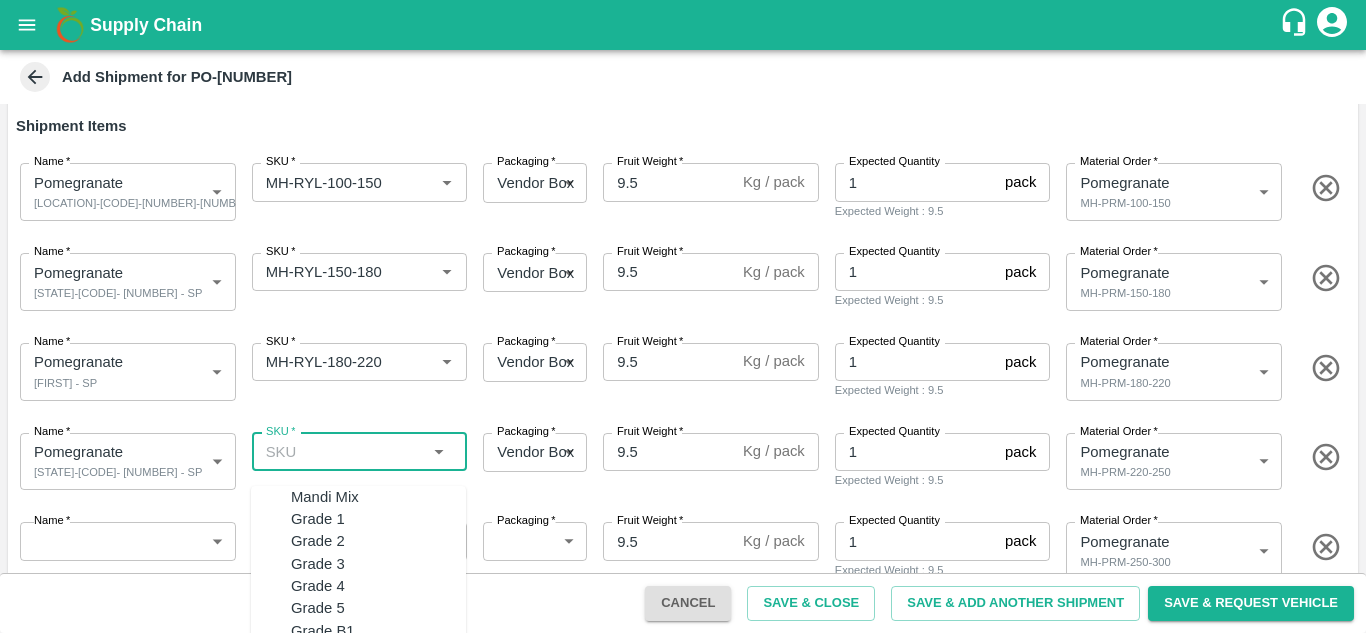 click on "SKU   *" at bounding box center (343, 452) 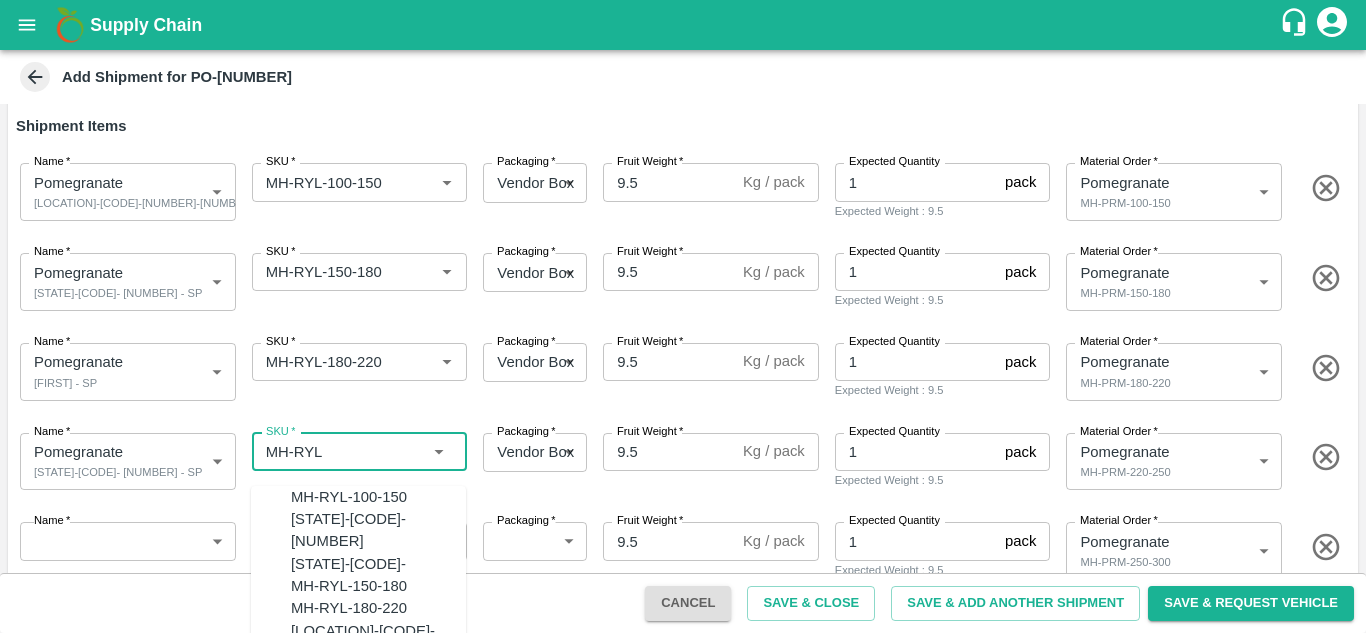 scroll, scrollTop: 142, scrollLeft: 0, axis: vertical 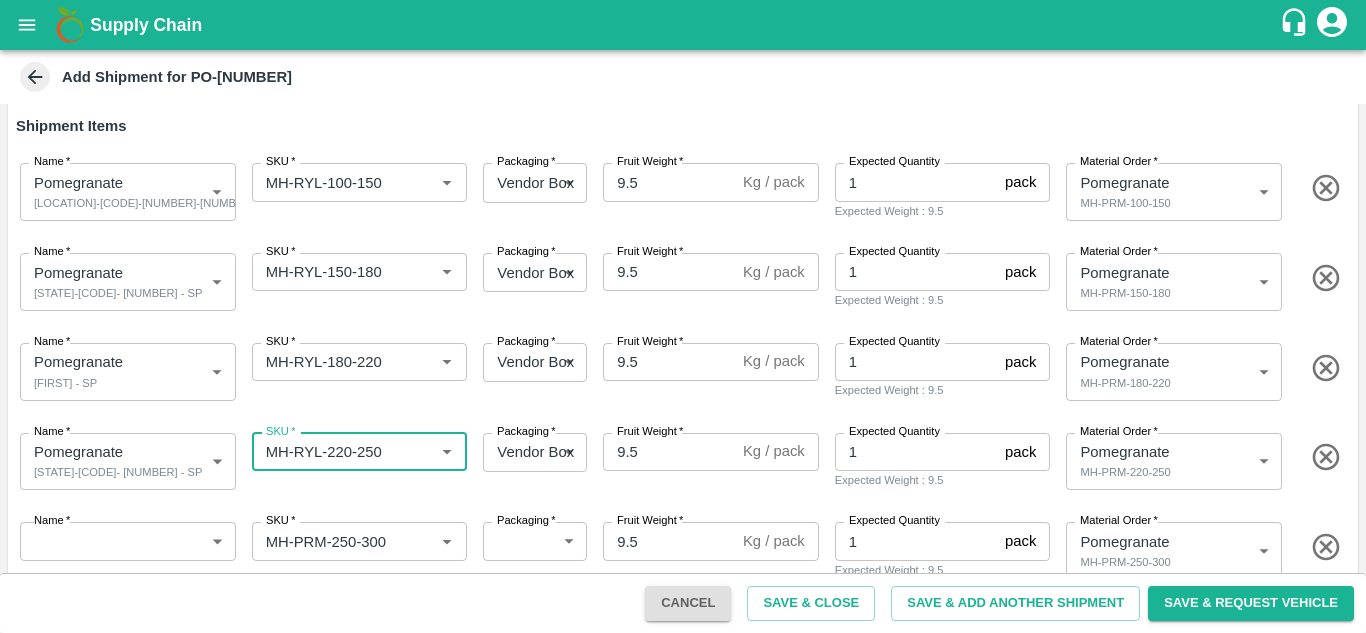type on "MH-RYL-220-250" 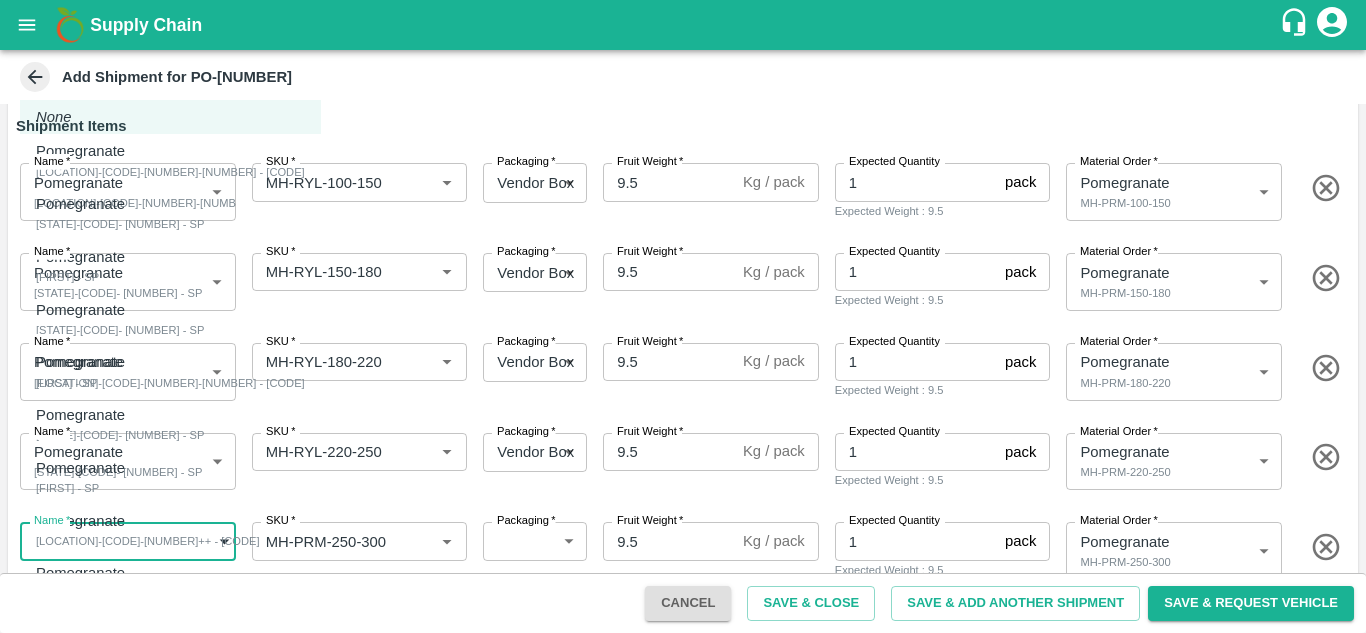 click on "Supply Chain Add Shipment for PO-167190 Type DC DC MO's Customer DC (Material Orders)   * DC (Material Orders)   * Instructions x Instructions NFI Source Warehouse   * NFI Source Warehouse   * VIEW Shipment Items Name   * Pomegranate MH-RYL-100-150 - SP  1876424 Name SKU   * SKU   * Packaging   * Vendor Box 276 Packaging Fruit Weight   * 9.5 Kg /   pack Fruit Weight Expected Quantity 1 pack Expected Quantity Expected Weight :   9.5 Material Order   * Pomegranate MH-PRM-100-150 453815 Material Order Name   * Pomegranate MH-RYL-150-180 - SP  1876425 Name SKU   * SKU   * Packaging   * Vendor Box 276 Packaging Fruit Weight   * 9.5 Kg /   pack Fruit Weight Expected Quantity 1 pack Expected Quantity Expected Weight :   9.5 Material Order   * Pomegranate MH-PRM-150-180 453816 Material Order Name   * Pomegranate MH-RYL-180-220 - SP  1876426 Name SKU   * SKU   * Packaging   * Vendor Box 276 Packaging Fruit Weight   * 9.5 Kg /   pack Fruit Weight Expected Quantity 1 pack   9.5" at bounding box center (683, 316) 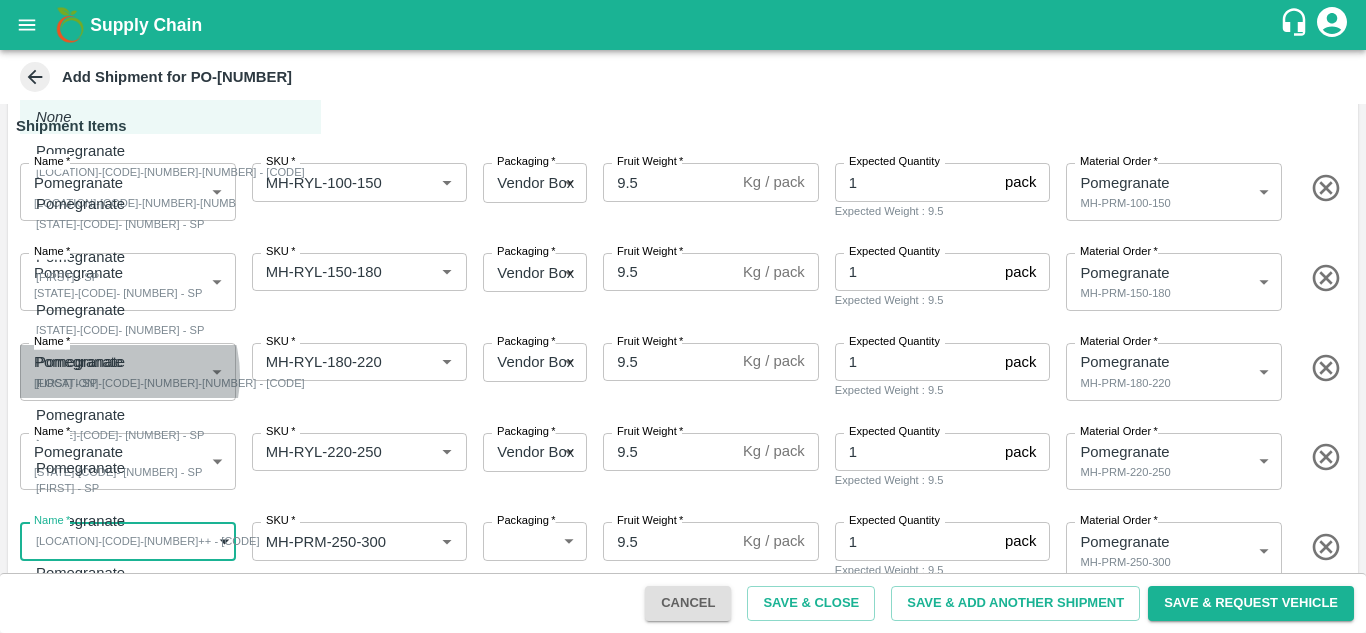 click on "MH-RYL-250-300 - SP" at bounding box center (170, 383) 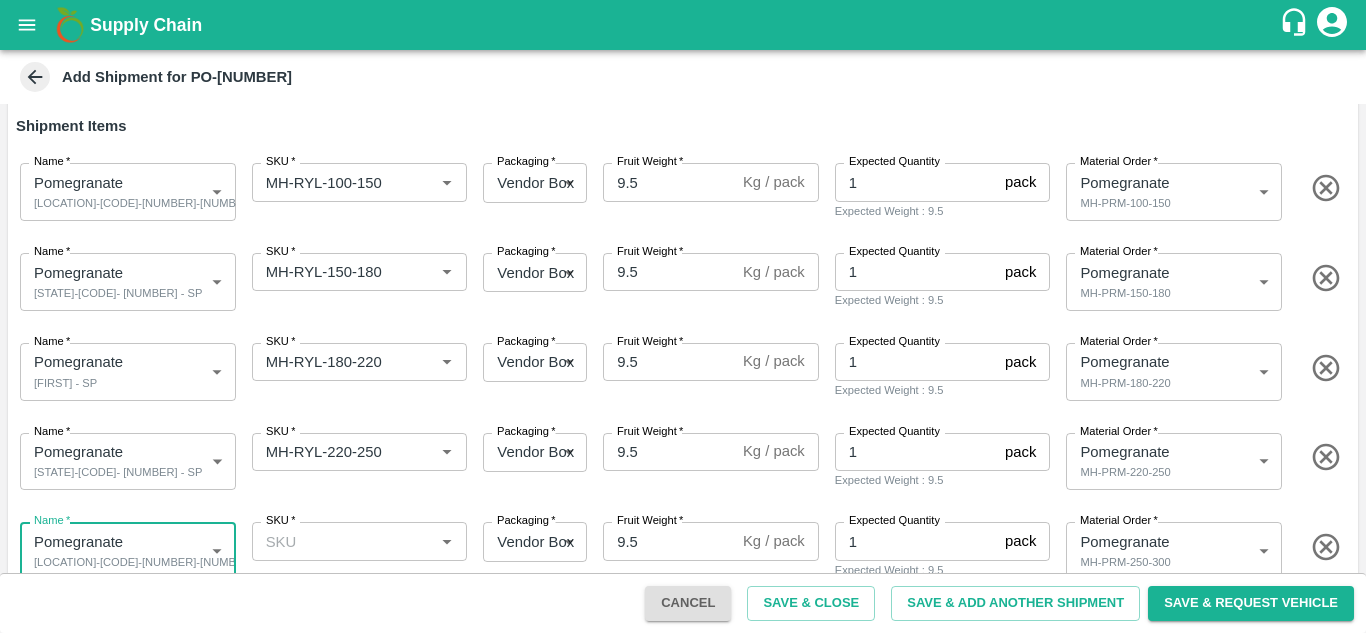 scroll, scrollTop: 182, scrollLeft: 0, axis: vertical 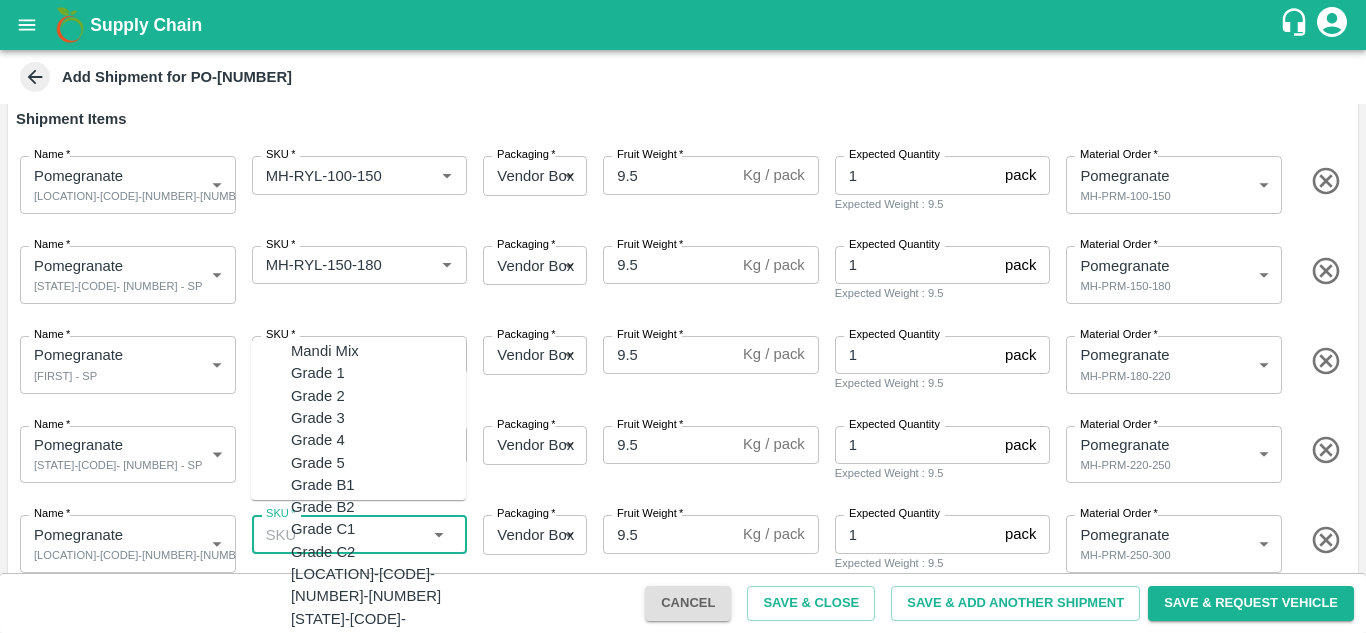 click on "SKU   *" at bounding box center (343, 534) 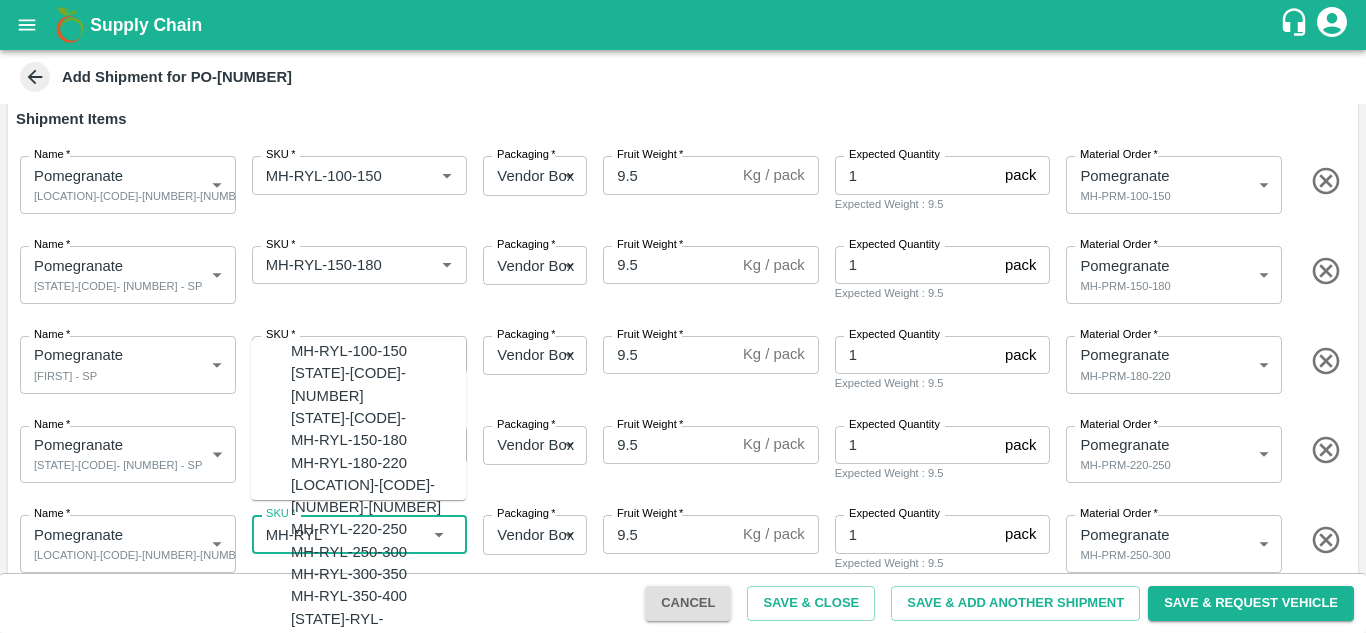 scroll, scrollTop: 198, scrollLeft: 0, axis: vertical 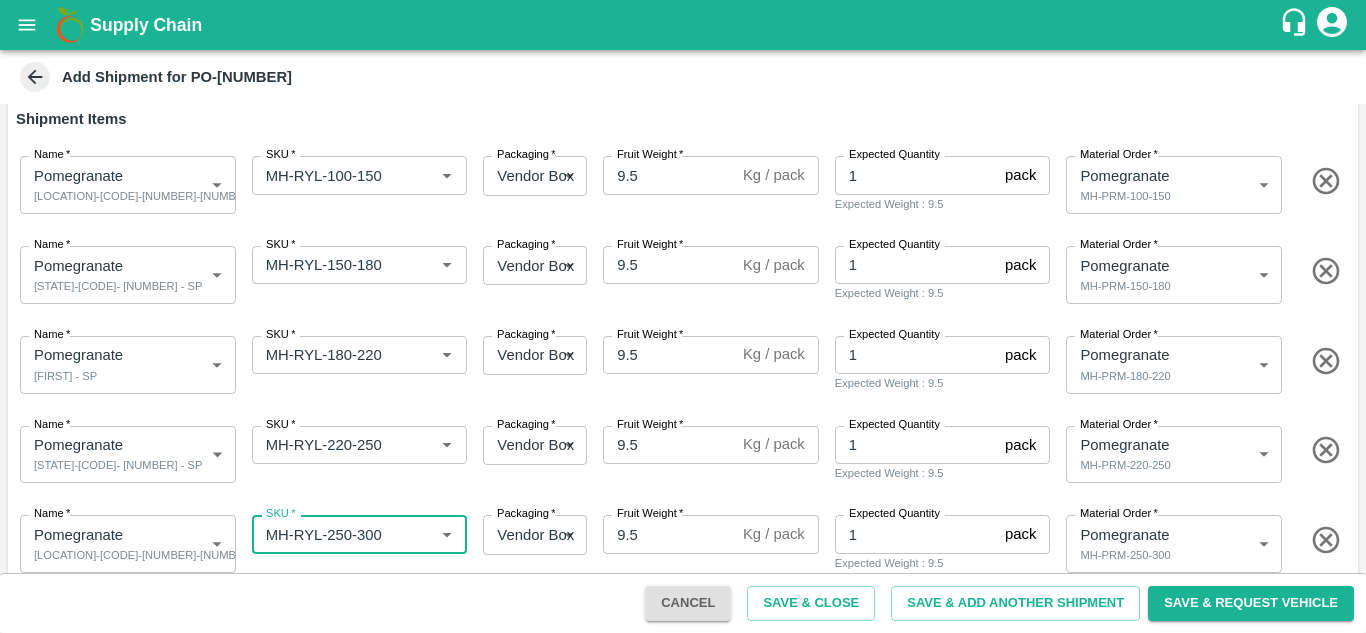 type on "MH-RYL-250-300" 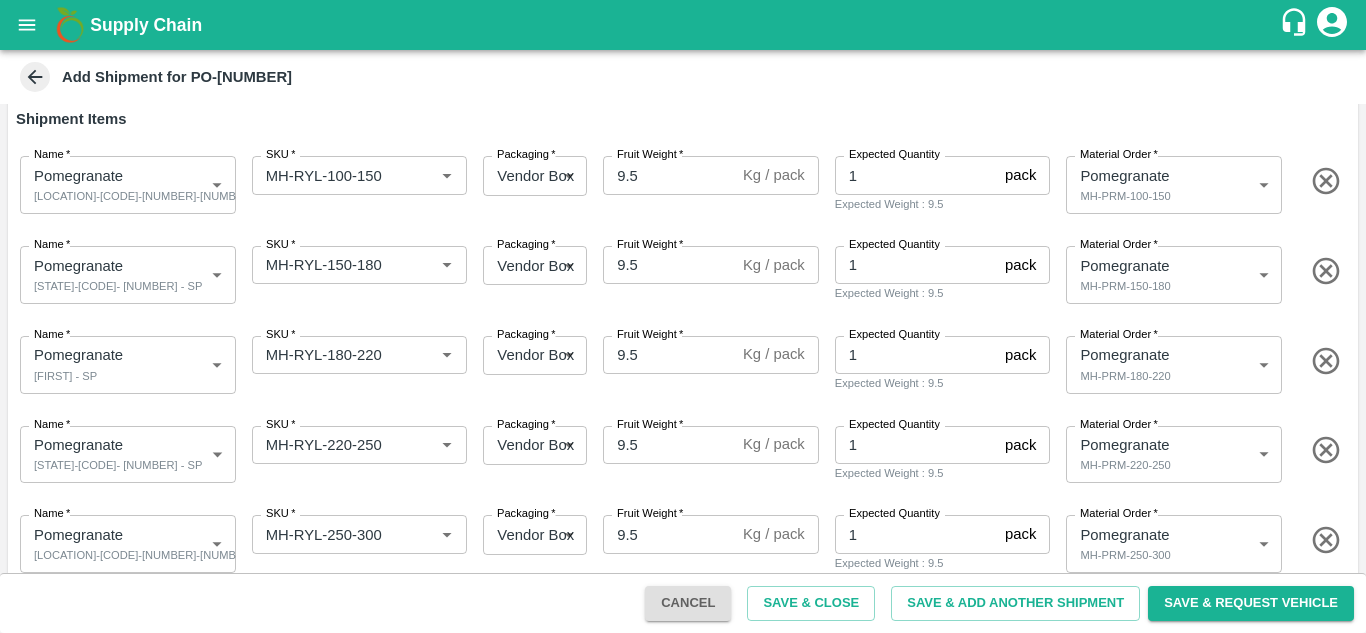 click on "Name   * Pomegranate MH-RYL-220-250 - SP  1876427 Name SKU   * SKU   * Packaging   * Vendor Box 276 Packaging Fruit Weight   * 9.5 Kg /   pack Fruit Weight Expected Quantity 1 pack Expected Quantity Expected Weight :   9.5 Material Order   * Pomegranate MH-PRM-220-250 453818 Material Order" at bounding box center (679, 451) 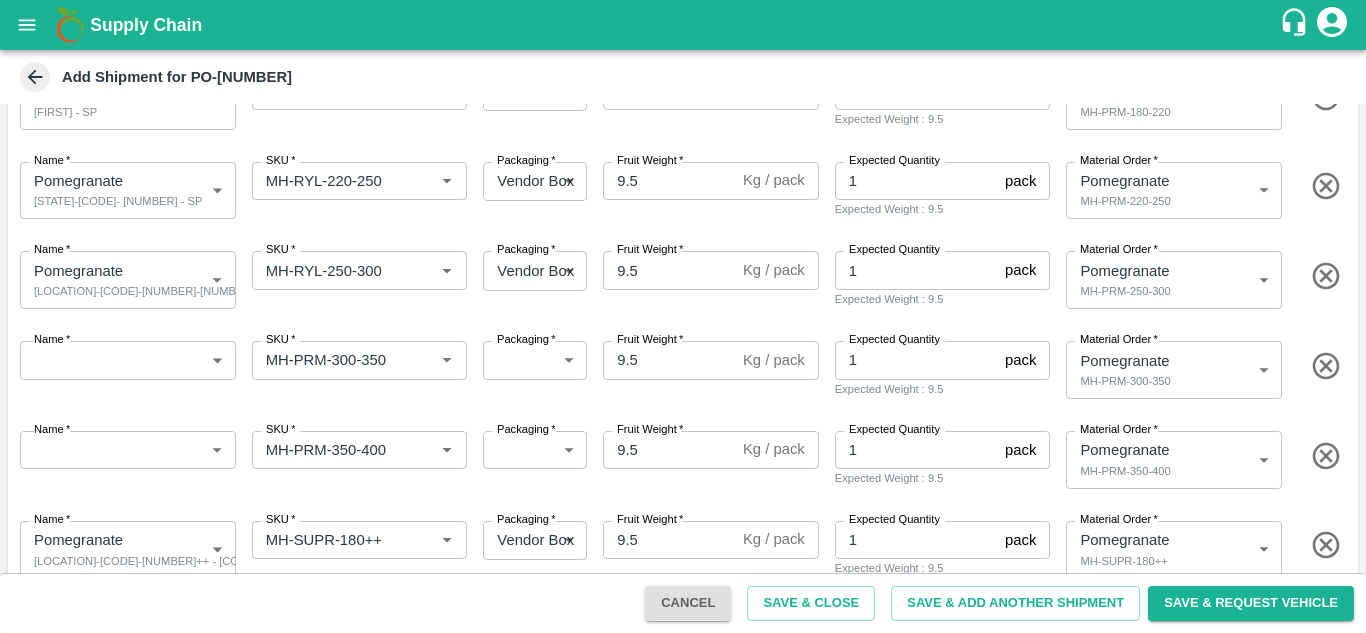 scroll, scrollTop: 469, scrollLeft: 0, axis: vertical 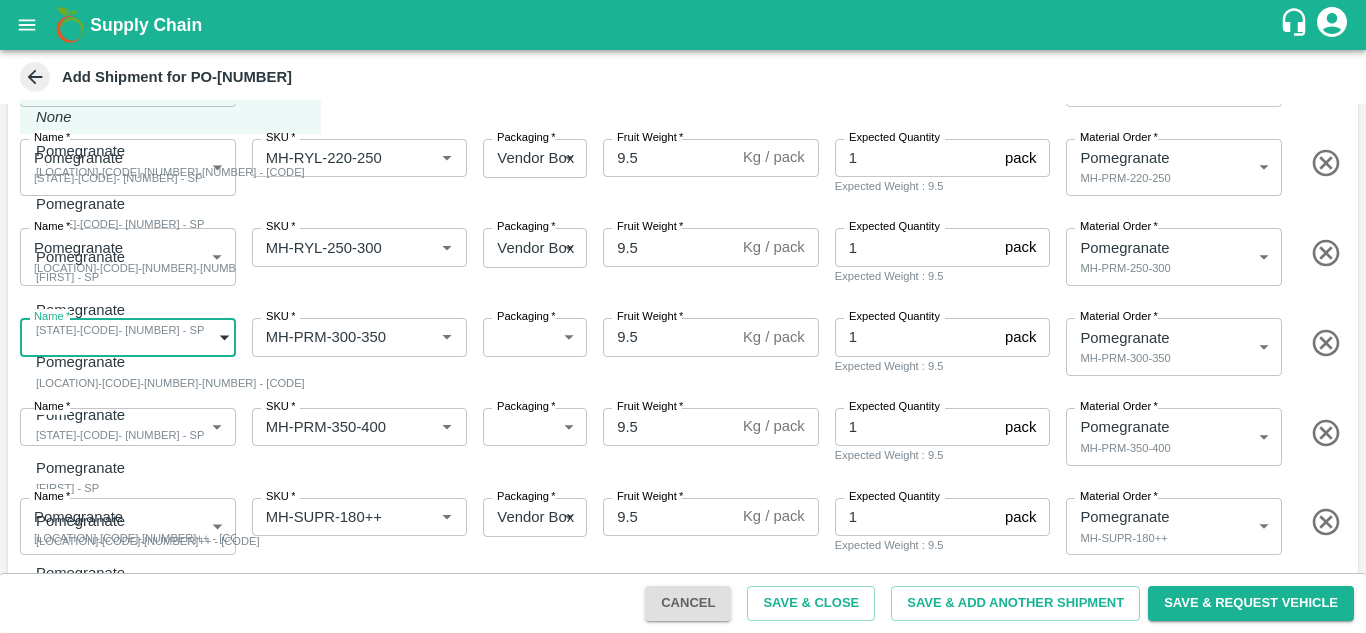 click on "Supply Chain Add Shipment for PO-167190 Type DC DC MO's Customer DC (Material Orders)   * DC (Material Orders)   * Instructions x Instructions NFI Source Warehouse   * NFI Source Warehouse   * VIEW Shipment Items Name   * Pomegranate MH-RYL-100-150 - SP  1876424 Name SKU   * SKU   * Packaging   * Vendor Box 276 Packaging Fruit Weight   * 9.5 Kg /   pack Fruit Weight Expected Quantity 1 pack Expected Quantity Expected Weight :   9.5 Material Order   * Pomegranate MH-PRM-100-150 453815 Material Order Name   * Pomegranate MH-RYL-150-180 - SP  1876425 Name SKU   * SKU   * Packaging   * Vendor Box 276 Packaging Fruit Weight   * 9.5 Kg /   pack Fruit Weight Expected Quantity 1 pack Expected Quantity Expected Weight :   9.5 Material Order   * Pomegranate MH-PRM-150-180 453816 Material Order Name   * Pomegranate MH-RYL-180-220 - SP  1876426 Name SKU   * SKU   * Packaging   * Vendor Box 276 Packaging Fruit Weight   * 9.5 Kg /   pack Fruit Weight Expected Quantity 1 pack   9.5" at bounding box center (683, 316) 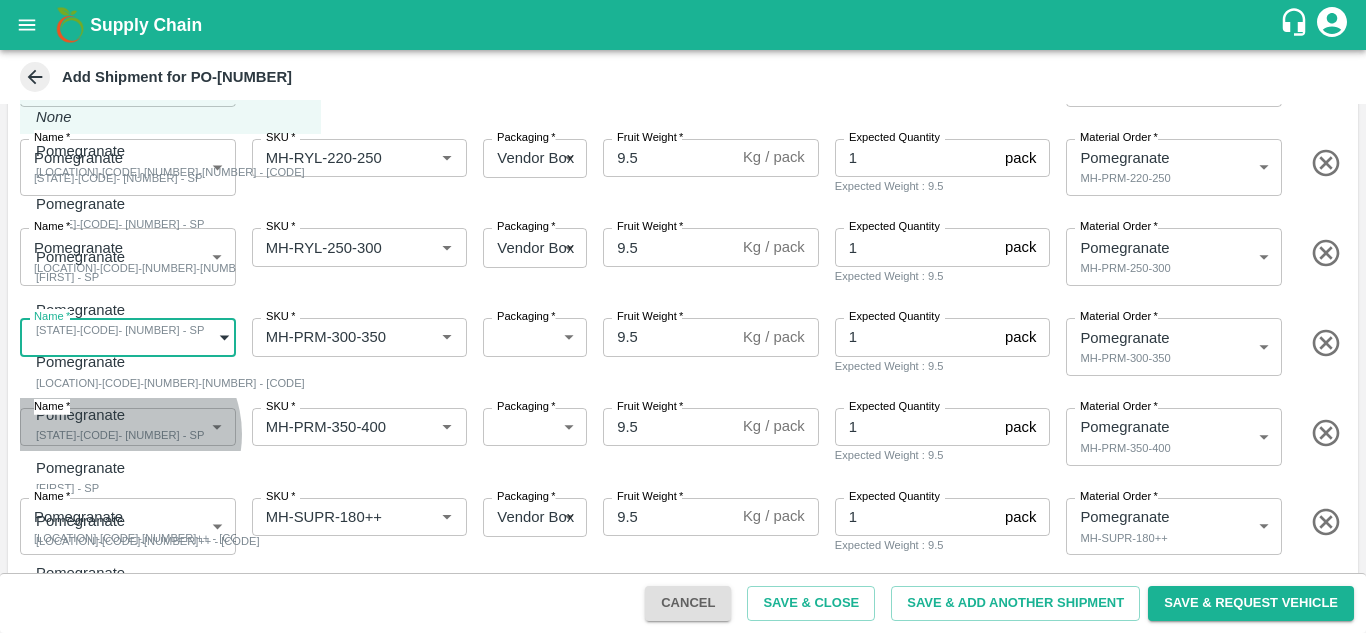 click on "MH-RYL-300-350 - SP" at bounding box center [120, 435] 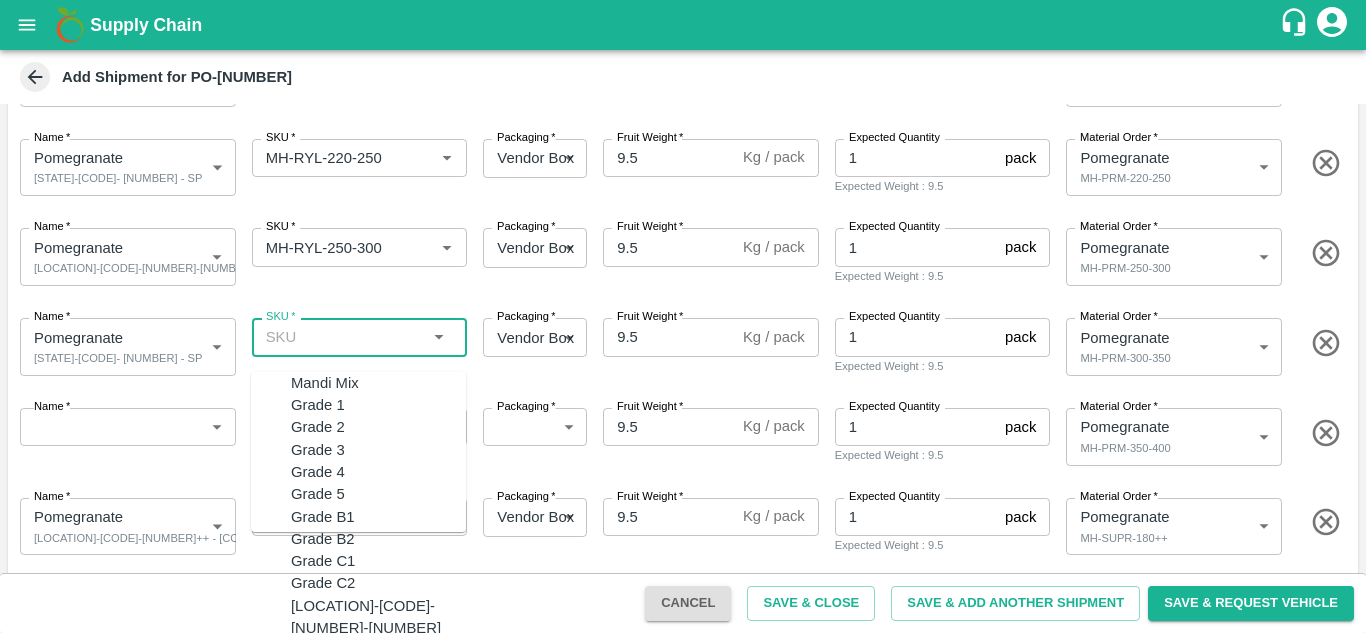 click on "SKU   *" at bounding box center (343, 337) 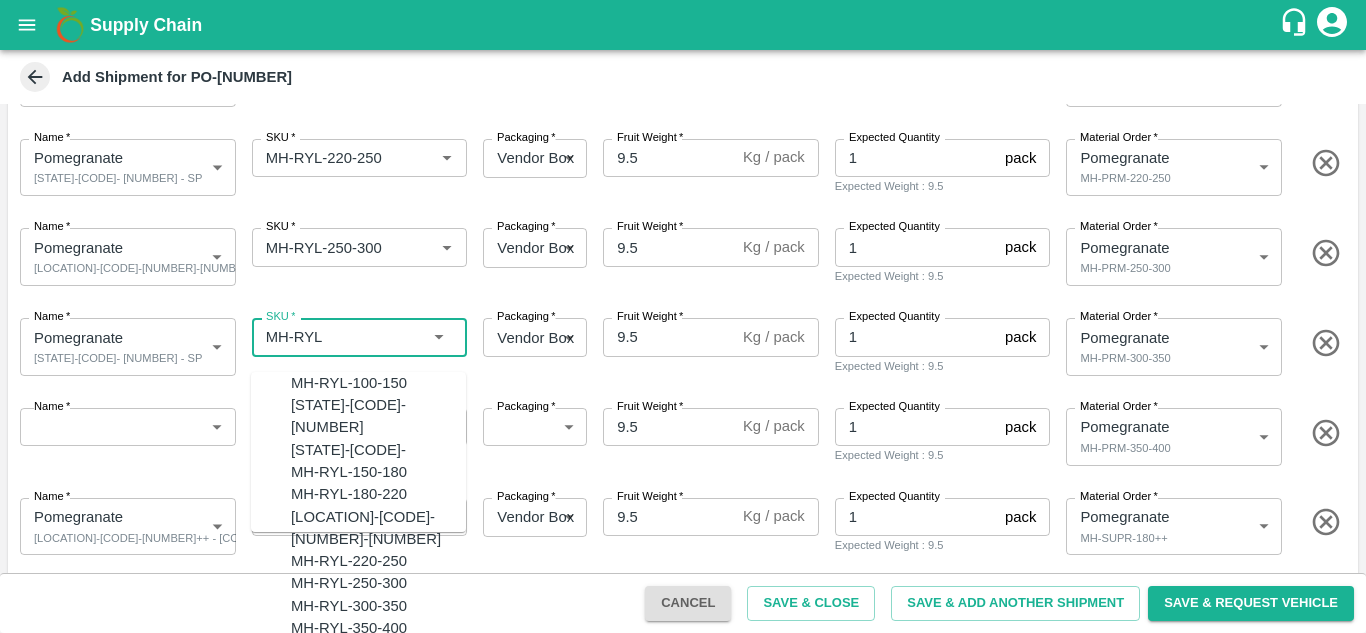 scroll, scrollTop: 192, scrollLeft: 0, axis: vertical 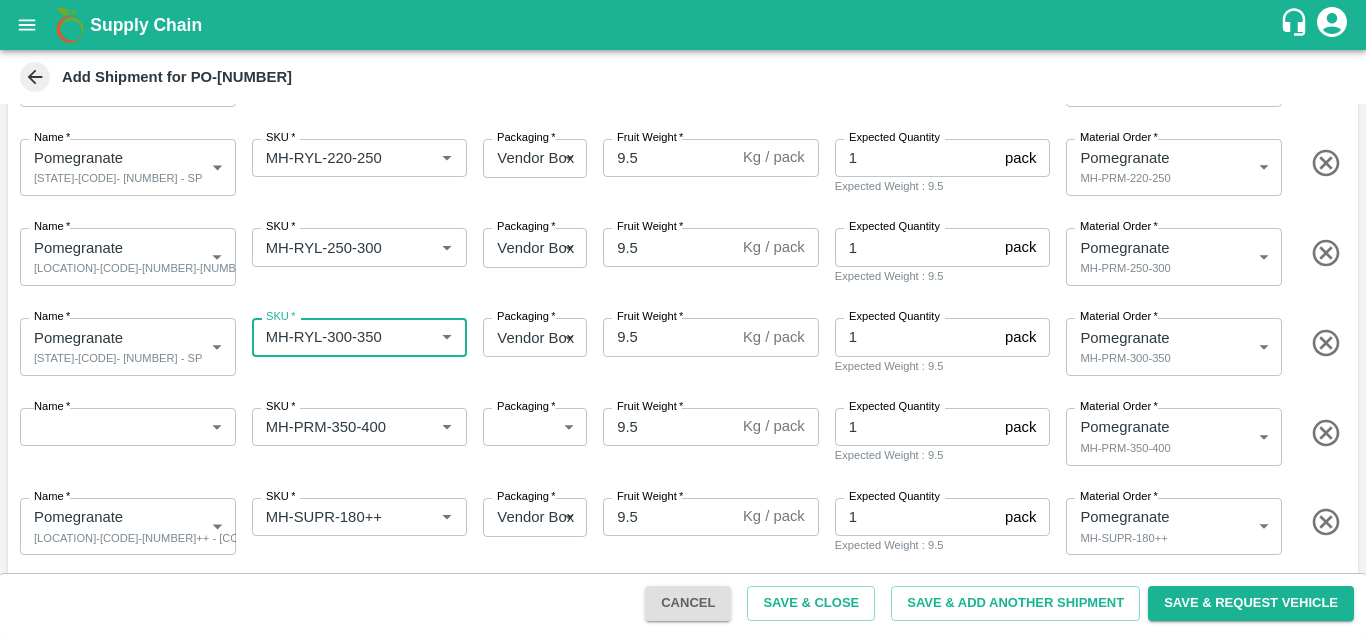 type on "MH-RYL-300-350" 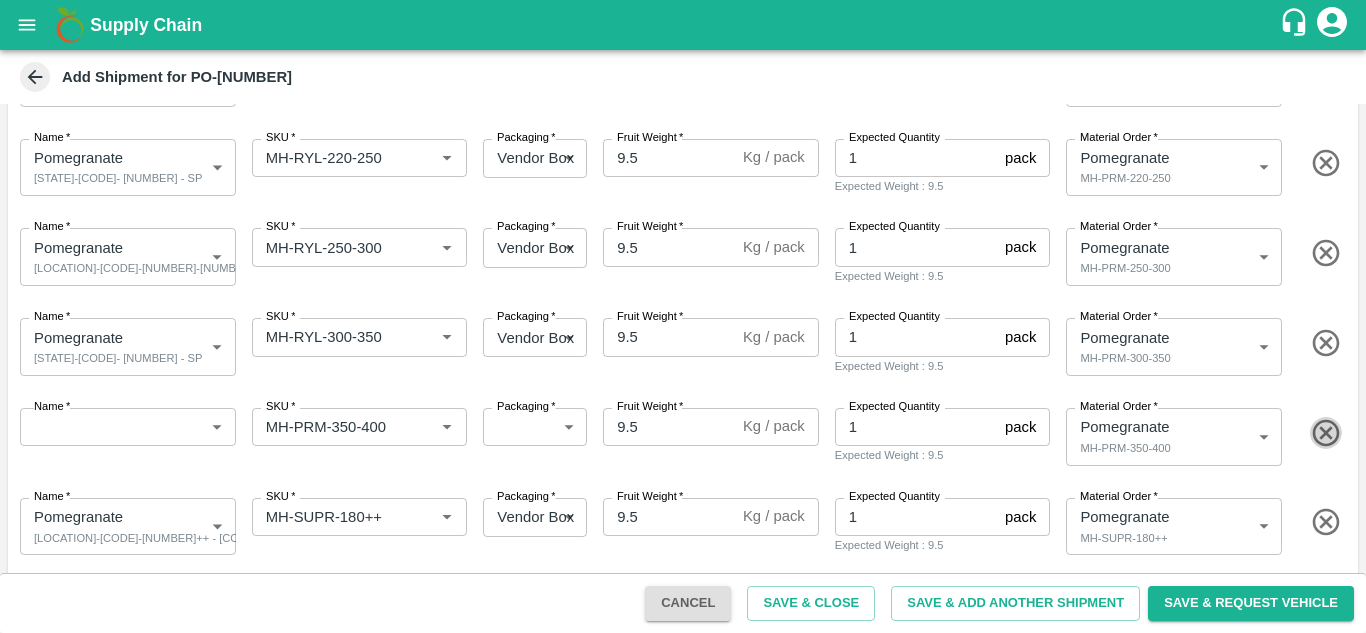 click 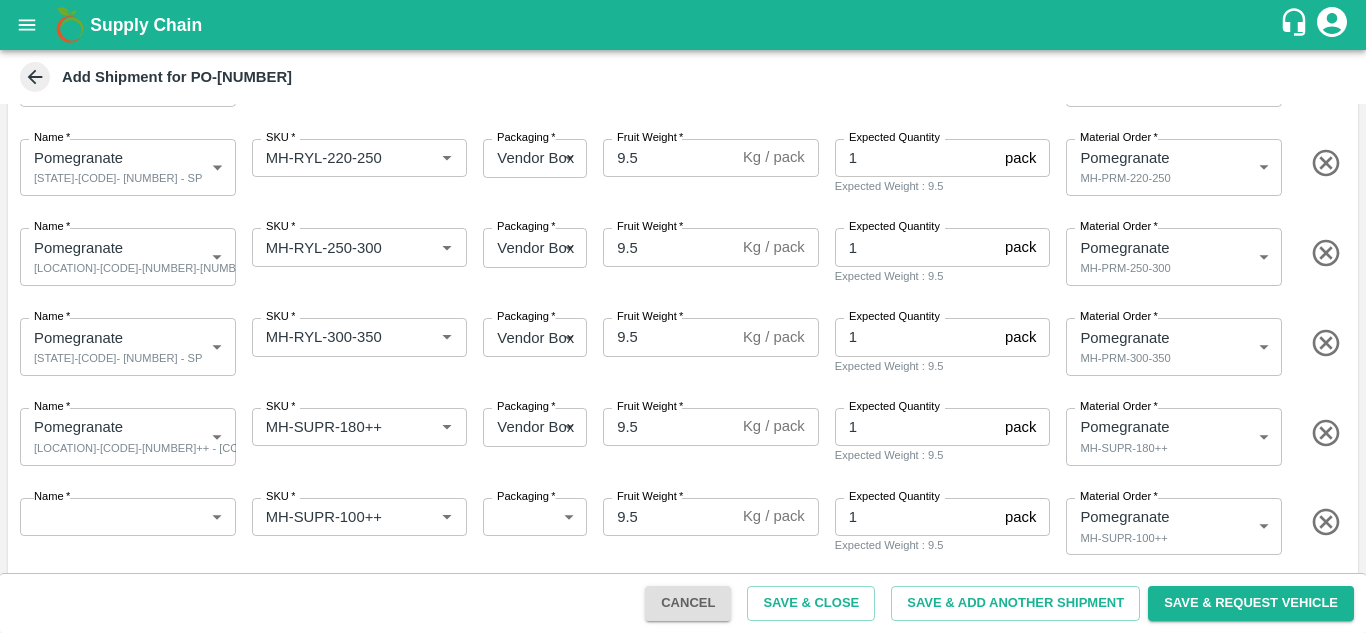 scroll, scrollTop: 565, scrollLeft: 0, axis: vertical 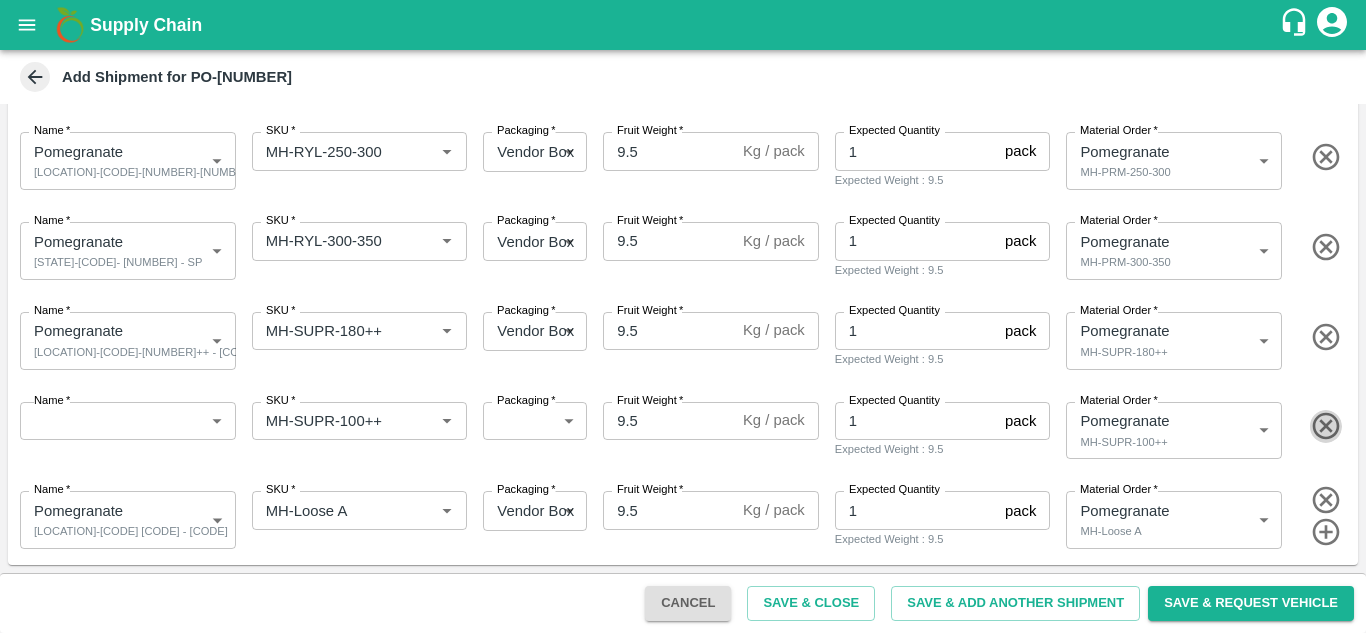 click 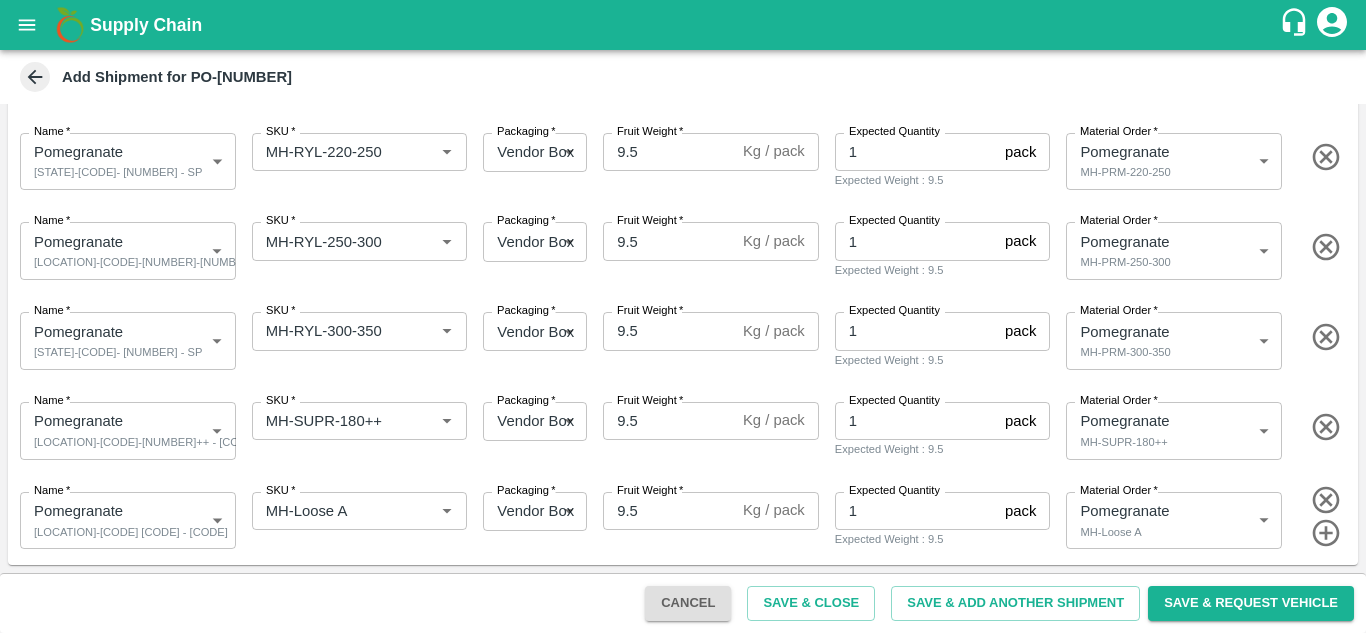 scroll, scrollTop: 475, scrollLeft: 0, axis: vertical 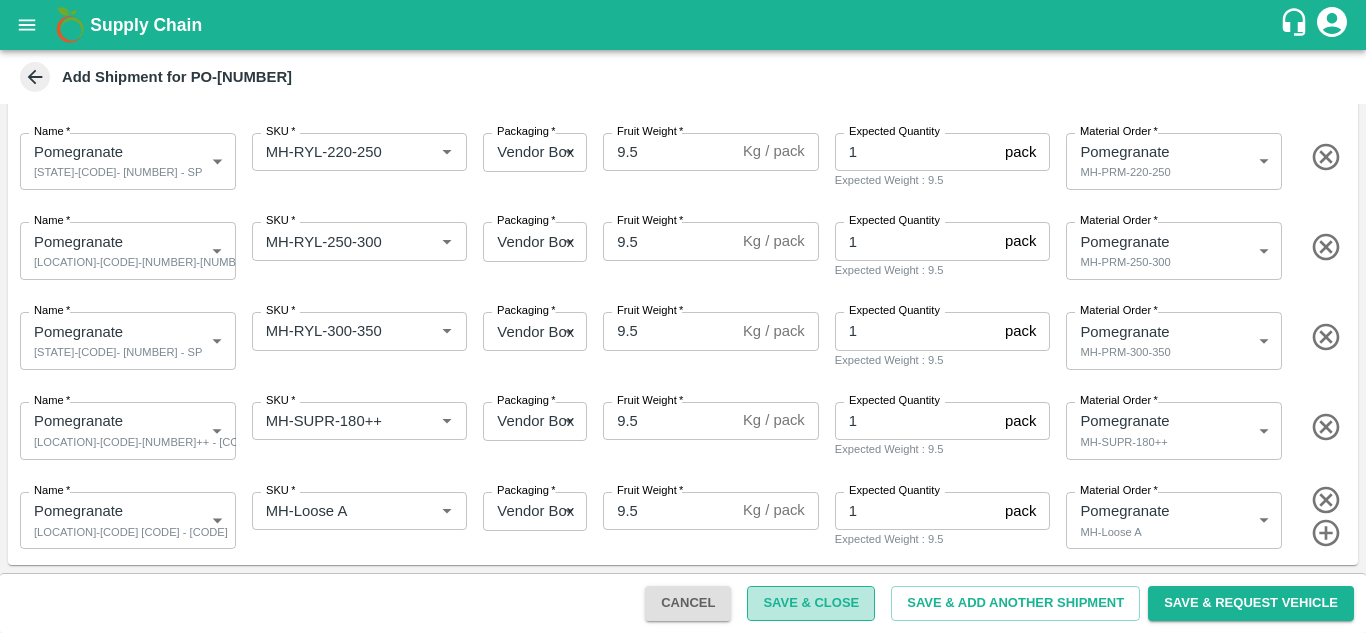 click on "Save & Close" at bounding box center (811, 603) 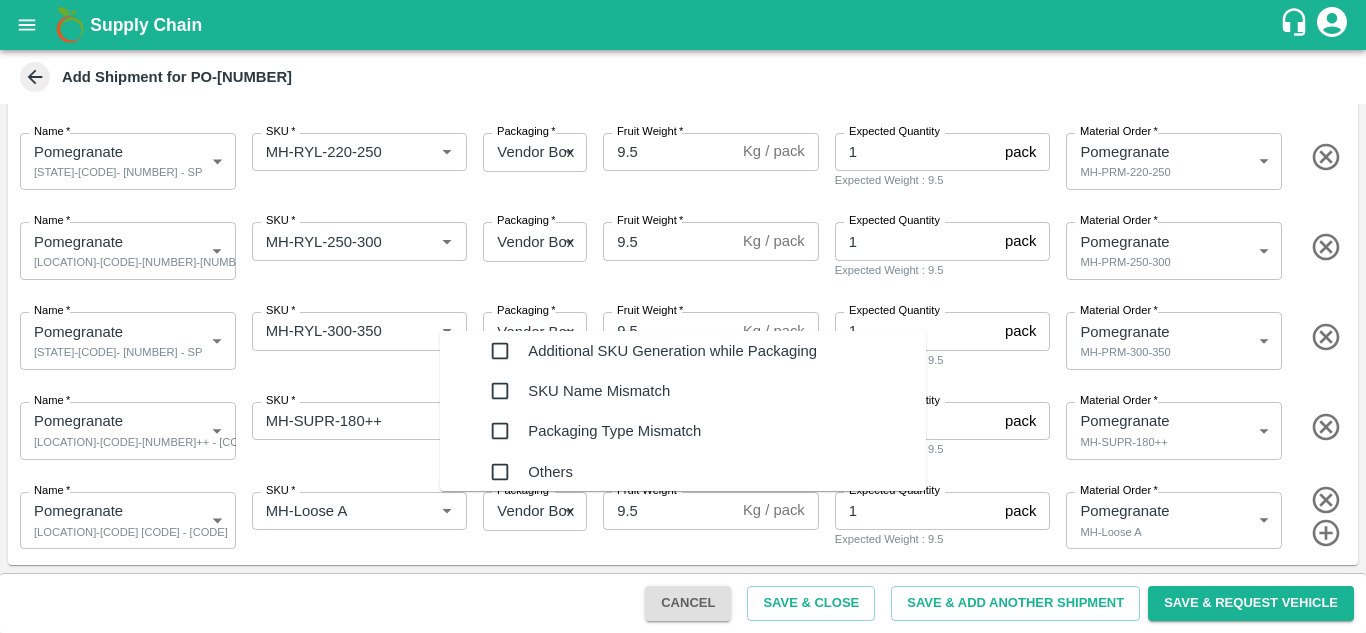 click on "Reasons   *" at bounding box center (663, 842) 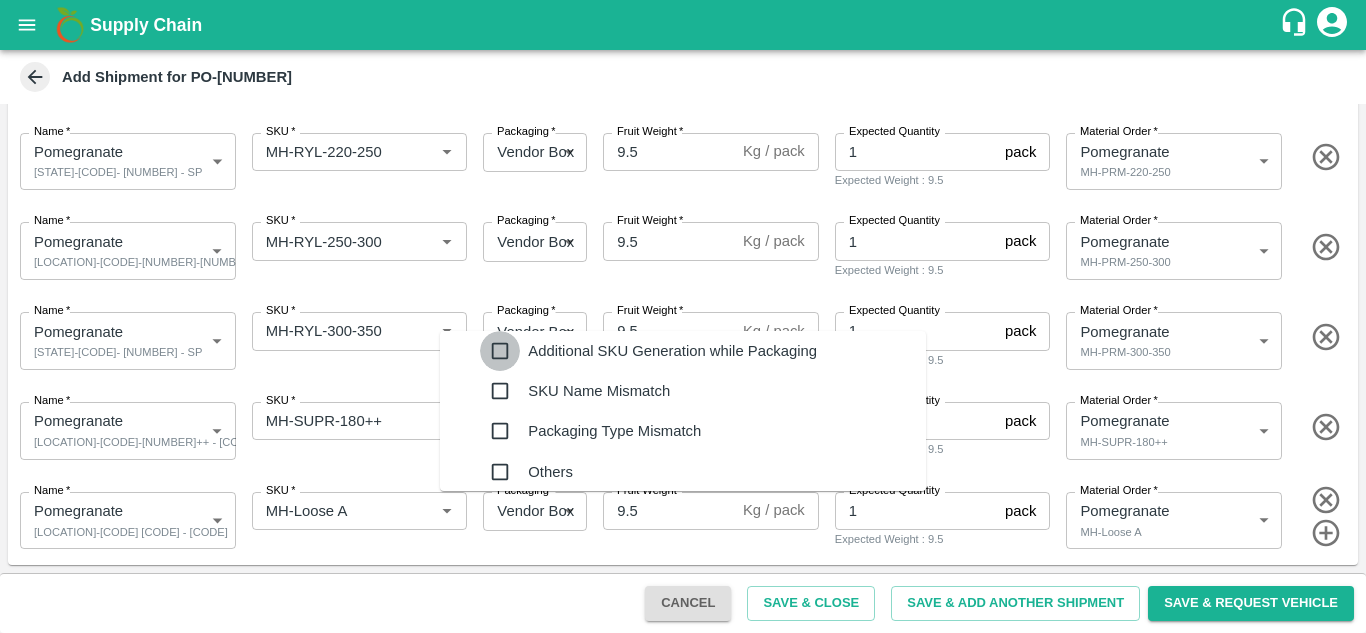 click at bounding box center (500, 351) 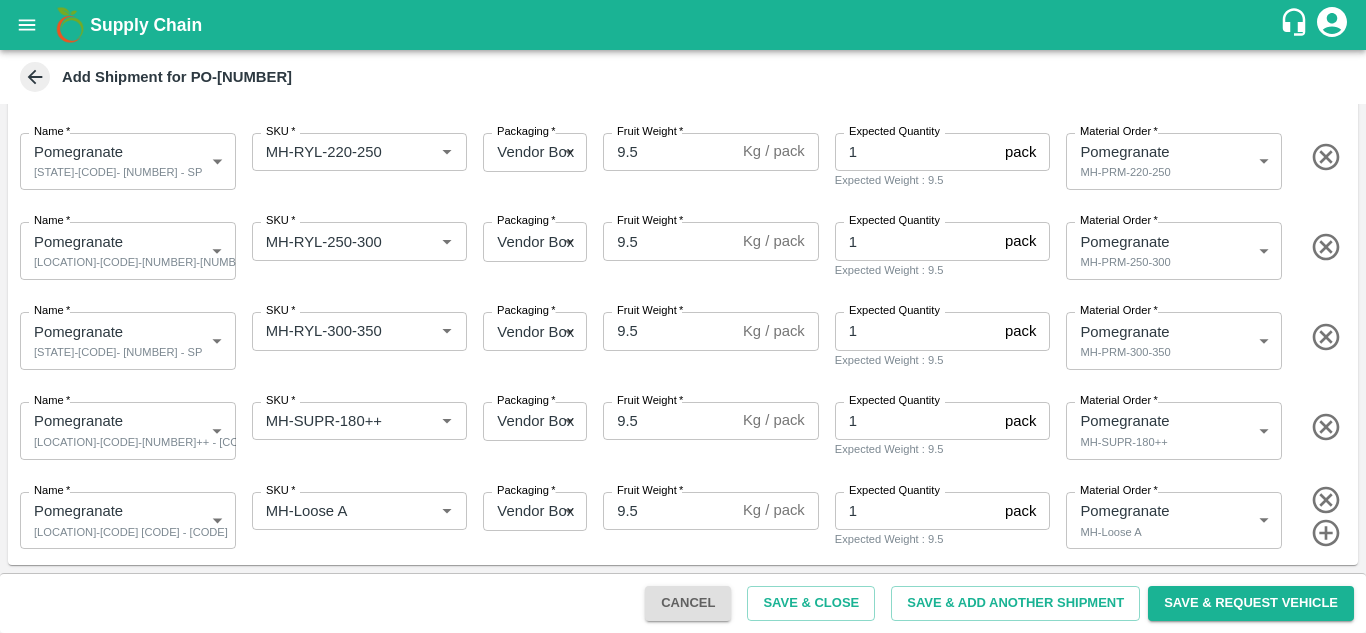 click at bounding box center (683, 934) 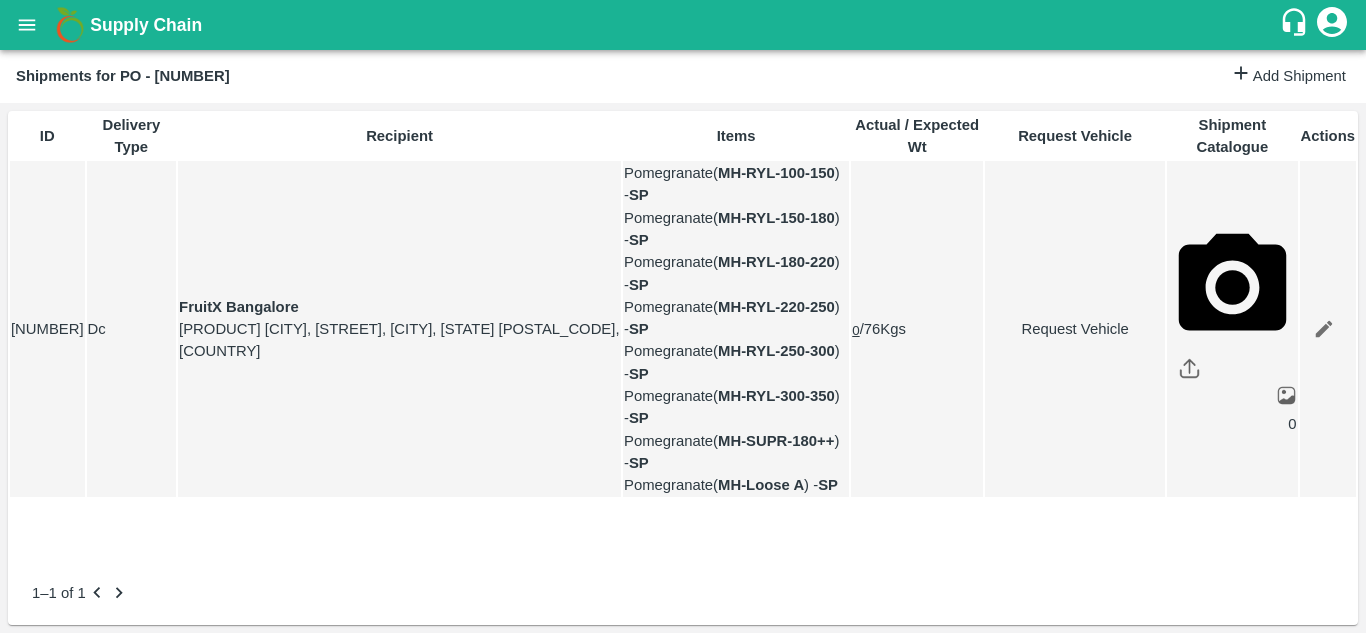 click on "Request Vehicle" at bounding box center (1075, 329) 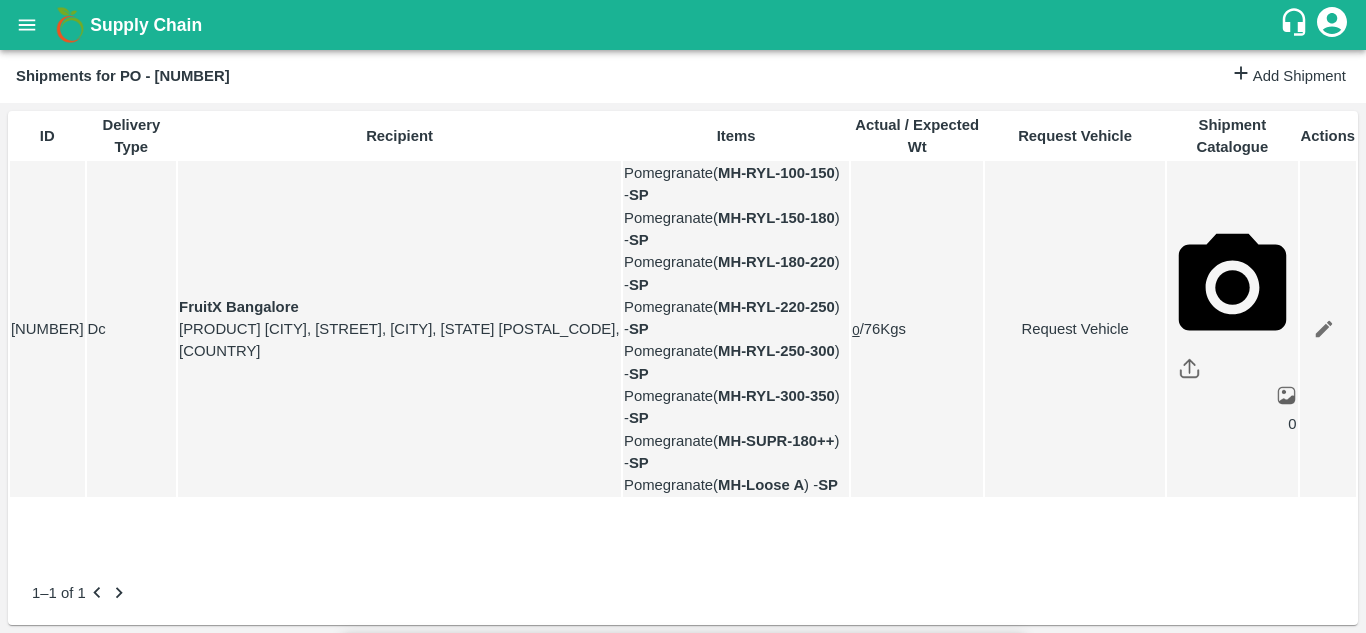 type on "[DATE] [TIME]" 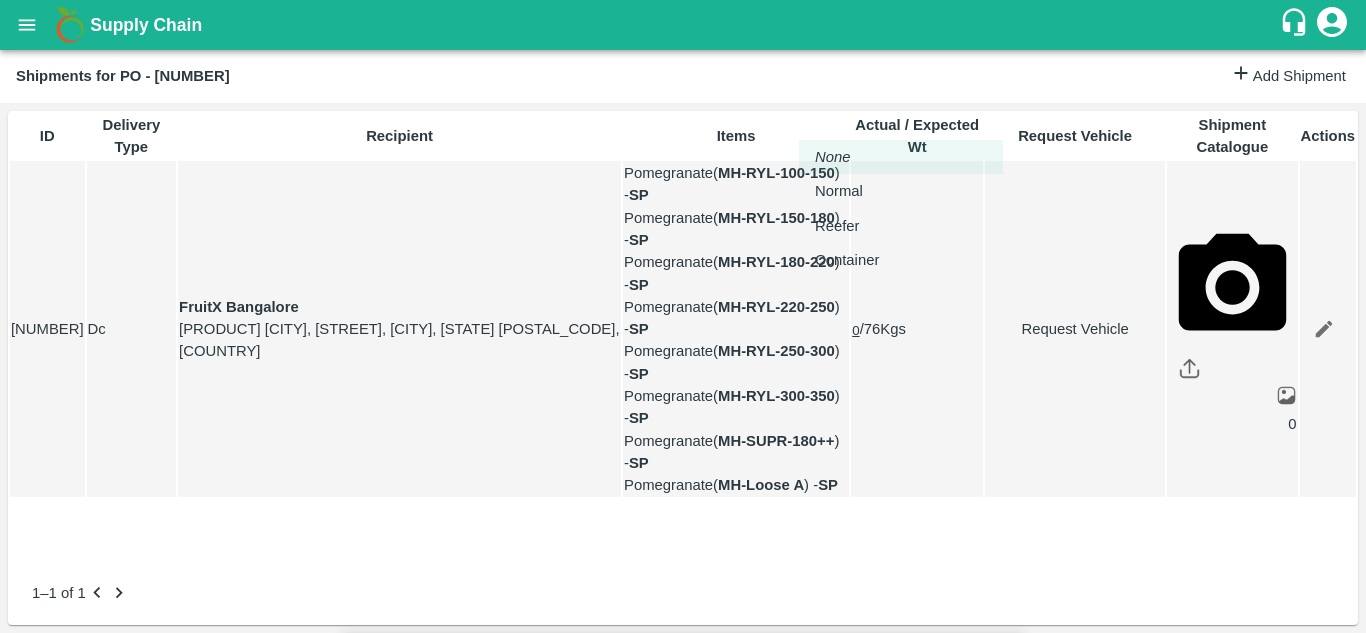 click on "Supply Chain Shipments for PO - 167190 Add Shipment ID Delivery Type Recipient Items Actual / Expected Wt Request Vehicle Shipment Catalogue Actions 351439 Dc FruitX Bangalore FruitX Bangalore , Singena Agrahara Rd, Gulimangala, Bengaluru, Karnataka 560100, India Pomegranate  ( MH-RYL-100-150 )   -  SP Pomegranate  ( MH-RYL-150-180 )   -  SP Pomegranate  ( MH-RYL-180-220 )   -  SP Pomegranate  ( MH-RYL-220-250 )   -  SP Pomegranate  ( MH-RYL-250-300 )   -  SP Pomegranate  ( MH-RYL-300-350 )   -  SP Pomegranate  ( MH-SUPR-180++ )   -  SP Pomegranate  ( MH-Loose A )   -  SP 0 / 76  Kgs Request Vehicle   0 1–1 of 1 Jeewana CC Avinash kumar Logout Request Vehicle Expected Loading Time   * 02/08/2025 12:00 AM Expected Loading Time Expected Delivery Time   * 05/08/2025 08:46 PM Expected Delivery Time Vehicle type   * ​ Vehicle type Pick Up: PO/V/SHIVAJ/167190 Indapur, Pune, , Maharashtra Delivery: FruitX Bangalore Product Category Brand/Marka Packaging Quantity incl. Partial Units Total Ordered Weight Kgs" at bounding box center [683, 316] 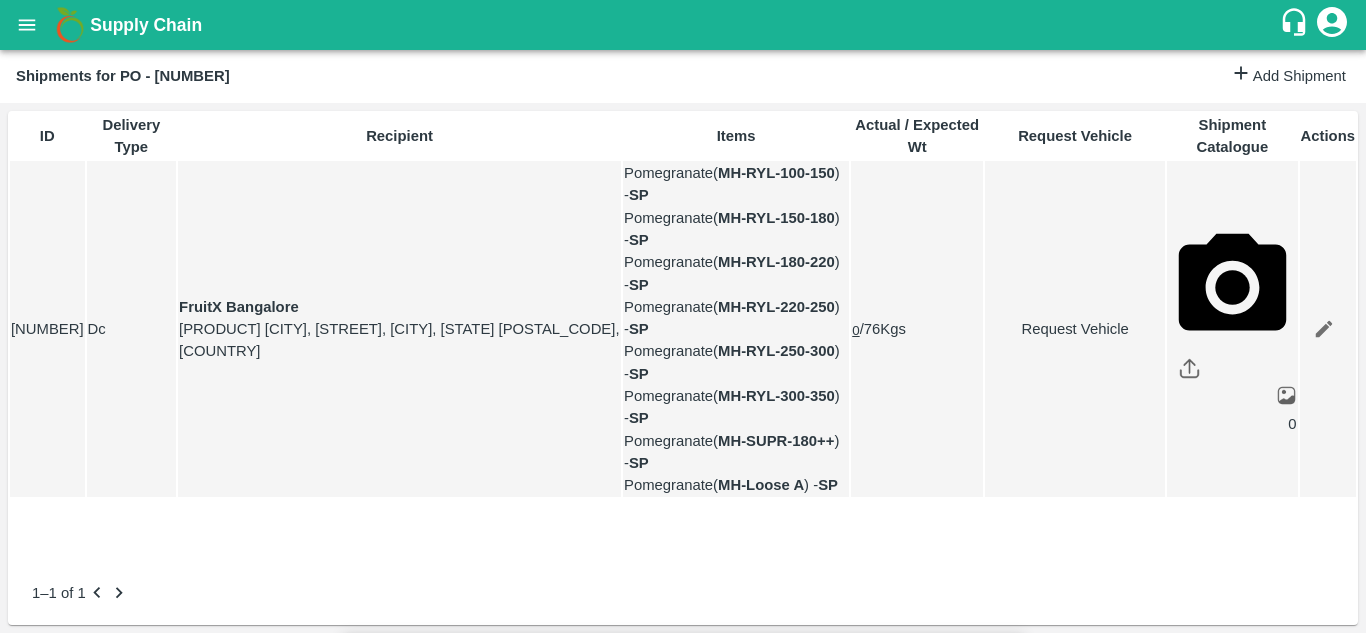 type on "1" 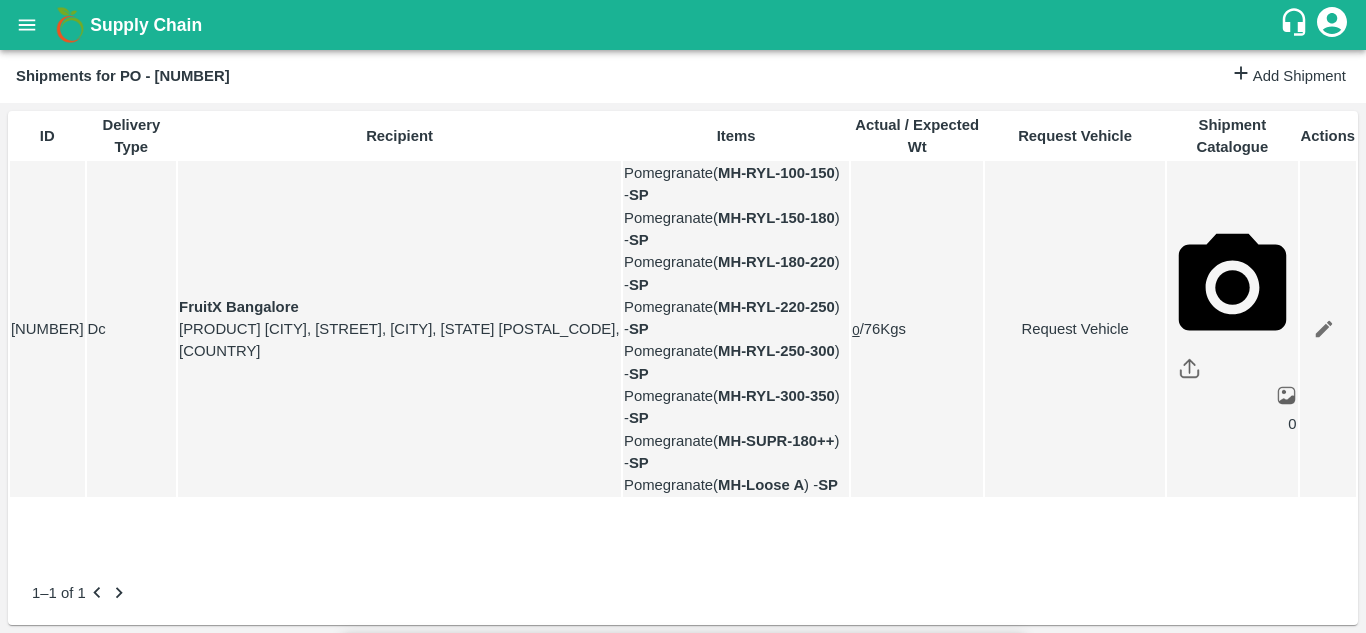 click on "Submit" at bounding box center (985, 1635) 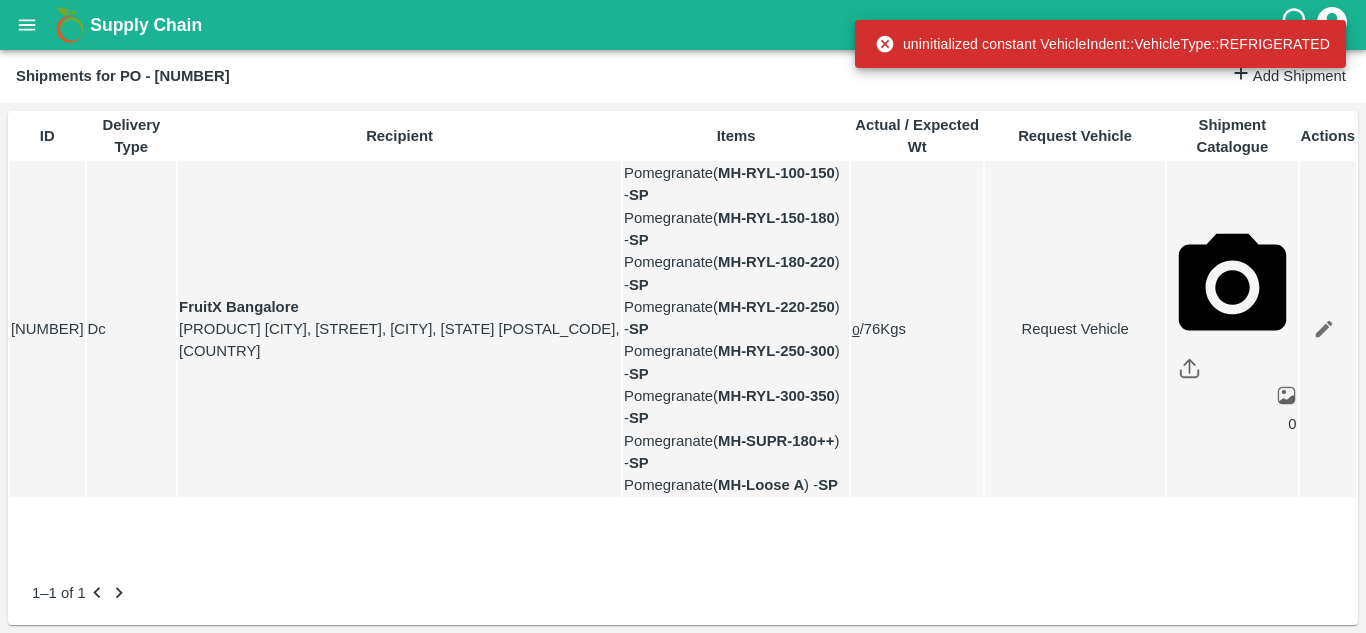 click on "Request Vehicle" at bounding box center [1075, 329] 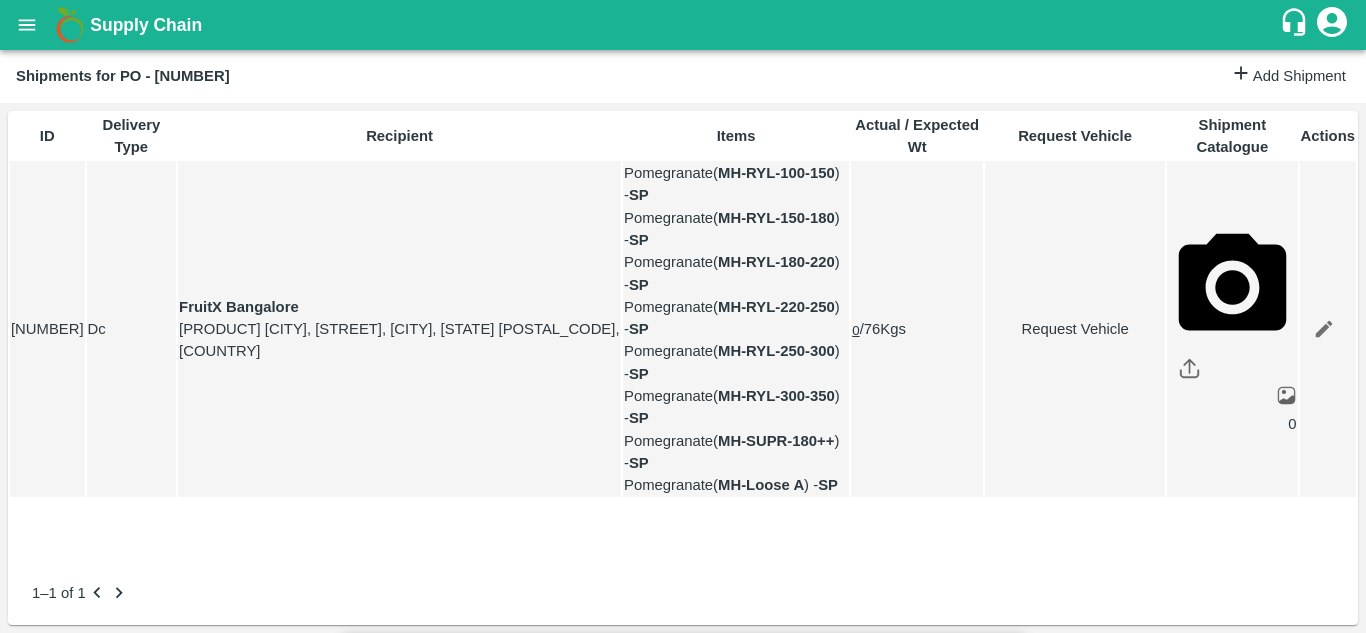 type on "1" 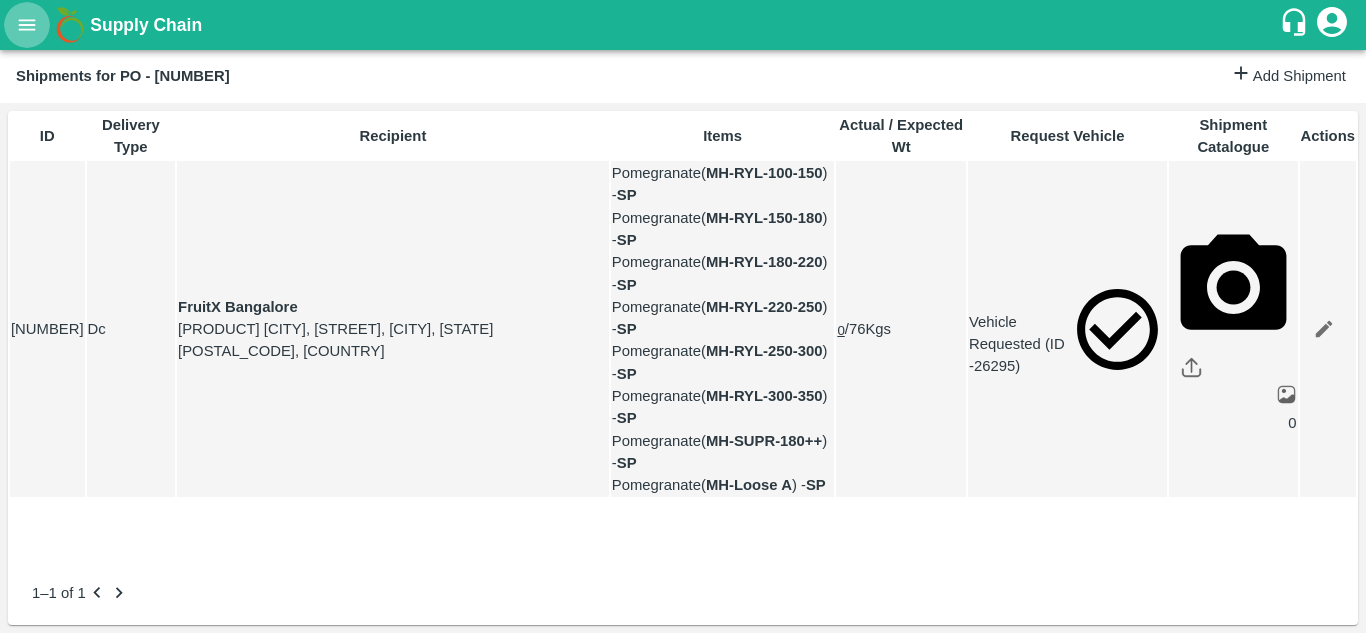 click 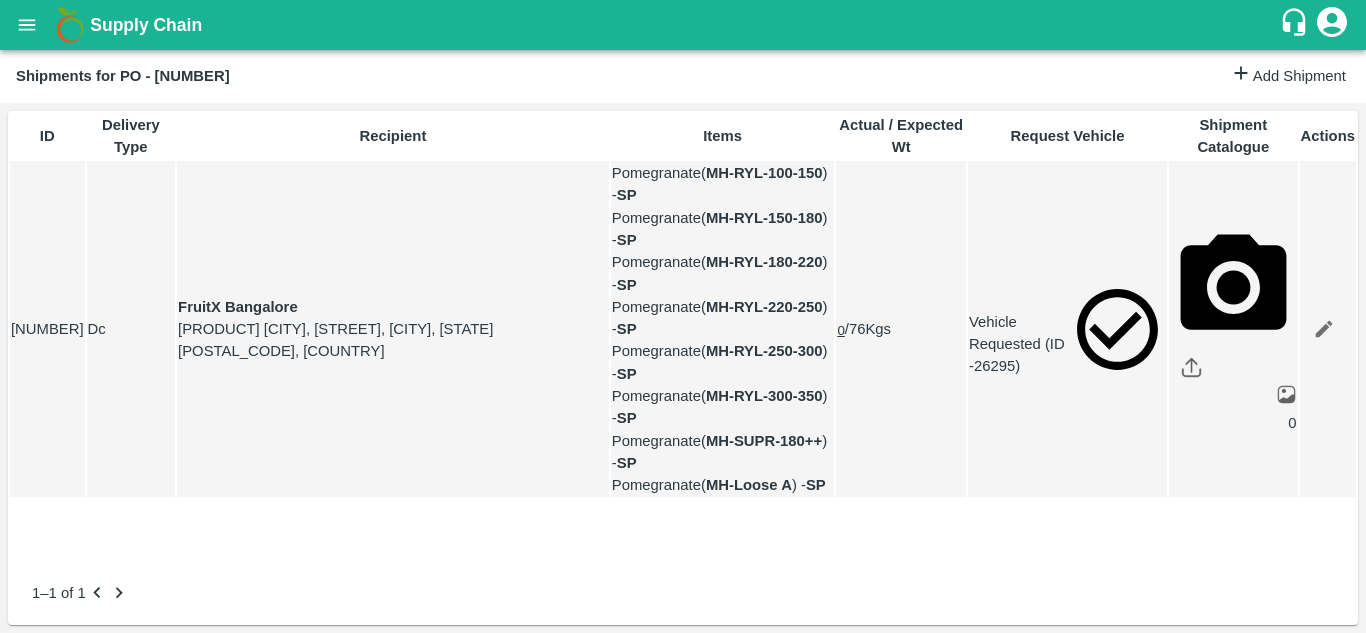 click on "Purchase Orders" at bounding box center [148, 738] 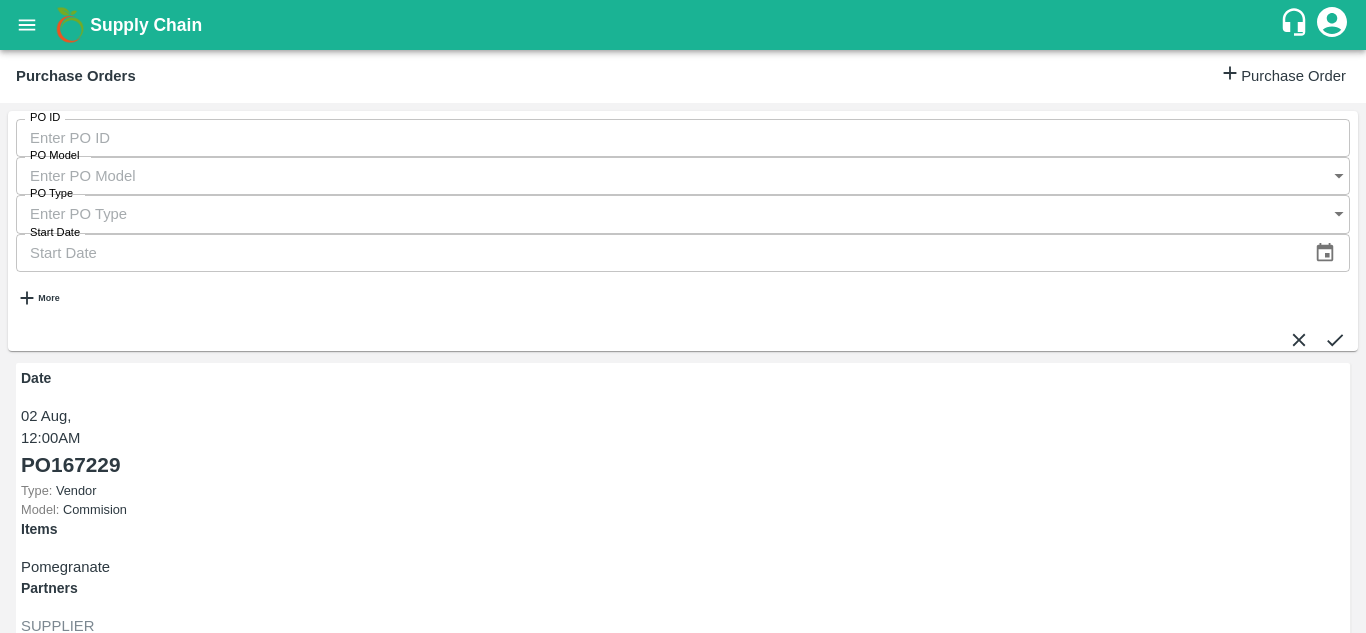 scroll, scrollTop: 0, scrollLeft: 0, axis: both 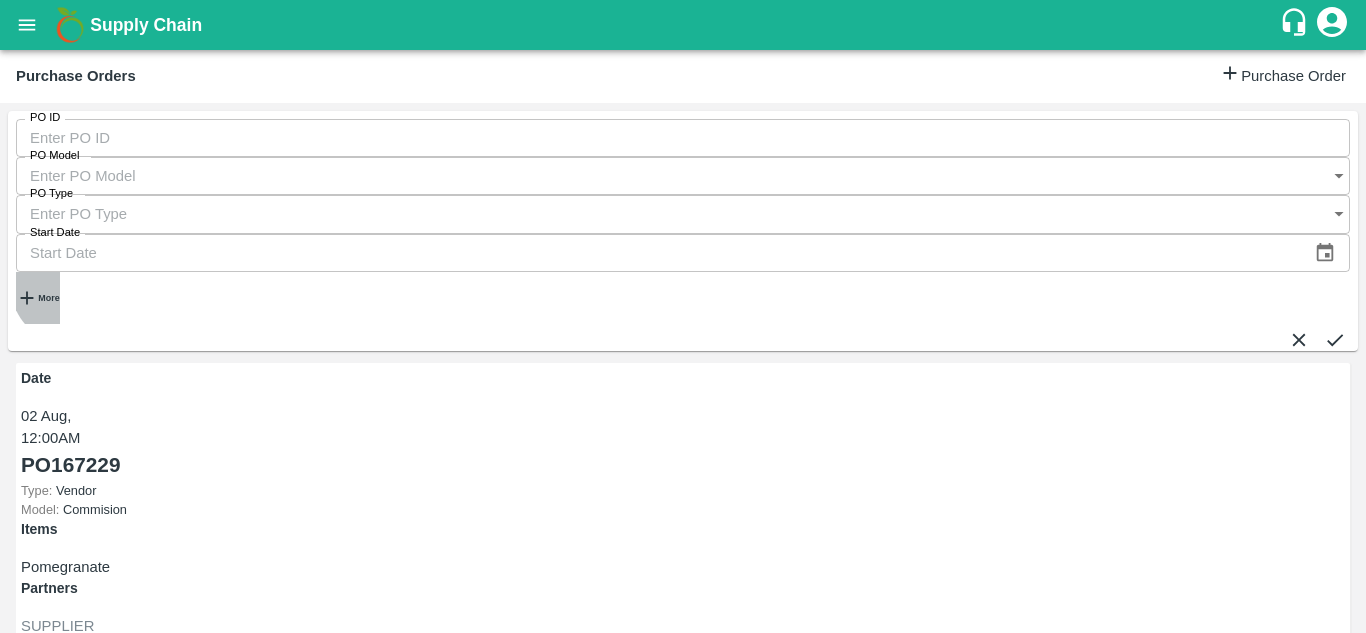 click on "More" at bounding box center [48, 298] 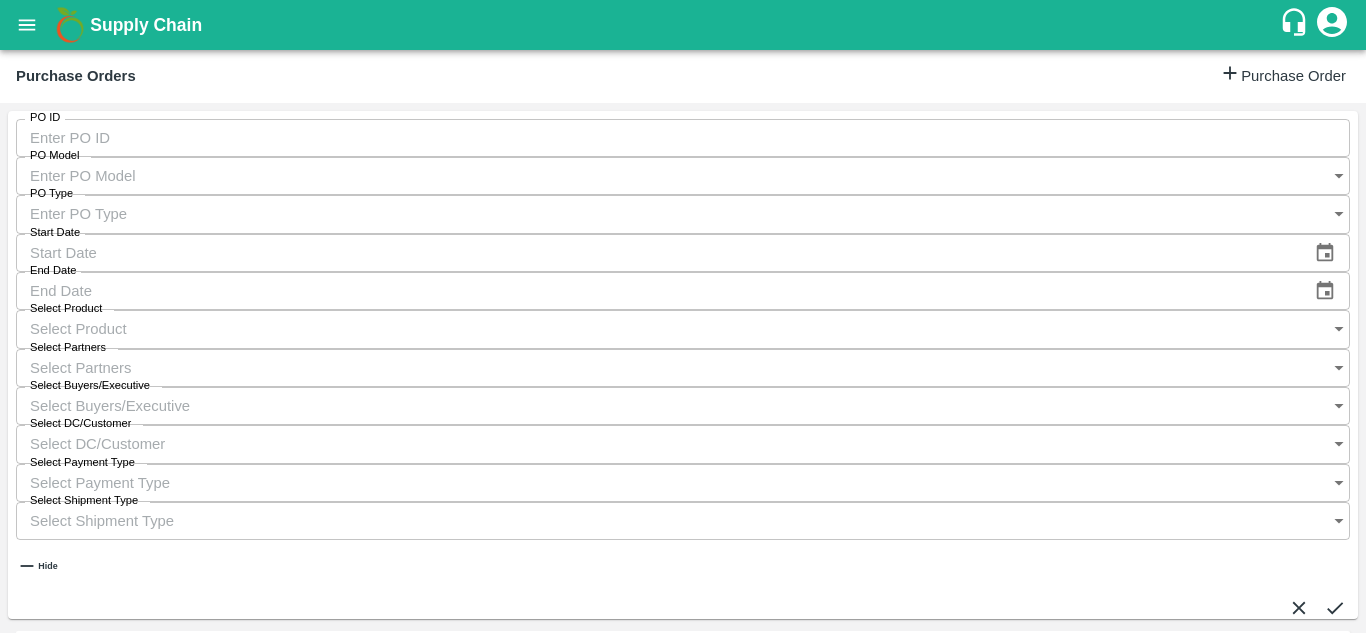 click on "Select Buyers/Executive" at bounding box center (663, 406) 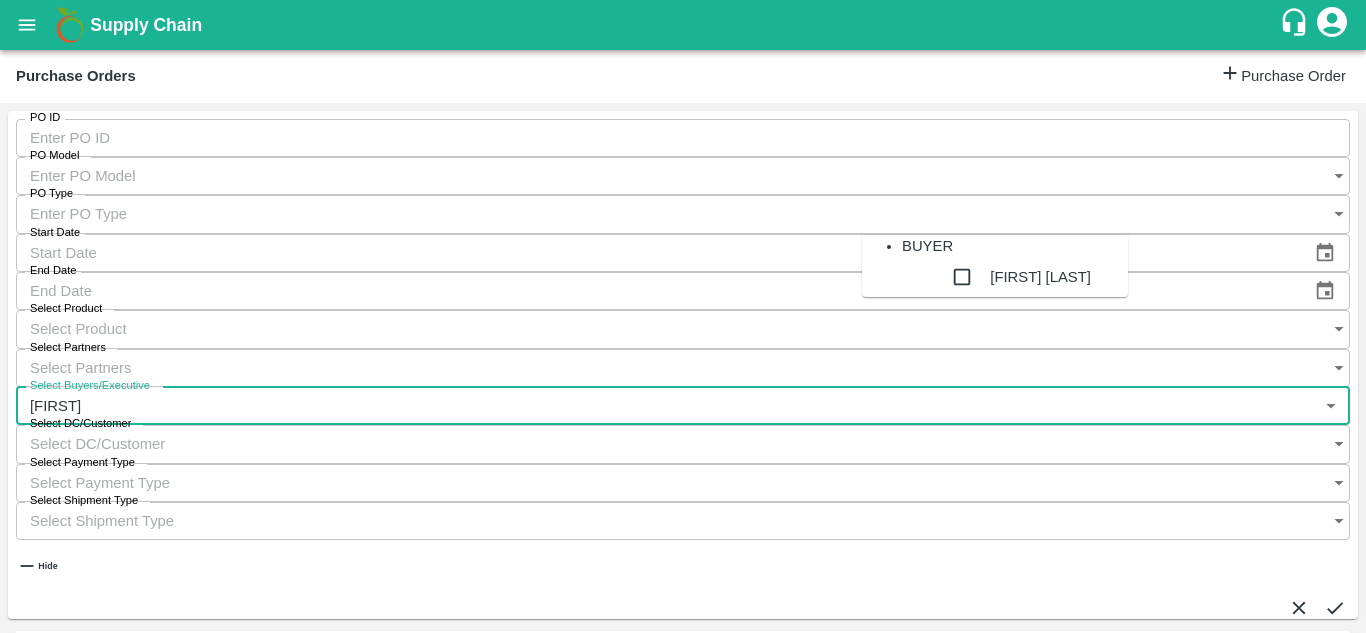 type on "Avinash" 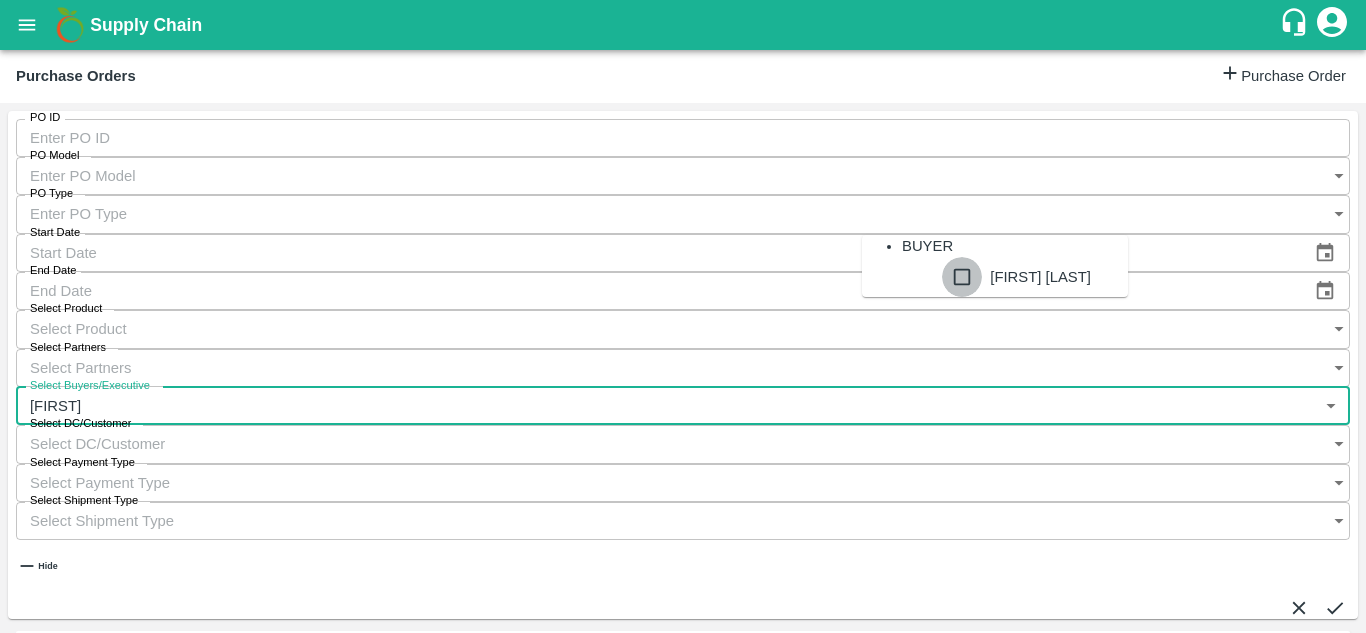 click at bounding box center [962, 277] 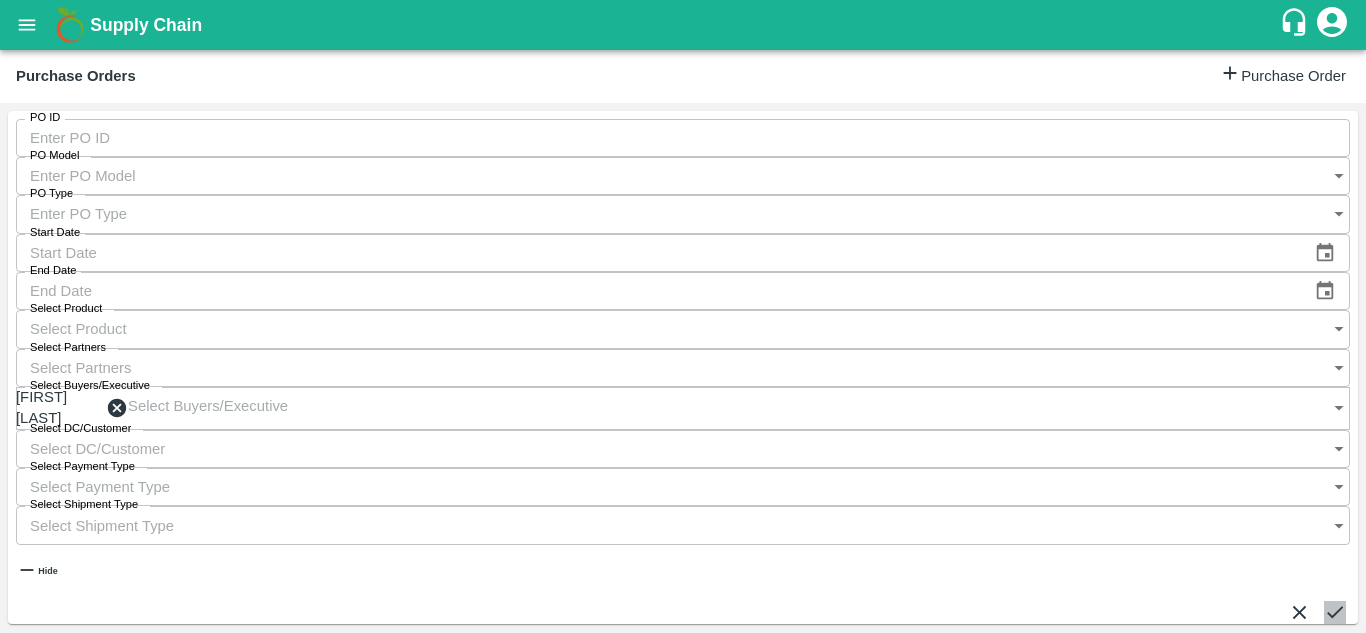click 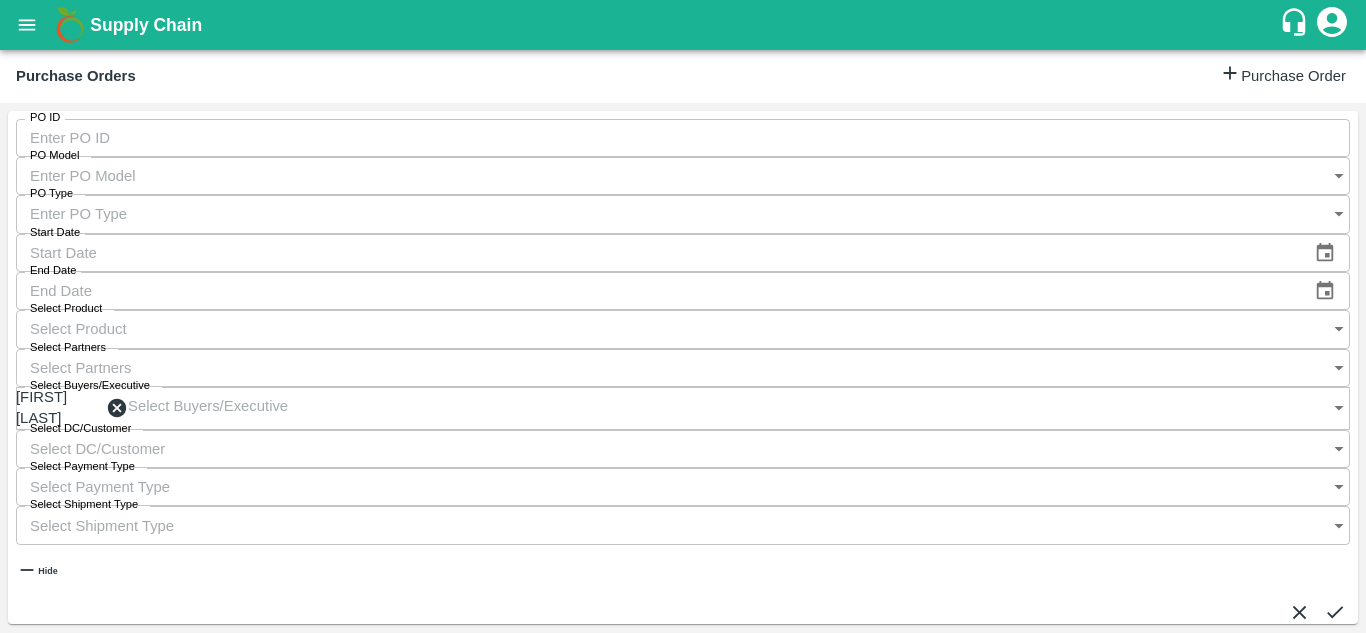 scroll, scrollTop: 314, scrollLeft: 0, axis: vertical 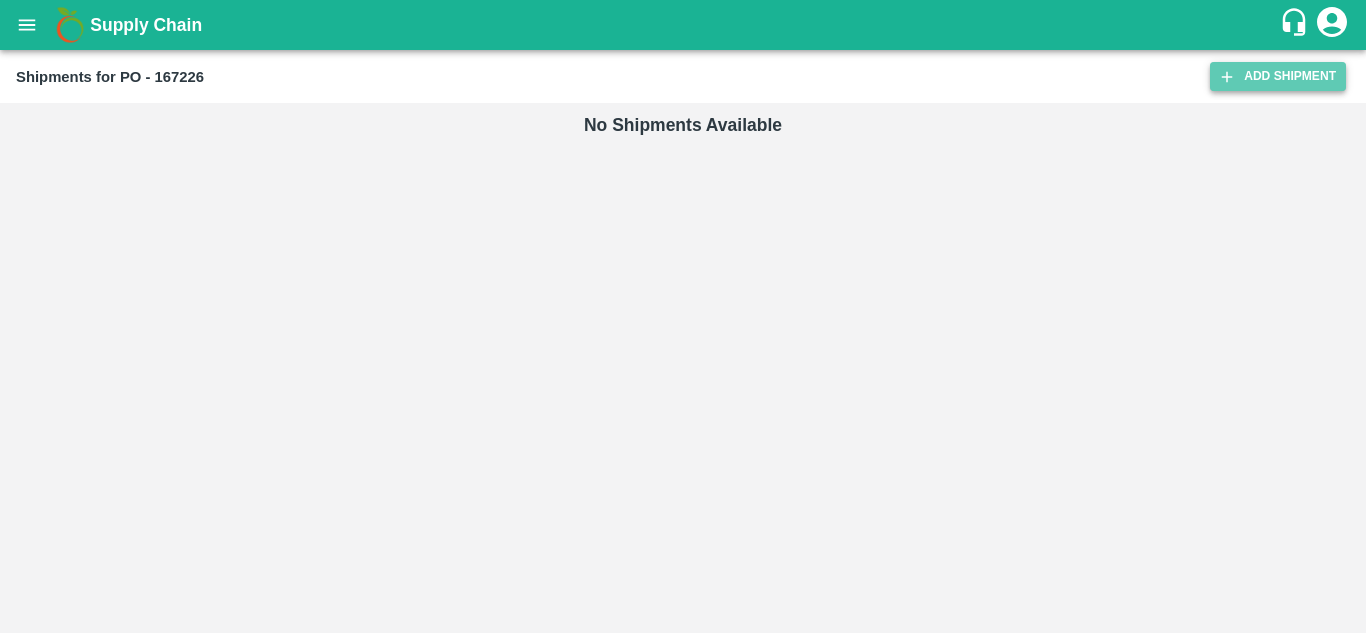 click on "Add Shipment" at bounding box center [1278, 76] 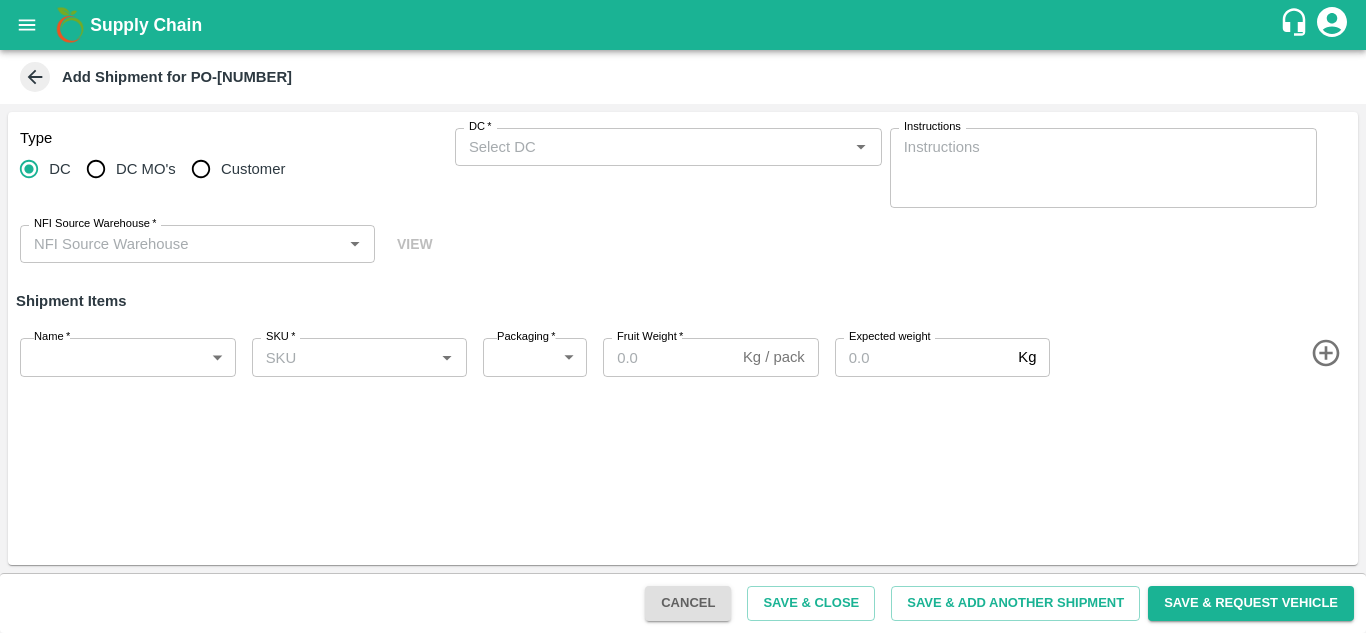 scroll, scrollTop: 0, scrollLeft: 0, axis: both 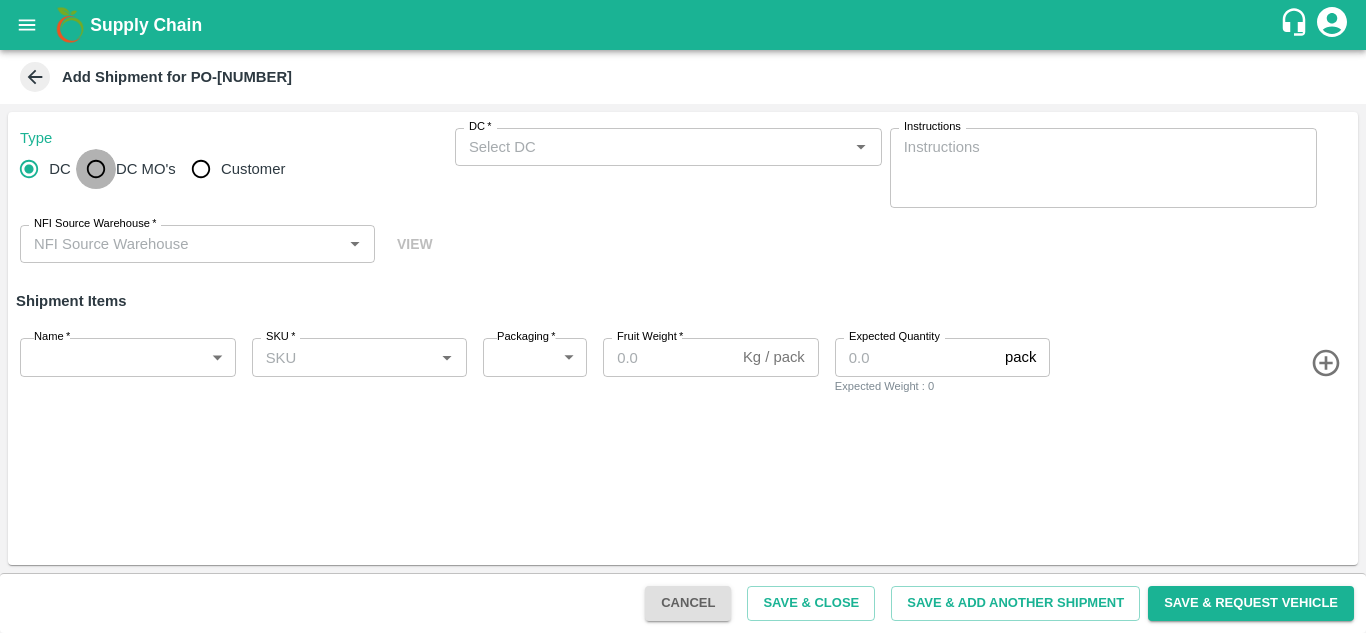 click on "DC MO's" at bounding box center [96, 169] 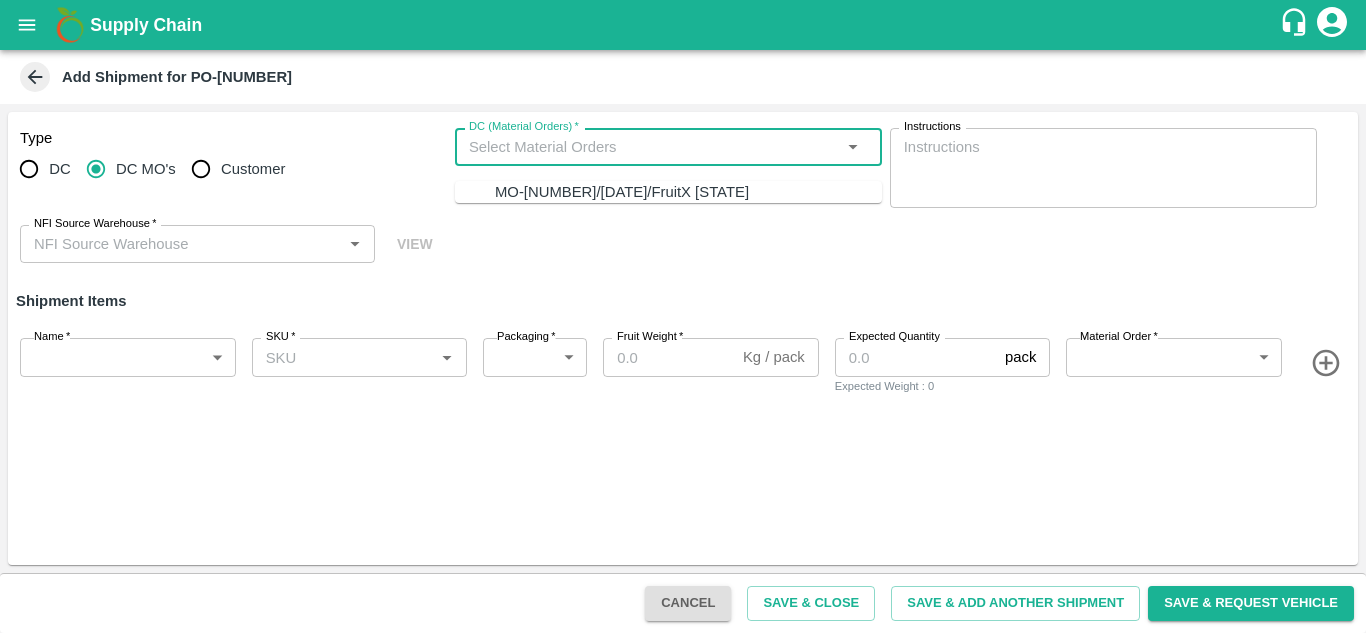 click on "DC (Material Orders)   *" at bounding box center (652, 147) 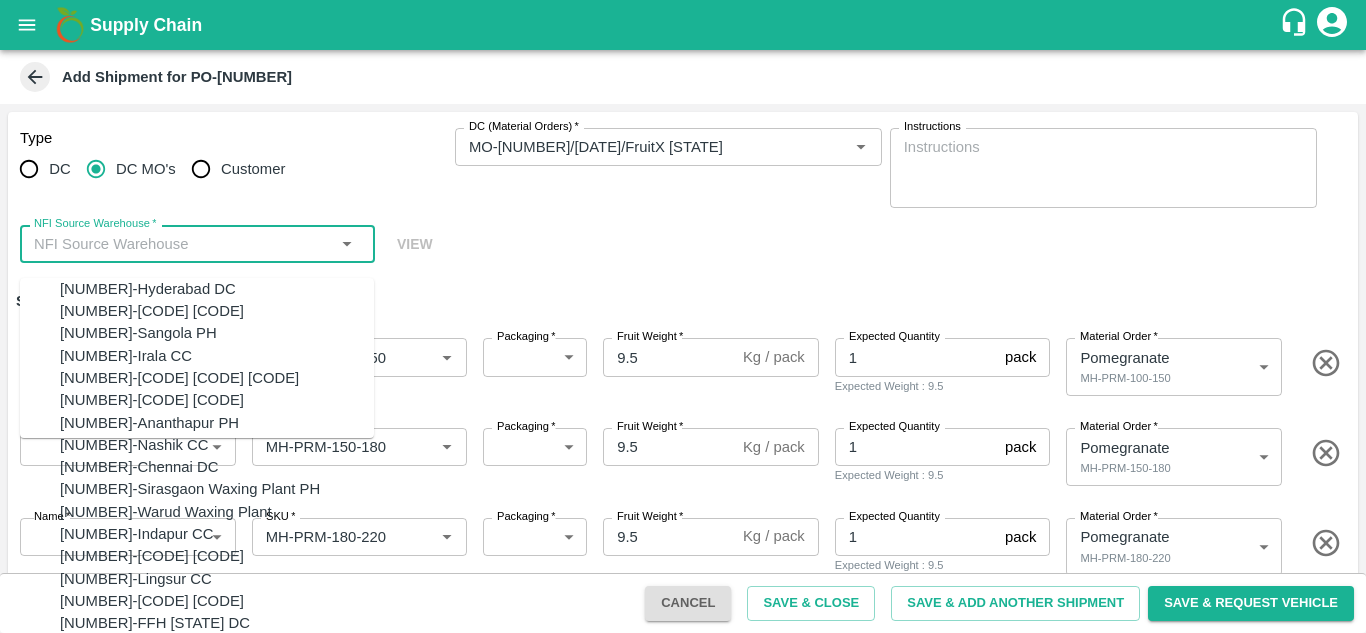 click on "NFI Source Warehouse   *" at bounding box center [181, 244] 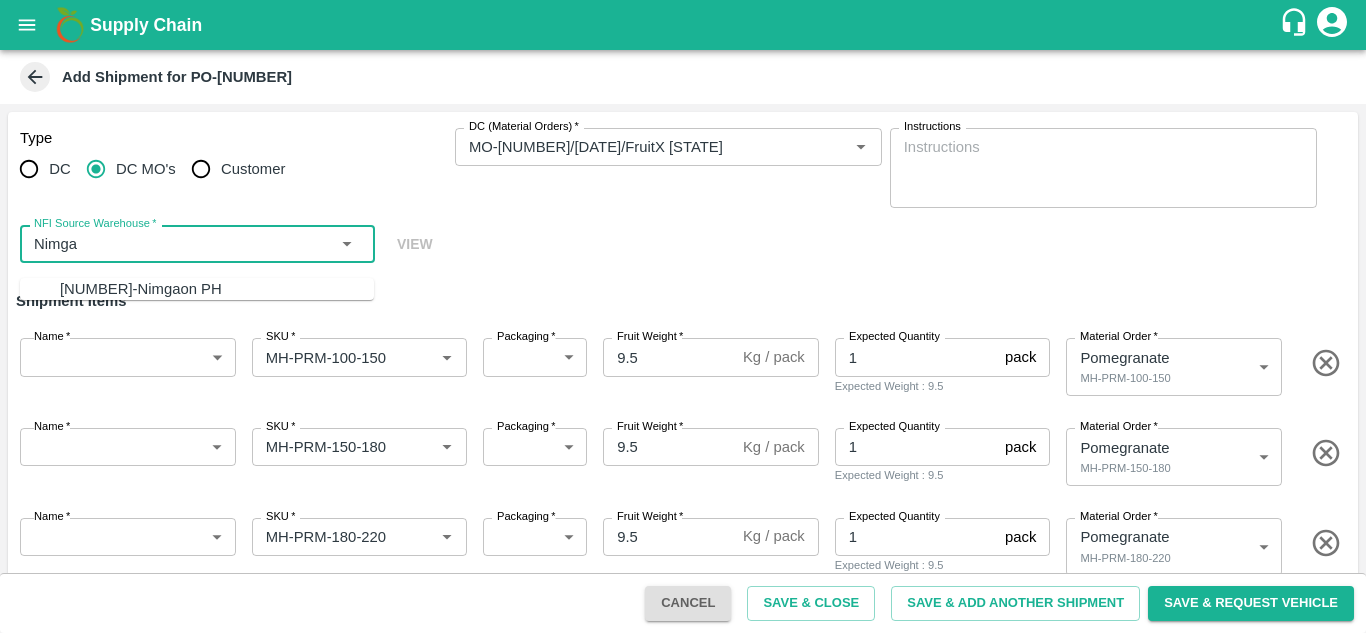 click on "67-Nimgaon PH" at bounding box center (141, 289) 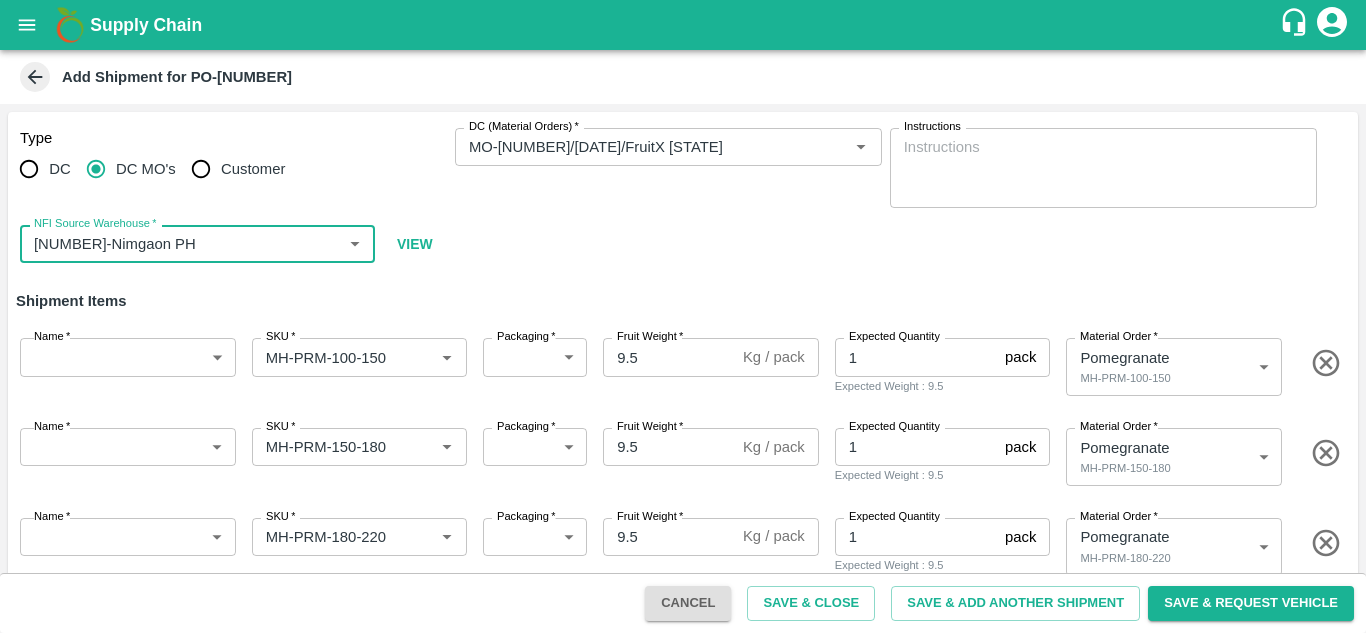type on "67-Nimgaon PH" 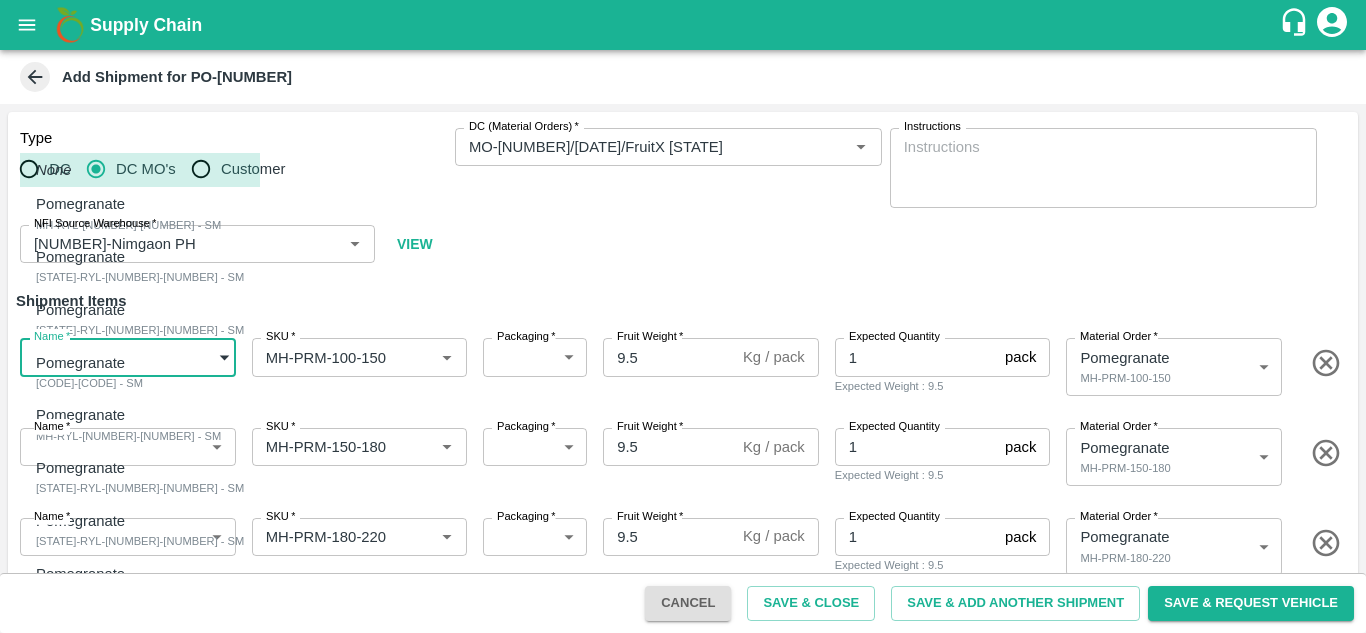 click on "Supply Chain Add Shipment for PO-167226 Type DC DC MO's Customer DC (Material Orders)   * DC (Material Orders)   * Instructions x Instructions NFI Source Warehouse   * NFI Source Warehouse   * VIEW Shipment Items Name   * ​ Name SKU   * SKU   * Packaging   * ​ 276 Packaging Fruit Weight   * 9.5 Kg /   pack Fruit Weight Expected Quantity 1 pack Expected Quantity Expected Weight :   9.5 Material Order   * Pomegranate MH-PRM-100-150 453785 Material Order Name   * ​ Name SKU   * SKU   * Packaging   * ​ 276 Packaging Fruit Weight   * 9.5 Kg /   pack Fruit Weight Expected Quantity 1 pack Expected Quantity Expected Weight :   9.5 Material Order   * Pomegranate MH-PRM-150-180 453786 Material Order Name   * ​ Name SKU   * SKU   * Packaging   * ​ 276 Packaging Fruit Weight   * 9.5 Kg /   pack Fruit Weight Expected Quantity 1 pack Expected Quantity Expected Weight :   9.5 Material Order   * Pomegranate MH-PRM-180-220 453787 Material Order Name   * ​ Name SKU *" at bounding box center [683, 316] 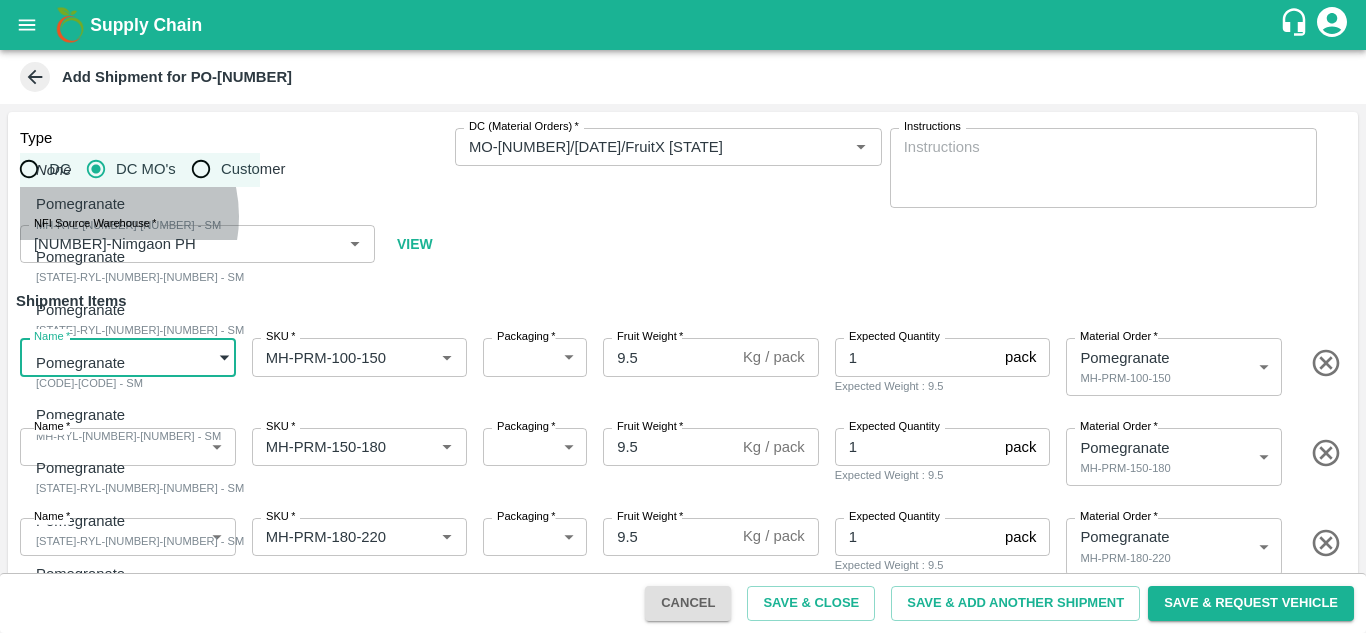 click on "MH-RYL-100-150 - SM" at bounding box center (128, 225) 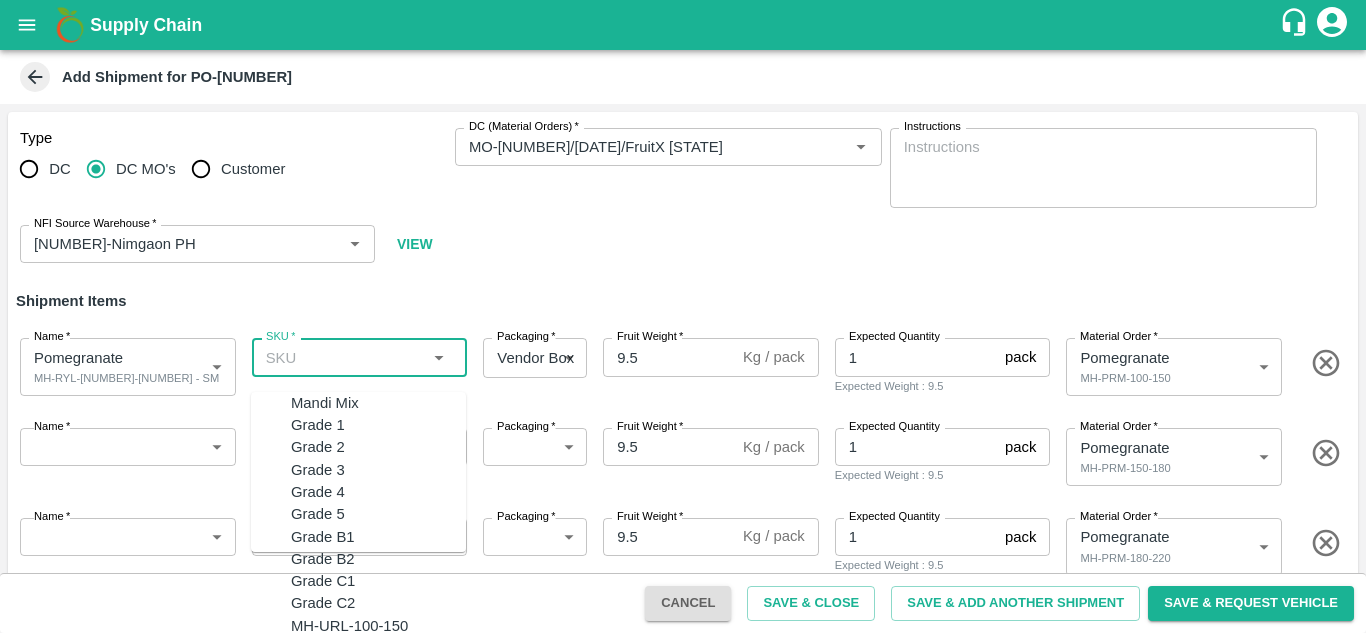 click on "SKU   *" at bounding box center [343, 357] 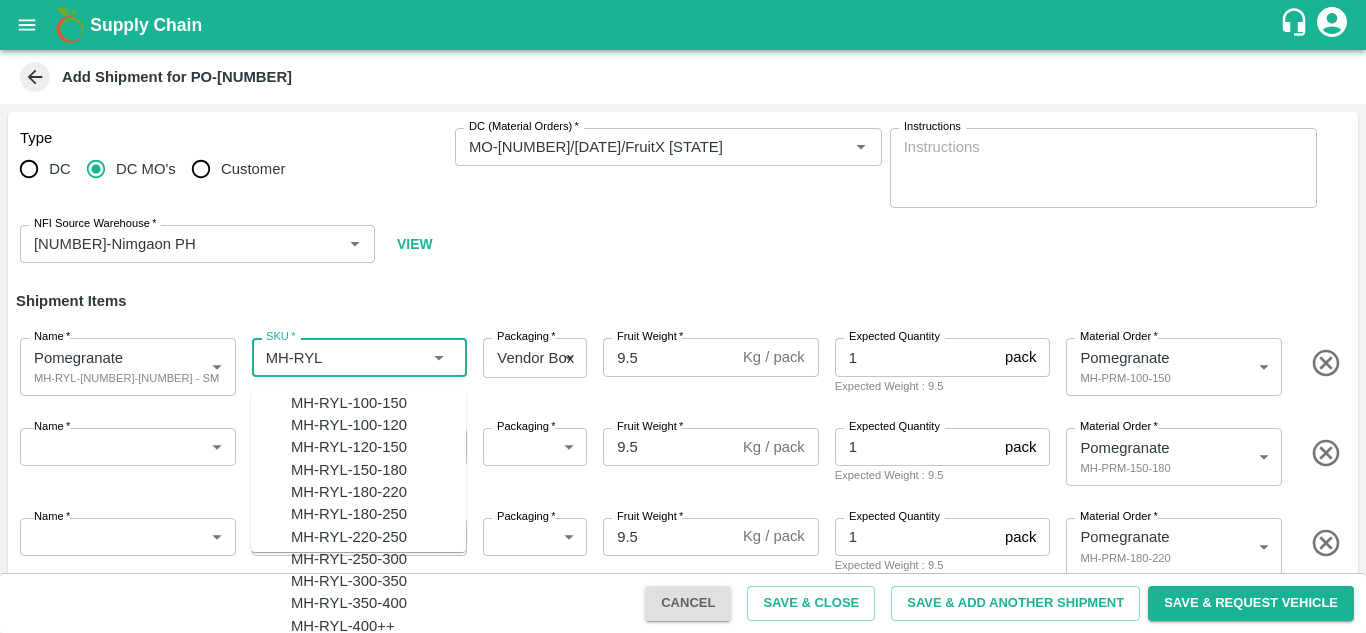 click on "MH-RYL-100-150" at bounding box center [349, 403] 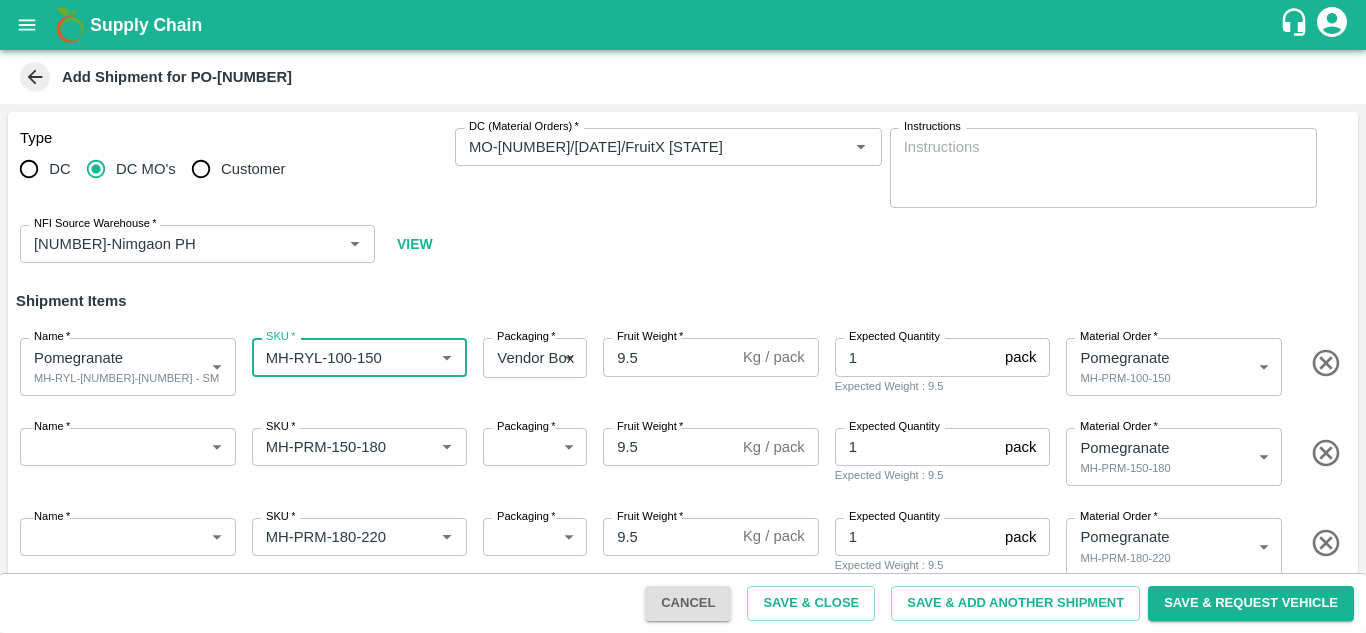 type on "MH-RYL-100-150" 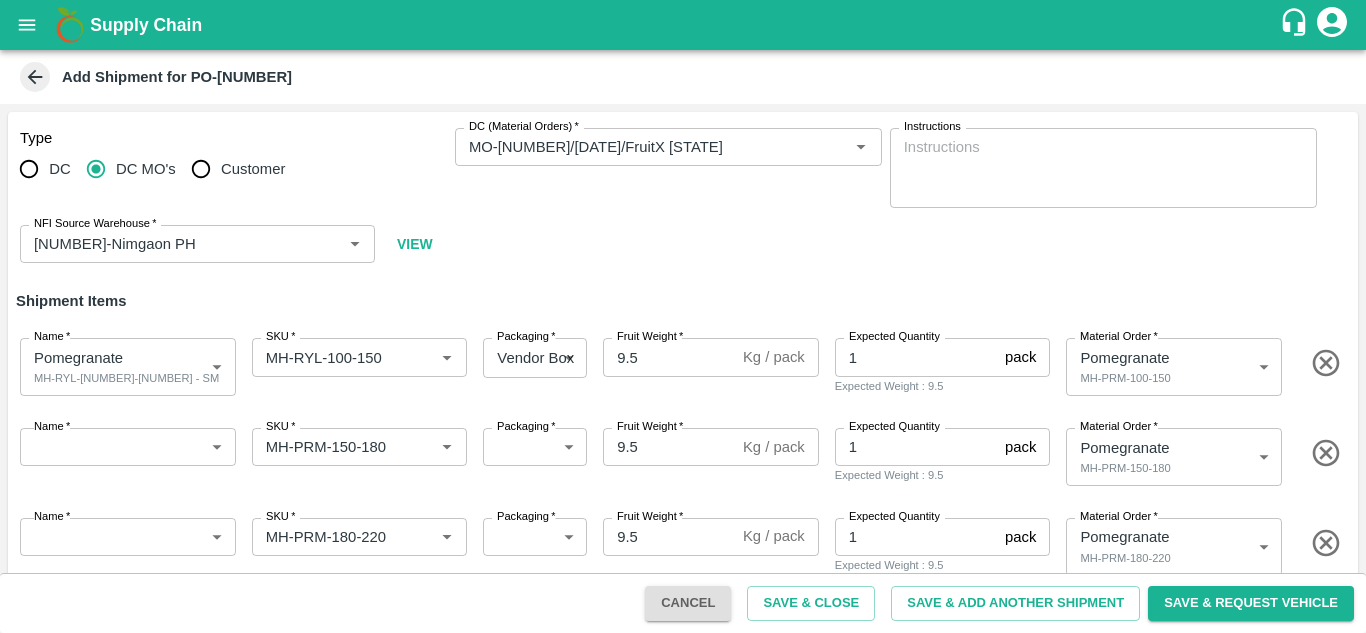 click on "Type DC DC MO's Customer DC (Material Orders)   * DC (Material Orders)   * Instructions x Instructions NFI Source Warehouse   * NFI Source Warehouse   * VIEW" at bounding box center [683, 196] 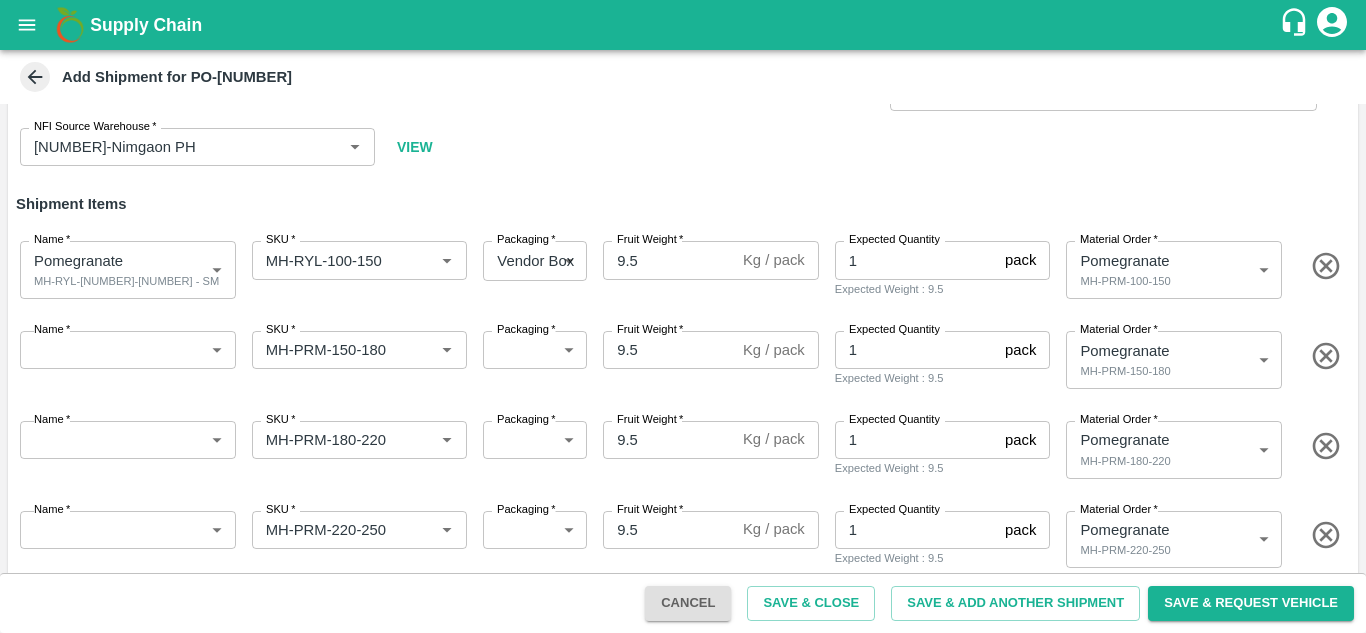 scroll, scrollTop: 103, scrollLeft: 0, axis: vertical 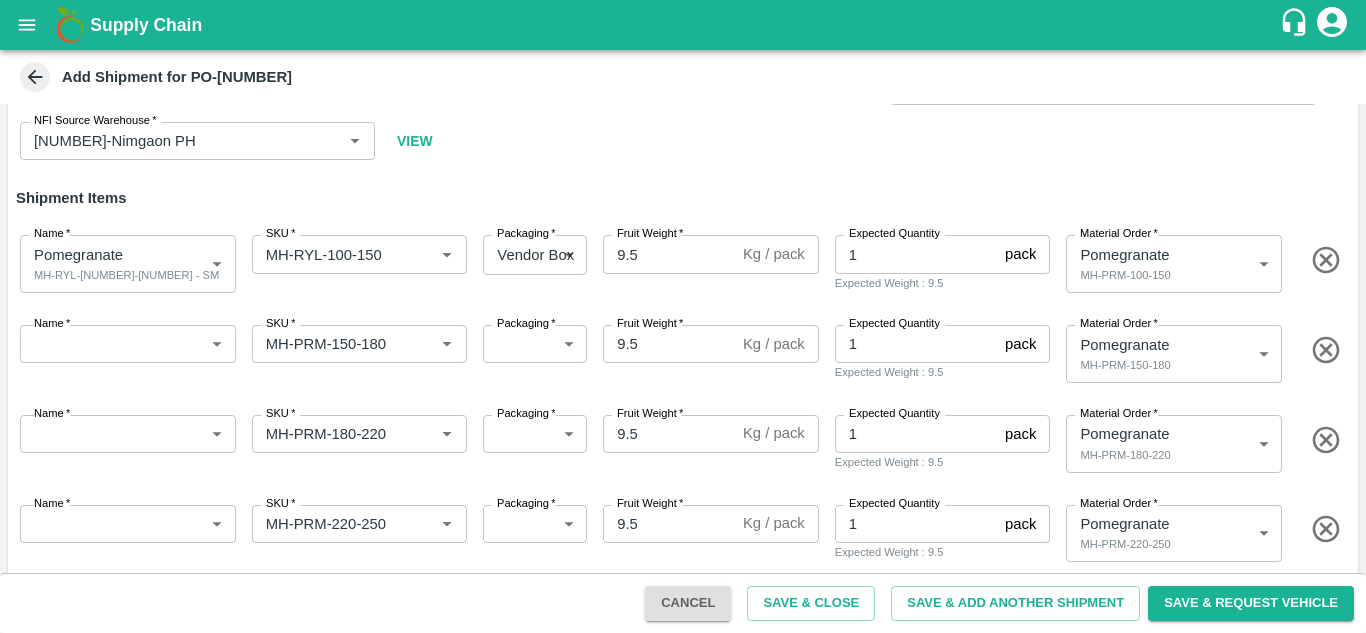 click on "Supply Chain Add Shipment for PO-167226 Type DC DC MO's Customer DC (Material Orders)   * DC (Material Orders)   * Instructions x Instructions NFI Source Warehouse   * NFI Source Warehouse   * VIEW Shipment Items Name   * Pomegranate MH-RYL-100-150 - SM  1877165 Name SKU   * SKU   * Packaging   * Vendor Box 276 Packaging Fruit Weight   * 9.5 Kg /   pack Fruit Weight Expected Quantity 1 pack Expected Quantity Expected Weight :   9.5 Material Order   * Pomegranate MH-PRM-100-150 453785 Material Order Name   * ​ Name SKU   * SKU   * Packaging   * ​ 276 Packaging Fruit Weight   * 9.5 Kg /   pack Fruit Weight Expected Quantity 1 pack Expected Quantity Expected Weight :   9.5 Material Order   * Pomegranate MH-PRM-150-180 453786 Material Order Name   * ​ Name SKU   * SKU   * Packaging   * ​ 276 Packaging Fruit Weight   * 9.5 Kg /   pack Fruit Weight Expected Quantity 1 pack Expected Quantity Expected Weight :   9.5 Material Order   * Pomegranate MH-PRM-180-220 Name" at bounding box center [683, 316] 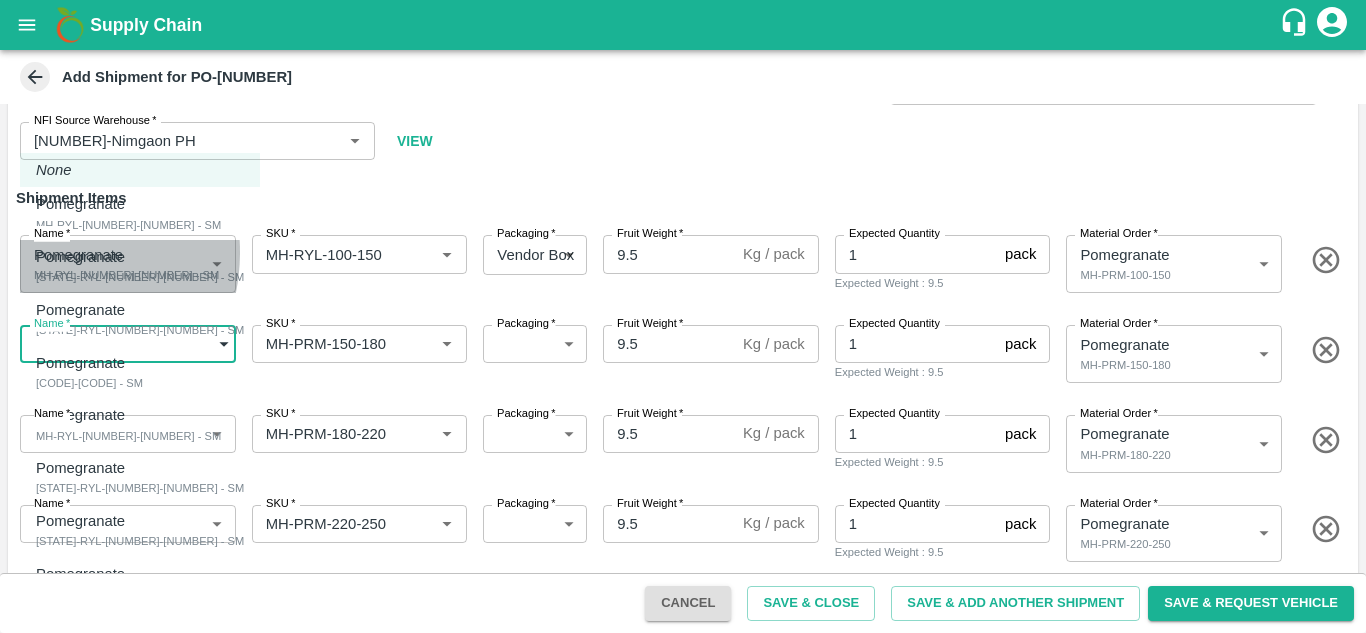 click on "Pomegranate MH-RYL-150-180 - SM" at bounding box center (140, 266) 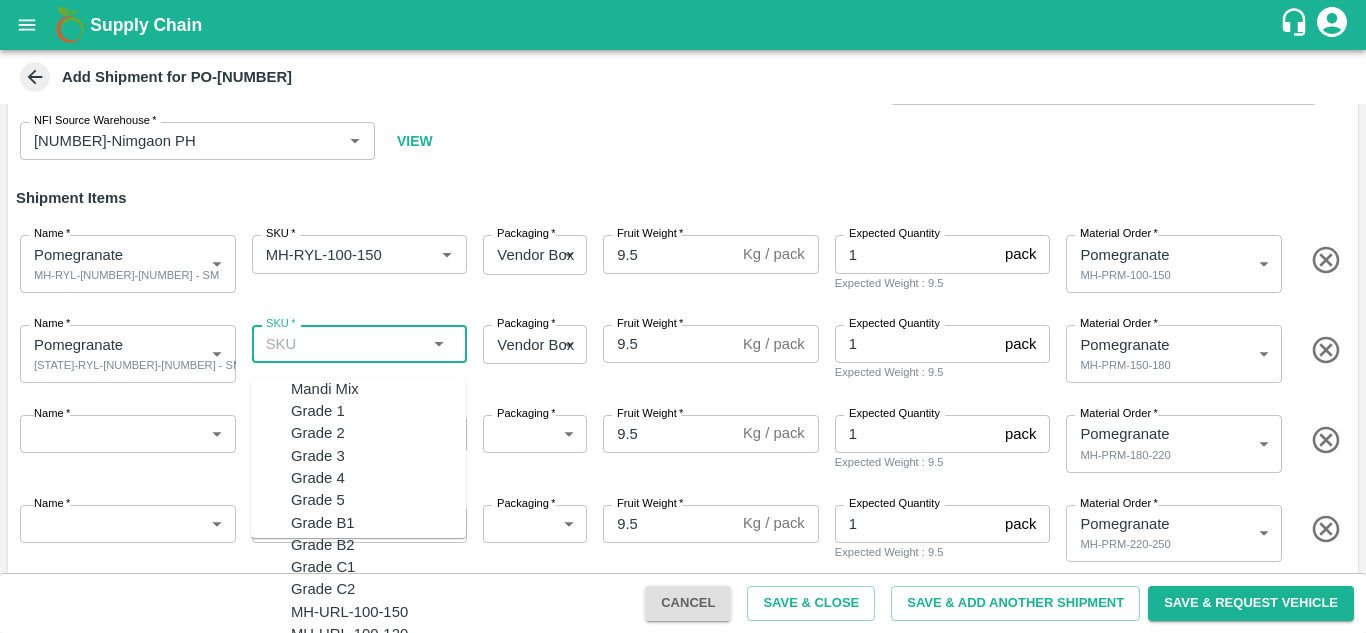 click on "SKU   *" at bounding box center (343, 344) 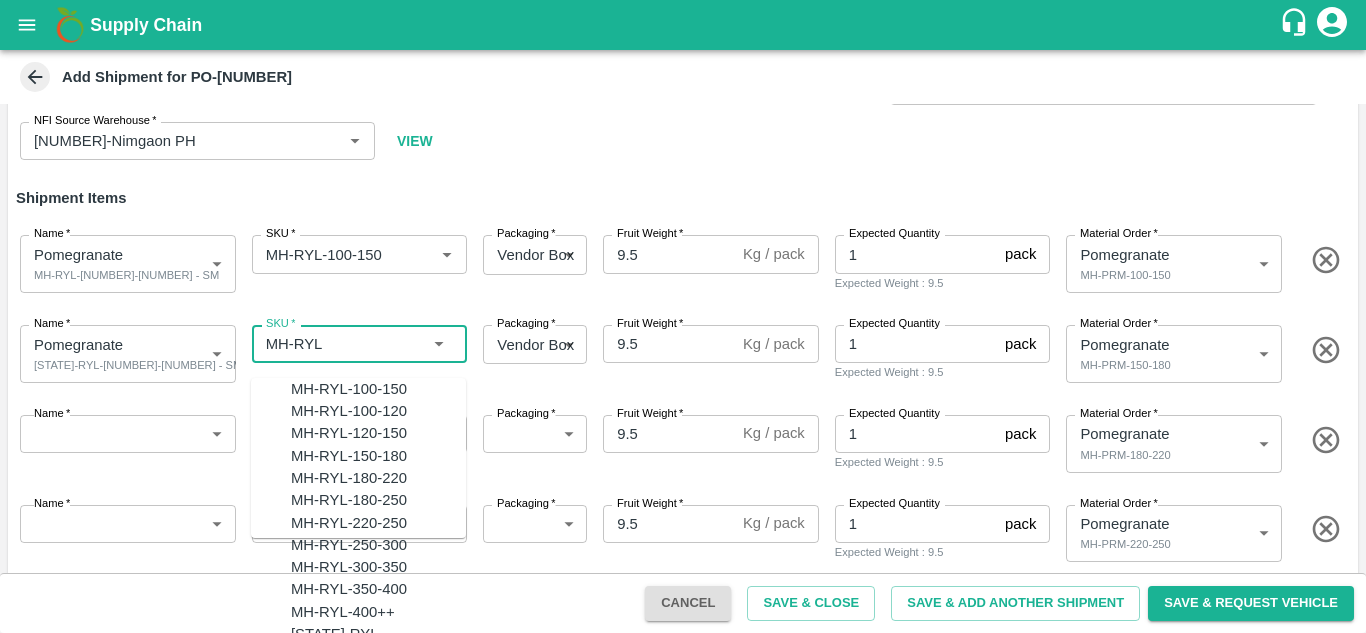 click on "MH-RYL-150-180" at bounding box center [349, 456] 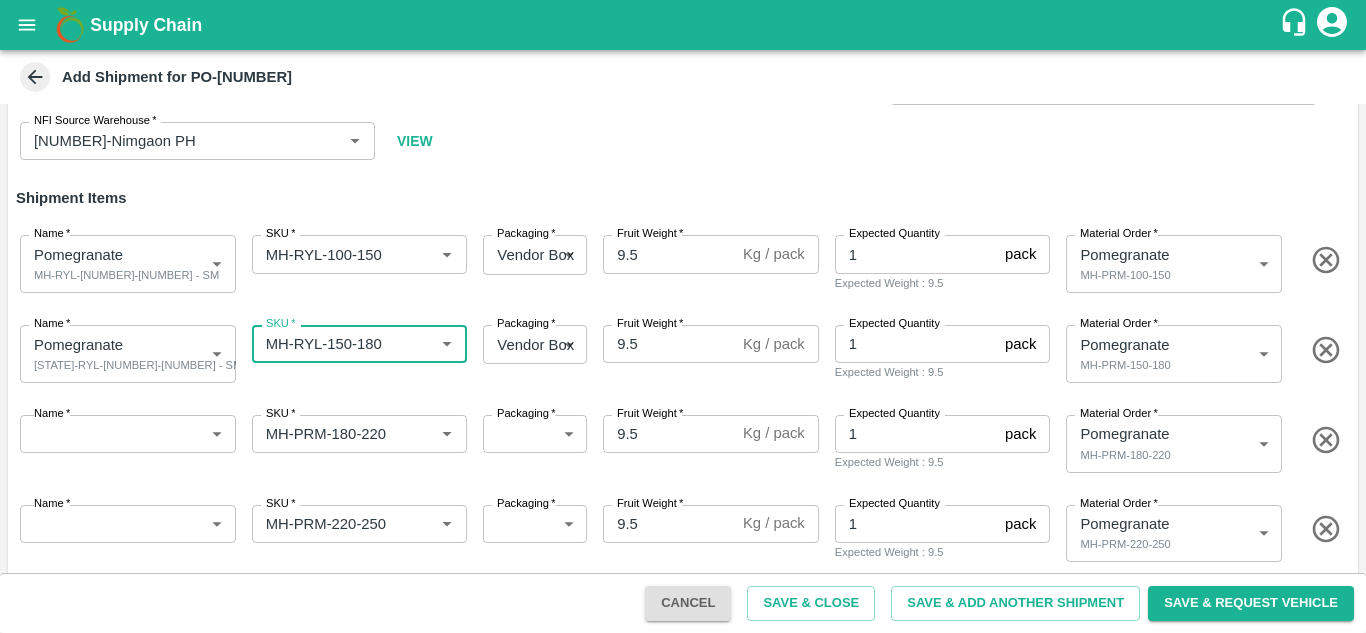 type on "MH-RYL-150-180" 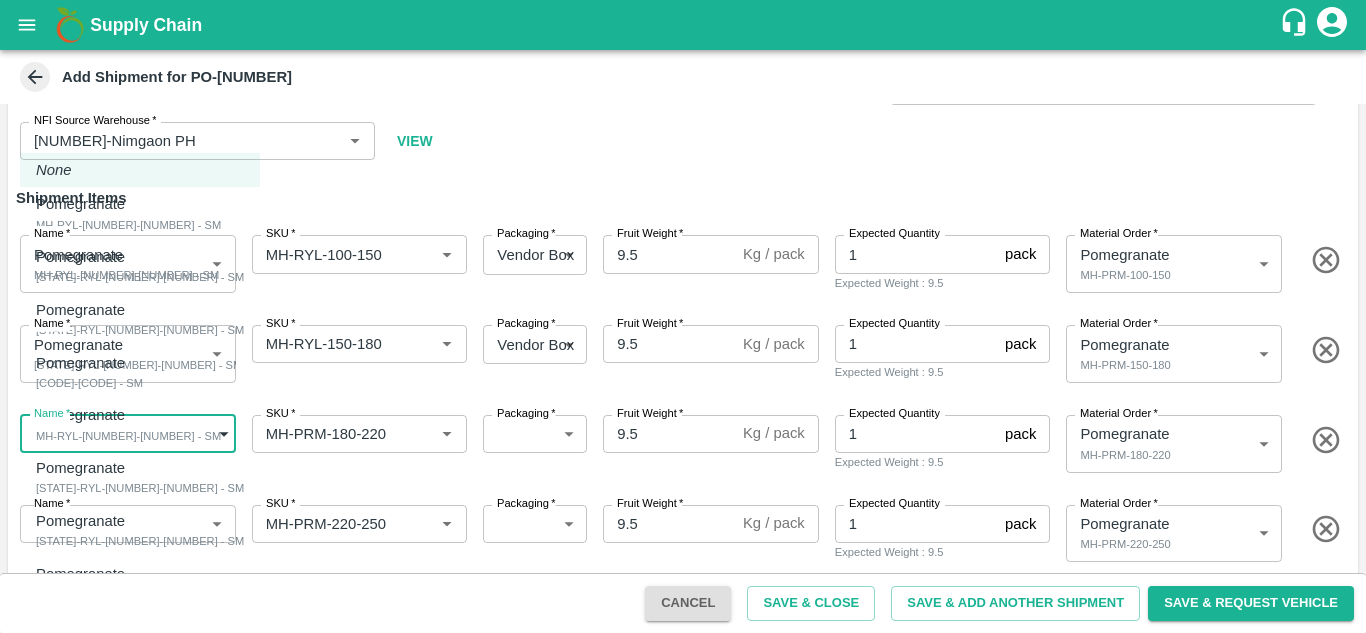click on "Supply Chain Add Shipment for PO-167226 Type DC DC MO's Customer DC (Material Orders)   * DC (Material Orders)   * Instructions x Instructions NFI Source Warehouse   * NFI Source Warehouse   * VIEW Shipment Items Name   * Pomegranate MH-RYL-100-150 - SM  1877165 Name SKU   * SKU   * Packaging   * Vendor Box 276 Packaging Fruit Weight   * 9.5 Kg /   pack Fruit Weight Expected Quantity 1 pack Expected Quantity Expected Weight :   9.5 Material Order   * Pomegranate MH-PRM-100-150 453785 Material Order Name   * Pomegranate MH-RYL-150-180 - SM  1877166 Name SKU   * SKU   * Packaging   * Vendor Box 276 Packaging Fruit Weight   * 9.5 Kg /   pack Fruit Weight Expected Quantity 1 pack Expected Quantity Expected Weight :   9.5 Material Order   * Pomegranate MH-PRM-150-180 453786 Material Order Name   * ​ Name SKU   * SKU   * Packaging   * ​ 276 Packaging Fruit Weight   * 9.5 Kg /   pack Fruit Weight Expected Quantity 1 pack Expected Quantity Expected Weight :   9.5   * *" at bounding box center (683, 316) 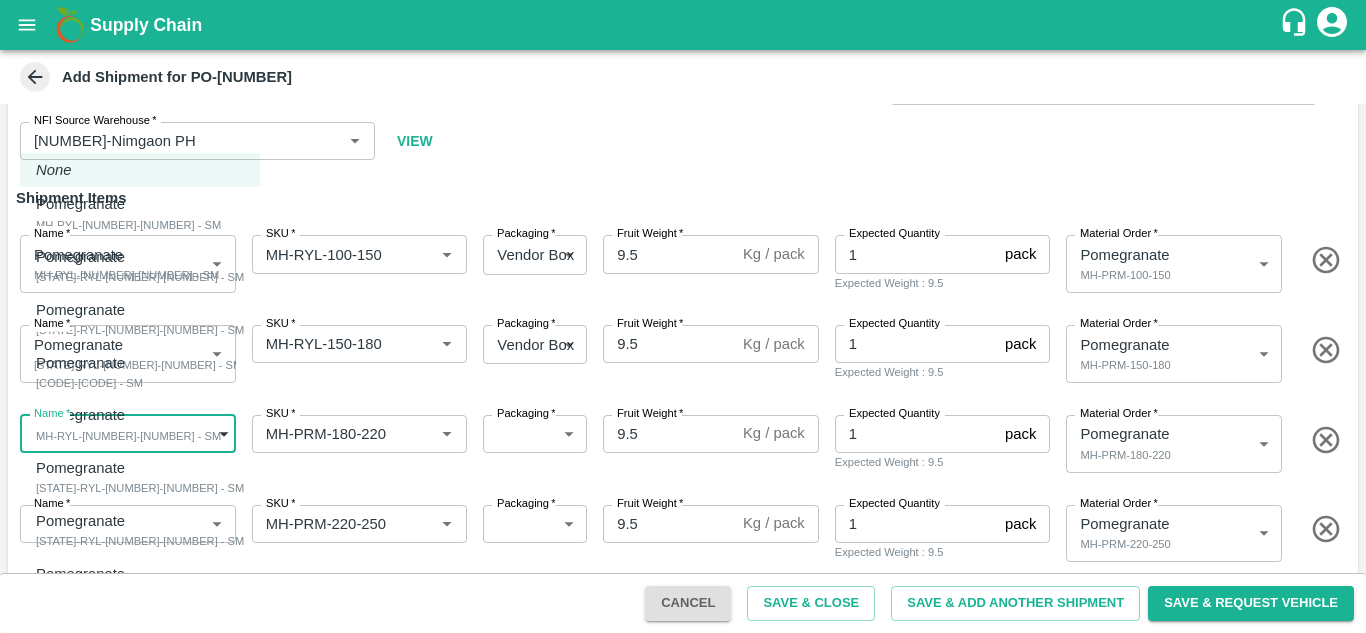 click on "MH-RYL-180-220 - SM" at bounding box center (140, 330) 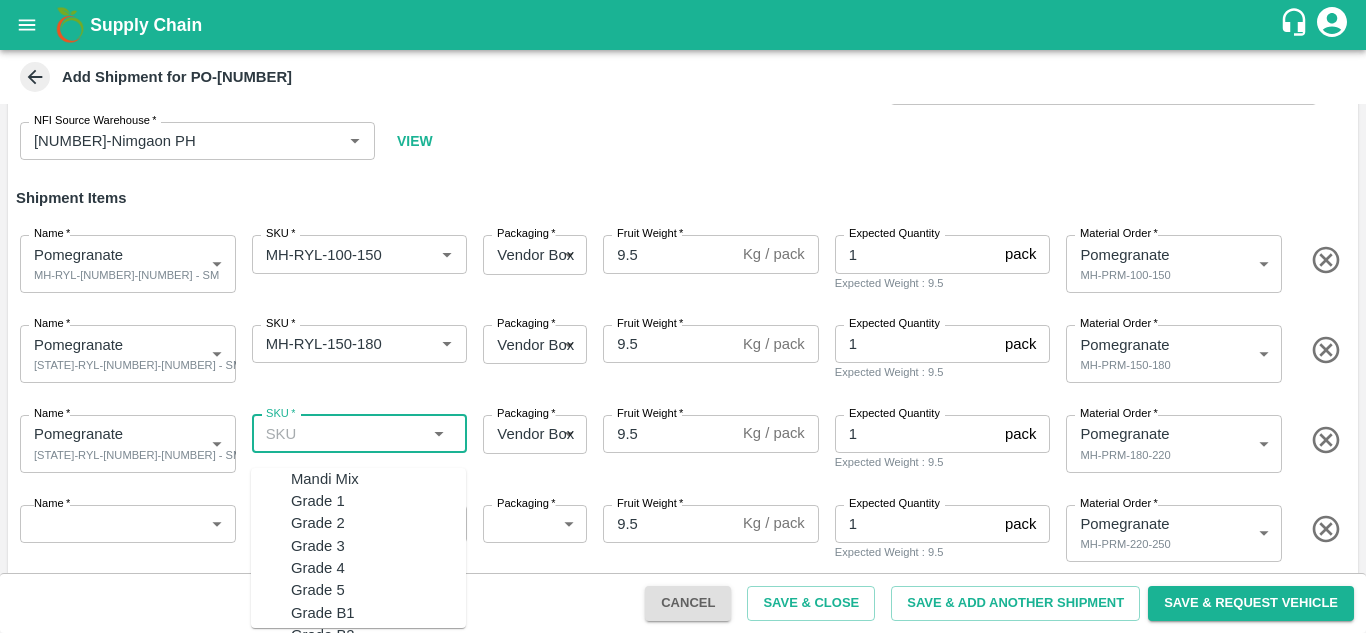 click on "SKU   *" at bounding box center [343, 434] 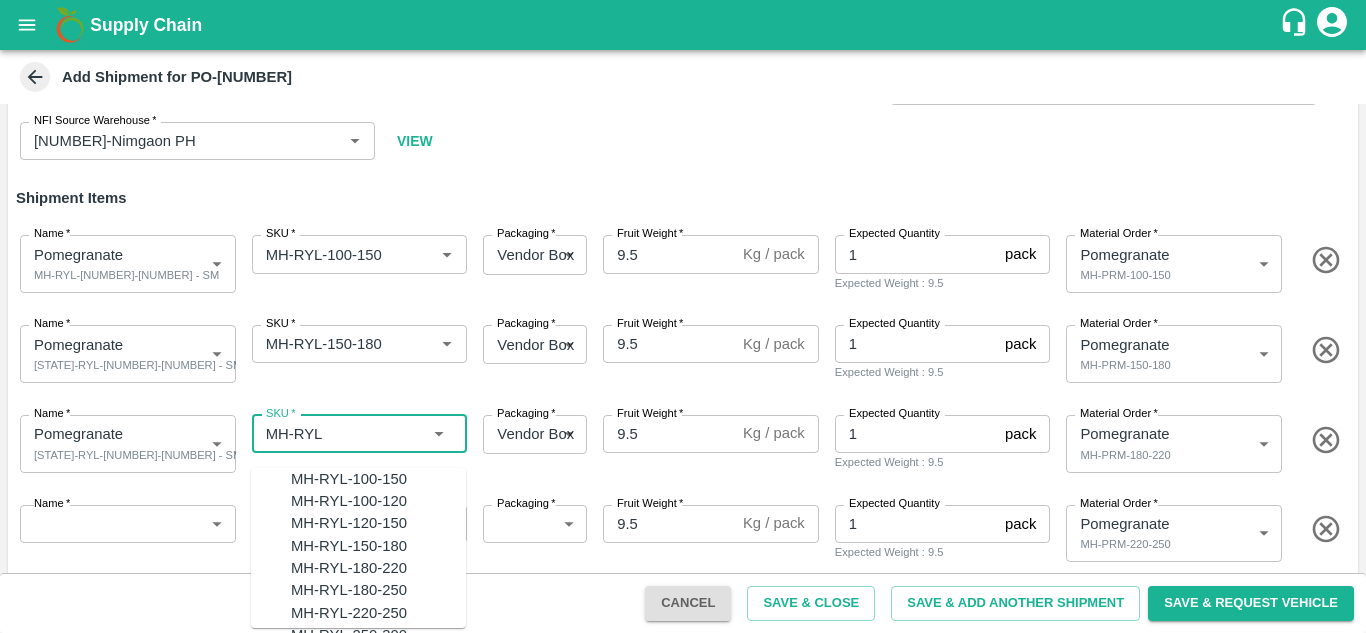 scroll, scrollTop: 69, scrollLeft: 0, axis: vertical 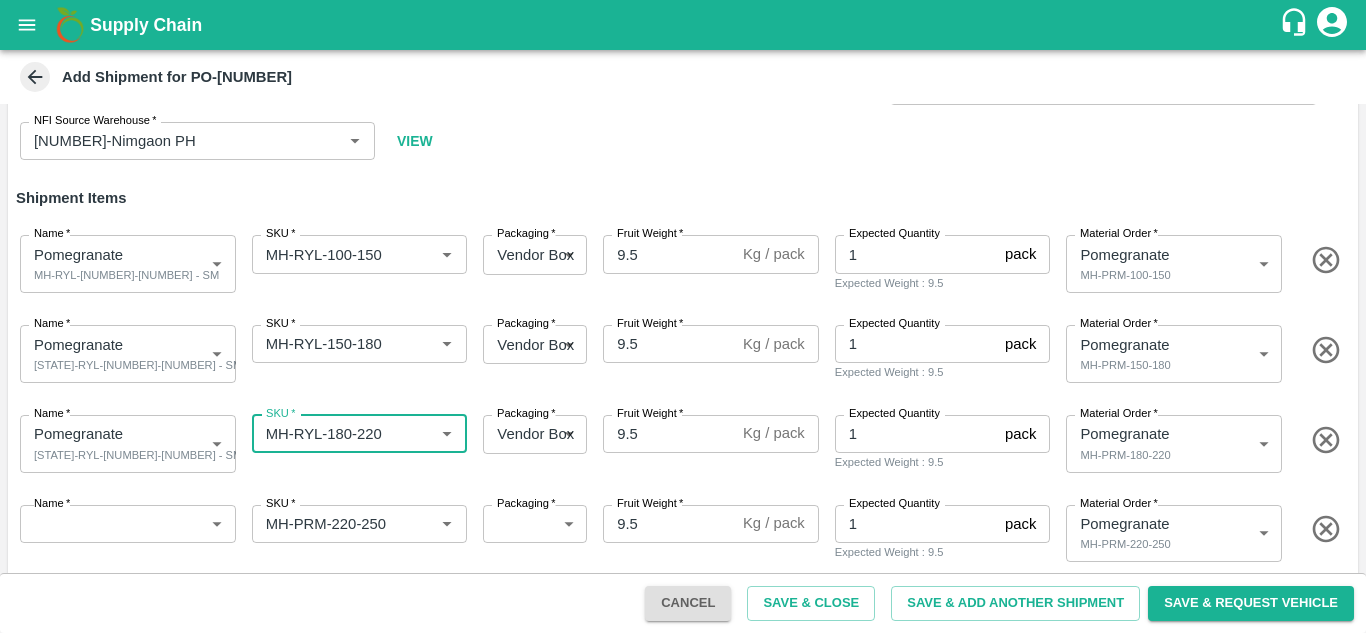type on "MH-RYL-180-220" 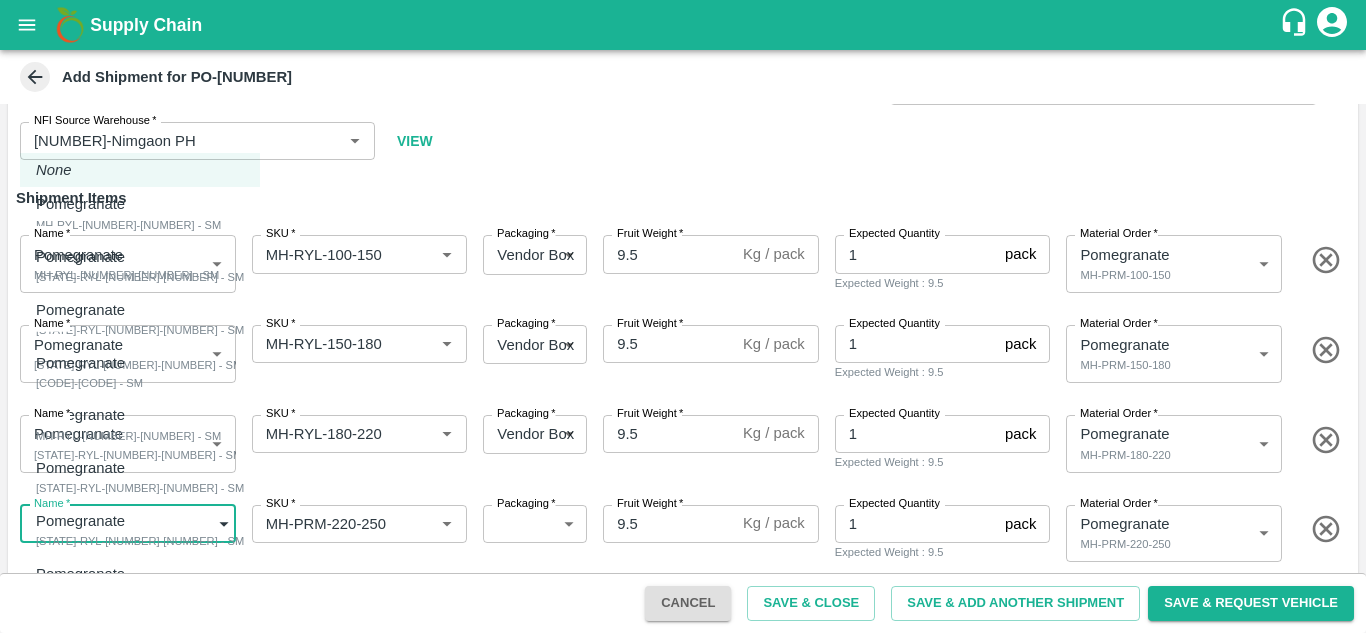click on "Supply Chain Add Shipment for PO-167226 Type DC DC MO's Customer DC (Material Orders)   * DC (Material Orders)   * Instructions x Instructions NFI Source Warehouse   * NFI Source Warehouse   * VIEW Shipment Items Name   * Pomegranate MH-RYL-100-150 - SM  1877165 Name SKU   * SKU   * Packaging   * Vendor Box 276 Packaging Fruit Weight   * 9.5 Kg /   pack Fruit Weight Expected Quantity 1 pack Expected Quantity Expected Weight :   9.5 Material Order   * Pomegranate MH-PRM-100-150 453785 Material Order Name   * Pomegranate MH-RYL-150-180 - SM  1877166 Name SKU   * SKU   * Packaging   * Vendor Box 276 Packaging Fruit Weight   * 9.5 Kg /   pack Fruit Weight Expected Quantity 1 pack Expected Quantity Expected Weight :   9.5 Material Order   * Pomegranate MH-PRM-150-180 453786 Material Order Name   * Pomegranate MH-RYL-180-220 - SM  1877167 Name SKU   * SKU   * Packaging   * Vendor Box 276 Packaging Fruit Weight   * 9.5 Kg /   pack Fruit Weight Expected Quantity 1 pack   9.5" at bounding box center (683, 316) 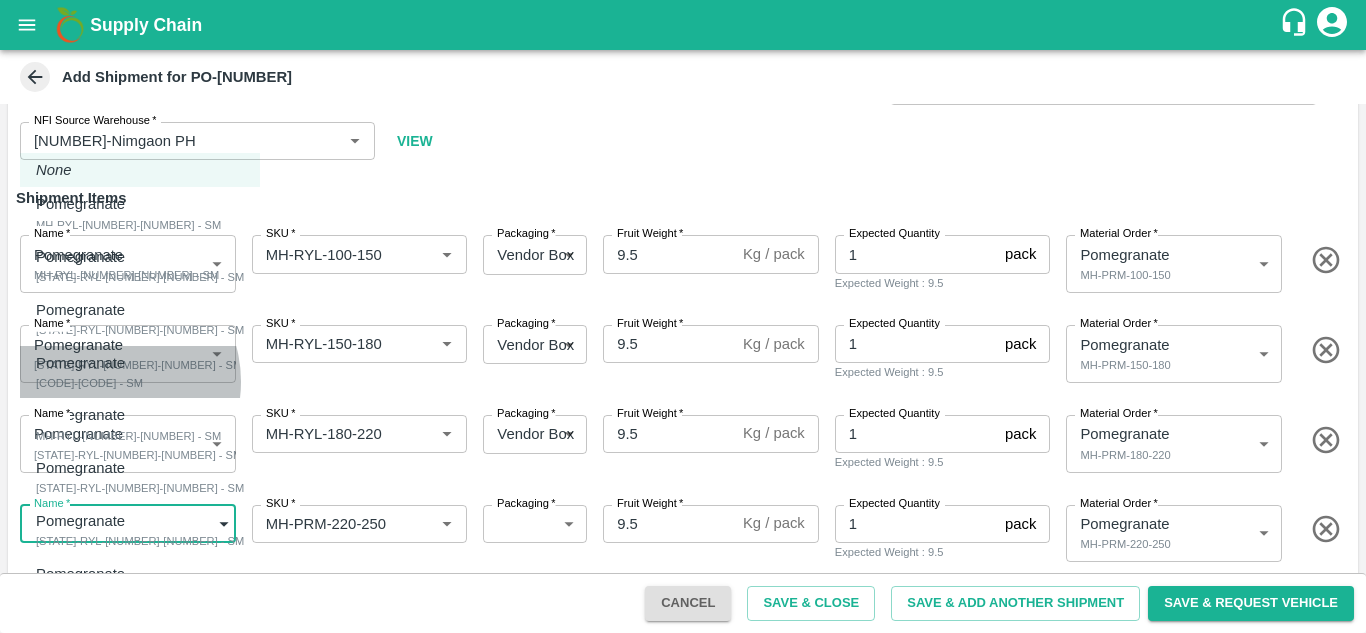 click on "MH-RYL-220-250 - SM" at bounding box center (89, 383) 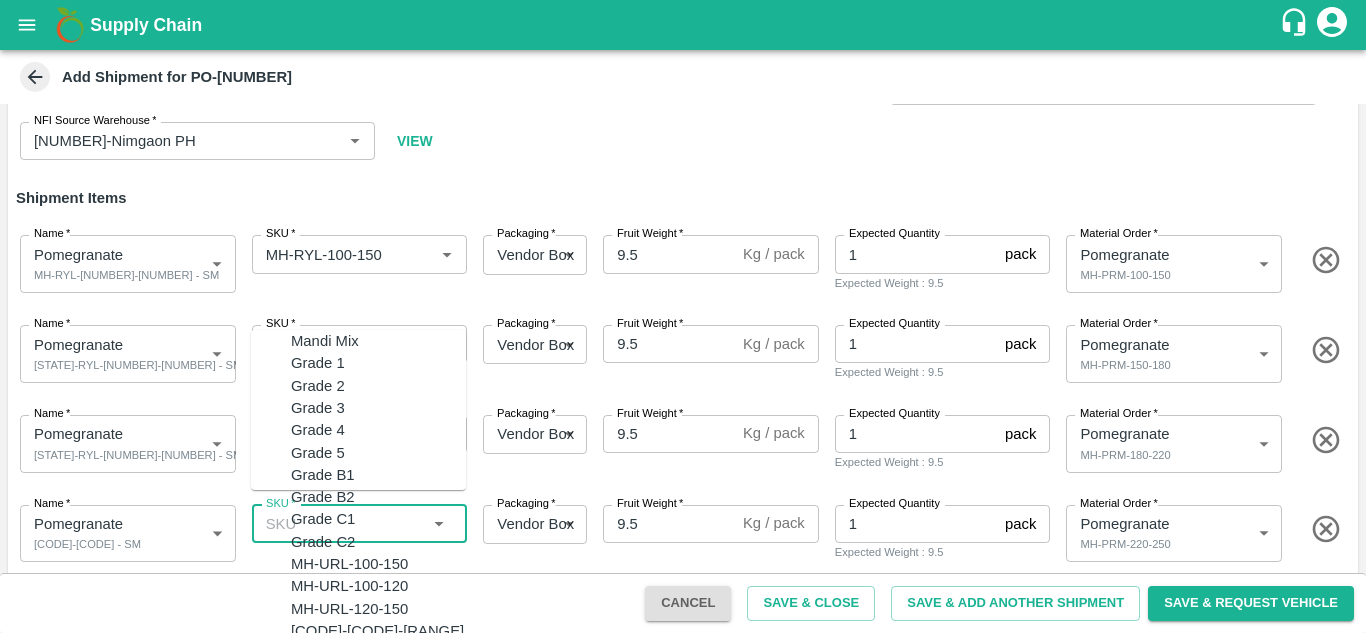 click on "SKU   *" at bounding box center (343, 524) 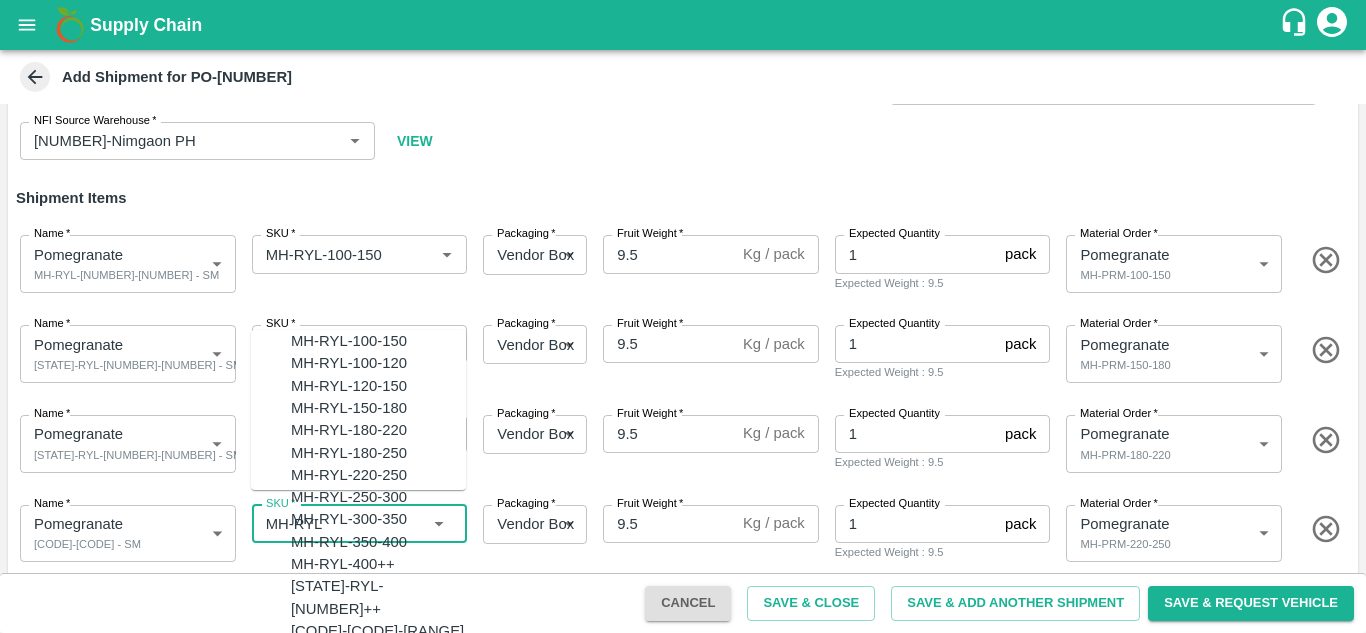 scroll, scrollTop: 112, scrollLeft: 0, axis: vertical 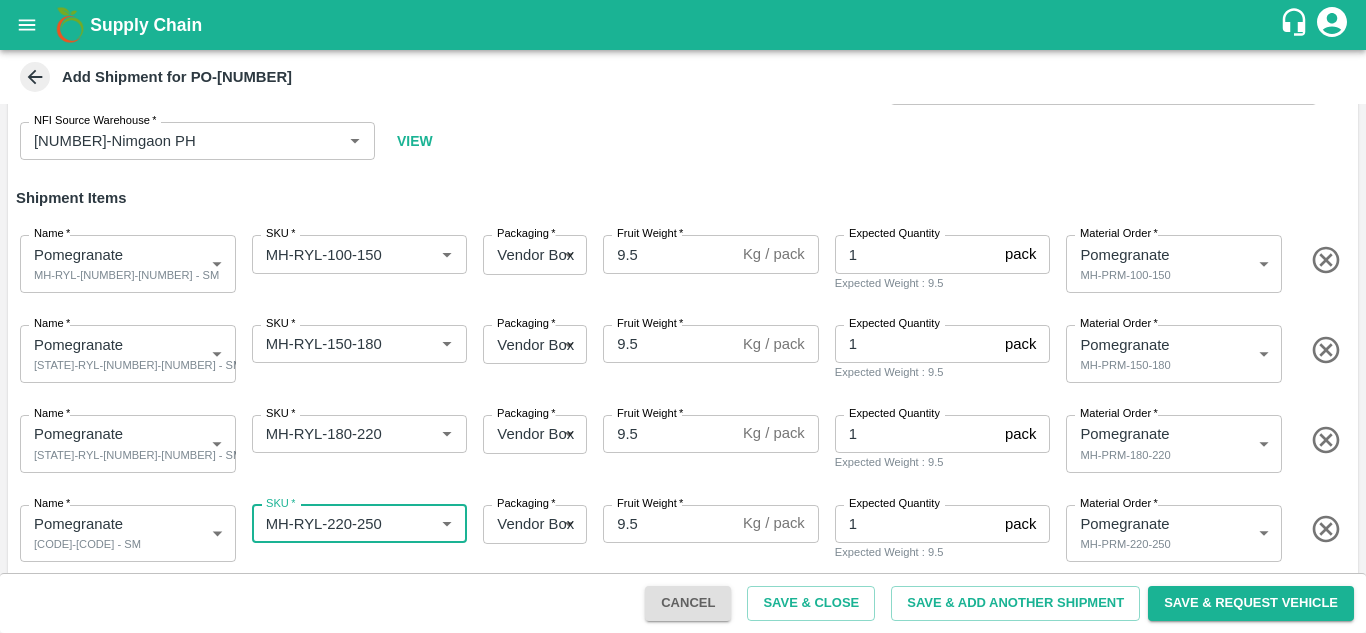 type on "MH-RYL-220-250" 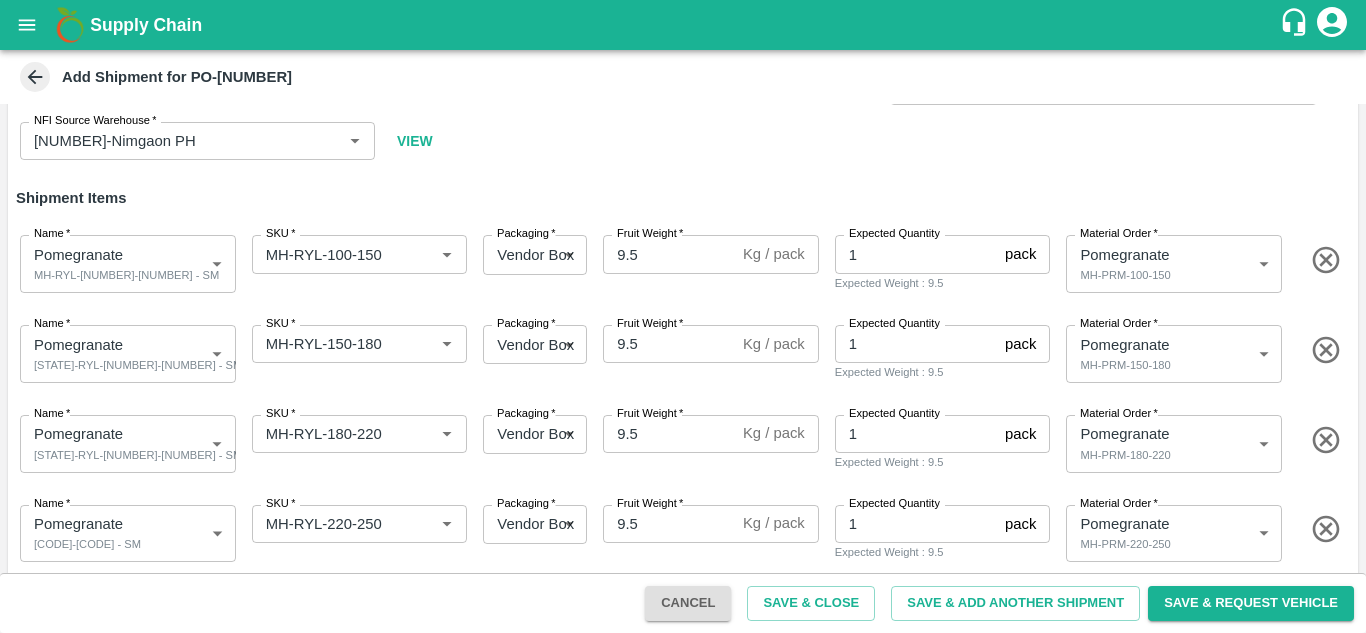 click on "Name   * Pomegranate MH-RYL-220-250 - SM  1877168 Name SKU   * SKU   * Packaging   * Vendor Box 276 Packaging Fruit Weight   * 9.5 Kg /   pack Fruit Weight Expected Quantity 1 pack Expected Quantity Expected Weight :   9.5 Material Order   * Pomegranate MH-PRM-220-250 453788 Material Order" at bounding box center [679, 530] 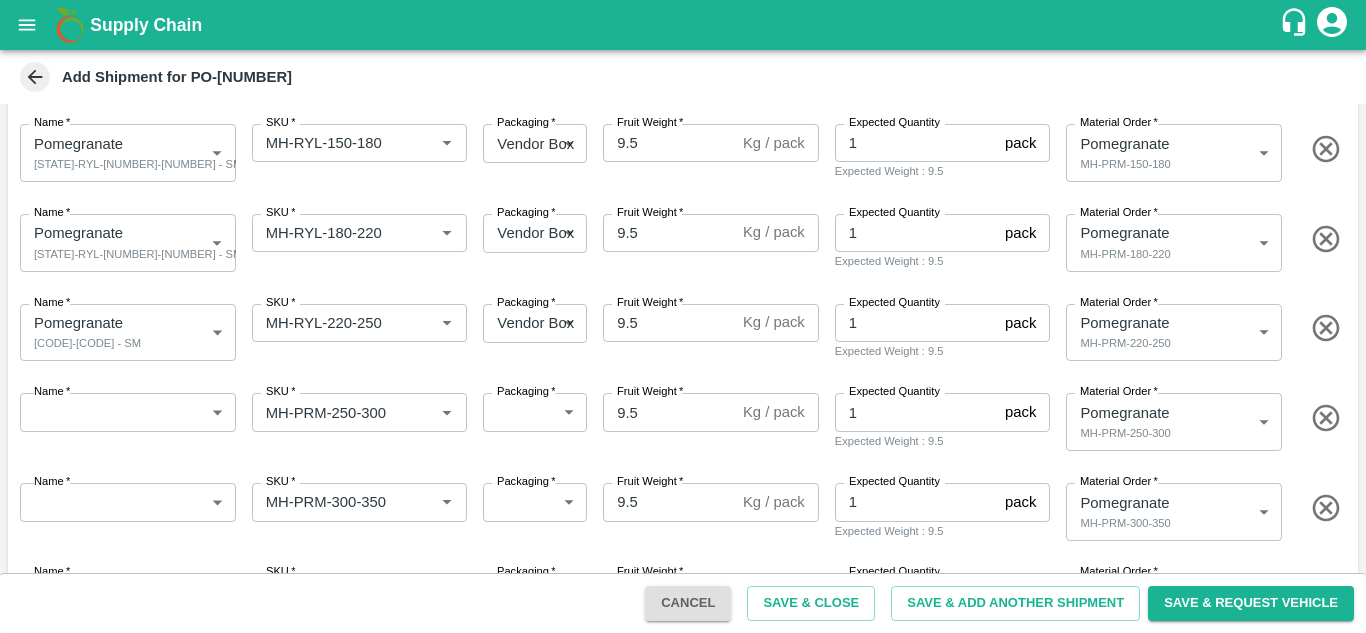scroll, scrollTop: 305, scrollLeft: 0, axis: vertical 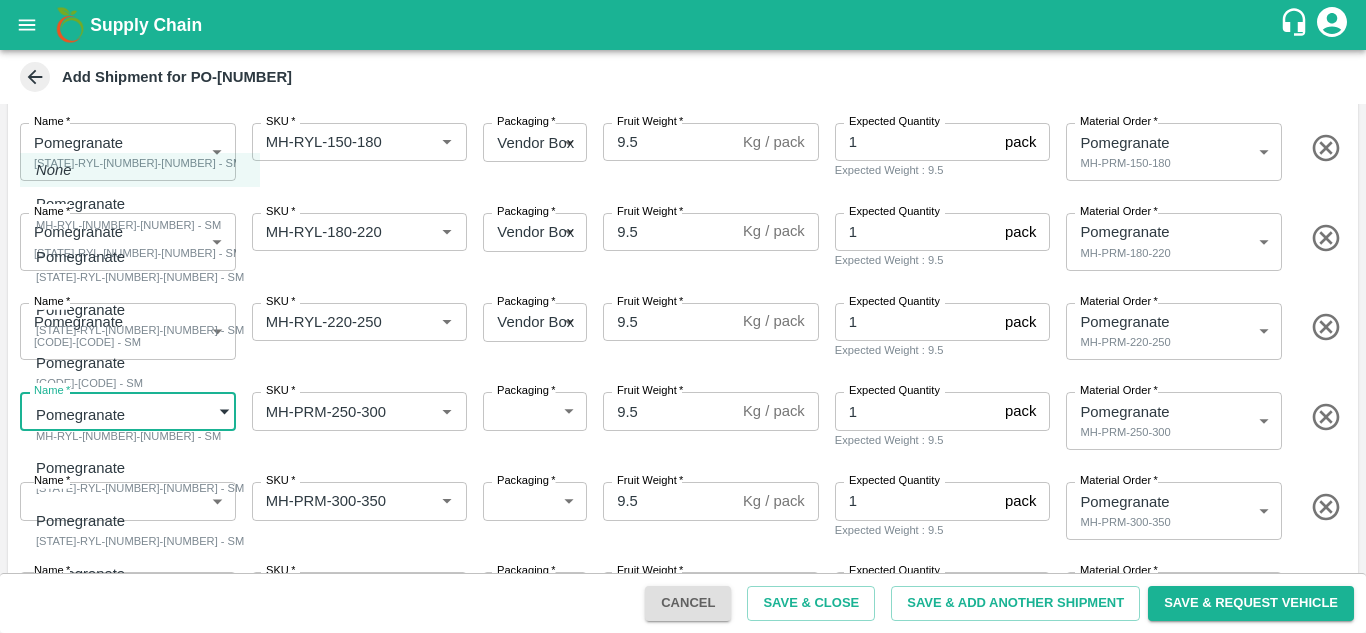 click on "Supply Chain Add Shipment for PO-167226 Type DC DC MO's Customer DC (Material Orders)   * DC (Material Orders)   * Instructions x Instructions NFI Source Warehouse   * NFI Source Warehouse   * VIEW Shipment Items Name   * Pomegranate MH-RYL-100-150 - SM  1877165 Name SKU   * SKU   * Packaging   * Vendor Box 276 Packaging Fruit Weight   * 9.5 Kg /   pack Fruit Weight Expected Quantity 1 pack Expected Quantity Expected Weight :   9.5 Material Order   * Pomegranate MH-PRM-100-150 453785 Material Order Name   * Pomegranate MH-RYL-150-180 - SM  1877166 Name SKU   * SKU   * Packaging   * Vendor Box 276 Packaging Fruit Weight   * 9.5 Kg /   pack Fruit Weight Expected Quantity 1 pack Expected Quantity Expected Weight :   9.5 Material Order   * Pomegranate MH-PRM-150-180 453786 Material Order Name   * Pomegranate MH-RYL-180-220 - SM  1877167 Name SKU   * SKU   * Packaging   * Vendor Box 276 Packaging Fruit Weight   * 9.5 Kg /   pack Fruit Weight Expected Quantity 1 pack   9.5" at bounding box center (683, 316) 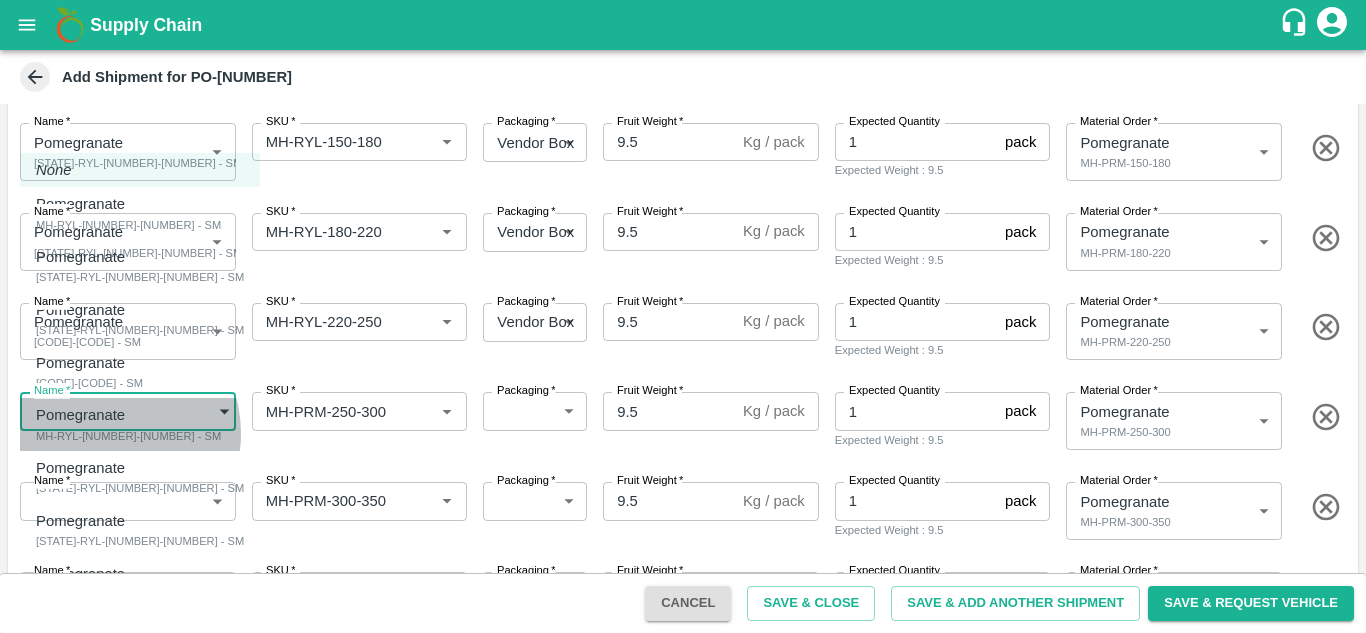click on "MH-RYL-250-300 - SM" at bounding box center (128, 436) 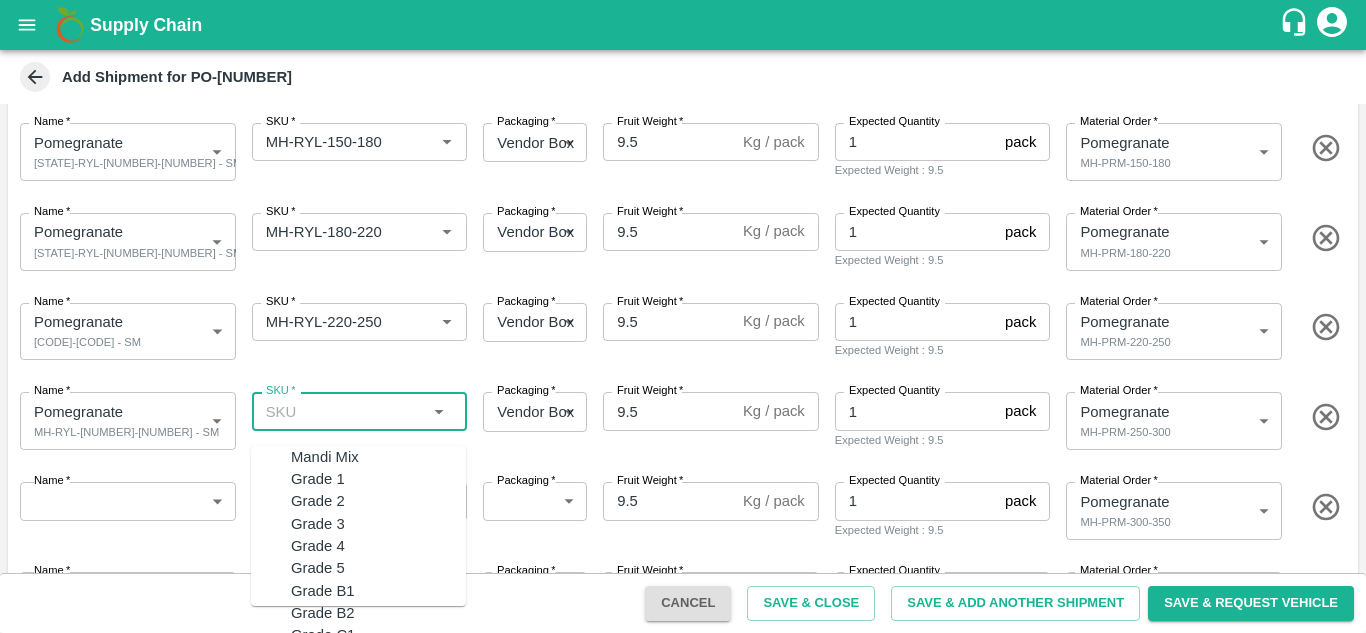click on "SKU   *" at bounding box center (343, 411) 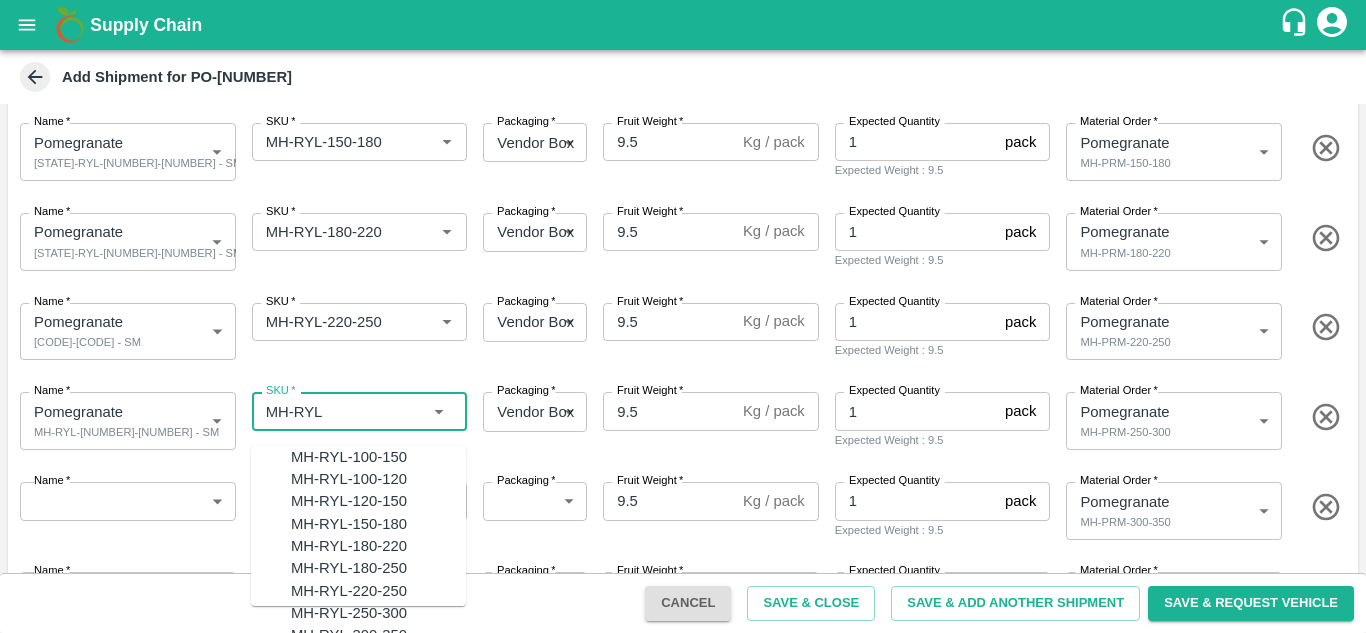 scroll, scrollTop: 152, scrollLeft: 0, axis: vertical 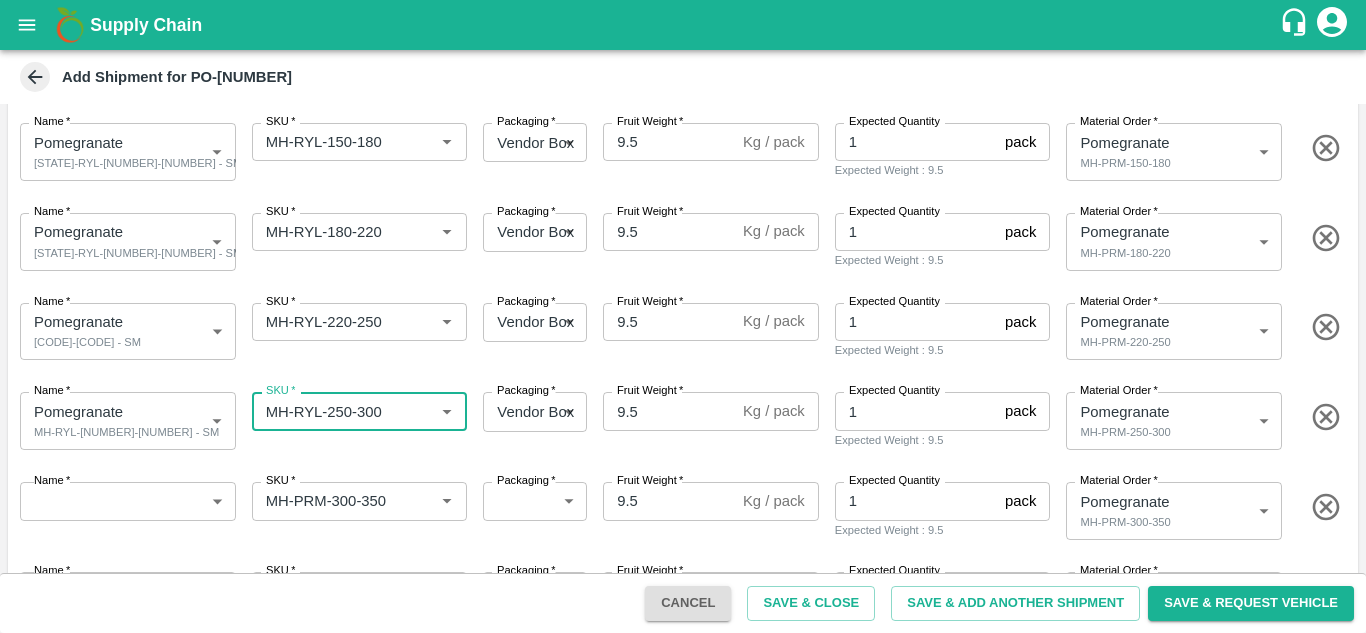 type on "MH-RYL-250-300" 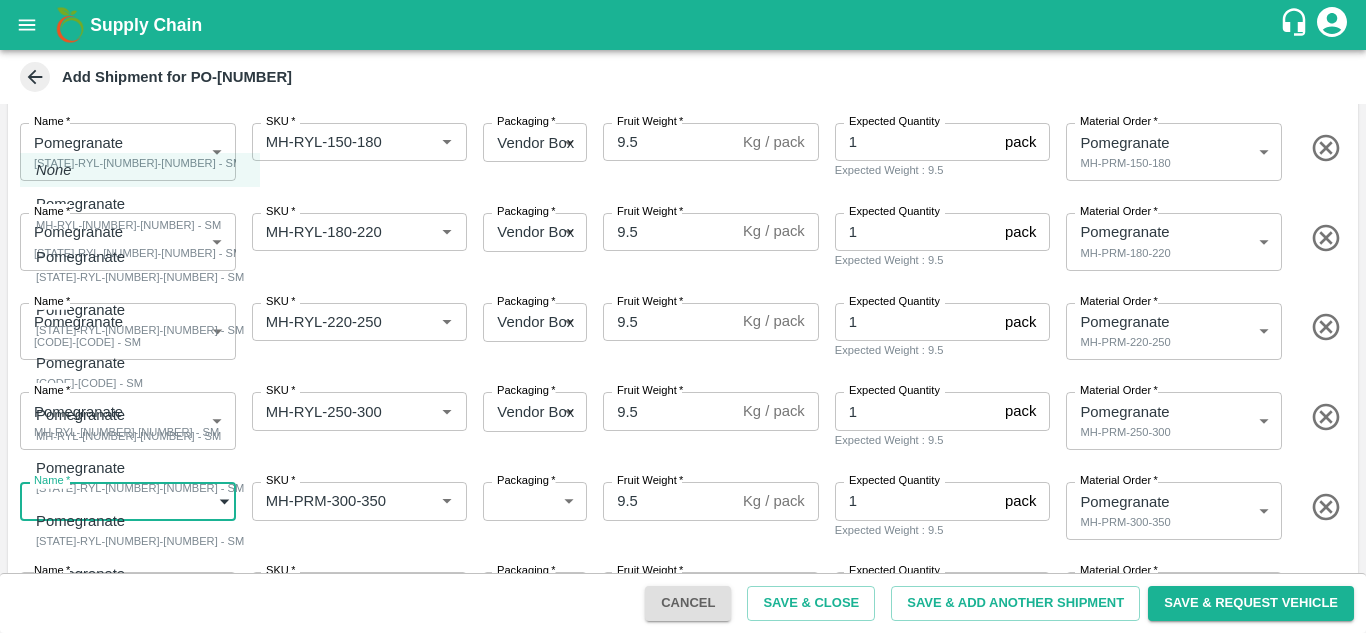click on "Supply Chain Add Shipment for PO-167226 Type DC DC MO's Customer DC (Material Orders)   * DC (Material Orders)   * Instructions x Instructions NFI Source Warehouse   * NFI Source Warehouse   * VIEW Shipment Items Name   * Pomegranate MH-RYL-100-150 - SM  1877165 Name SKU   * SKU   * Packaging   * Vendor Box 276 Packaging Fruit Weight   * 9.5 Kg /   pack Fruit Weight Expected Quantity 1 pack Expected Quantity Expected Weight :   9.5 Material Order   * Pomegranate MH-PRM-100-150 453785 Material Order Name   * Pomegranate MH-RYL-150-180 - SM  1877166 Name SKU   * SKU   * Packaging   * Vendor Box 276 Packaging Fruit Weight   * 9.5 Kg /   pack Fruit Weight Expected Quantity 1 pack Expected Quantity Expected Weight :   9.5 Material Order   * Pomegranate MH-PRM-150-180 453786 Material Order Name   * Pomegranate MH-RYL-180-220 - SM  1877167 Name SKU   * SKU   * Packaging   * Vendor Box 276 Packaging Fruit Weight   * 9.5 Kg /   pack Fruit Weight Expected Quantity 1 pack   9.5" at bounding box center (683, 316) 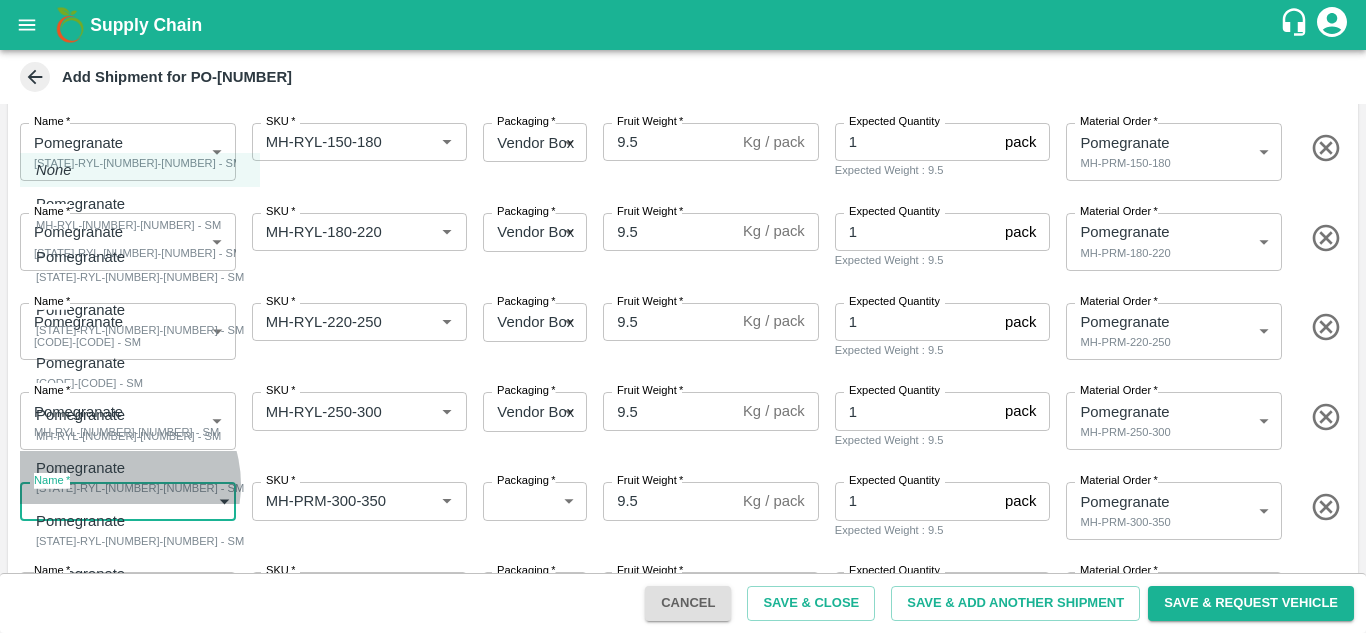 click on "MH-RYL-300-350 - SM" at bounding box center [140, 488] 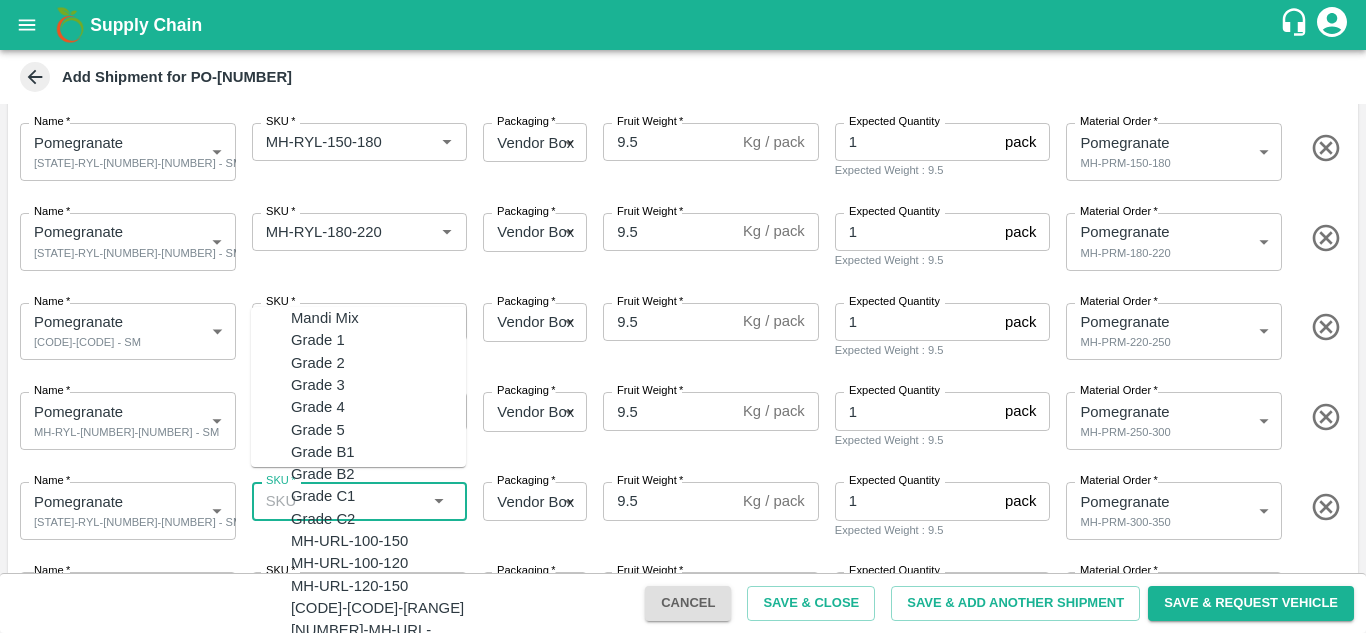 click on "SKU   *" at bounding box center (343, 501) 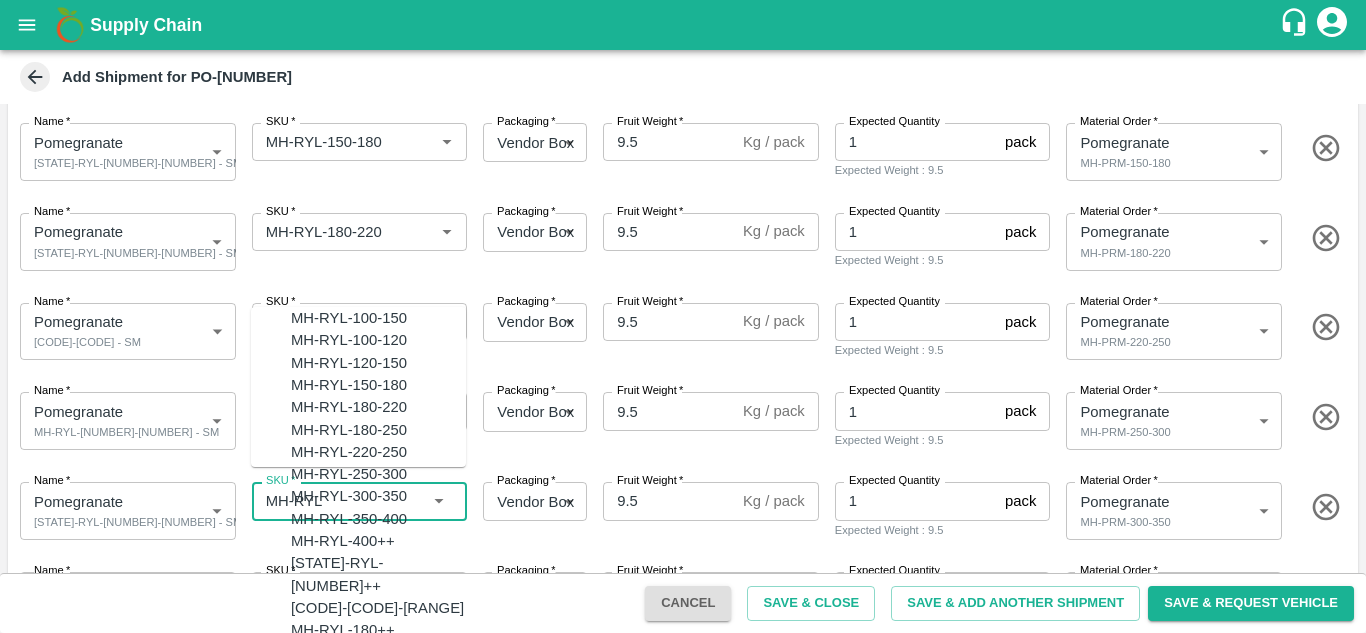 scroll, scrollTop: 220, scrollLeft: 0, axis: vertical 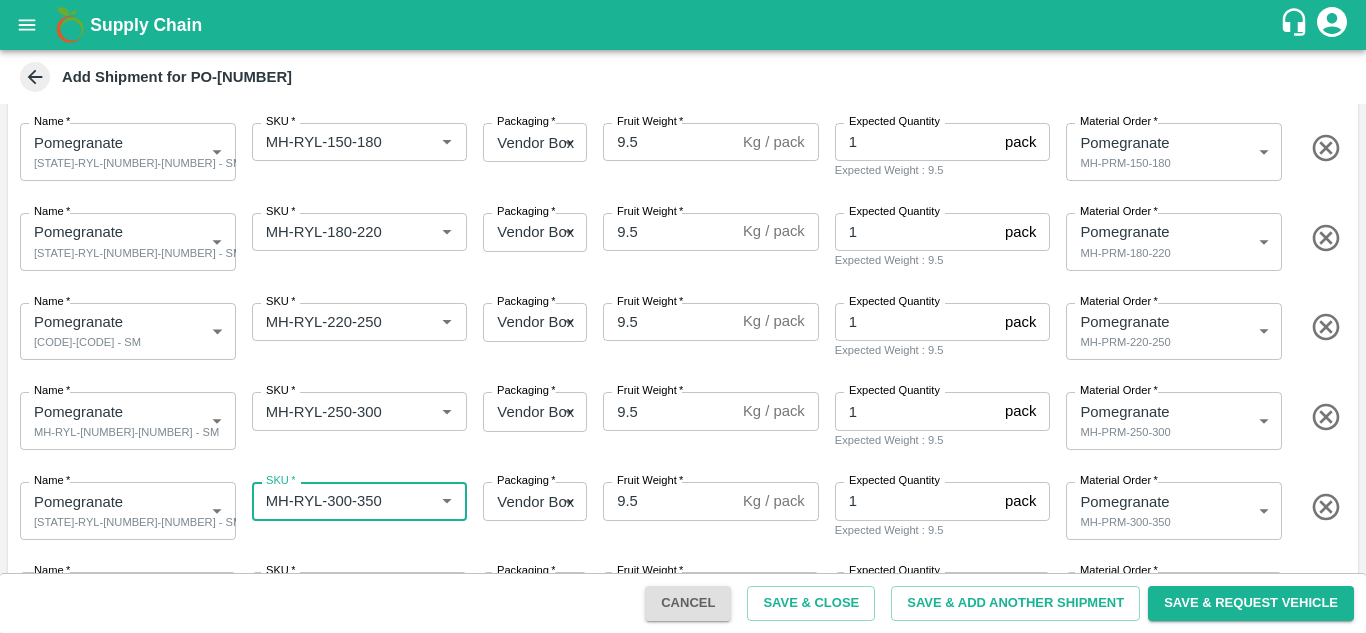 type on "MH-RYL-300-350" 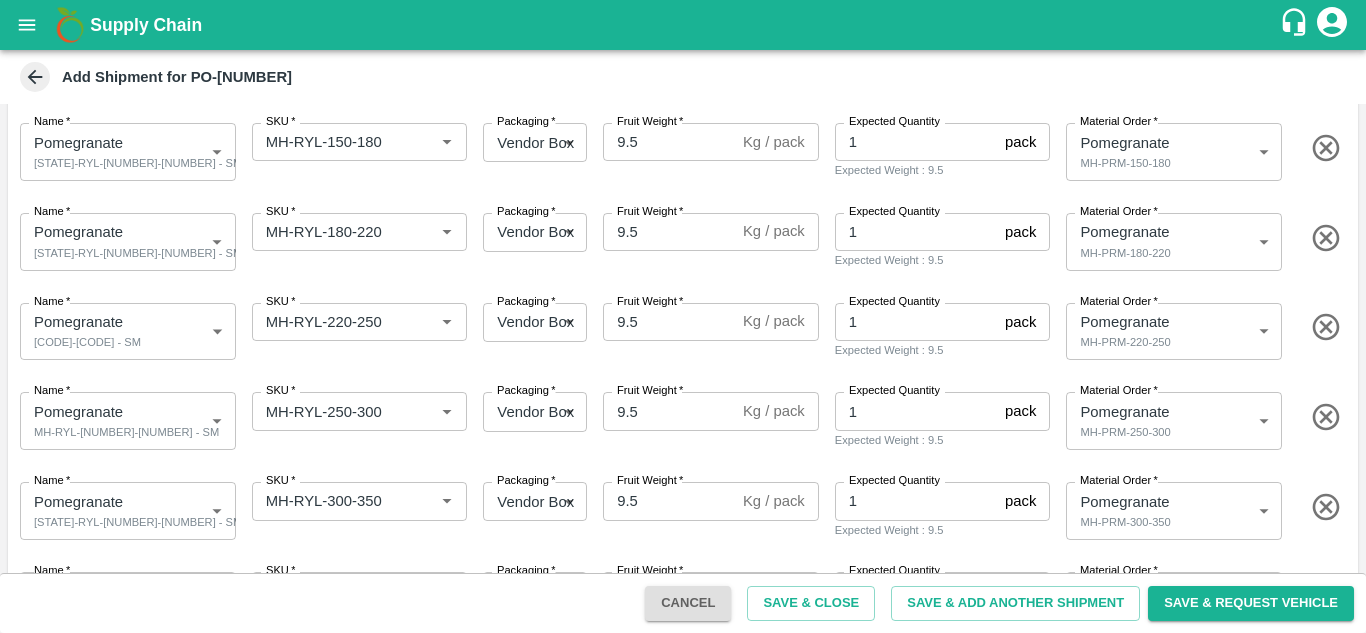 click on "Name   * Pomegranate MH-RYL-300-350 - SM  1877170 Name SKU   * SKU   * Packaging   * Vendor Box 276 Packaging Fruit Weight   * 9.5 Kg /   pack Fruit Weight Expected Quantity 1 pack Expected Quantity Expected Weight :   9.5 Material Order   * Pomegranate MH-PRM-300-350 453790 Material Order" at bounding box center [679, 507] 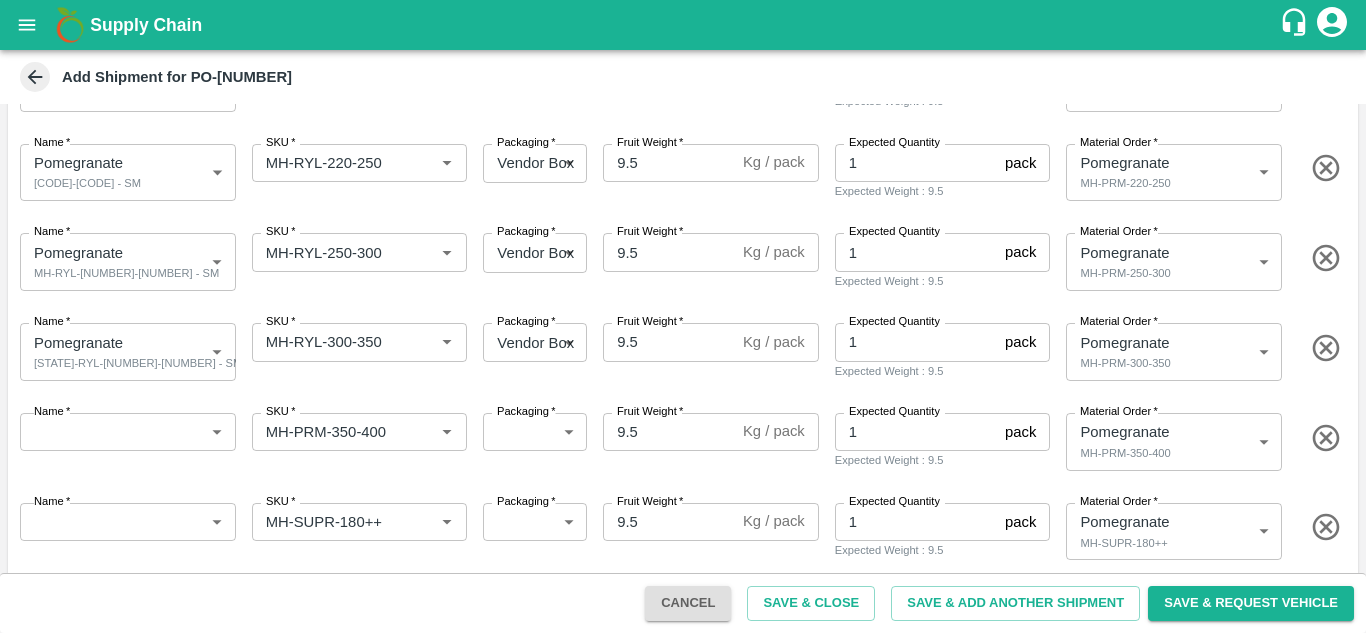scroll, scrollTop: 467, scrollLeft: 0, axis: vertical 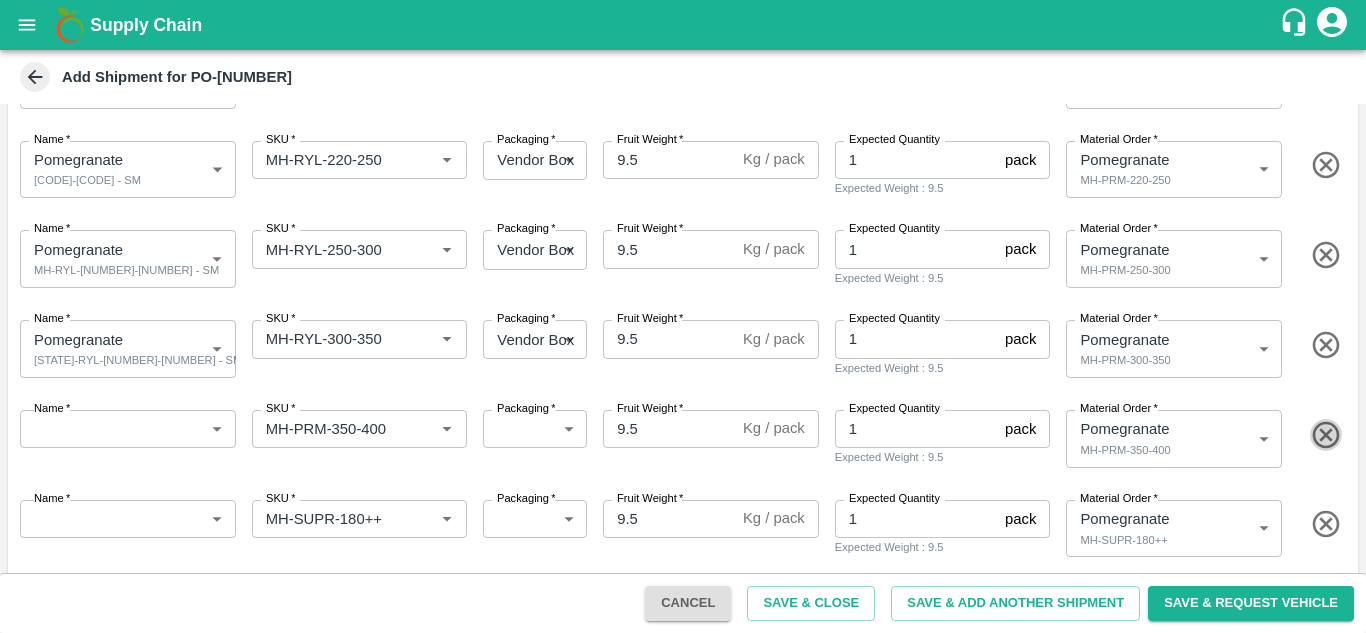 click 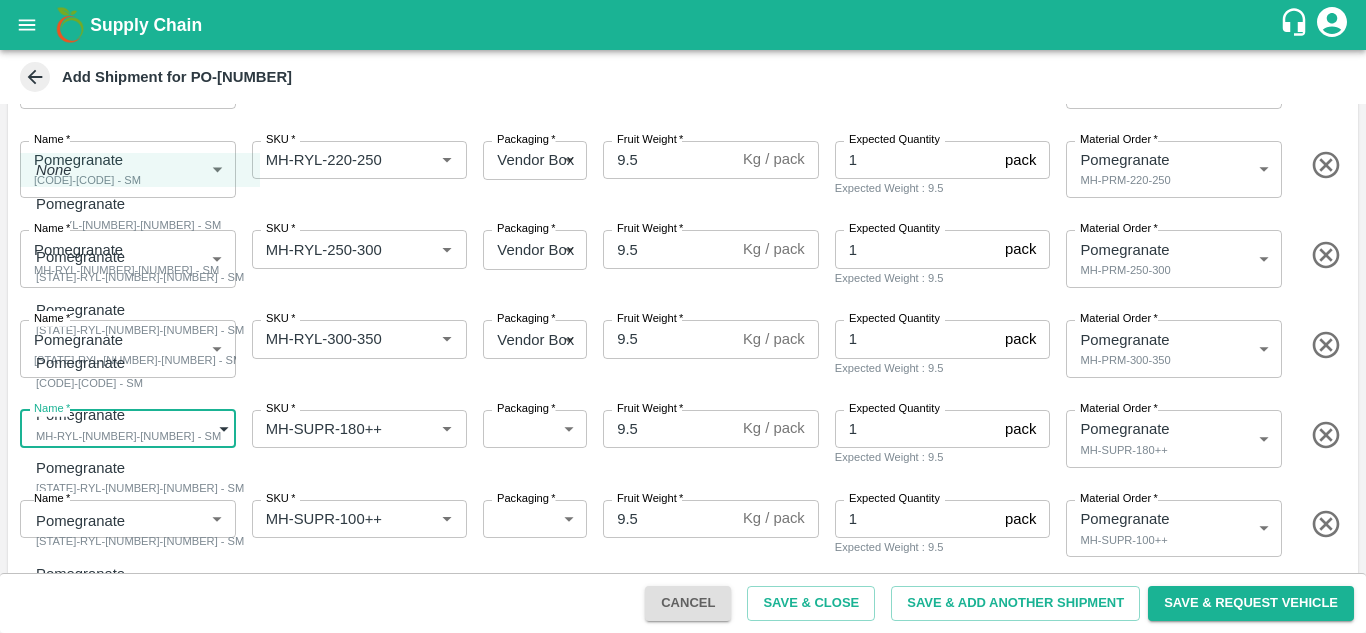 click on "Supply Chain Add Shipment for PO-167226 Type DC DC MO's Customer DC (Material Orders)   * DC (Material Orders)   * Instructions x Instructions NFI Source Warehouse   * NFI Source Warehouse   * VIEW Shipment Items Name   * Pomegranate MH-RYL-100-150 - SM  1877165 Name SKU   * SKU   * Packaging   * Vendor Box 276 Packaging Fruit Weight   * 9.5 Kg /   pack Fruit Weight Expected Quantity 1 pack Expected Quantity Expected Weight :   9.5 Material Order   * Pomegranate MH-PRM-100-150 453785 Material Order Name   * Pomegranate MH-RYL-150-180 - SM  1877166 Name SKU   * SKU   * Packaging   * Vendor Box 276 Packaging Fruit Weight   * 9.5 Kg /   pack Fruit Weight Expected Quantity 1 pack Expected Quantity Expected Weight :   9.5 Material Order   * Pomegranate MH-PRM-150-180 453786 Material Order Name   * Pomegranate MH-RYL-180-220 - SM  1877167 Name SKU   * SKU   * Packaging   * Vendor Box 276 Packaging Fruit Weight   * 9.5 Kg /   pack Fruit Weight Expected Quantity 1 pack   9.5" at bounding box center (683, 316) 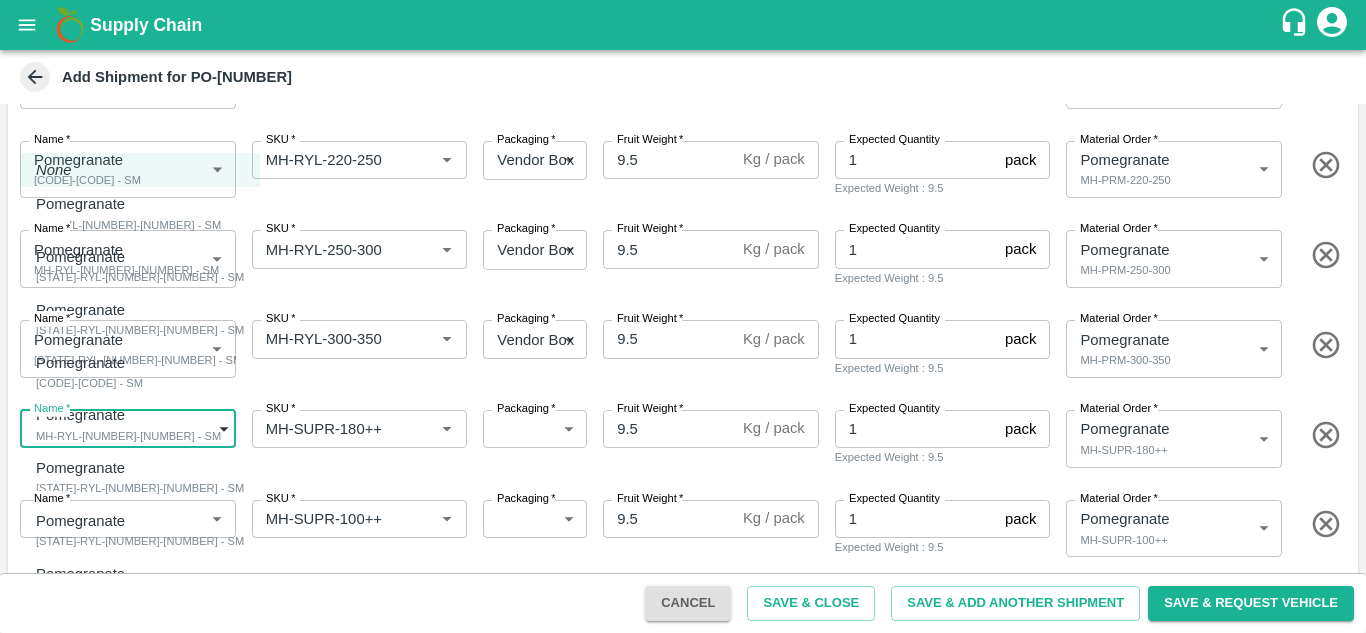 click at bounding box center (683, 316) 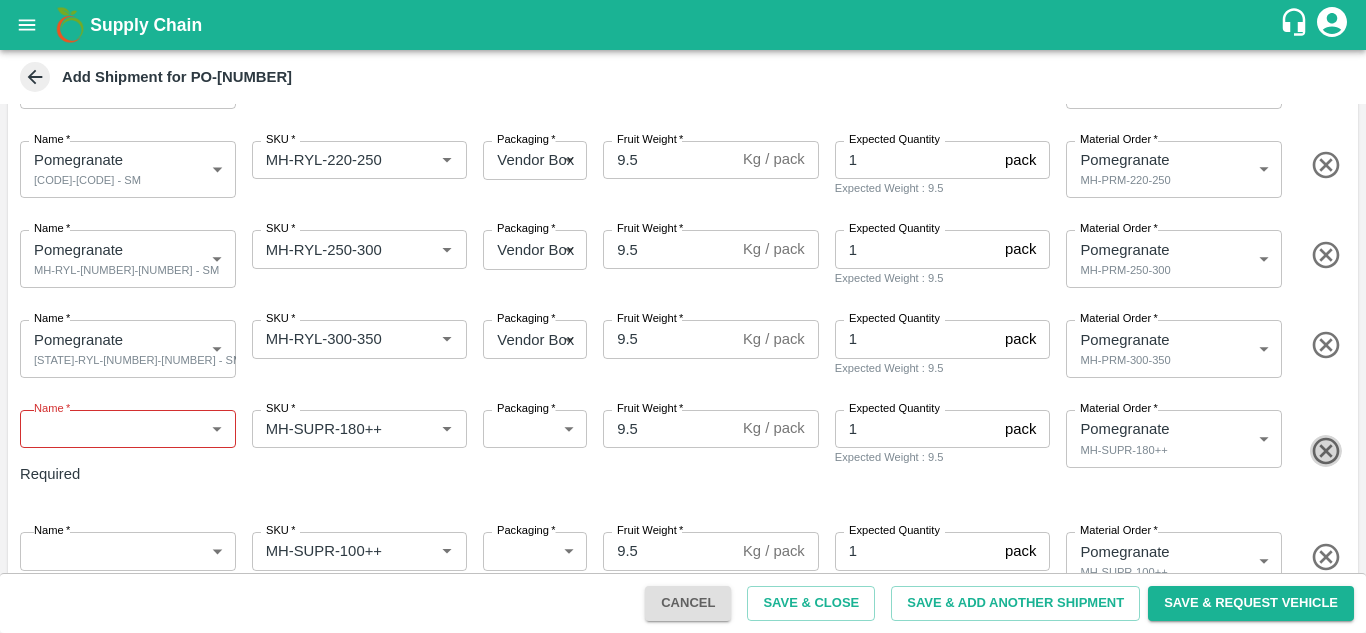 click 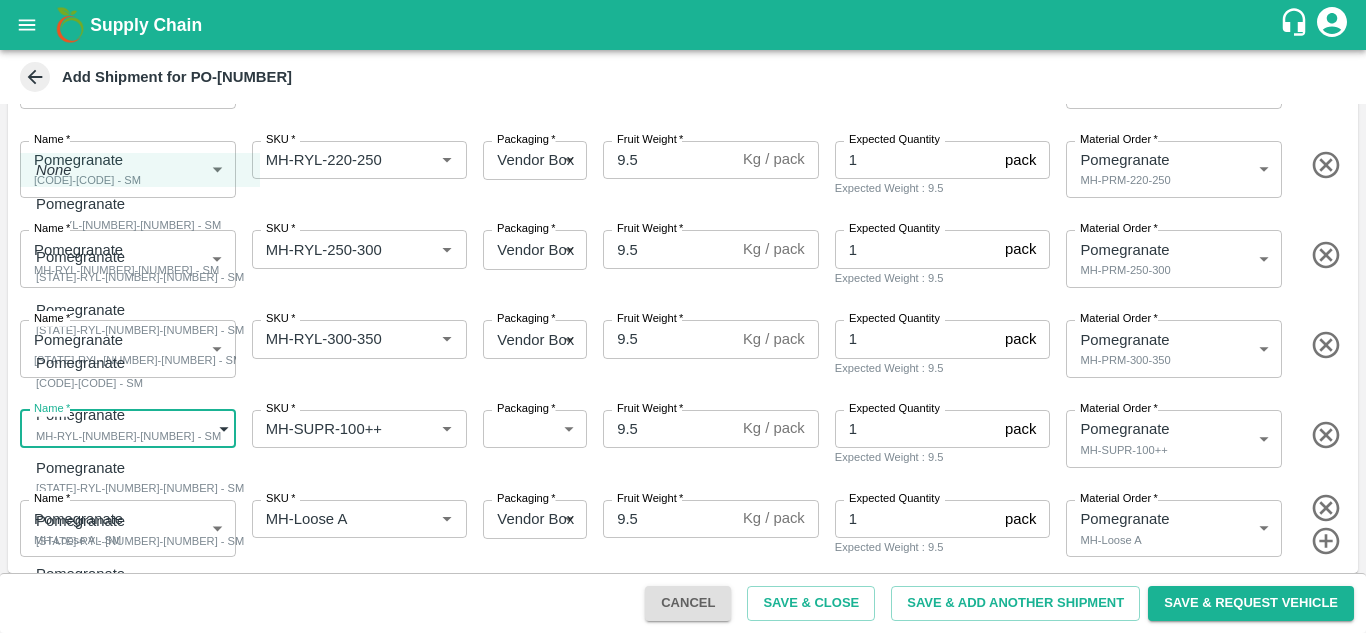 click on "Supply Chain Add Shipment for PO-167226 Type DC DC MO's Customer DC (Material Orders)   * DC (Material Orders)   * Instructions x Instructions NFI Source Warehouse   * NFI Source Warehouse   * VIEW Shipment Items Name   * Pomegranate MH-RYL-100-150 - SM  1877165 Name SKU   * SKU   * Packaging   * Vendor Box 276 Packaging Fruit Weight   * 9.5 Kg /   pack Fruit Weight Expected Quantity 1 pack Expected Quantity Expected Weight :   9.5 Material Order   * Pomegranate MH-PRM-100-150 453785 Material Order Name   * Pomegranate MH-RYL-150-180 - SM  1877166 Name SKU   * SKU   * Packaging   * Vendor Box 276 Packaging Fruit Weight   * 9.5 Kg /   pack Fruit Weight Expected Quantity 1 pack Expected Quantity Expected Weight :   9.5 Material Order   * Pomegranate MH-PRM-150-180 453786 Material Order Name   * Pomegranate MH-RYL-180-220 - SM  1877167 Name SKU   * SKU   * Packaging   * Vendor Box 276 Packaging Fruit Weight   * 9.5 Kg /   pack Fruit Weight Expected Quantity 1 pack   9.5" at bounding box center [683, 316] 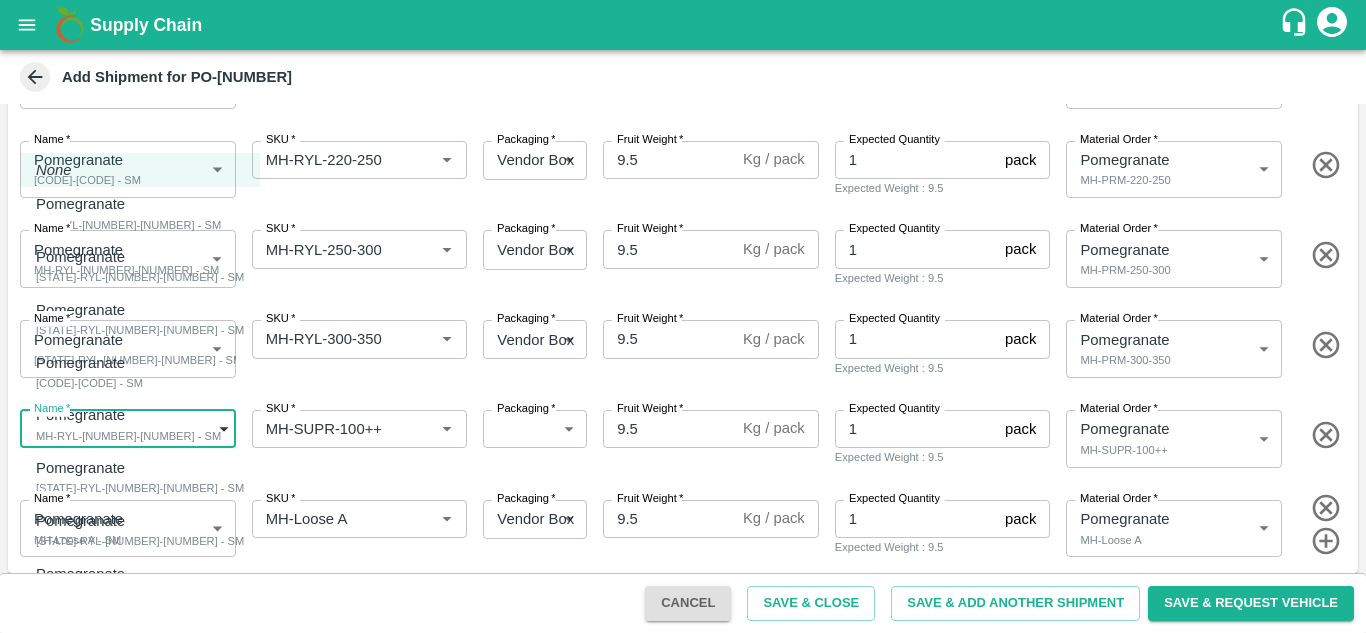 click at bounding box center [683, 316] 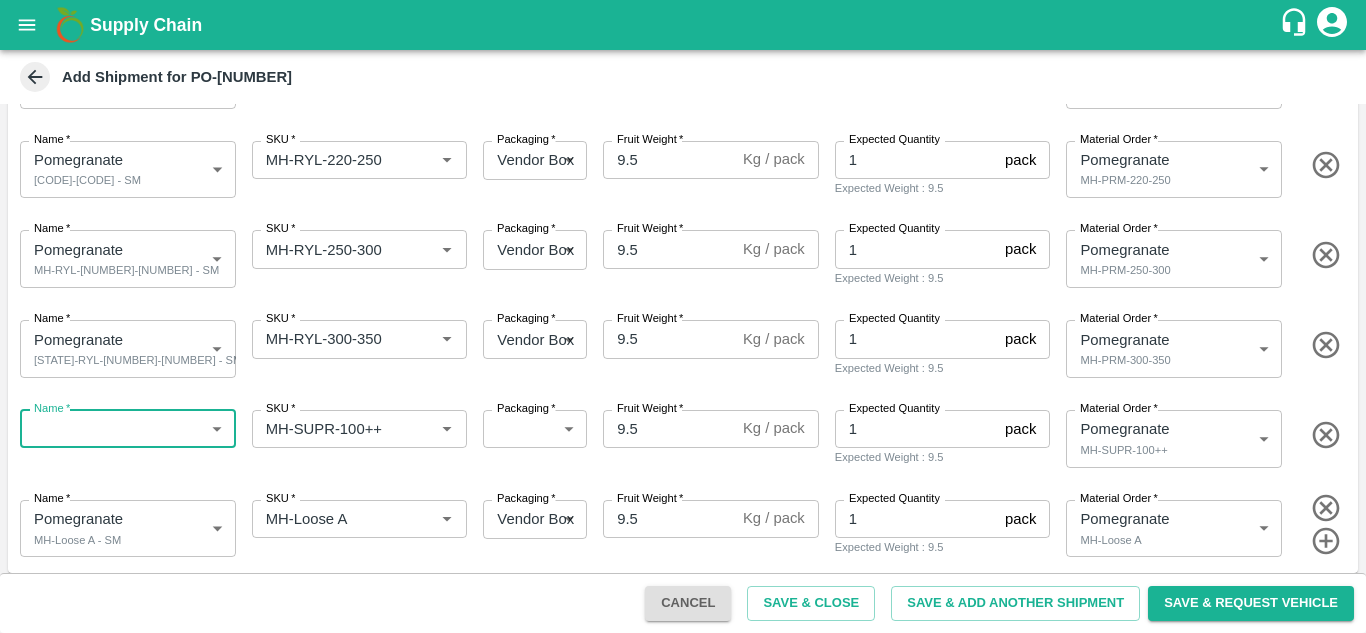 click 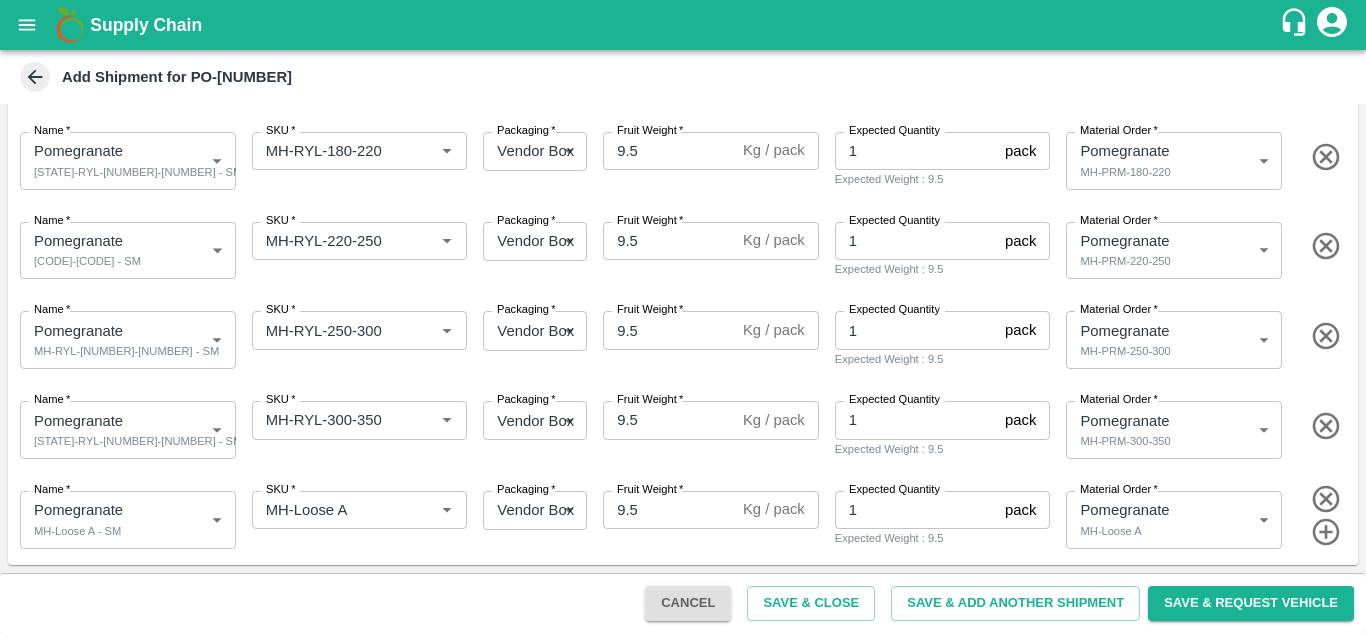 scroll, scrollTop: 386, scrollLeft: 0, axis: vertical 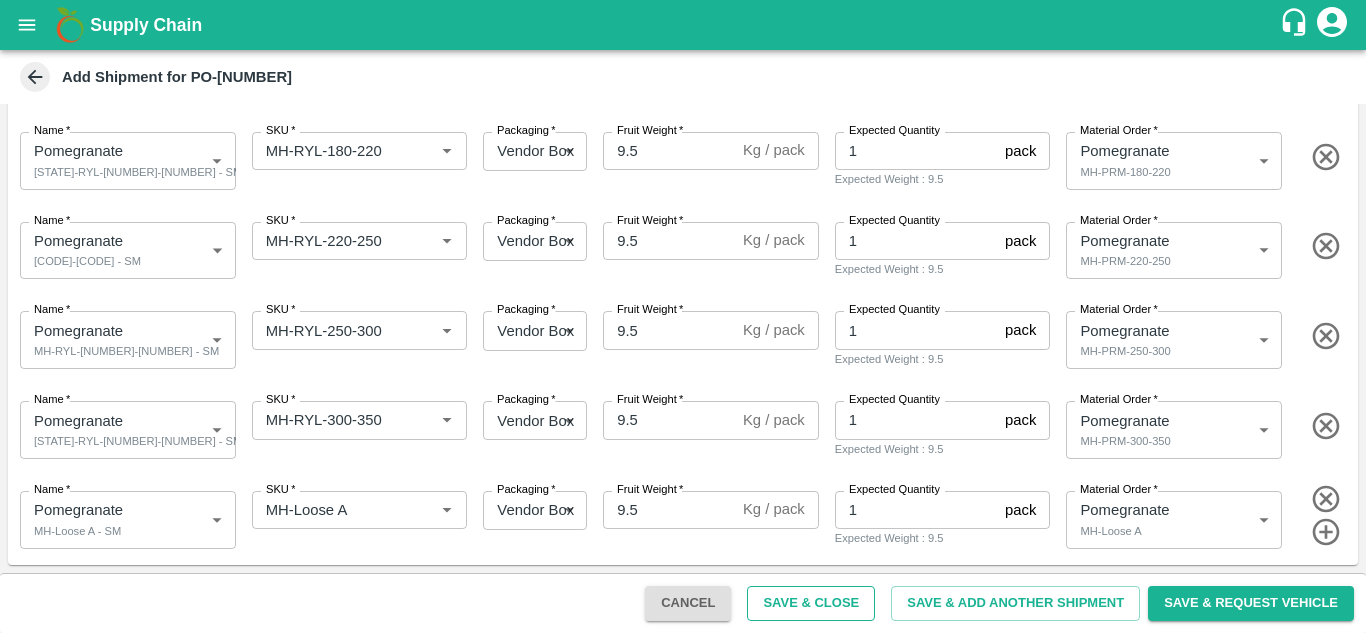 click on "Save & Close" at bounding box center (811, 603) 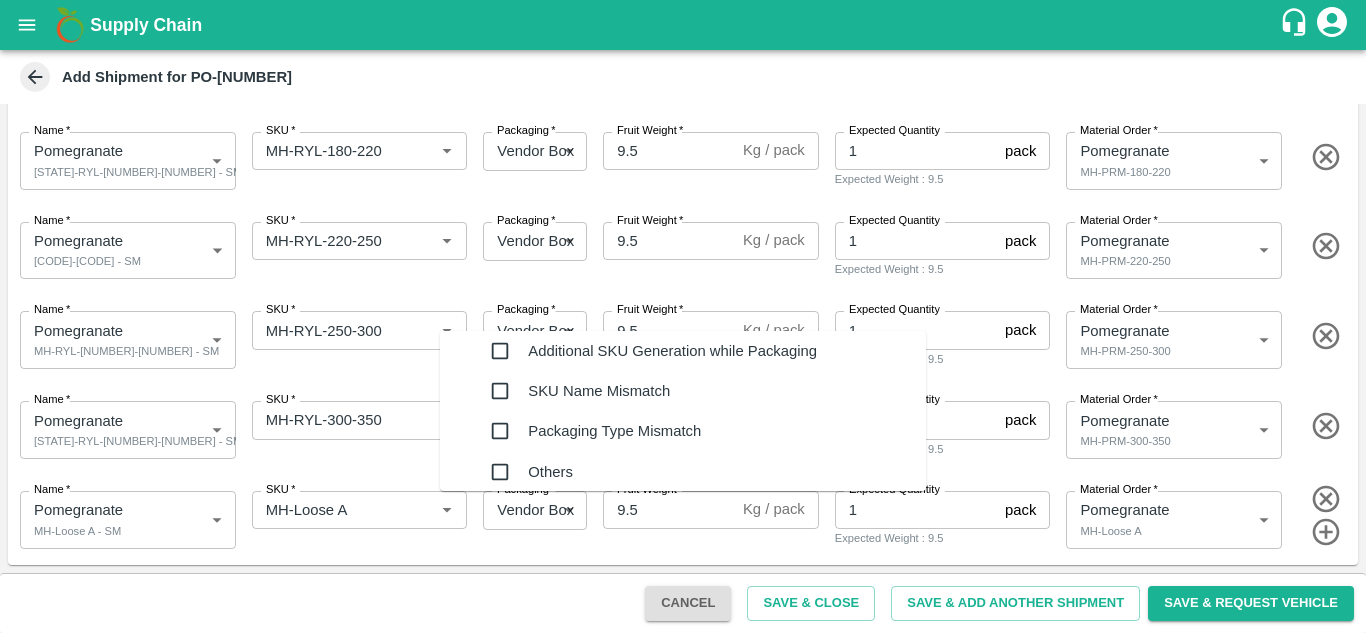 click on "Reasons   *" at bounding box center [663, 842] 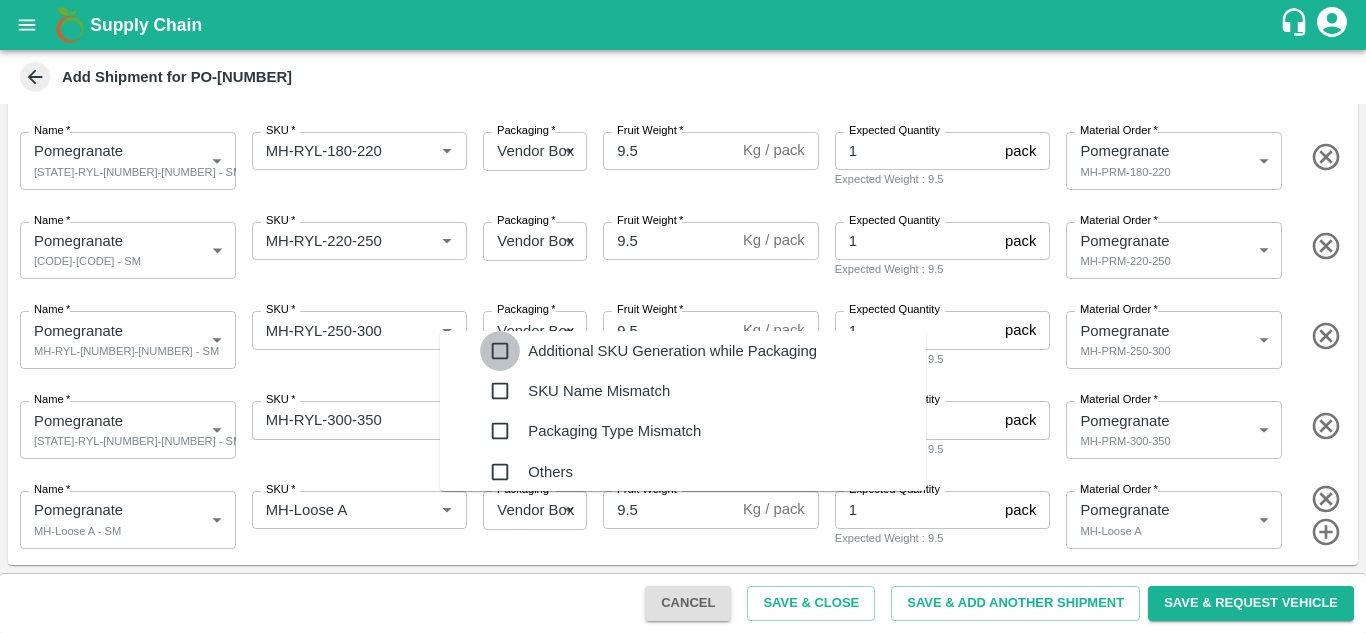 click at bounding box center (500, 351) 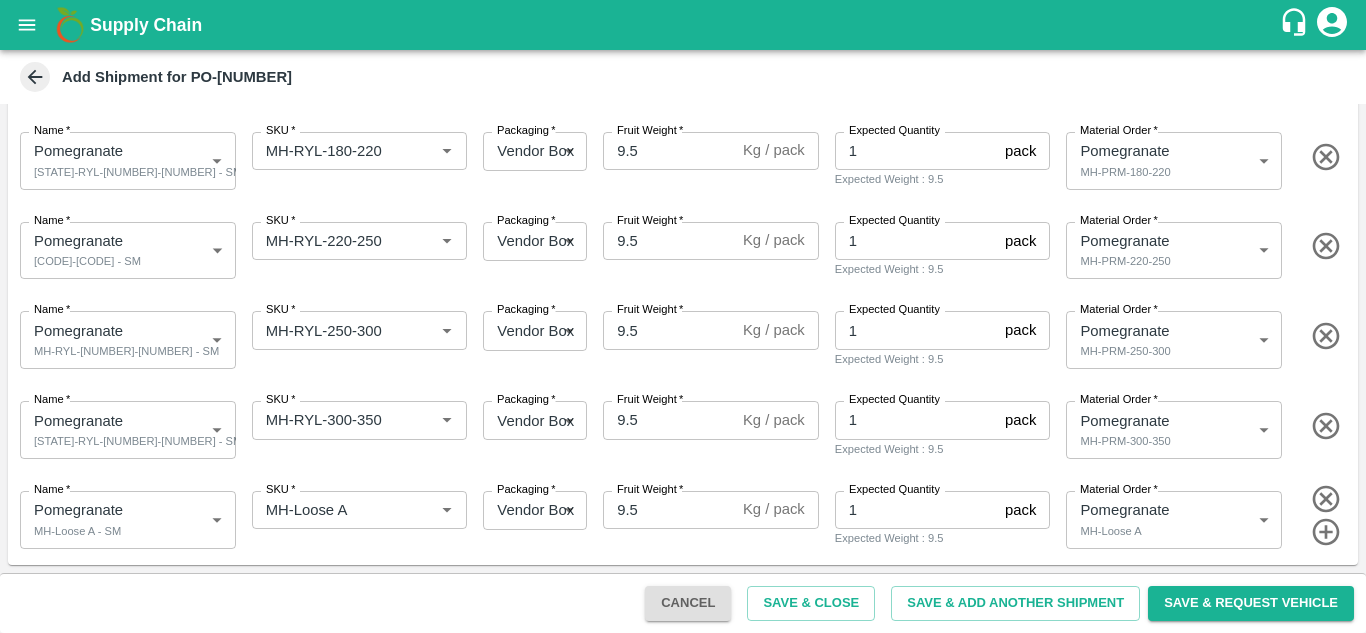 click at bounding box center (683, 934) 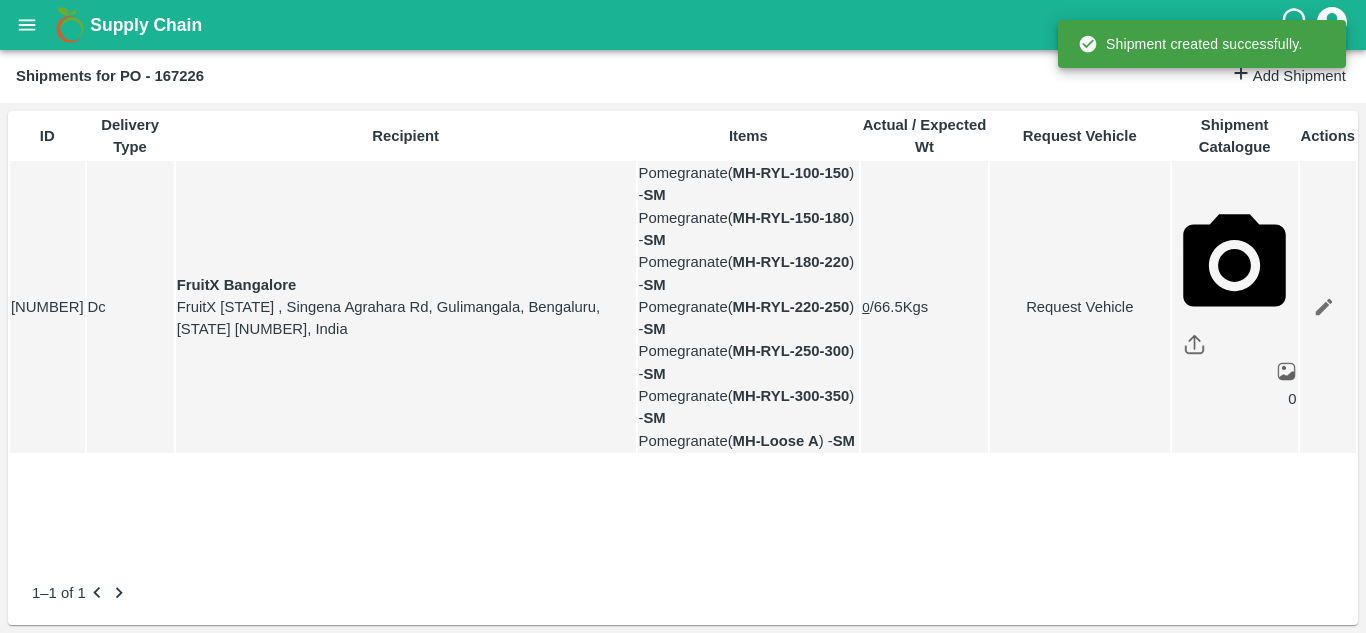 click on "Request Vehicle" at bounding box center (1080, 307) 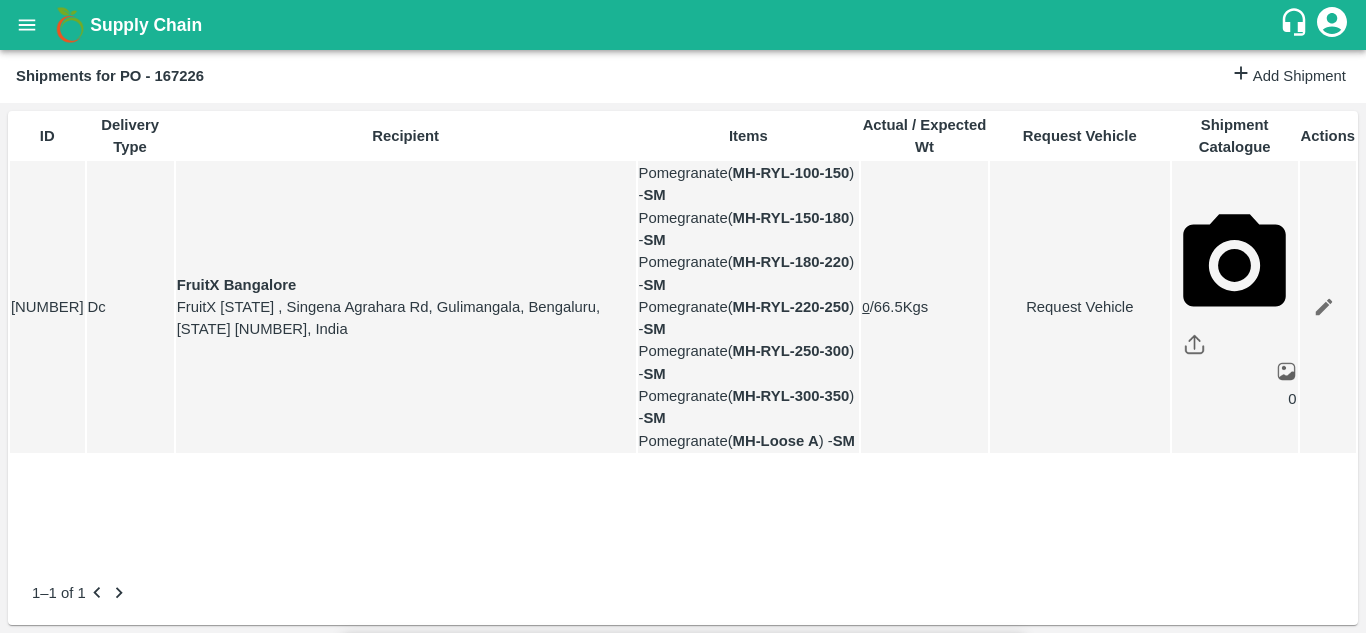 type on "05/08/2025 08:46 PM" 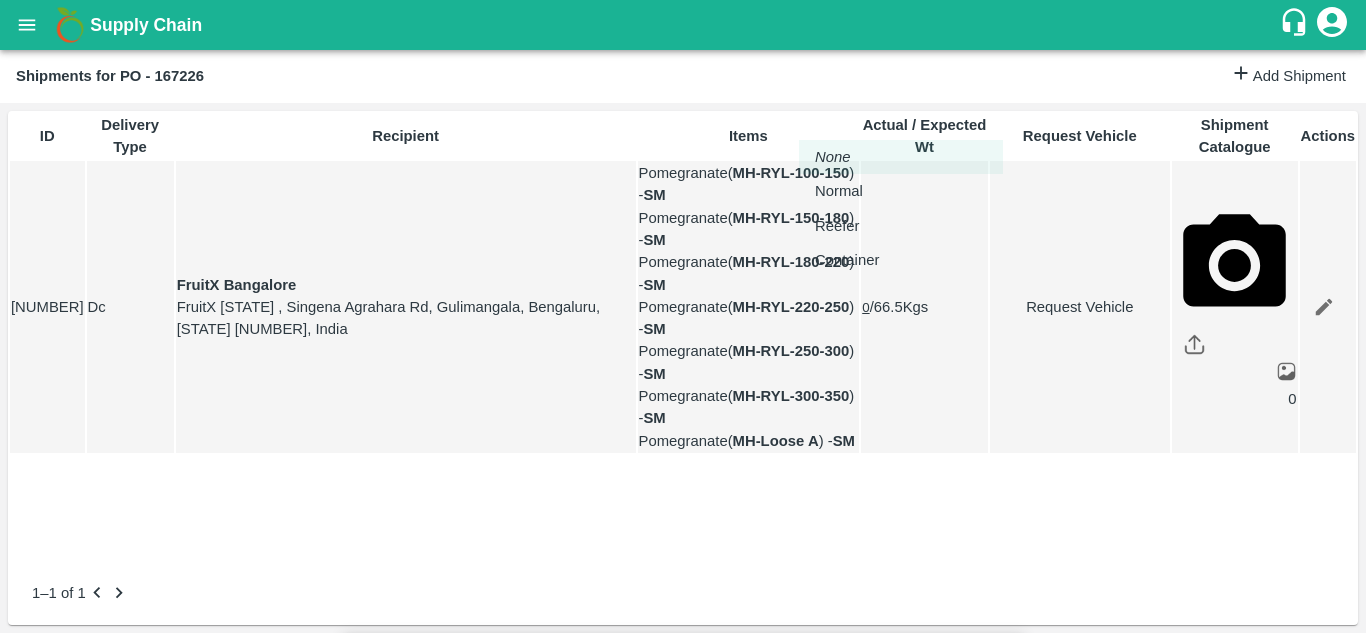 click on "Supply Chain Shipments for PO - 167226 Add Shipment ID Delivery Type Recipient Items Actual / Expected Wt Request Vehicle Shipment Catalogue Actions 351441 Dc FruitX Bangalore FruitX Bangalore , Singena Agrahara Rd, Gulimangala, Bengaluru, Karnataka 560100, India Pomegranate  ( MH-RYL-100-150 )   -  SM Pomegranate  ( MH-RYL-150-180 )   -  SM Pomegranate  ( MH-RYL-180-220 )   -  SM Pomegranate  ( MH-RYL-220-250 )   -  SM Pomegranate  ( MH-RYL-250-300 )   -  SM Pomegranate  ( MH-RYL-300-350 )   -  SM Pomegranate  ( MH-Loose A )   -  SM 0 / 66.5  Kgs Request Vehicle   0 1–1 of 1 Jeewana CC Avinash kumar Logout Request Vehicle Expected Loading Time   * 02/08/2025 12:00 AM Expected Loading Time Expected Delivery Time   * 05/08/2025 08:46 PM Expected Delivery Time Vehicle type   * ​ Vehicle type Pick Up: PO/V/SHIVAJ/167226 Indapur, Pune, , Maharashtra Delivery: FruitX Bangalore Product Category Brand/Marka Packaging Quantity incl. Partial Units Total Ordered Weight Kgs Pomegranate  -  MH-RYL-100-150   SM" at bounding box center [683, 316] 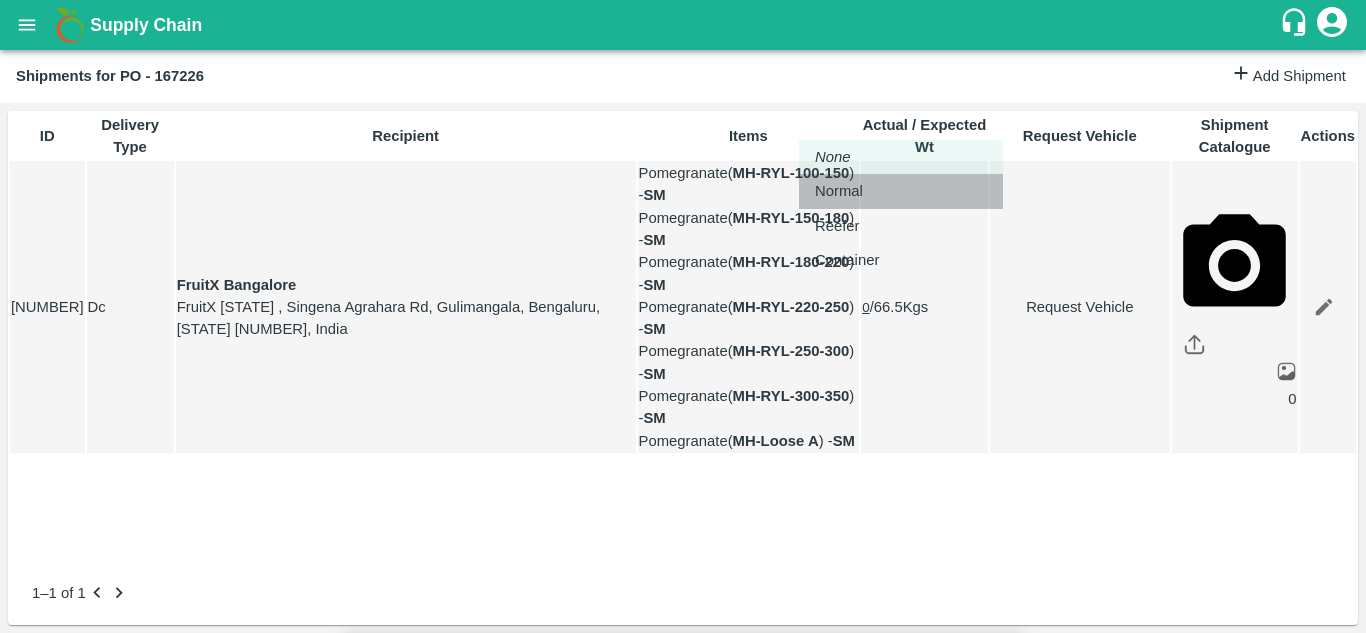 click on "Normal" at bounding box center (839, 191) 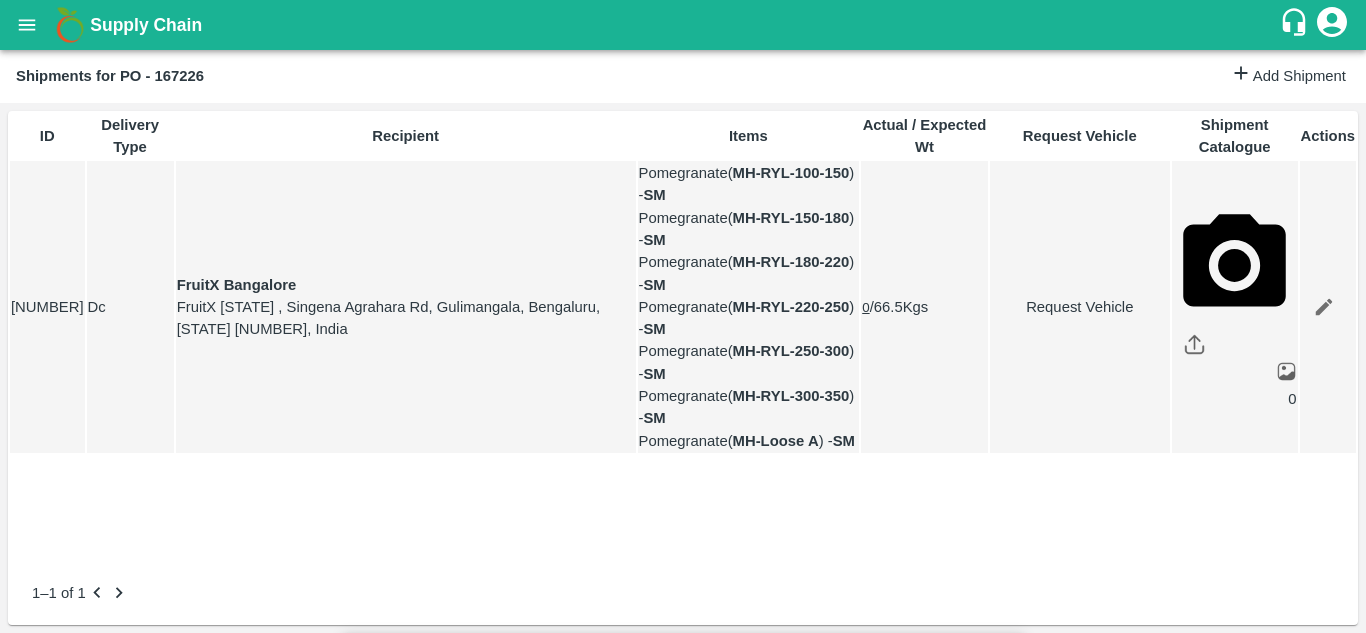 click on "Submit" at bounding box center (985, 1591) 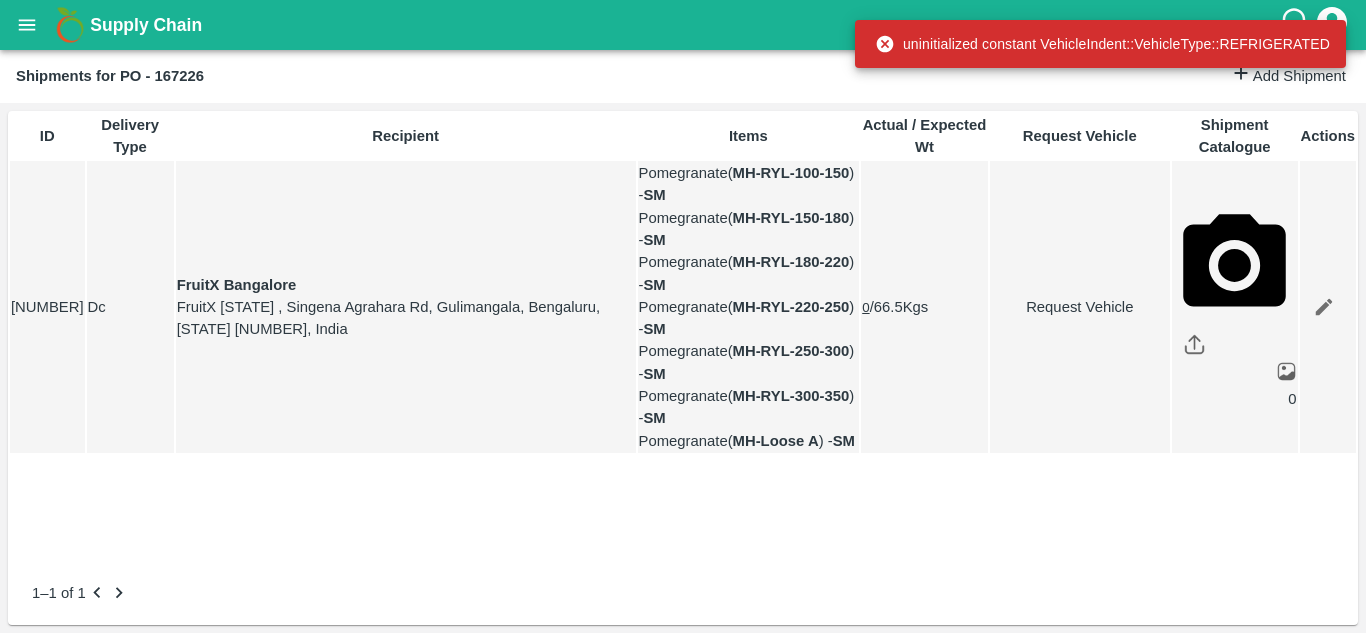 click on "Request Vehicle" at bounding box center [1080, 307] 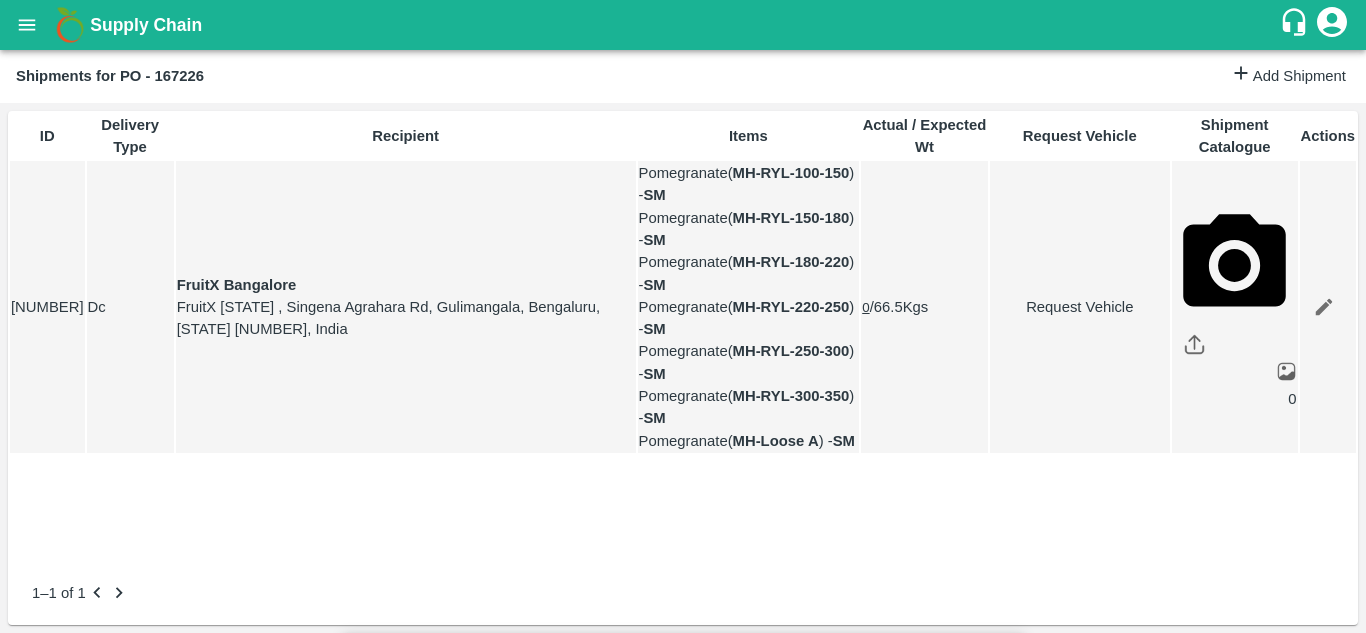 type on "1" 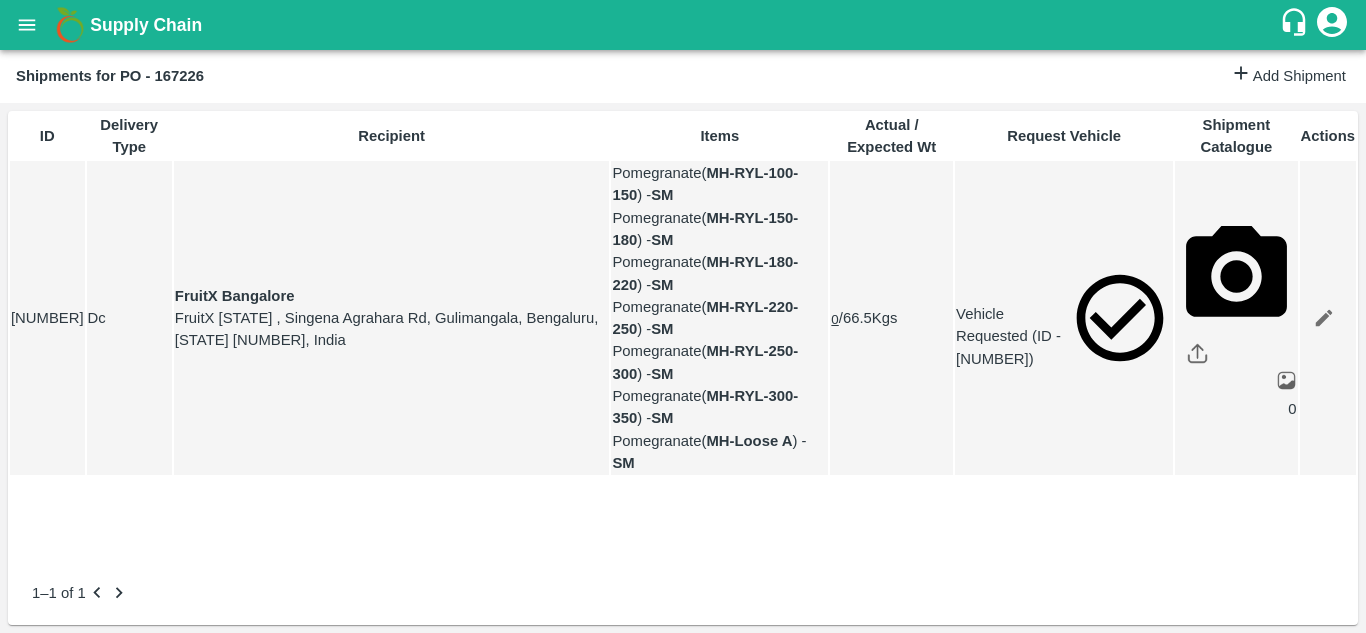 click 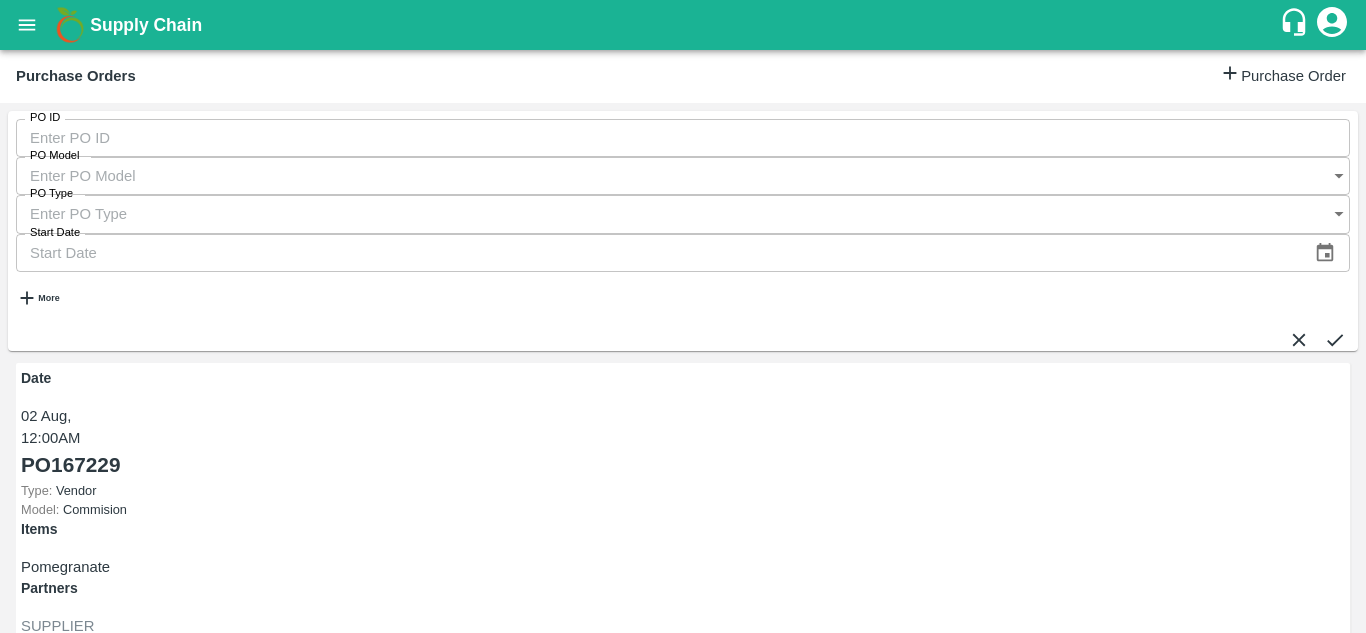 scroll, scrollTop: 0, scrollLeft: 0, axis: both 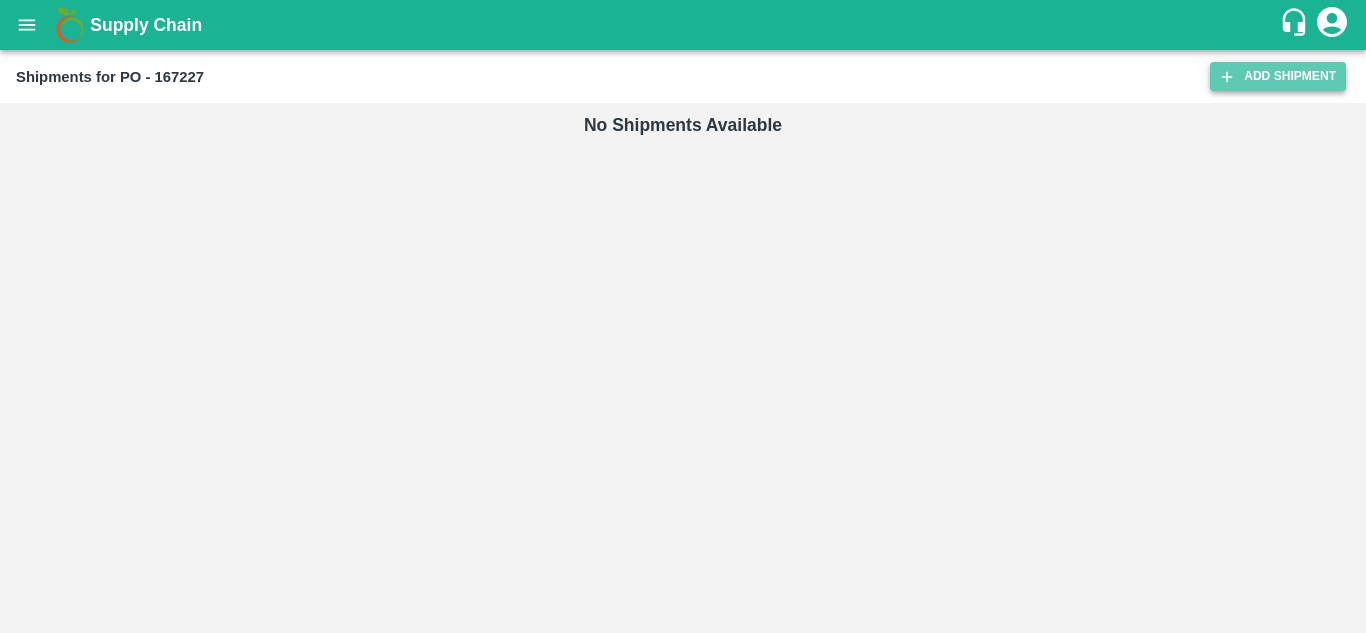 click on "Add Shipment" at bounding box center [1278, 76] 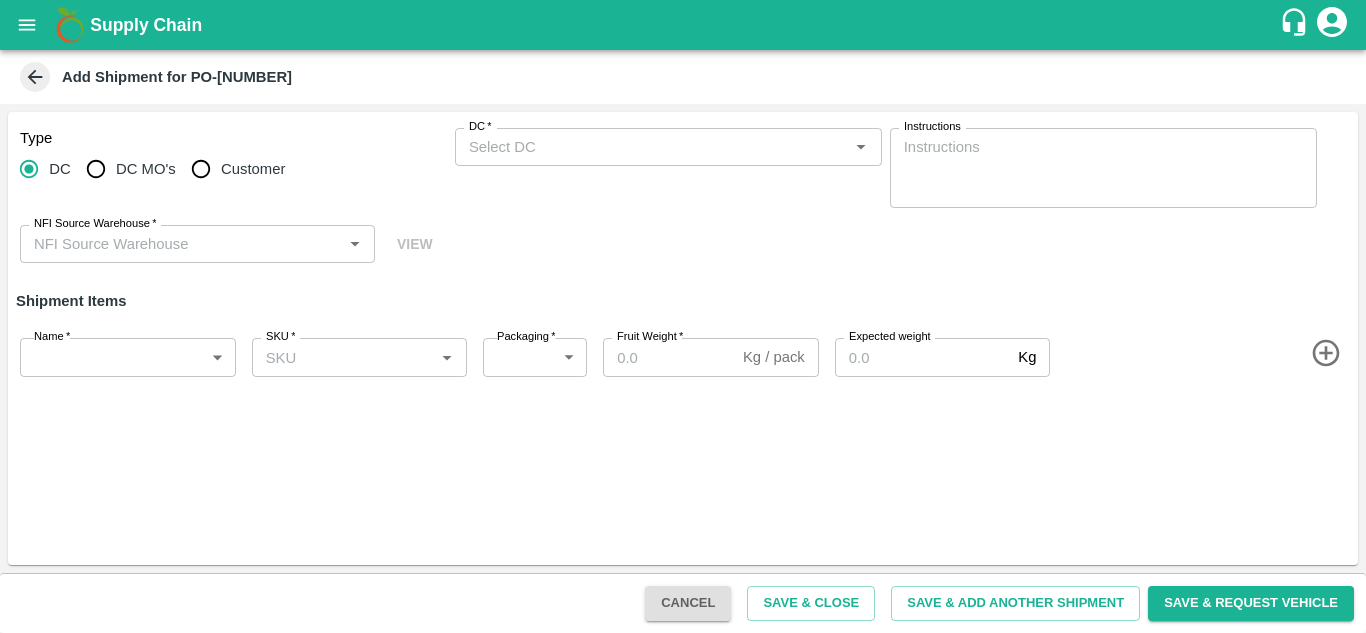 scroll, scrollTop: 0, scrollLeft: 0, axis: both 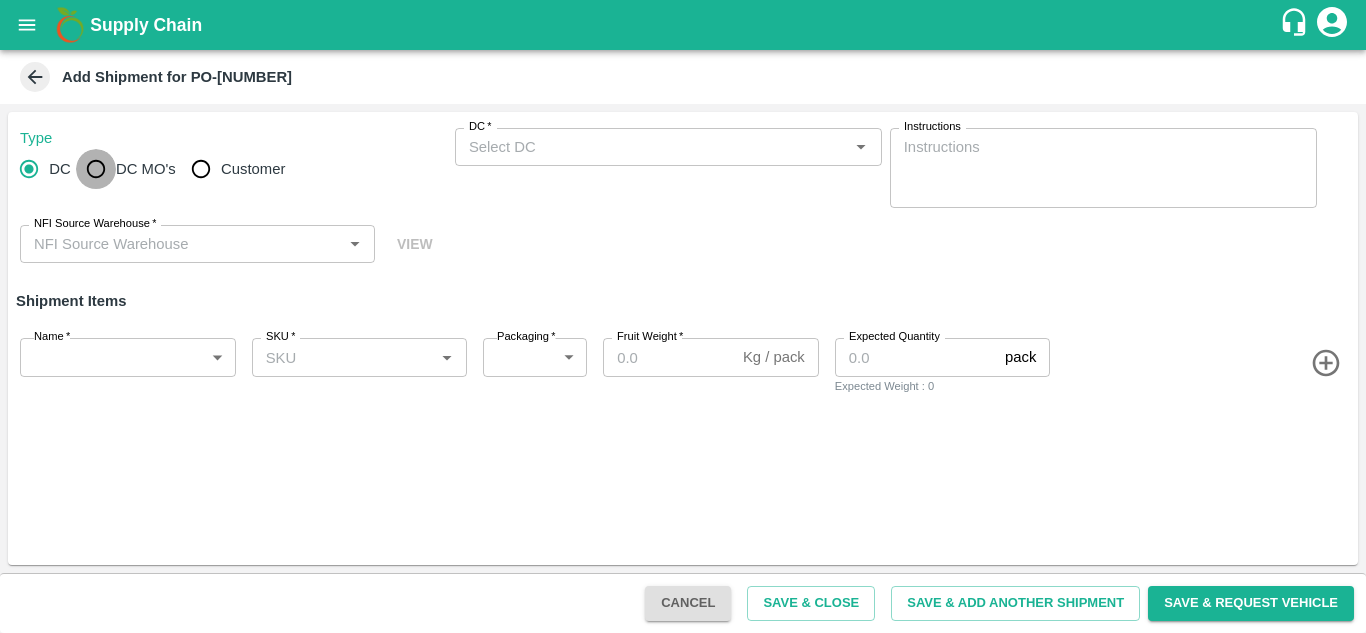click on "DC MO's" at bounding box center [96, 169] 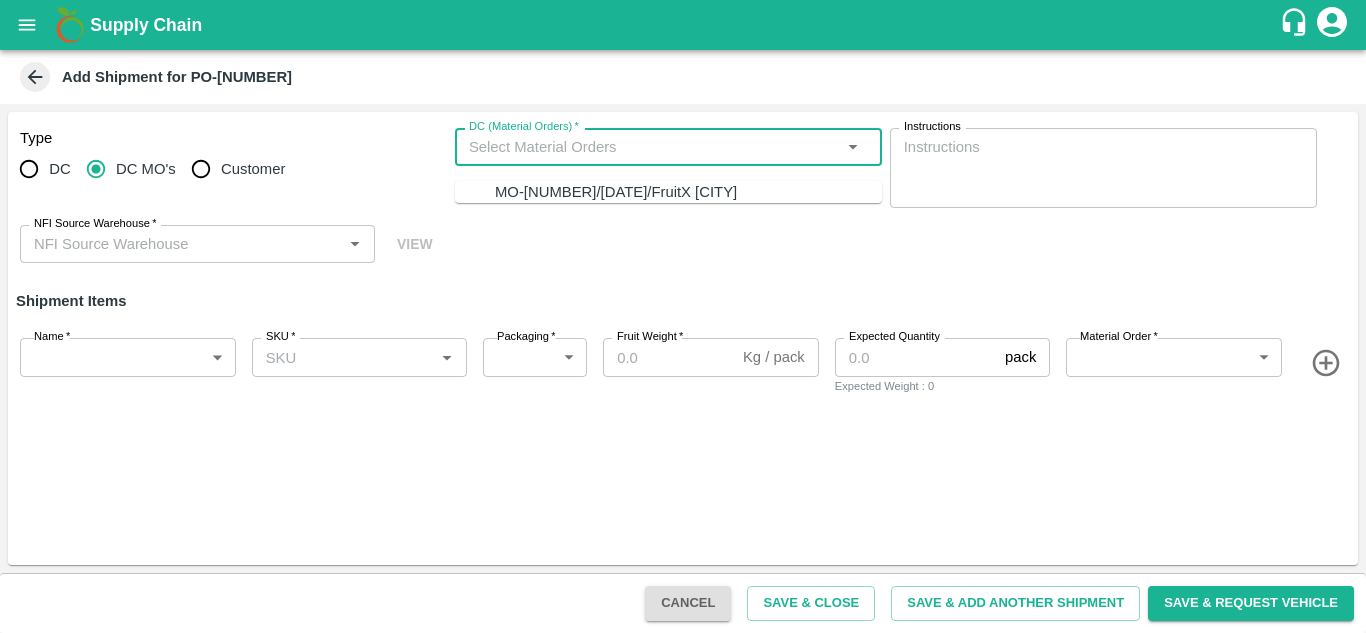 click on "DC (Material Orders)   *" at bounding box center (652, 147) 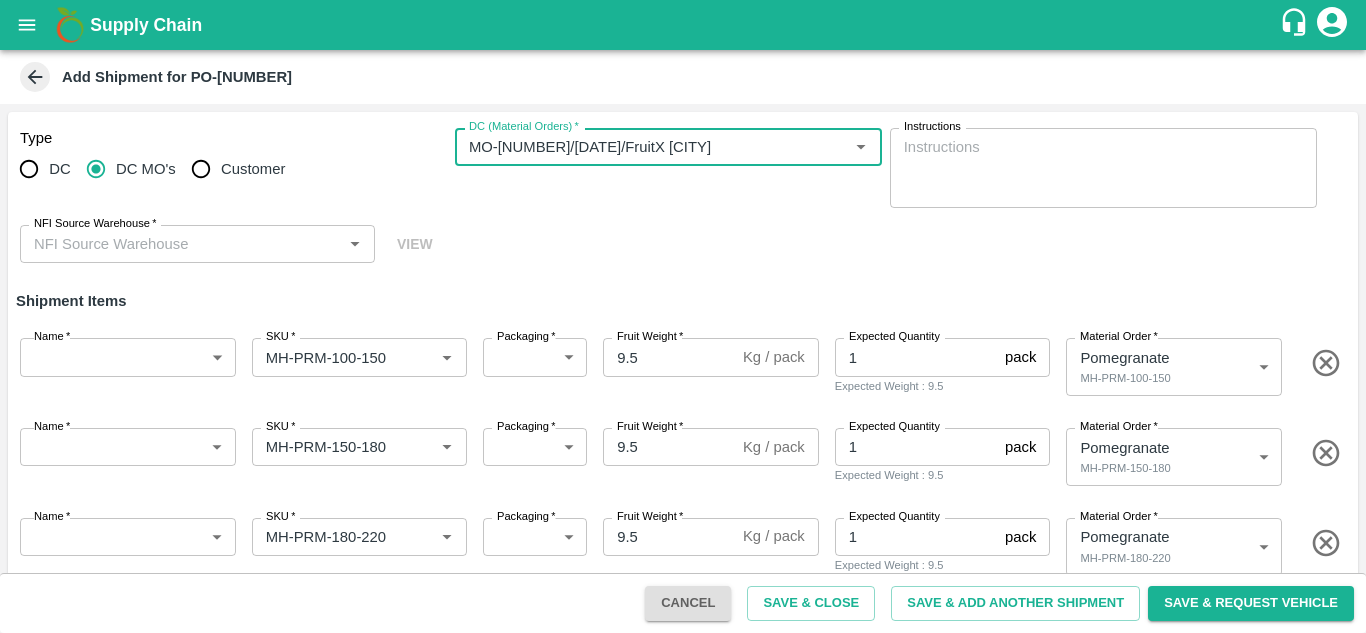 click on "NFI Source Warehouse   *" at bounding box center (181, 244) 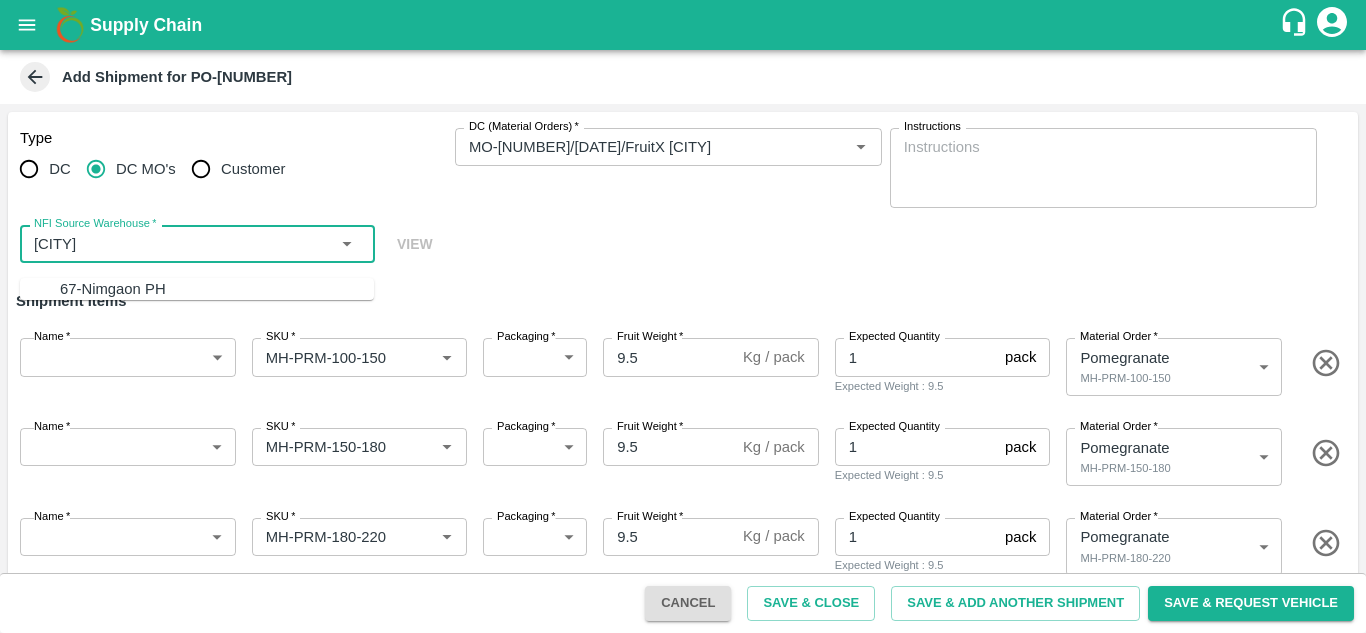 click on "67-Nimgaon PH" at bounding box center [113, 289] 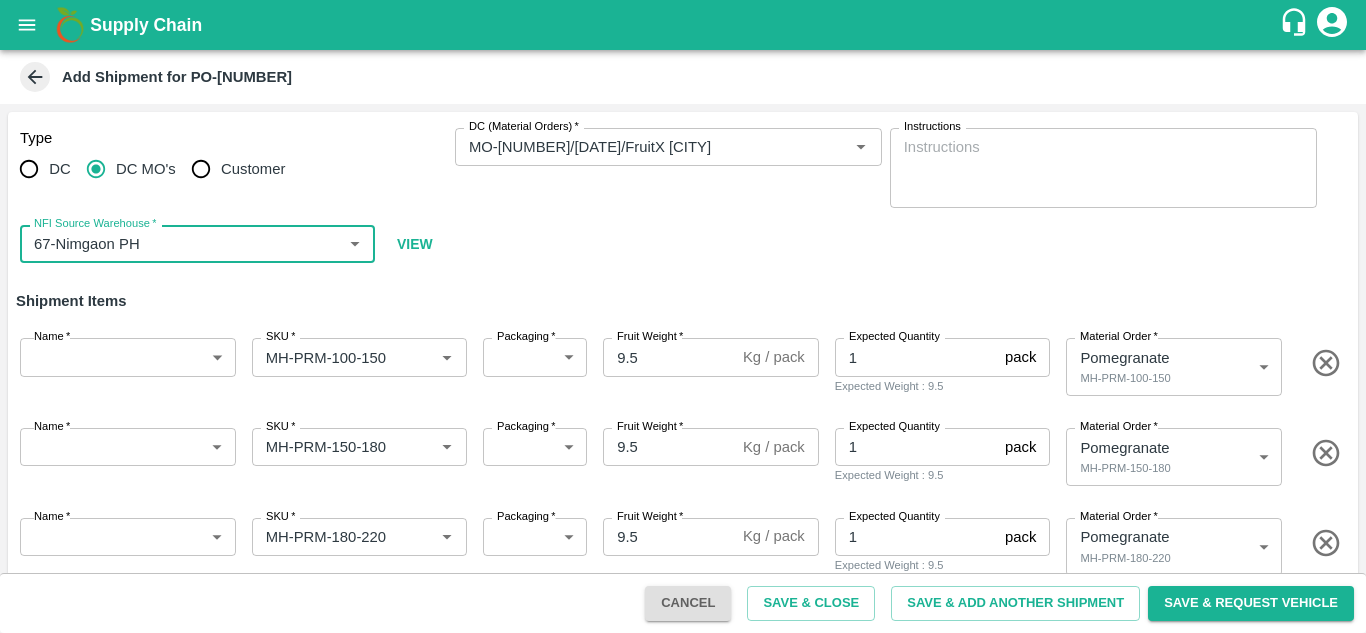 type on "67-Nimgaon PH" 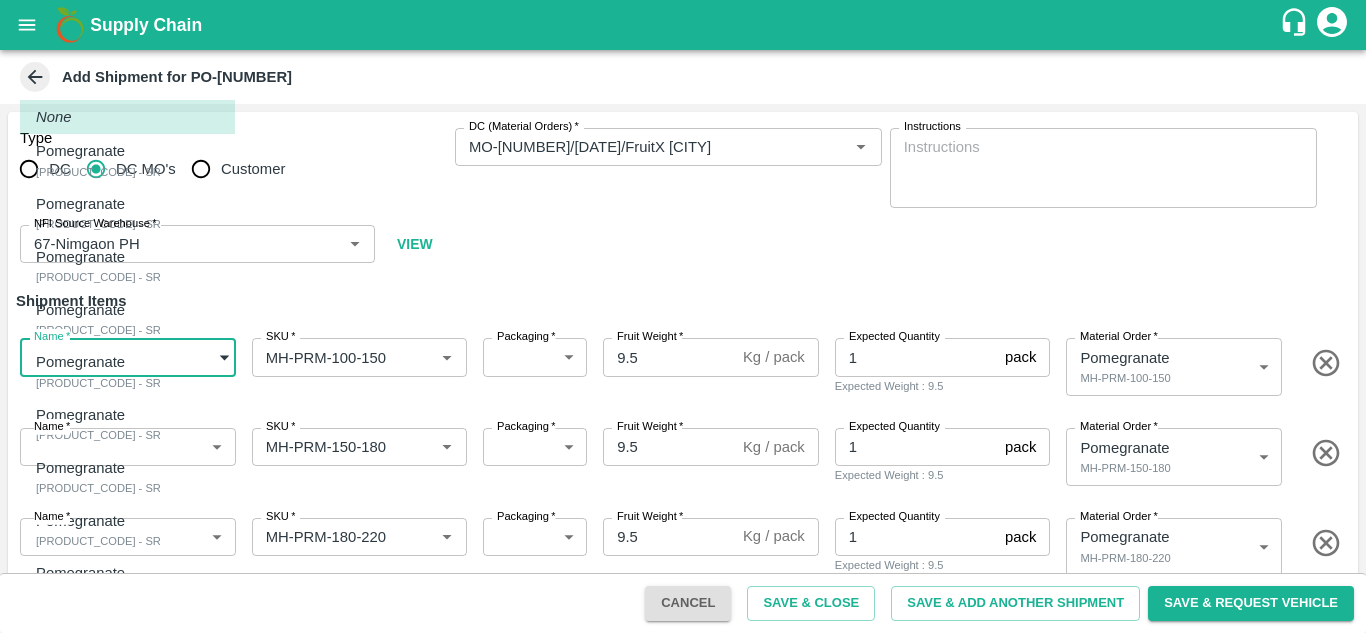 click on "Supply Chain Add Shipment for PO-[NUMBER] Type DC DC MO's Customer DC (Material Orders)   * DC (Material Orders)   * Instructions x Instructions NFI Source Warehouse   * NFI Source Warehouse   * VIEW Shipment Items Name   * ​ Name SKU   * SKU   * Packaging   * ​ 276 Packaging Fruit Weight   * 9.5 Kg /   pack Fruit Weight Expected Quantity 1 pack Expected Quantity Expected Weight :   9.5 Material Order   * [PRODUCT] [PRODUCT_CODE] 453795 Material Order Name   * ​ Name SKU   * SKU   * Packaging   * ​ 276 Packaging Fruit Weight   * 9.5 Kg /   pack Fruit Weight Expected Quantity 1 pack Expected Quantity Expected Weight :   9.5 Material Order   * [PRODUCT] [PRODUCT_CODE] 453796 Material Order Name   * ​ Name SKU   * SKU   * Packaging   * ​ 276 Packaging Fruit Weight   * 9.5 Kg /   pack Fruit Weight Expected Quantity 1 pack Expected Quantity Expected Weight :   9.5 Material Order   * [PRODUCT] [PRODUCT_CODE] 453797 Material Order Name   * ​ Name SKU *" at bounding box center (683, 316) 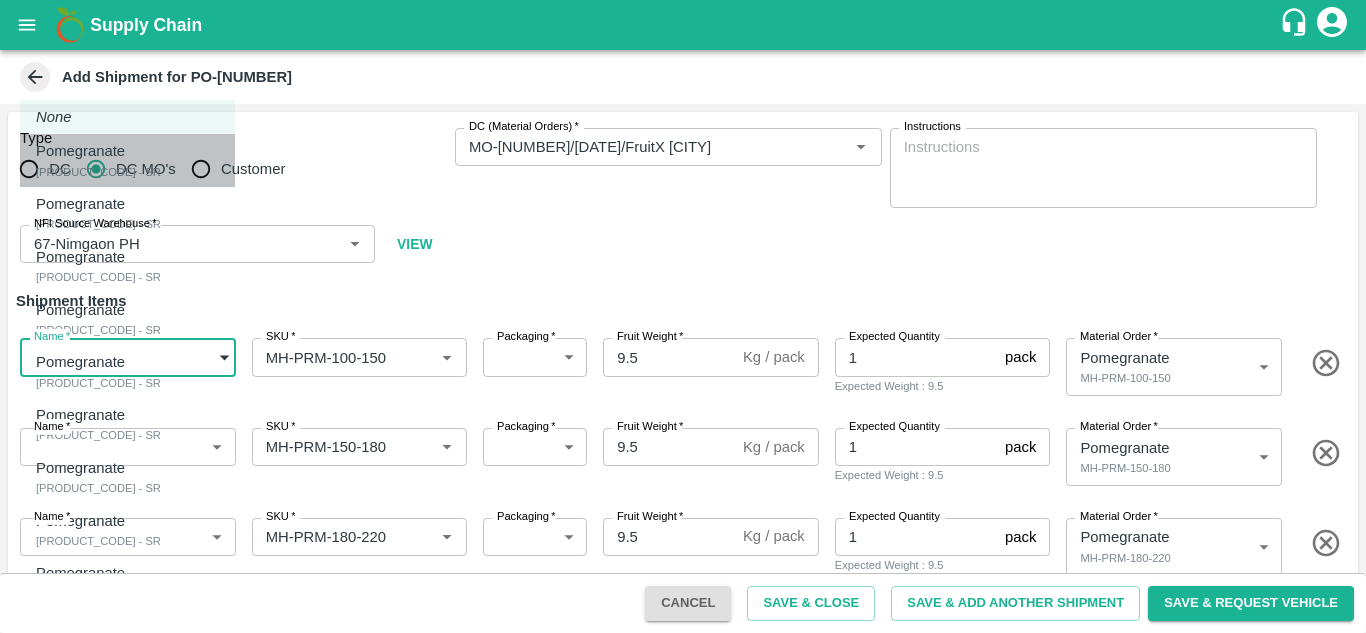 click on "Pomegranate" at bounding box center (93, 151) 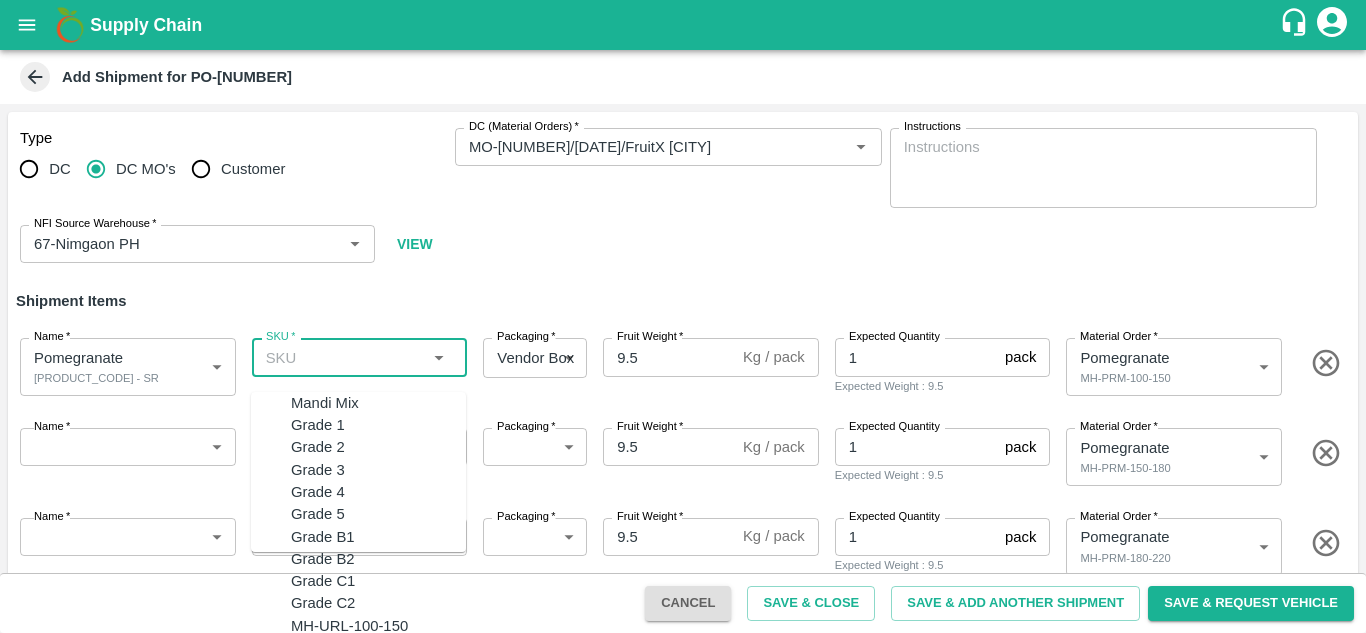 click on "SKU   *" at bounding box center [343, 357] 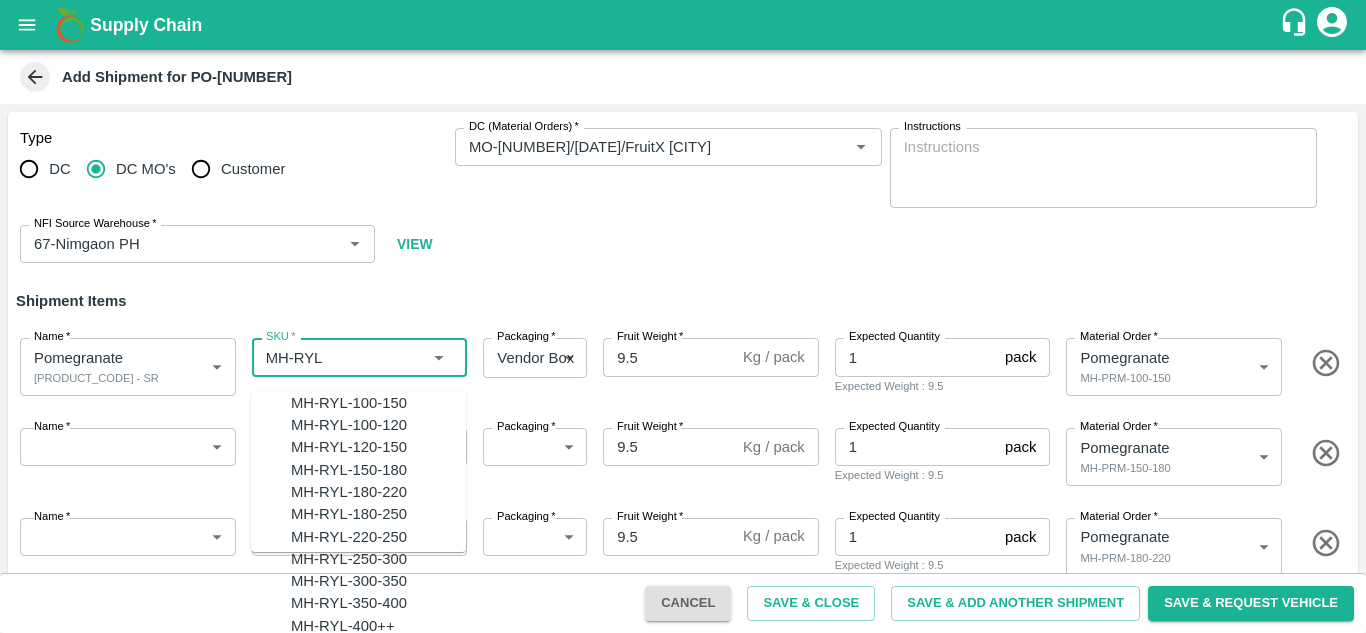 click on "MH-RYL-100-150" at bounding box center [349, 403] 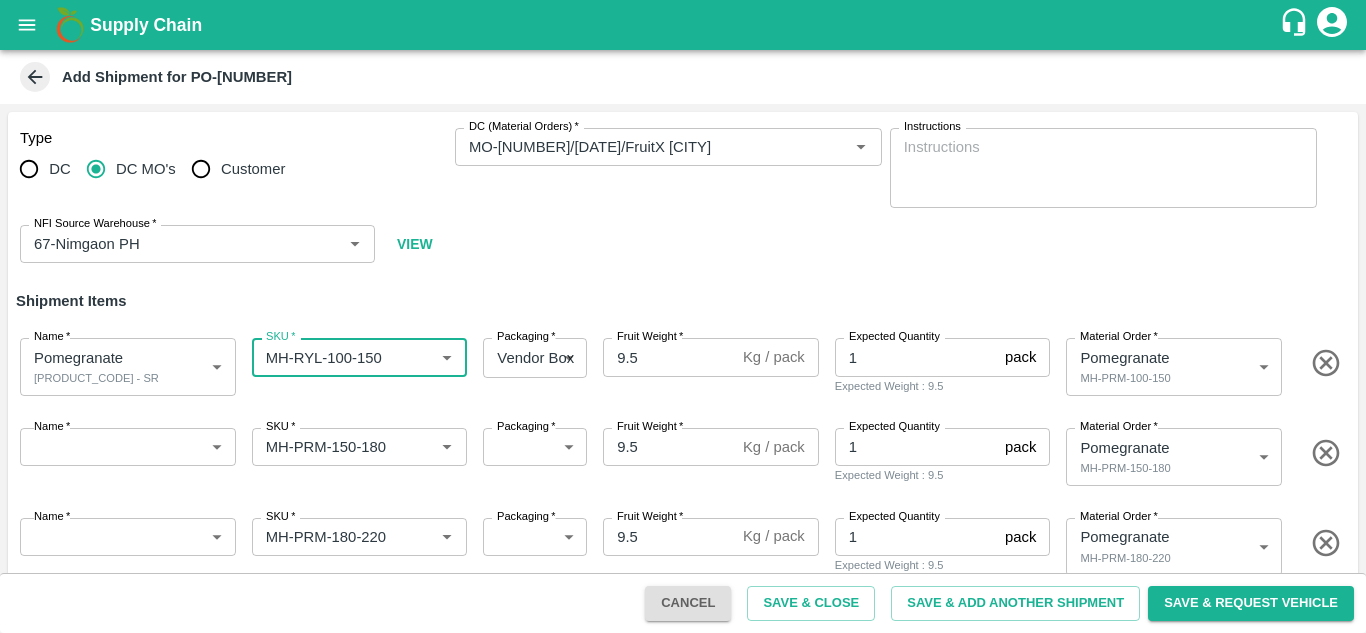type on "MH-RYL-100-150" 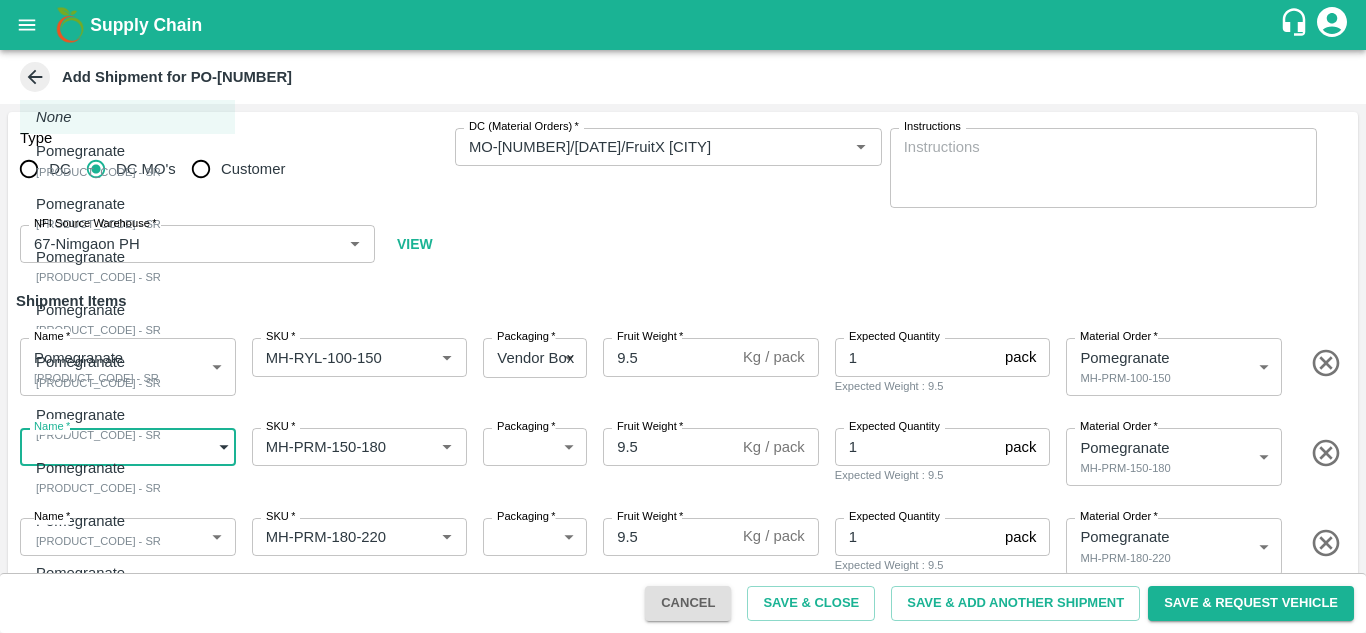 click on "Supply Chain Add Shipment for PO-[NUMBER] Type DC DC MO's Customer DC (Material Orders)   * DC (Material Orders)   * Instructions x Instructions NFI Source Warehouse   * NFI Source Warehouse   * VIEW Shipment Items Name   * [PRODUCT] [PRODUCT_CODE] - SR  [NUMBER] Name SKU   * SKU   * Packaging   * Vendor Box 276 Packaging Fruit Weight   * 9.5 Kg /   pack Fruit Weight Expected Quantity 1 pack Expected Quantity Expected Weight :   9.5 Material Order   * [PRODUCT] [PRODUCT_CODE] 453795 Material Order Name   * ​ Name SKU   * SKU   * Packaging   * ​ 276 Packaging Fruit Weight   * 9.5 Kg /   pack Fruit Weight Expected Quantity 1 pack Expected Quantity Expected Weight :   9.5 Material Order   * [PRODUCT] [PRODUCT_CODE] 453796 Material Order Name   * ​ Name SKU   * SKU   * Packaging   * ​ 276 Packaging Fruit Weight   * 9.5 Kg /   pack Fruit Weight Expected Quantity 1 pack Expected Quantity Expected Weight :   9.5 Material Order   * [PRODUCT] [PRODUCT_CODE] Name" at bounding box center (683, 316) 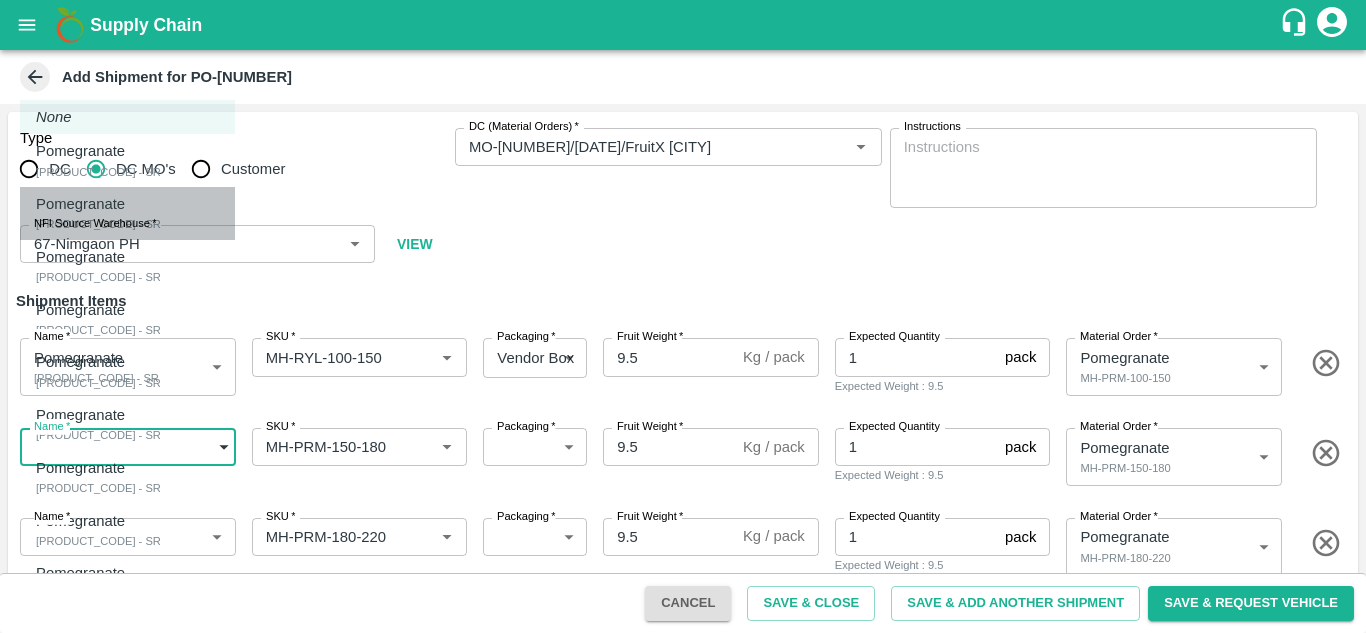click on "[PRODUCT_CODE] - SR" at bounding box center (98, 224) 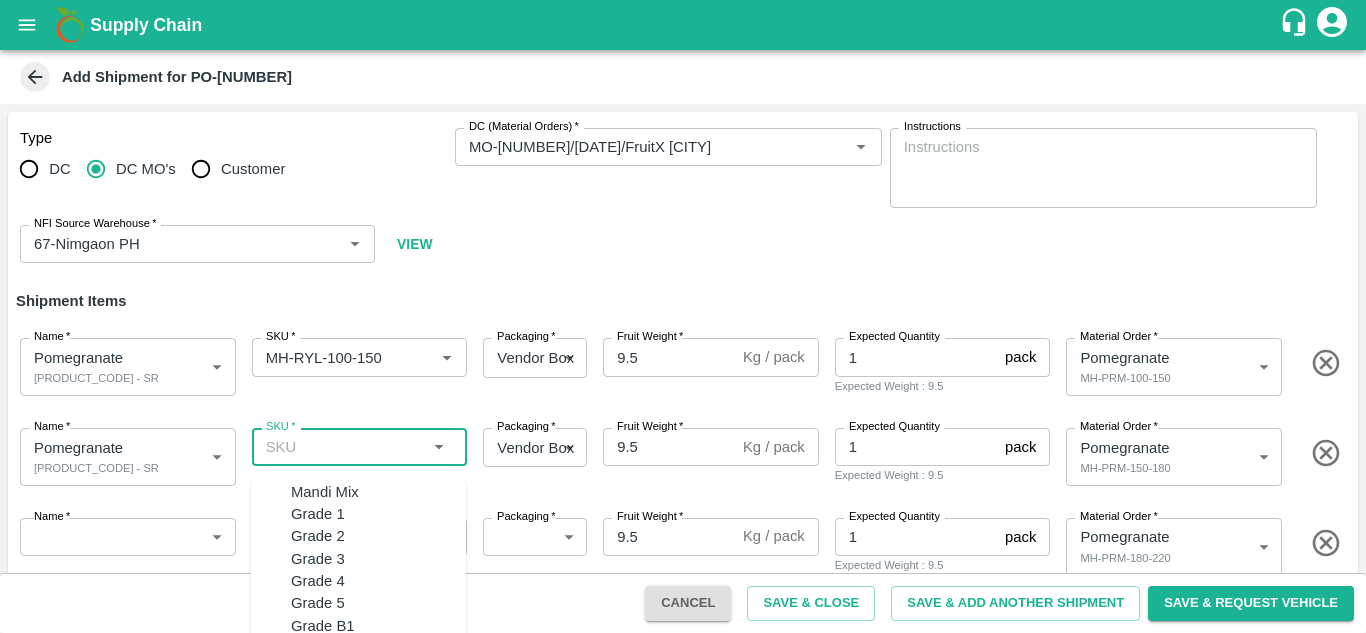 click on "SKU   *" at bounding box center (343, 447) 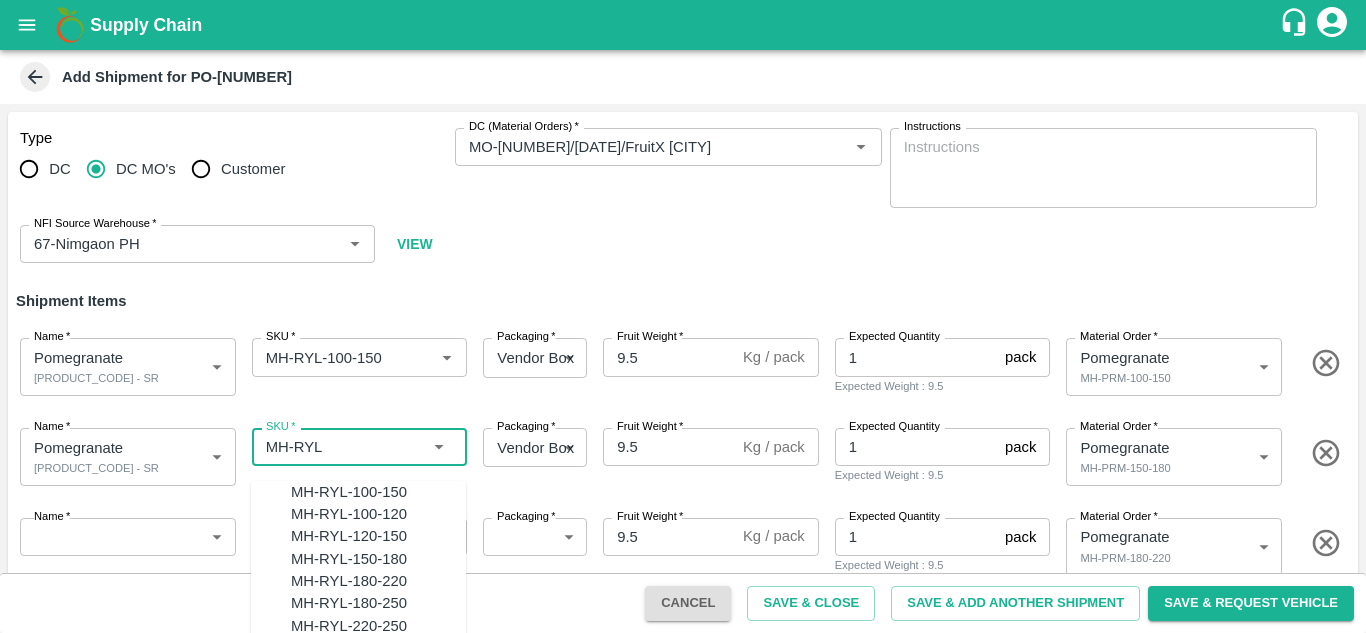 click on "MH-RYL-150-180" at bounding box center (349, 559) 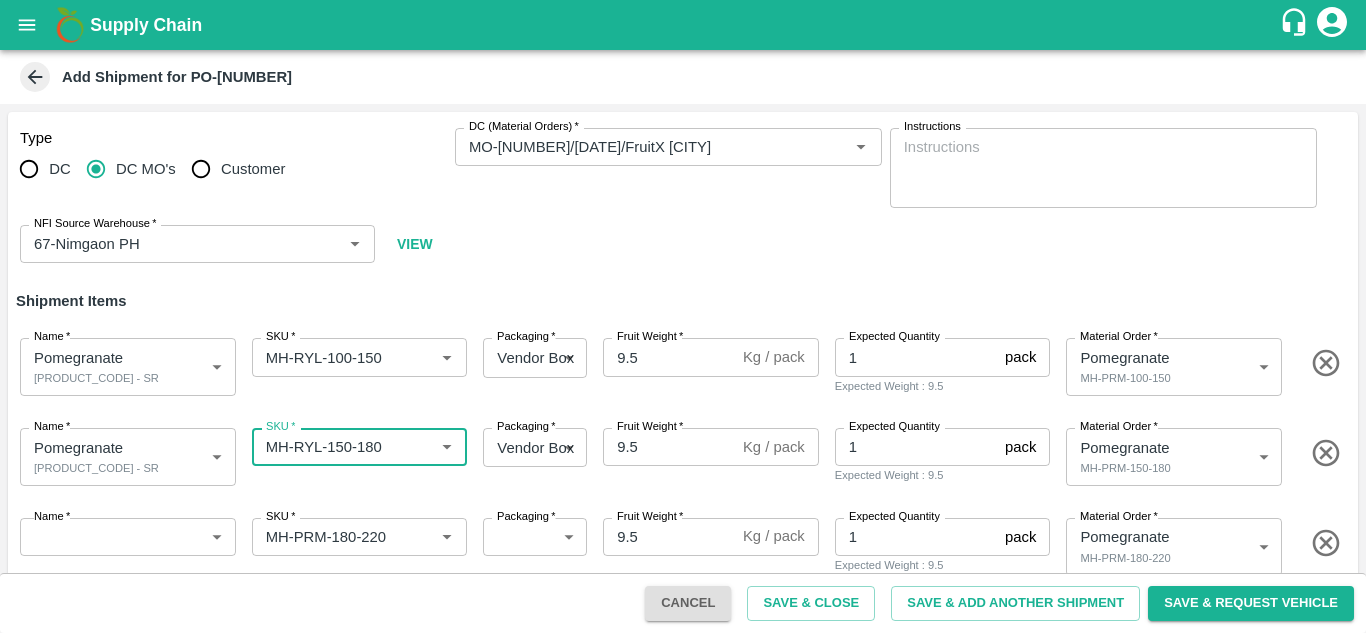 type on "MH-RYL-150-180" 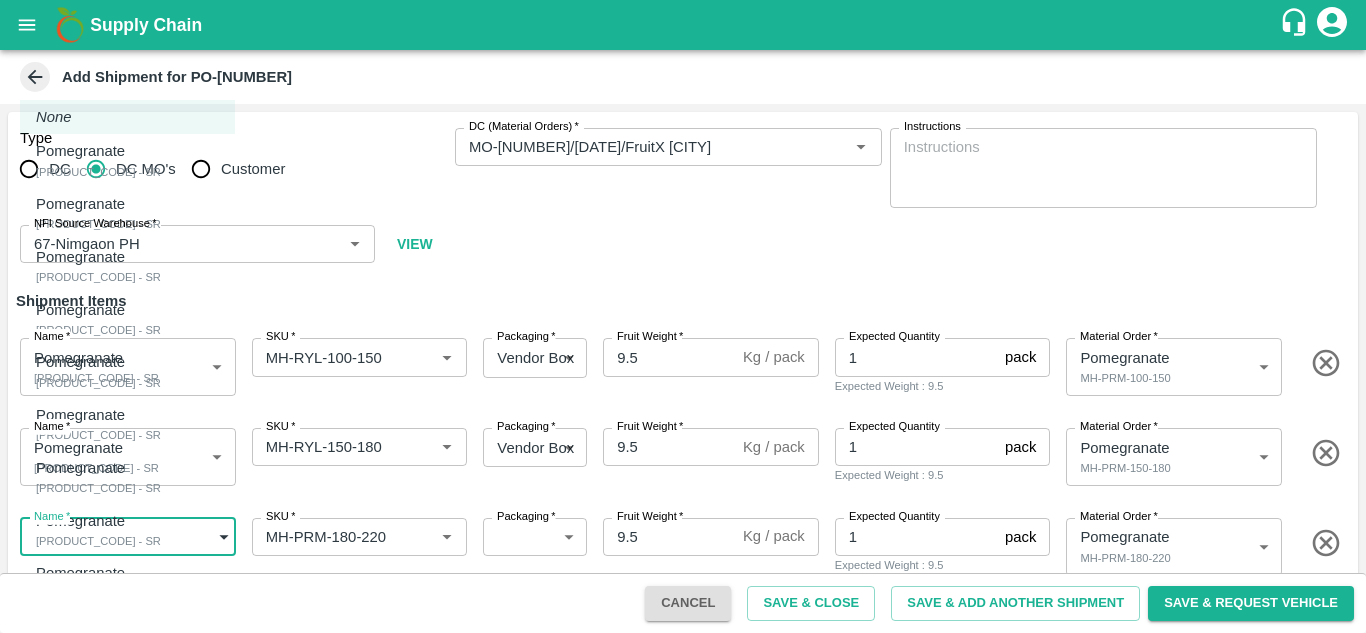 click on "Supply Chain Add Shipment for PO-[NUMBER] Type DC DC MO's Customer DC (Material Orders)   * DC (Material Orders)   * Instructions x Instructions NFI Source Warehouse   * NFI Source Warehouse   * VIEW Shipment Items Name   * ​ Name SKU   * SKU   * Packaging   * ​ 276 Packaging Fruit Weight   * 9.5 Kg /   pack Fruit Weight Expected Quantity 1 pack Expected Quantity Expected Weight :   9.5 Material Order   * [PRODUCT] [PRODUCT_CODE] 453795 Material Order Name   * [PRODUCT] [PRODUCT_CODE] - SR  [NUMBER] Name SKU   * SKU   * Packaging   * Vendor Box 276 Packaging Fruit Weight   * 9.5 Kg /   pack Fruit Weight Expected Quantity 1 pack Expected Quantity Expected Weight :   9.5 Material Order   * [PRODUCT] [PRODUCT_CODE] 453796 Material Order Name   * ​ Name SKU   * SKU   * Packaging   * ​ 276 Packaging Fruit Weight   * 9.5 Kg /   pack Fruit Weight Expected Quantity 1 pack Expected Quantity Expected Weight :   9.5   * *" at bounding box center (683, 316) 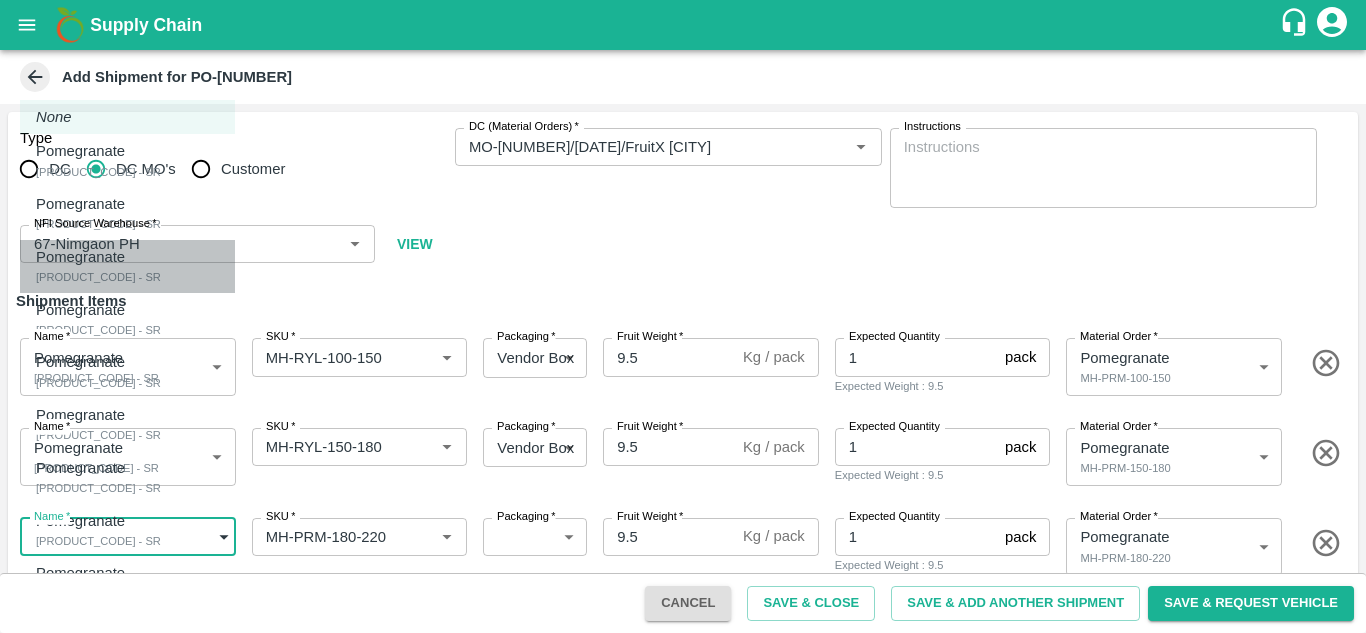 click on "[PRODUCT_CODE] - SR" at bounding box center [98, 277] 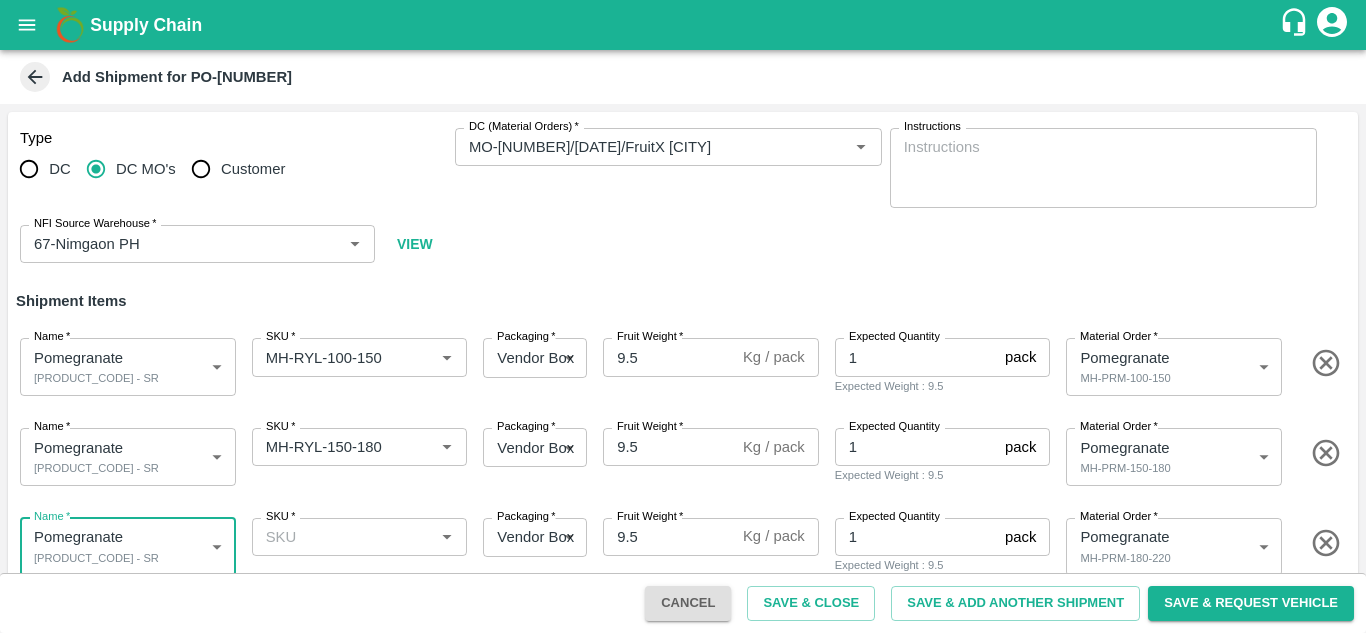 scroll, scrollTop: 2, scrollLeft: 0, axis: vertical 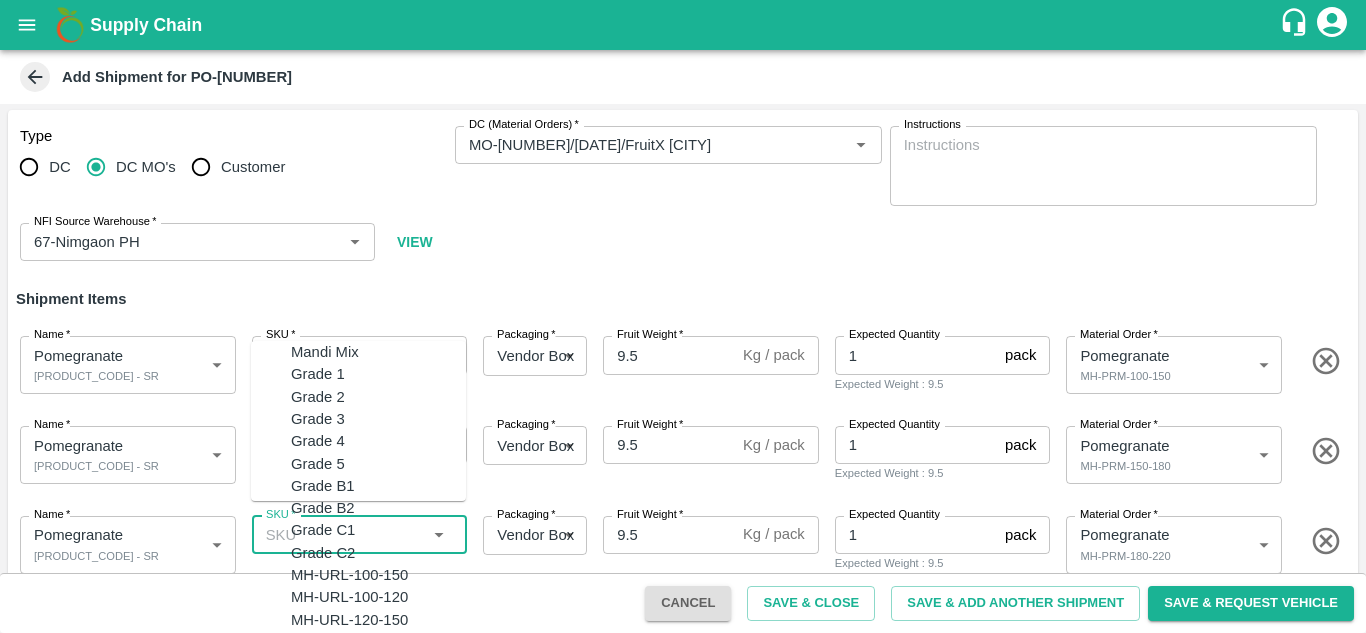 click on "SKU   *" at bounding box center (343, 535) 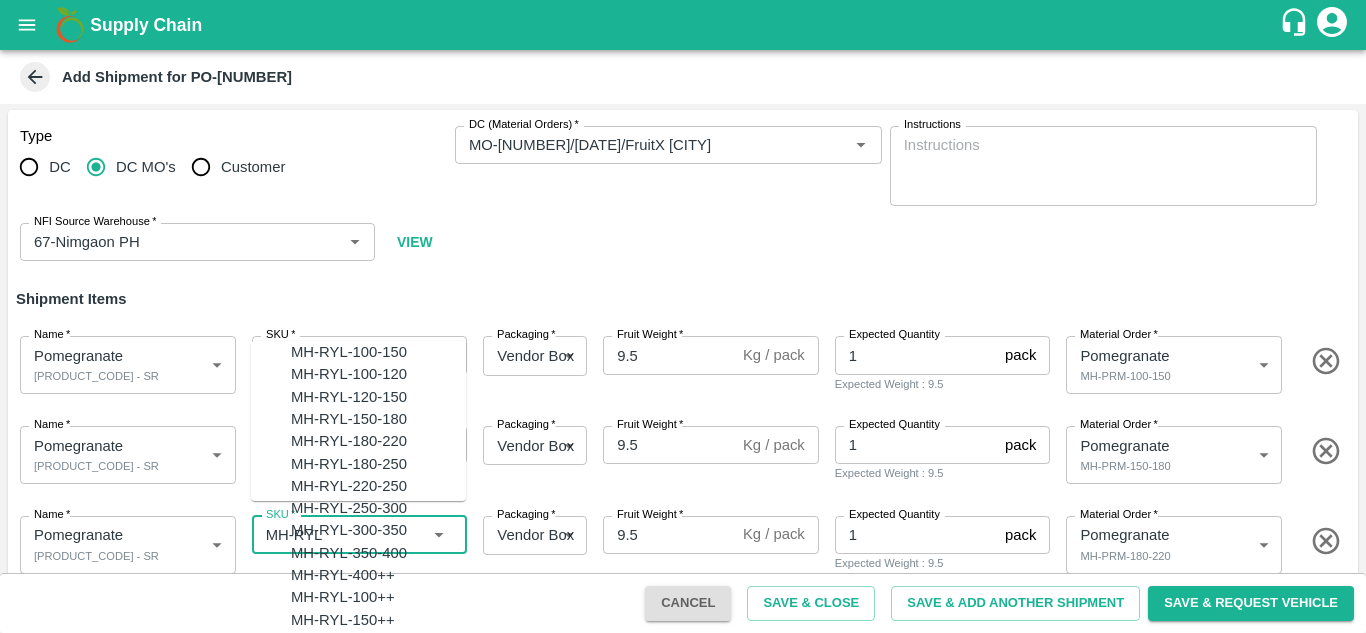 scroll, scrollTop: 76, scrollLeft: 0, axis: vertical 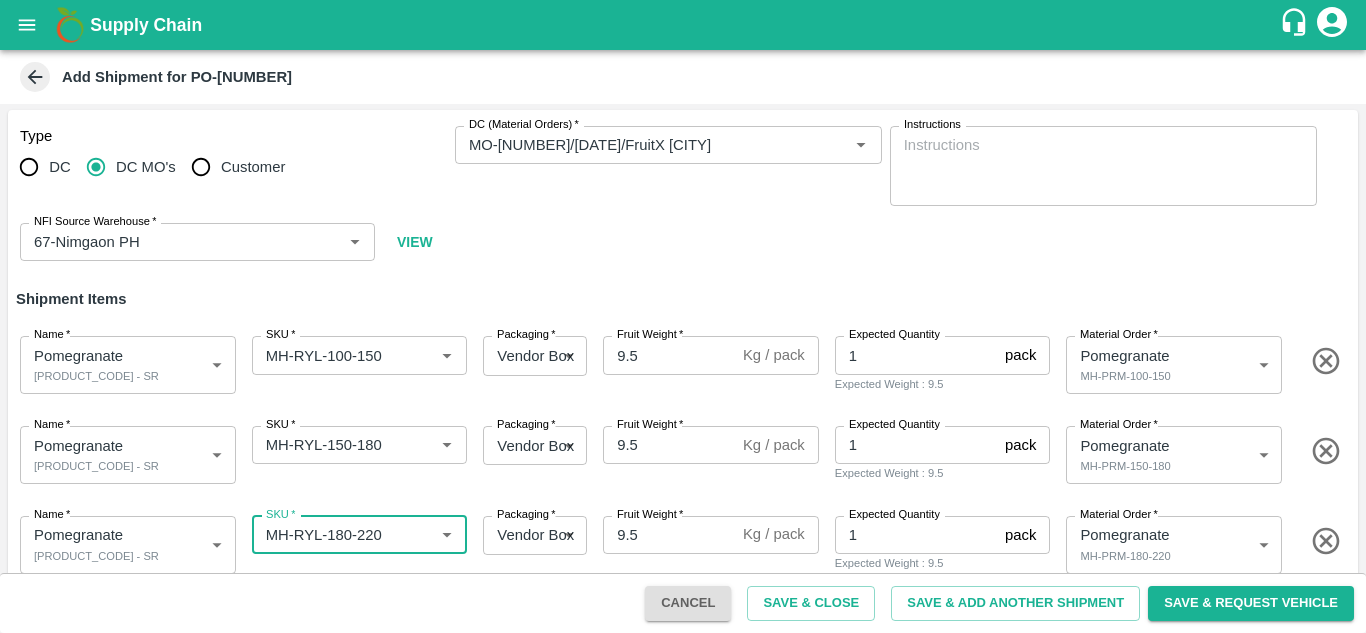 type on "MH-RYL-180-220" 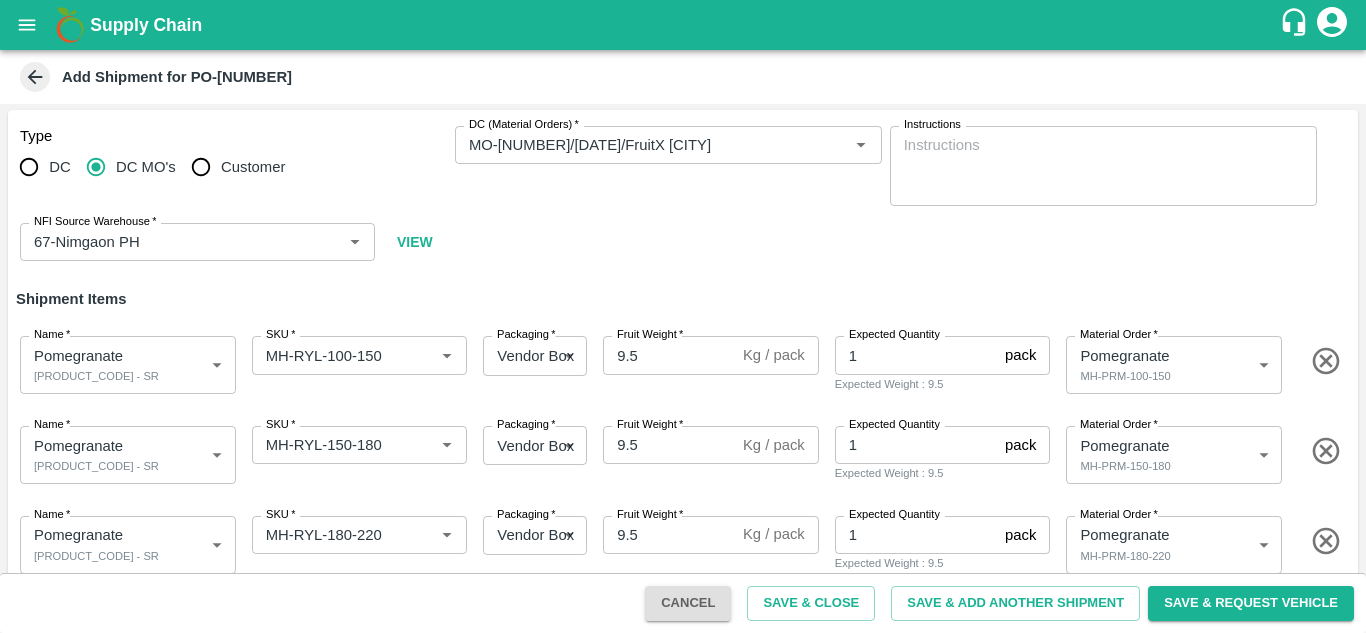 click on "SKU   * SKU   *" at bounding box center (356, 541) 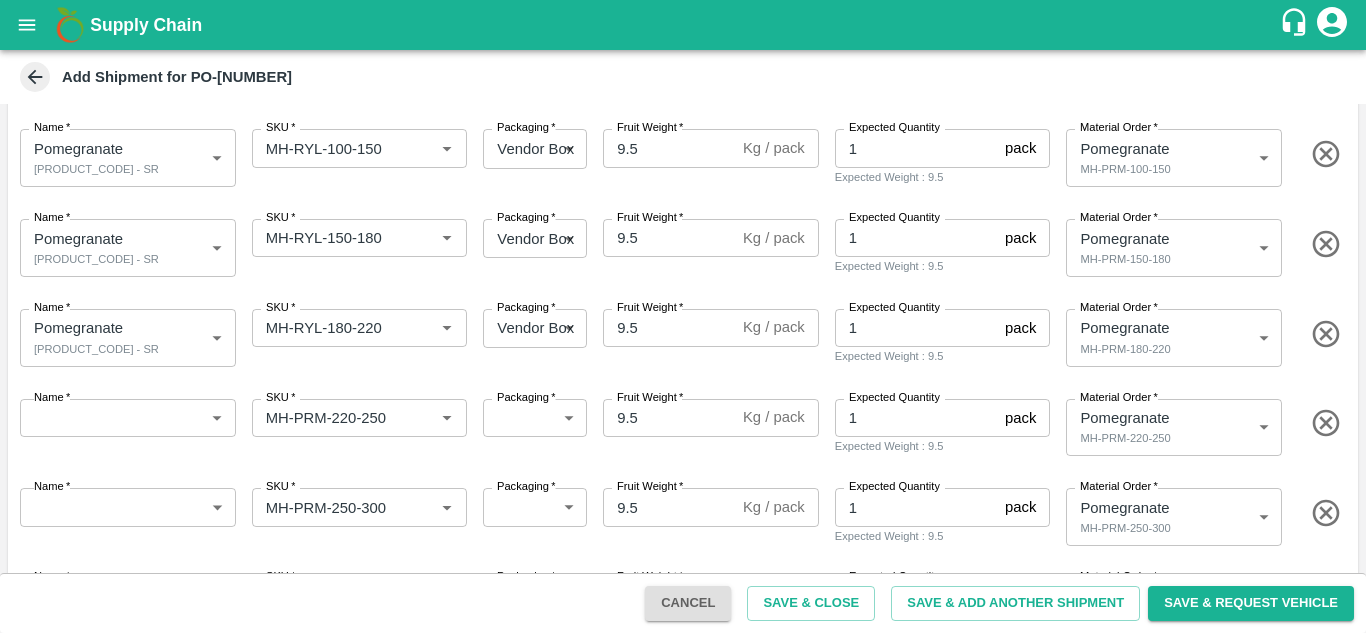 scroll, scrollTop: 214, scrollLeft: 0, axis: vertical 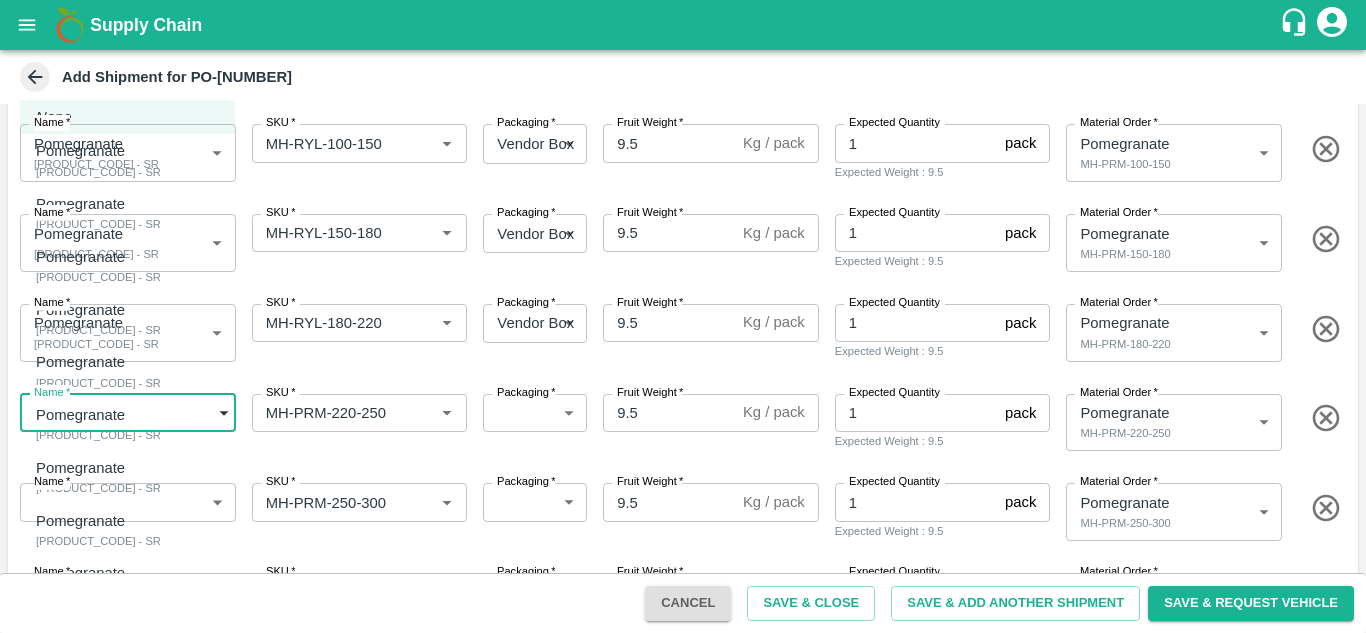 click on "Supply Chain Add Shipment for PO-[NUMBER] Type DC DC MO's Customer DC (Material Orders)   * DC (Material Orders)   * Instructions x Instructions NFI Source Warehouse   * NFI Source Warehouse   * VIEW Shipment Items Name   * [PRODUCT] [PRODUCT_CODE] - SR  [NUMBER] Name SKU   * SKU   * Packaging   * Vendor Box 276 Packaging Fruit Weight   * 9.5 Kg /   pack Fruit Weight Expected Quantity 1 pack Expected Quantity Expected Weight :   9.5 Material Order   * [PRODUCT] [PRODUCT_CODE] 453795 Material Order Name   * [PRODUCT] [PRODUCT_CODE] - SR  [NUMBER] Name SKU   * SKU   * Packaging   * Vendor Box 276 Packaging Fruit Weight   * 9.5 Kg /   pack Fruit Weight Expected Quantity 1 pack Expected Quantity Expected Weight :   9.5 Material Order   * [PRODUCT] [PRODUCT_CODE] 453796 Material Order Name   * ​ Name SKU   * SKU   * Packaging   * ​ 276 Packaging Fruit Weight   * 9.5 Kg /   pack Fruit Weight Expected Quantity 1 pack Expected Quantity Expected Weight :   9.5   * *" at bounding box center (683, 316) 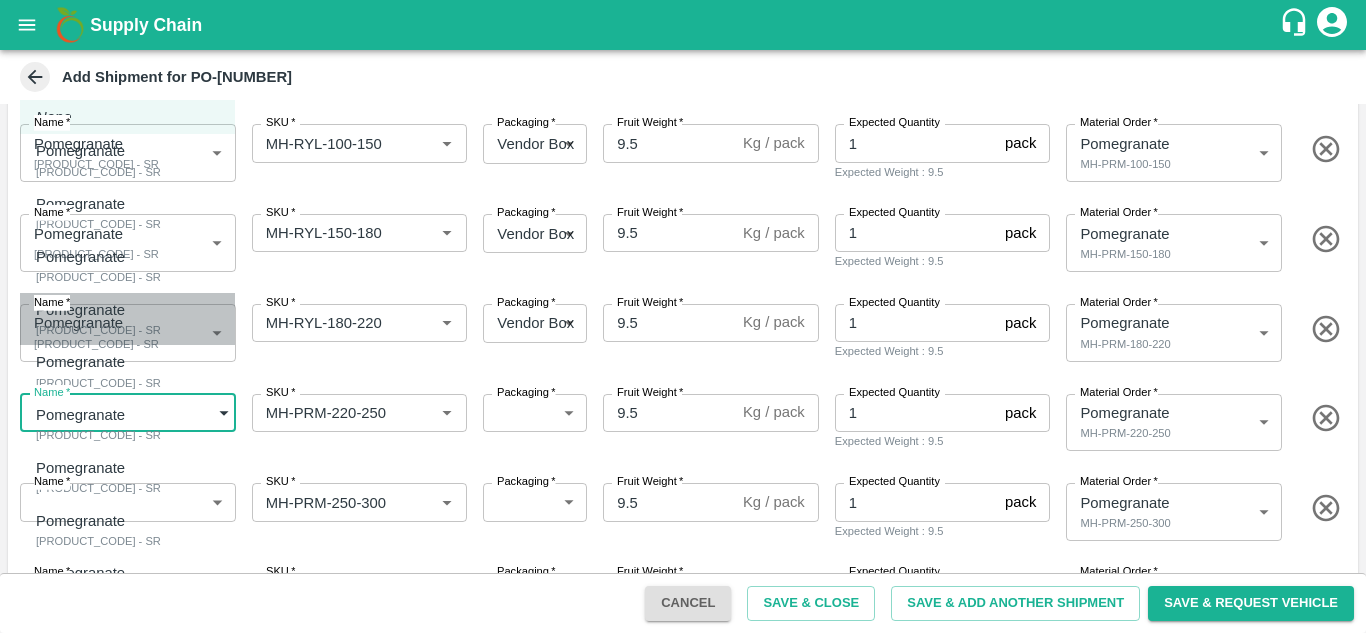 click on "Pomegranate" at bounding box center (93, 310) 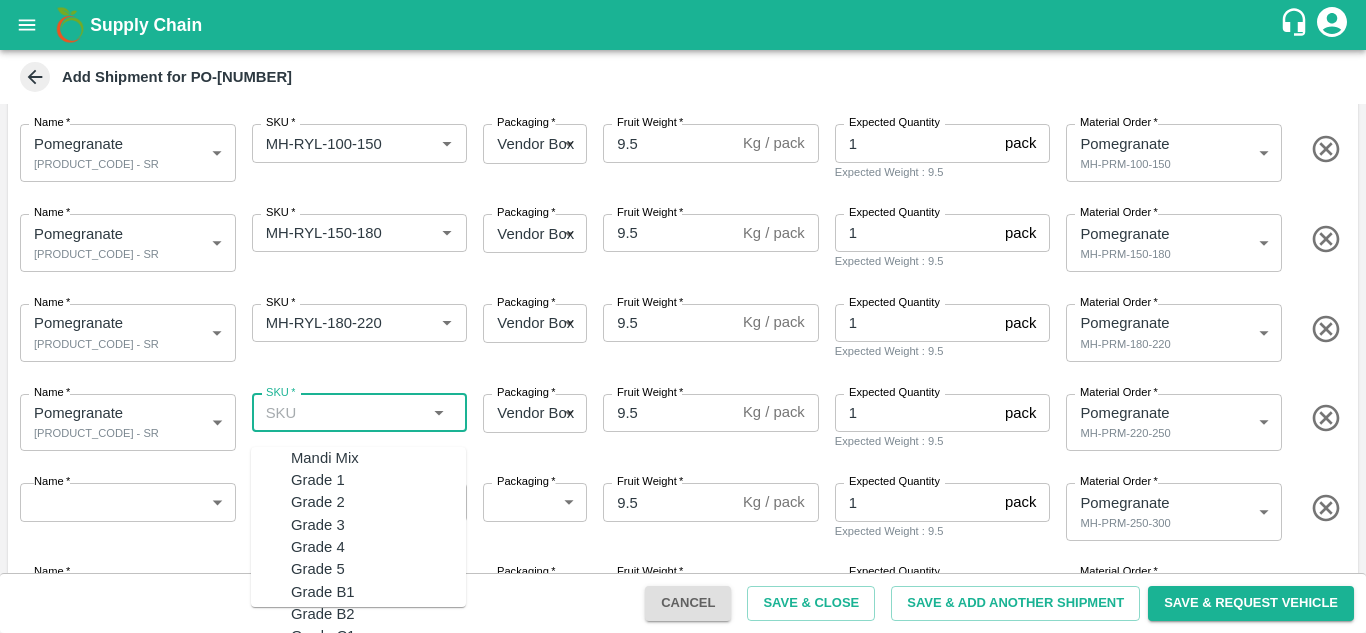 click on "SKU   *" at bounding box center [343, 413] 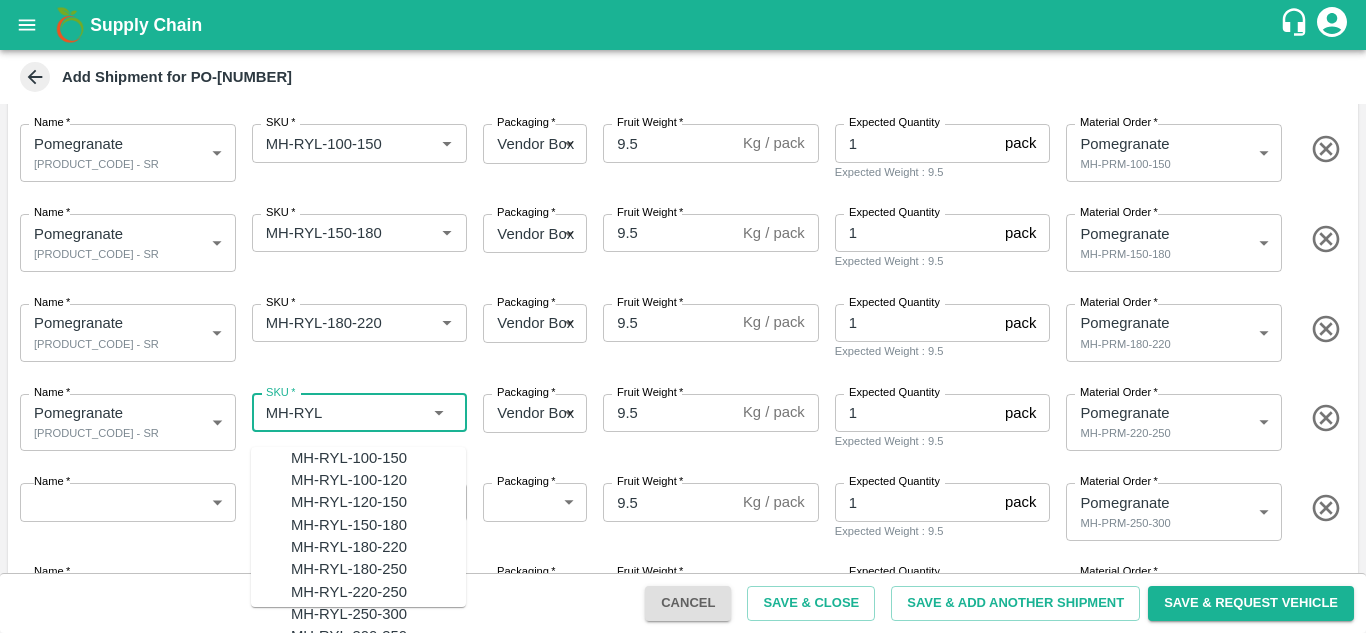 scroll, scrollTop: 131, scrollLeft: 0, axis: vertical 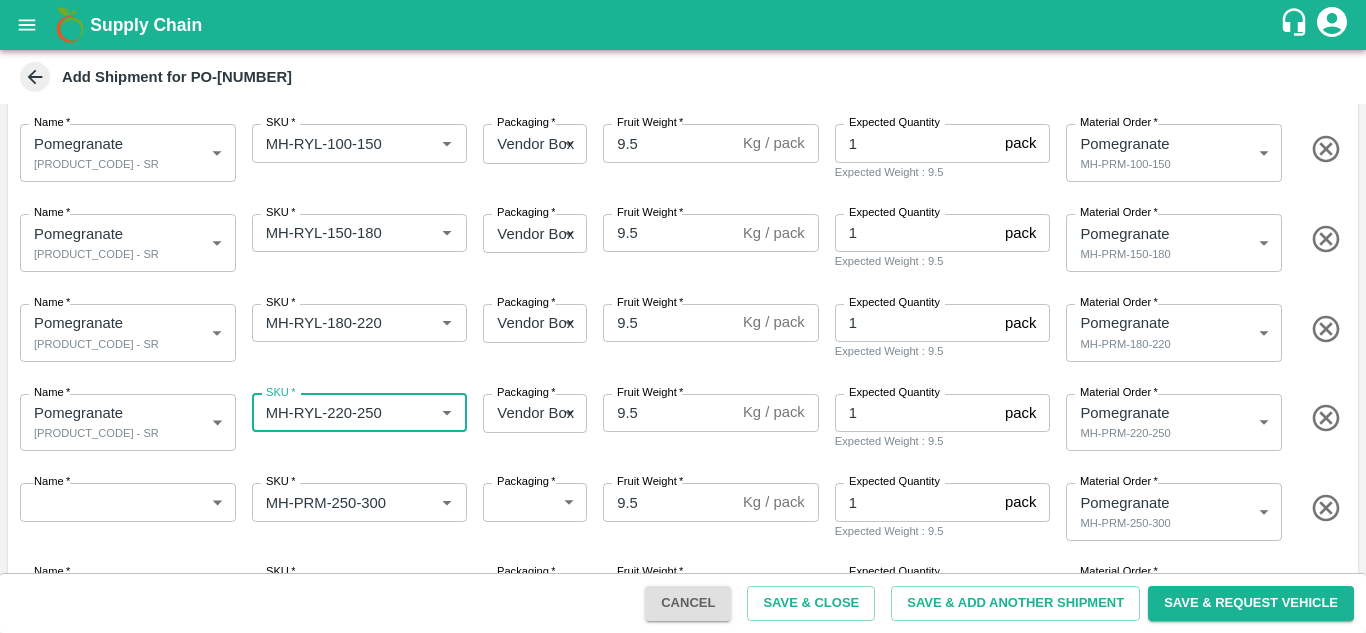 type on "MH-RYL-220-250" 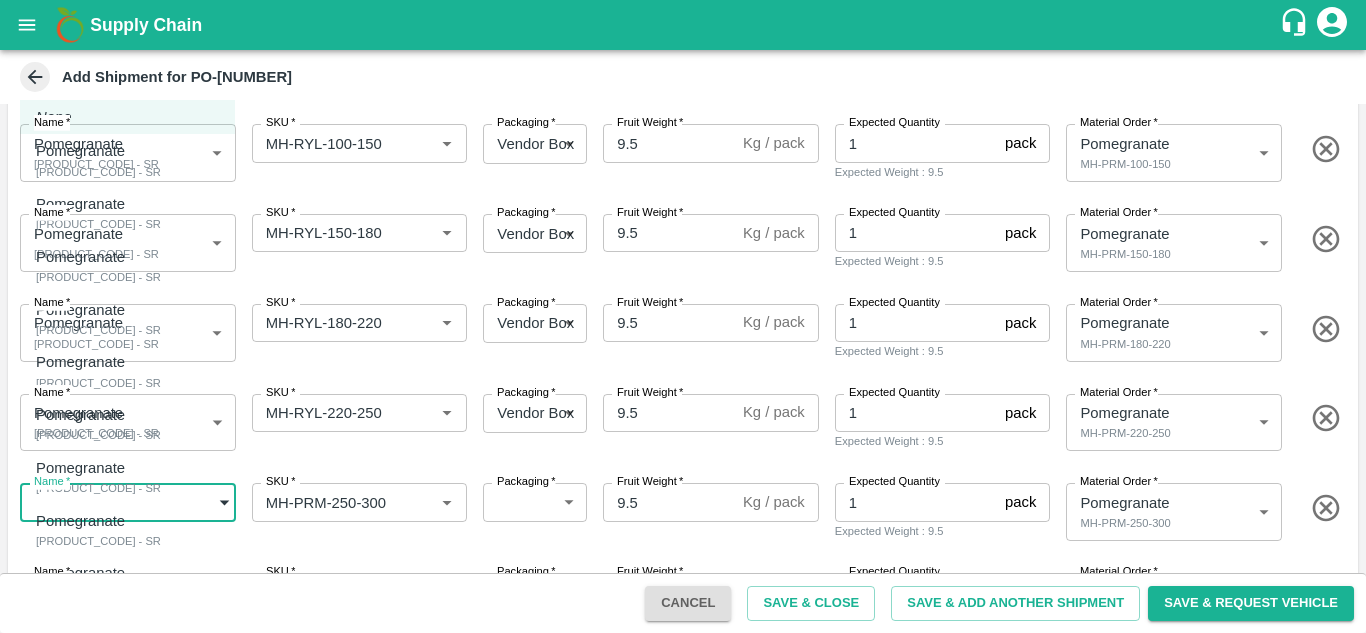 click on "Supply Chain Add Shipment for PO-167227 Type DC DC MO's Customer DC (Material Orders)   * DC (Material Orders)   * Instructions x Instructions NFI Source Warehouse   * NFI Source Warehouse   * VIEW Shipment Items Name   * Pomegranate MH-RYL-100-150 - SR  1877173 Name SKU   * SKU   * Packaging   * Vendor Box 276 Packaging Fruit Weight   * 9.5 Kg /   pack Fruit Weight Expected Quantity 1 pack Expected Quantity Expected Weight :   9.5 Material Order   * Pomegranate MH-PRM-100-150 453795 Material Order Name   * Pomegranate MH-RYL-150-180 - SR  1877174 Name SKU   * SKU   * Packaging   * Vendor Box 276 Packaging Fruit Weight   * 9.5 Kg /   pack Fruit Weight Expected Quantity 1 pack Expected Quantity Expected Weight :   9.5 Material Order   * Pomegranate MH-PRM-150-180 453796 Material Order Name   * Pomegranate MH-RYL-180-220 - SR  1877175 Name SKU   * SKU   * Packaging   * Vendor Box 276 Packaging Fruit Weight   * 9.5 Kg /   pack Fruit Weight Expected Quantity 1 pack   9.5" at bounding box center [683, 316] 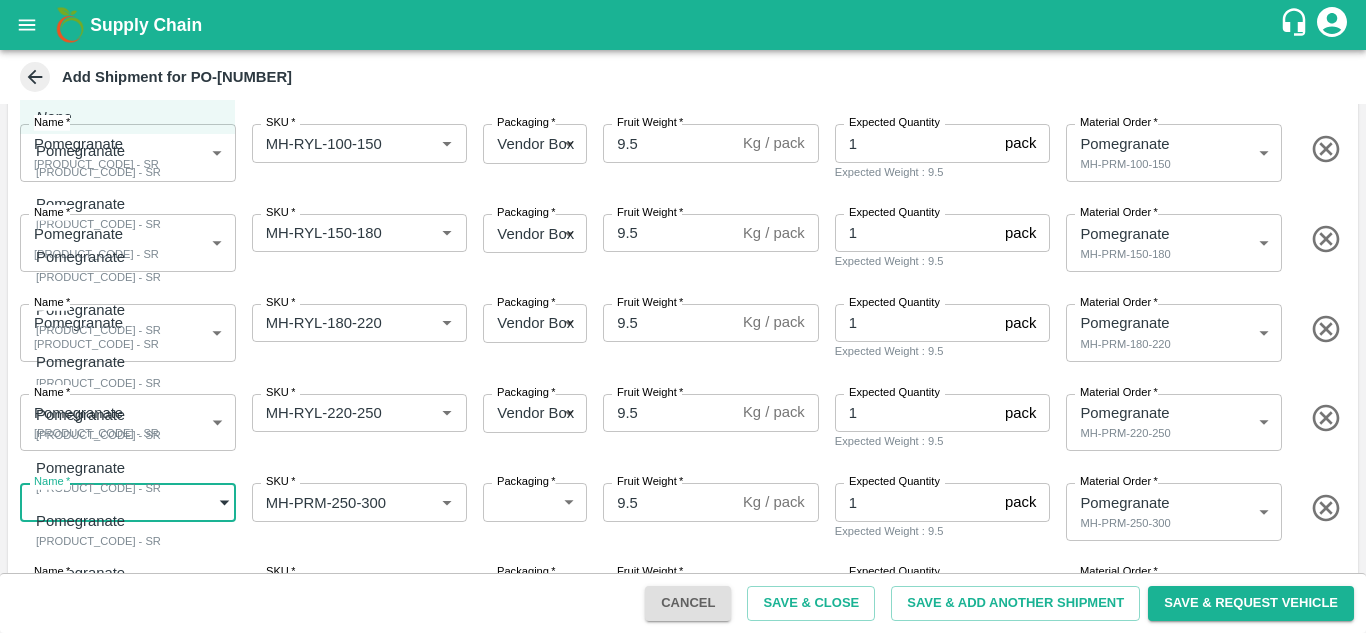 click on "MH-RYL-250-300 - SR" at bounding box center (98, 383) 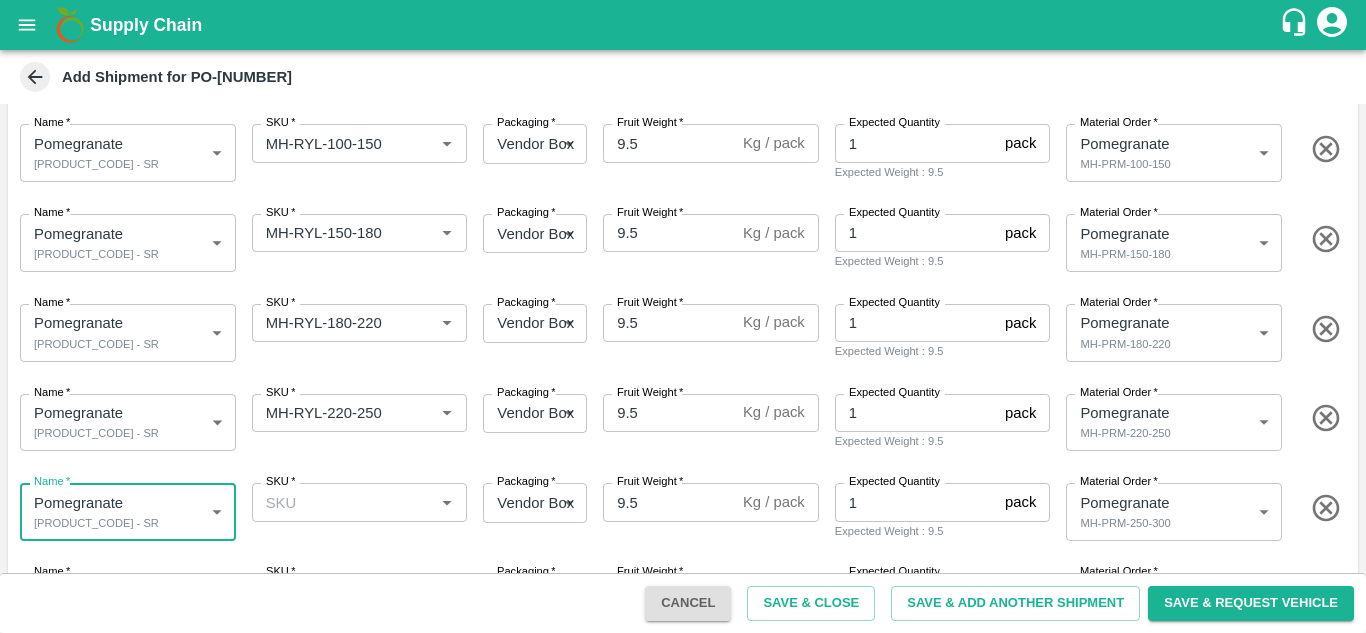click on "SKU   *" at bounding box center (360, 502) 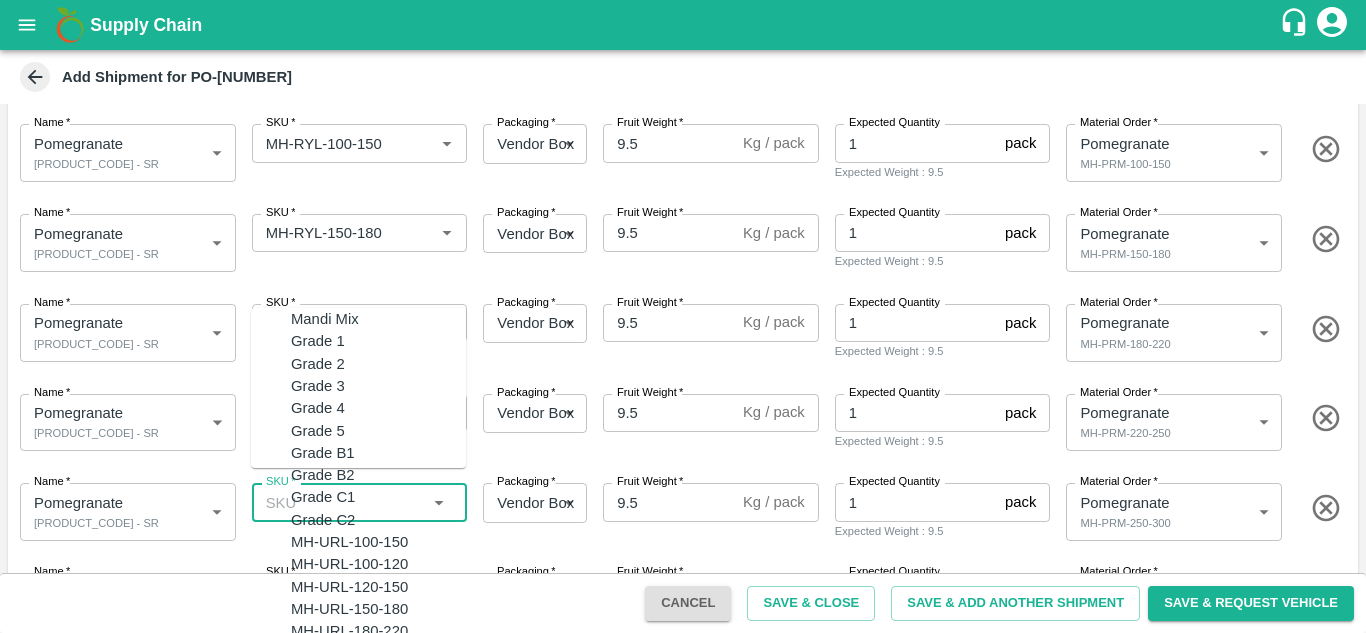 paste on "MH-RYL" 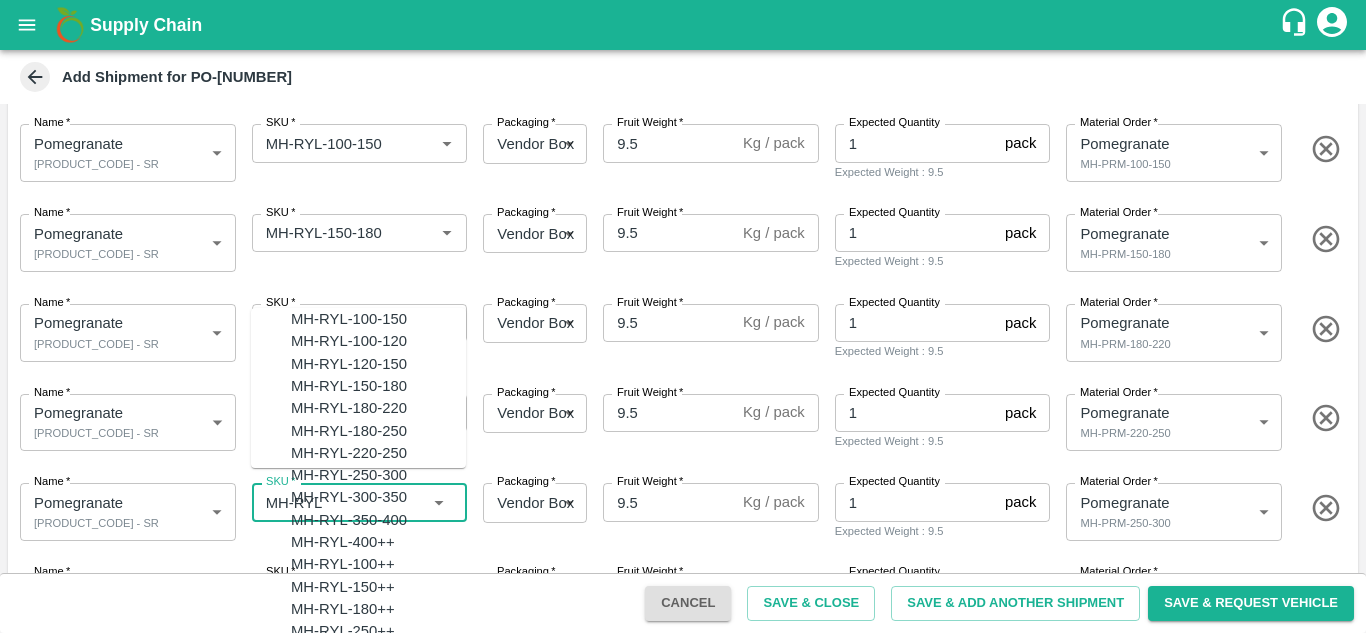 scroll, scrollTop: 146, scrollLeft: 0, axis: vertical 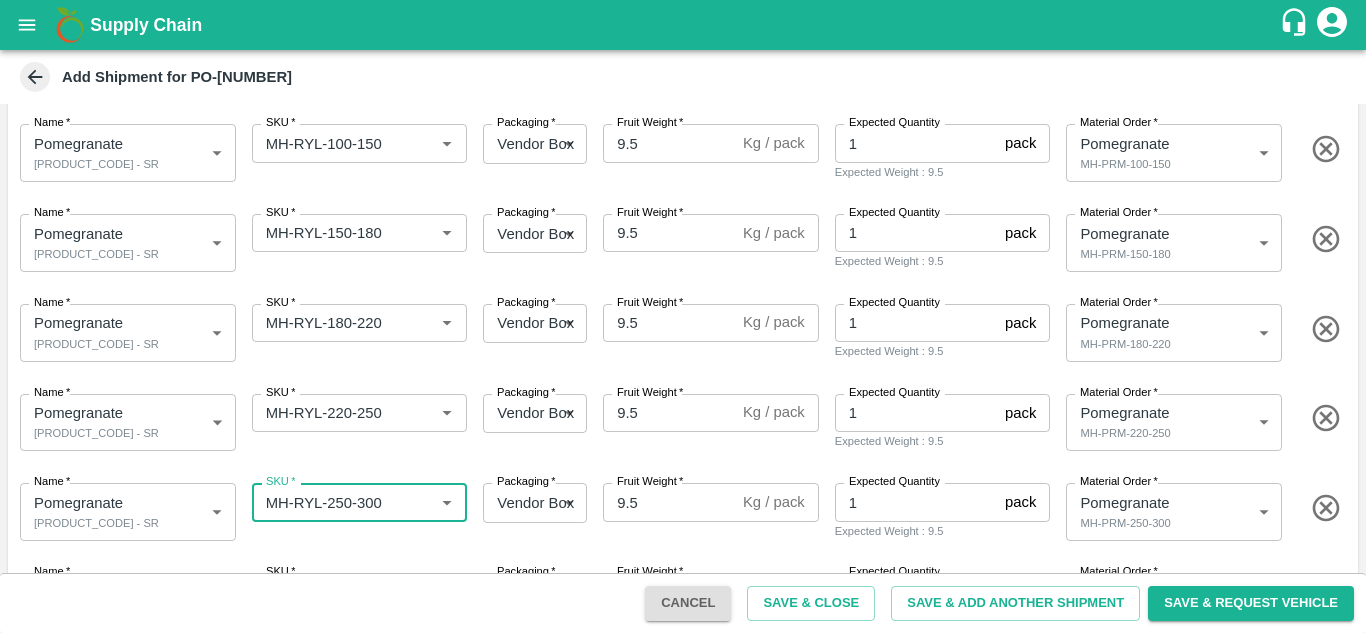 type on "MH-RYL-250-300" 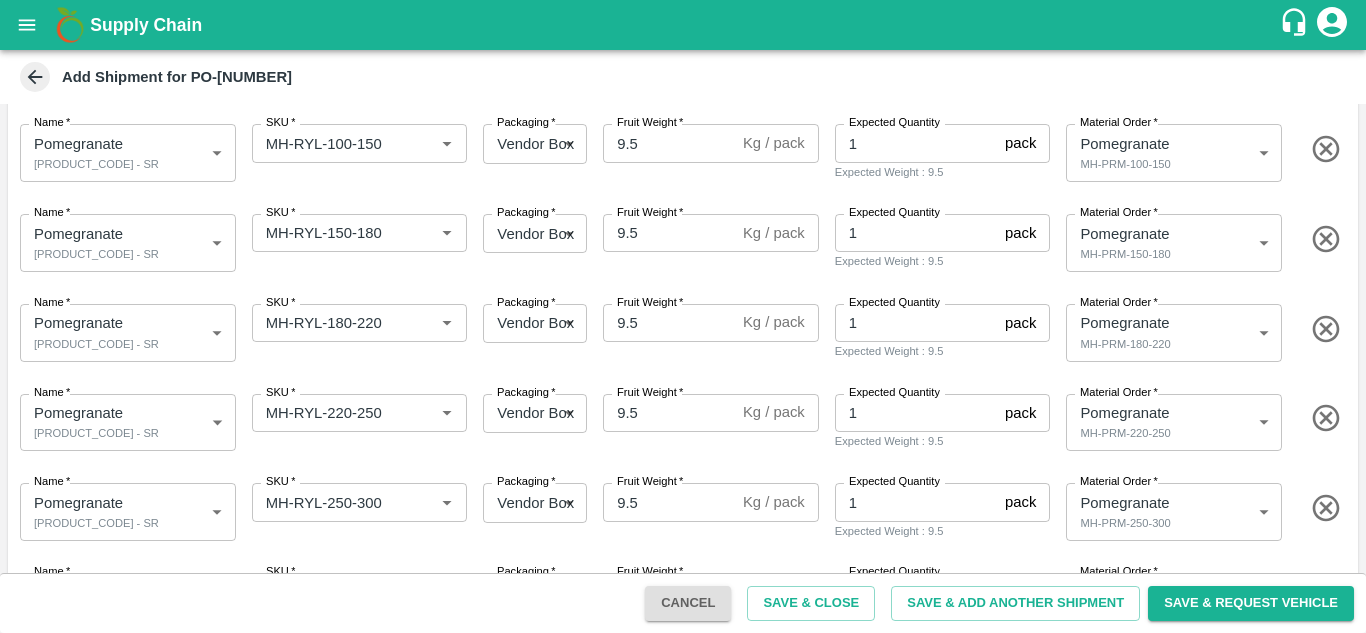 click on "Name   * Pomegranate MH-RYL-250-300 - SR  1877177 Name SKU   * SKU   * Packaging   * Vendor Box 276 Packaging Fruit Weight   * 9.5 Kg /   pack Fruit Weight Expected Quantity 1 pack Expected Quantity Expected Weight :   9.5 Material Order   * Pomegranate MH-PRM-250-300 453799 Material Order" at bounding box center (679, 508) 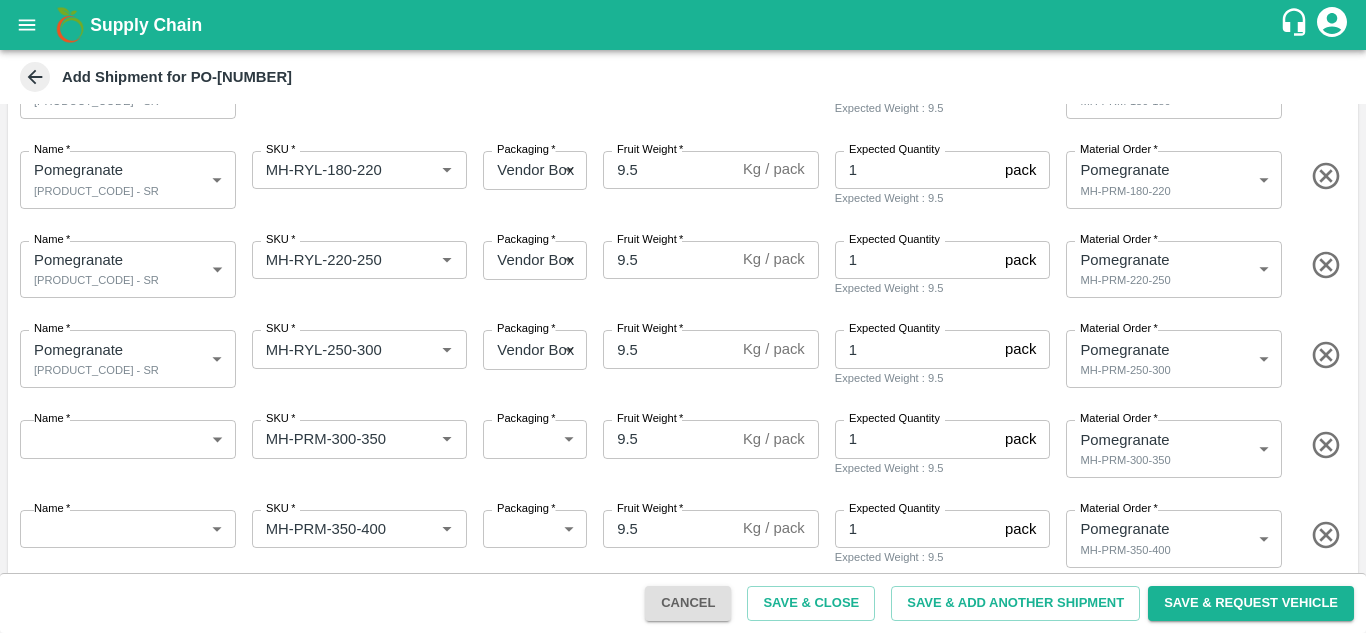 scroll, scrollTop: 369, scrollLeft: 0, axis: vertical 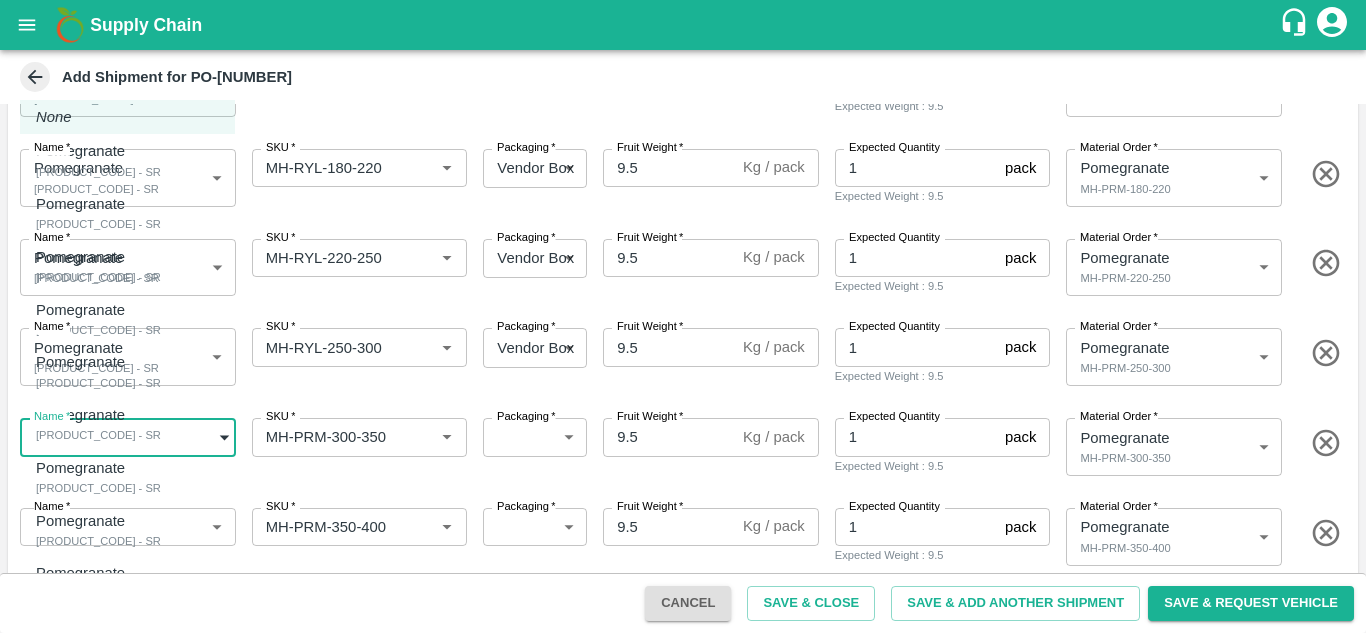 click on "Supply Chain Add Shipment for PO-167227 Type DC DC MO's Customer DC (Material Orders)   * DC (Material Orders)   * Instructions x Instructions NFI Source Warehouse   * NFI Source Warehouse   * VIEW Shipment Items Name   * Pomegranate MH-RYL-100-150 - SR  1877173 Name SKU   * SKU   * Packaging   * Vendor Box 276 Packaging Fruit Weight   * 9.5 Kg /   pack Fruit Weight Expected Quantity 1 pack Expected Quantity Expected Weight :   9.5 Material Order   * Pomegranate MH-PRM-100-150 453795 Material Order Name   * Pomegranate MH-RYL-150-180 - SR  1877174 Name SKU   * SKU   * Packaging   * Vendor Box 276 Packaging Fruit Weight   * 9.5 Kg /   pack Fruit Weight Expected Quantity 1 pack Expected Quantity Expected Weight :   9.5 Material Order   * Pomegranate MH-PRM-150-180 453796 Material Order Name   * Pomegranate MH-RYL-180-220 - SR  1877175 Name SKU   * SKU   * Packaging   * Vendor Box 276 Packaging Fruit Weight   * 9.5 Kg /   pack Fruit Weight Expected Quantity 1 pack   9.5" at bounding box center [683, 316] 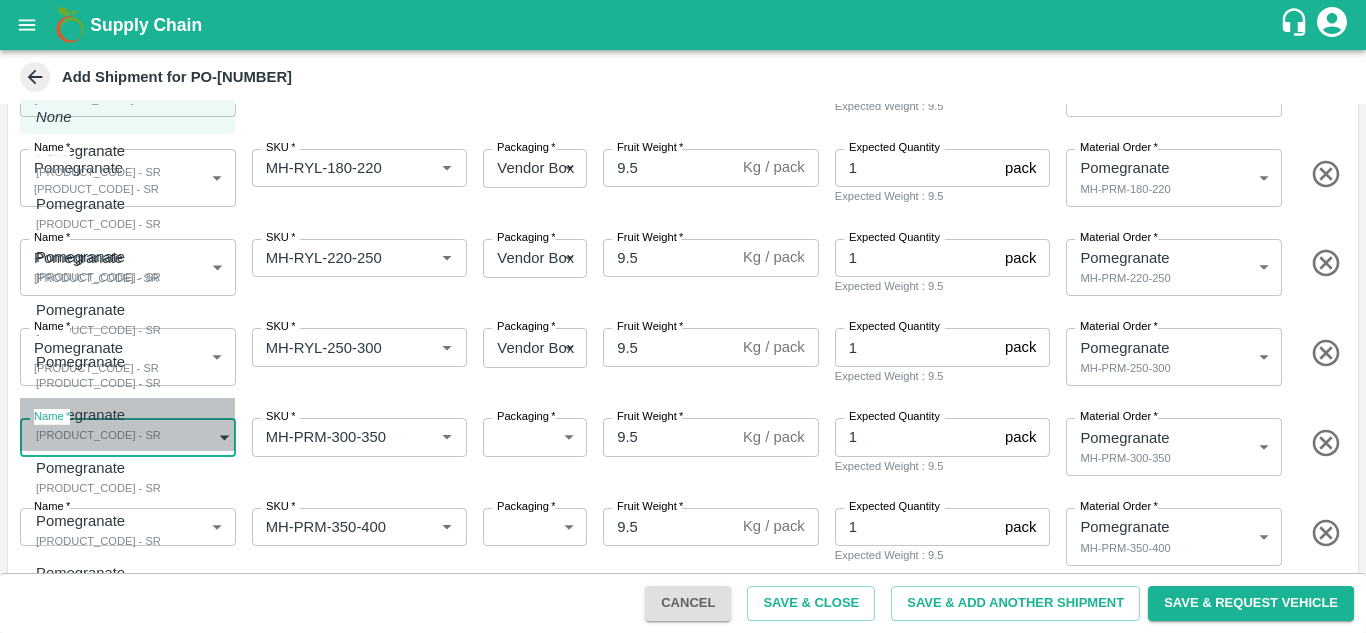 click on "MH-RYL-300-350 - SR" at bounding box center [98, 435] 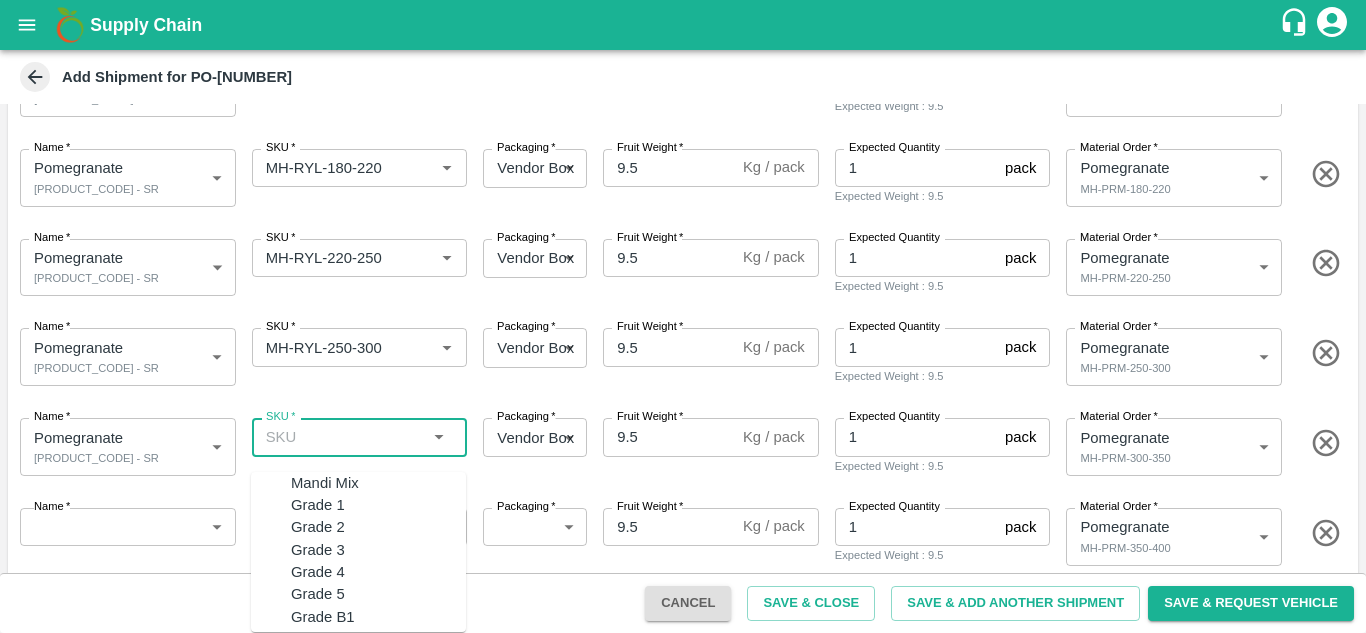 click on "SKU   *" at bounding box center [343, 437] 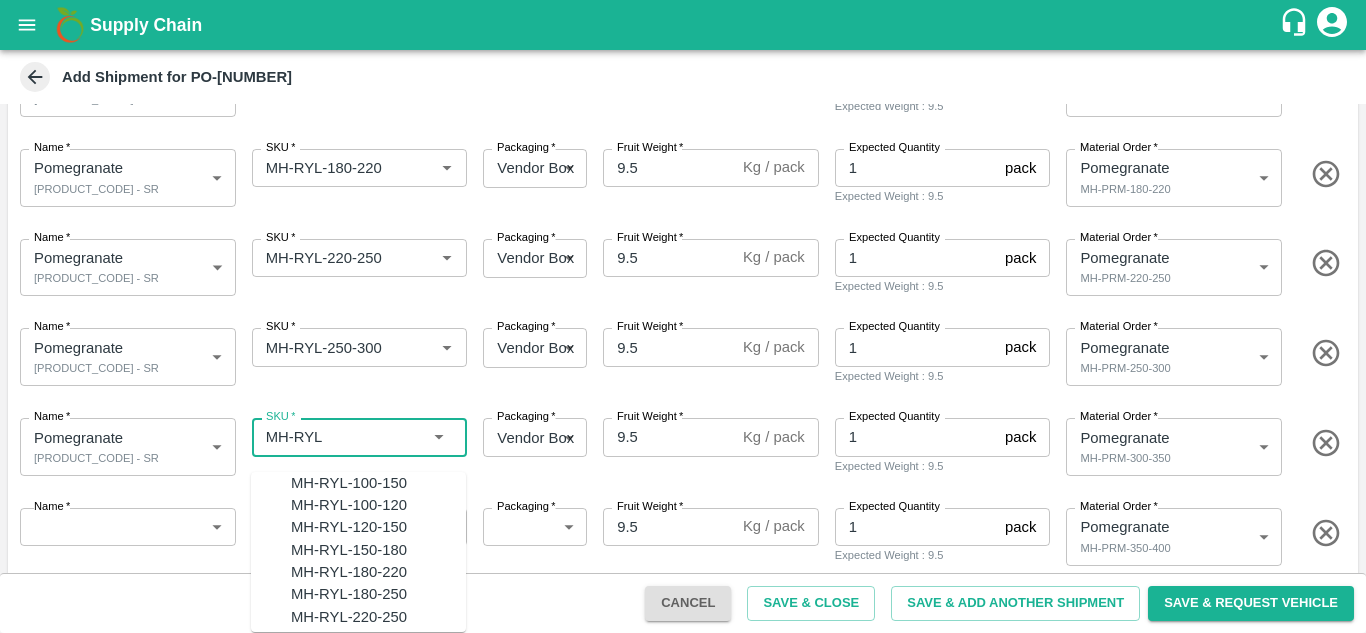 scroll, scrollTop: 243, scrollLeft: 0, axis: vertical 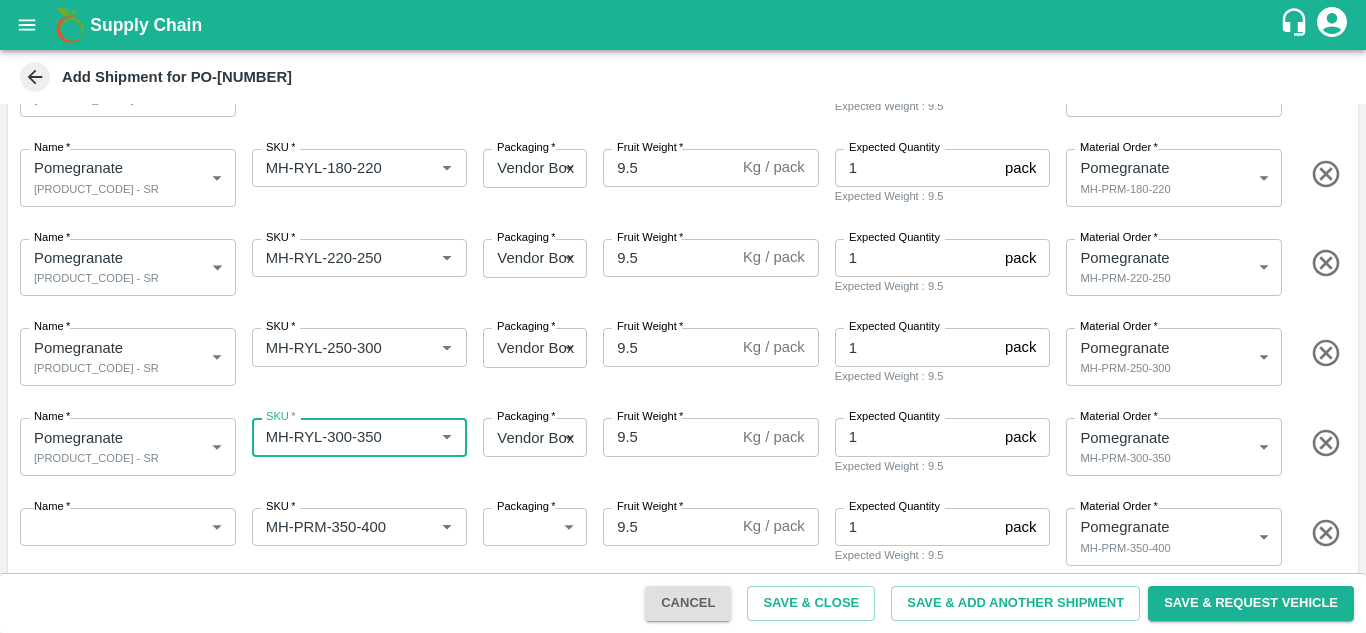 type on "MH-RYL-300-350" 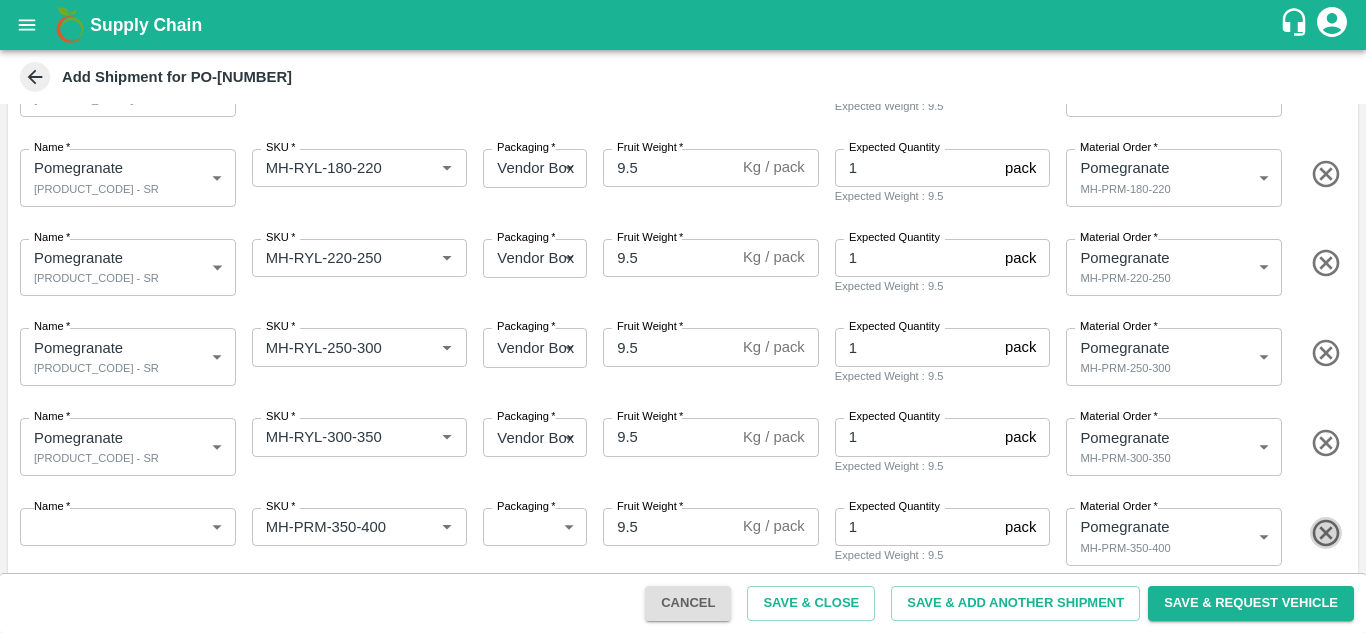 click 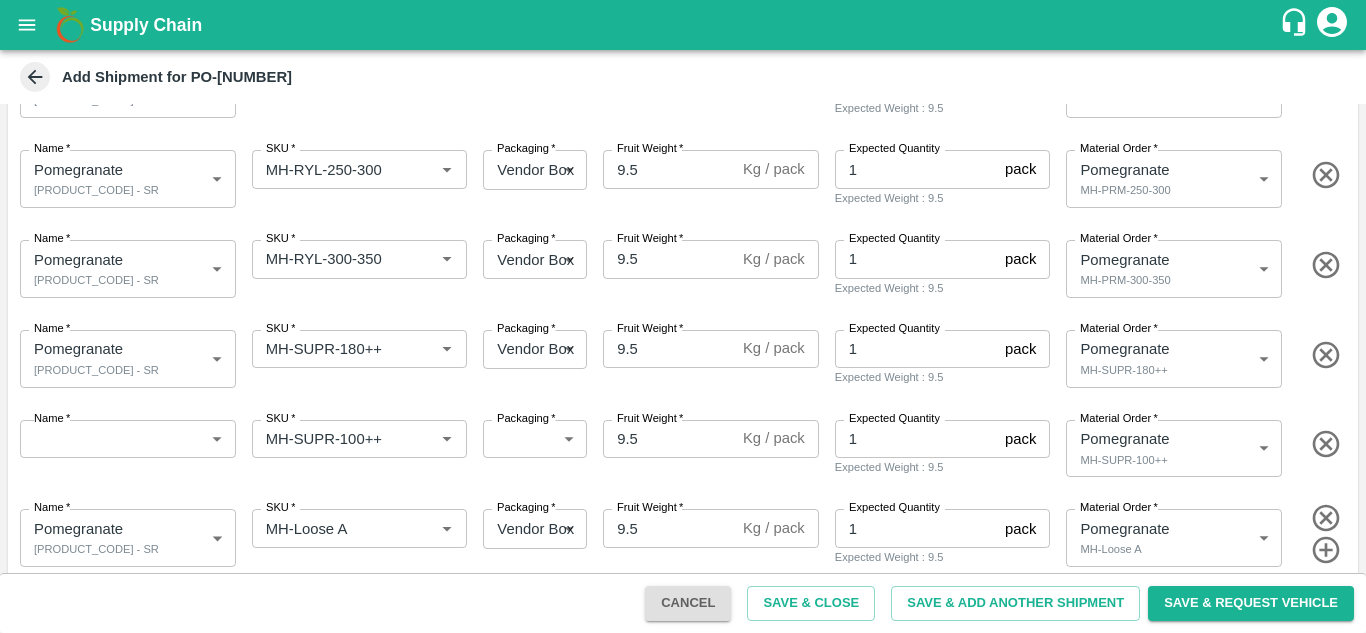 scroll, scrollTop: 565, scrollLeft: 0, axis: vertical 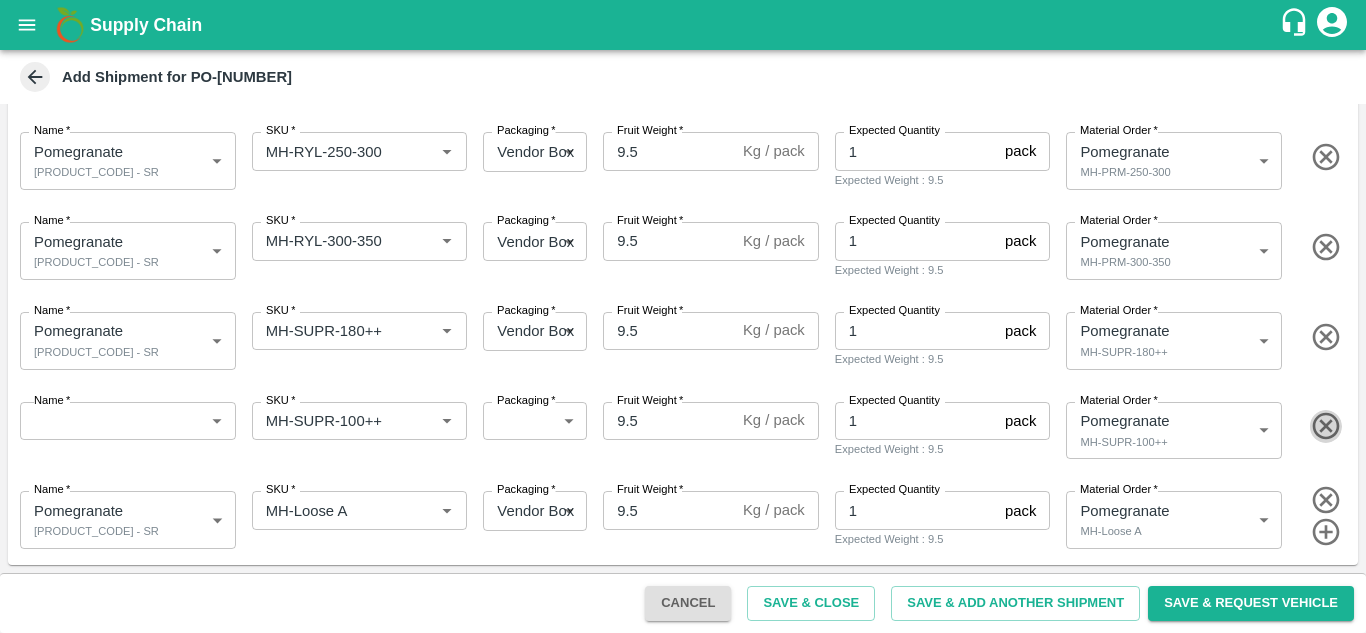 click 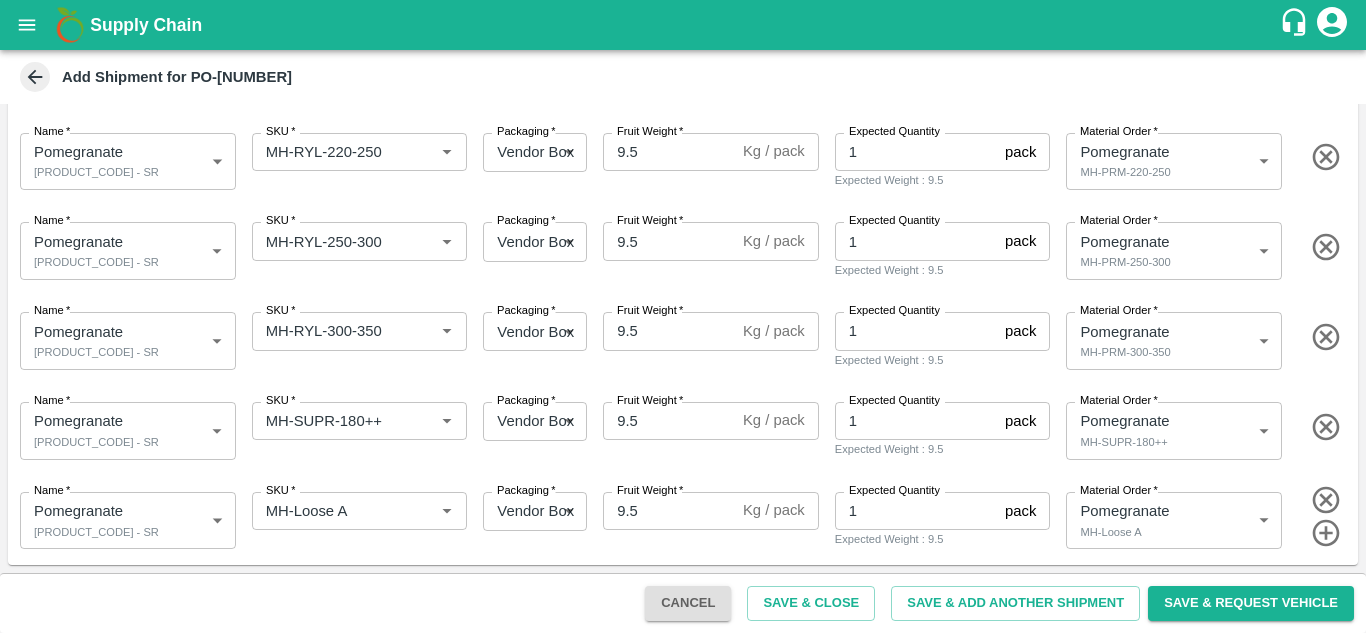 scroll, scrollTop: 475, scrollLeft: 0, axis: vertical 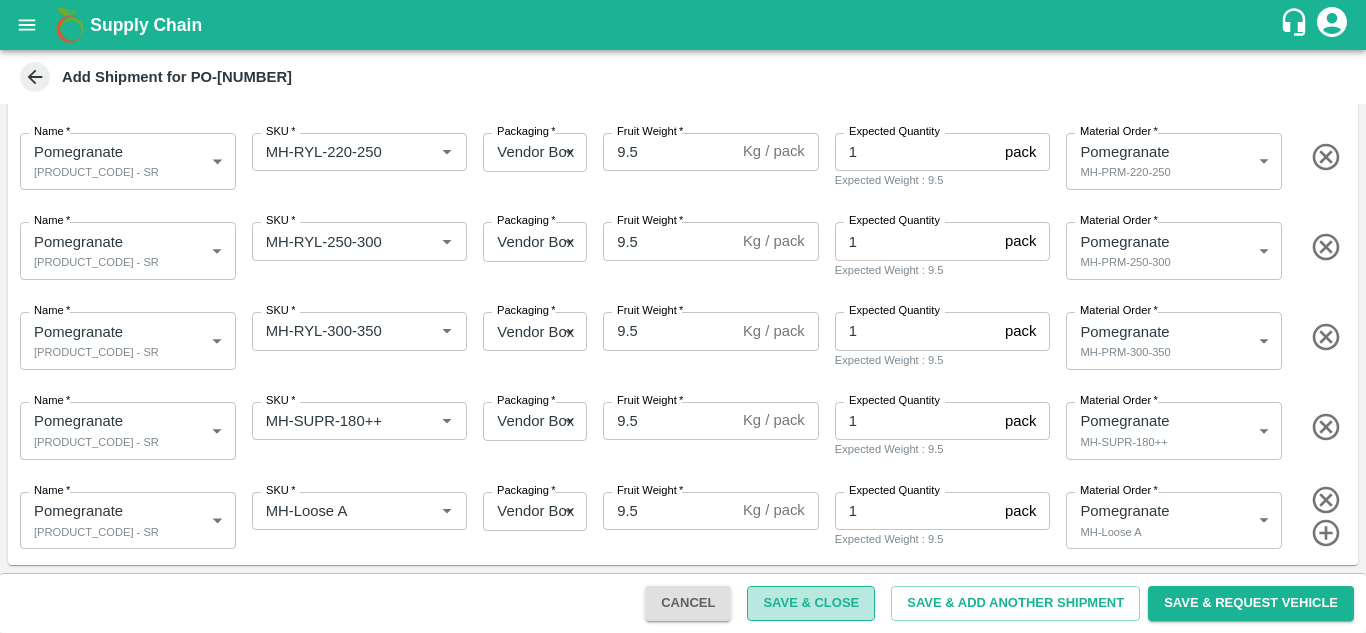 click on "Save & Close" at bounding box center (811, 603) 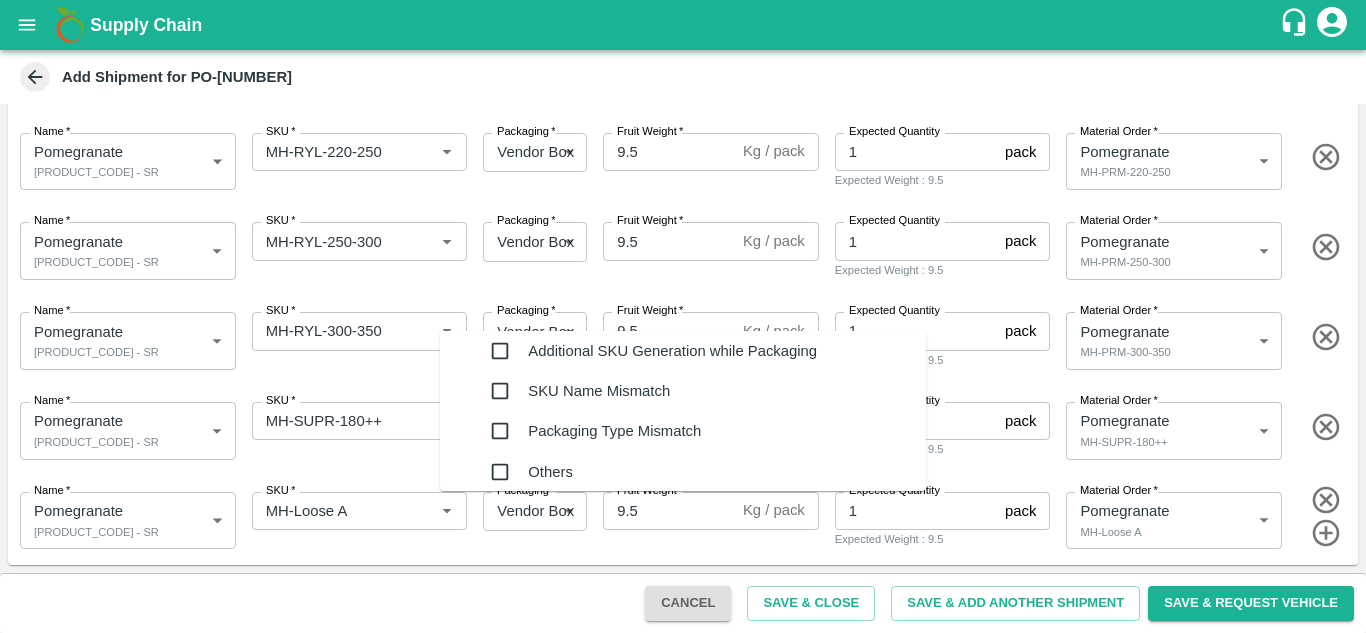 click on "Reasons   *" at bounding box center [663, 842] 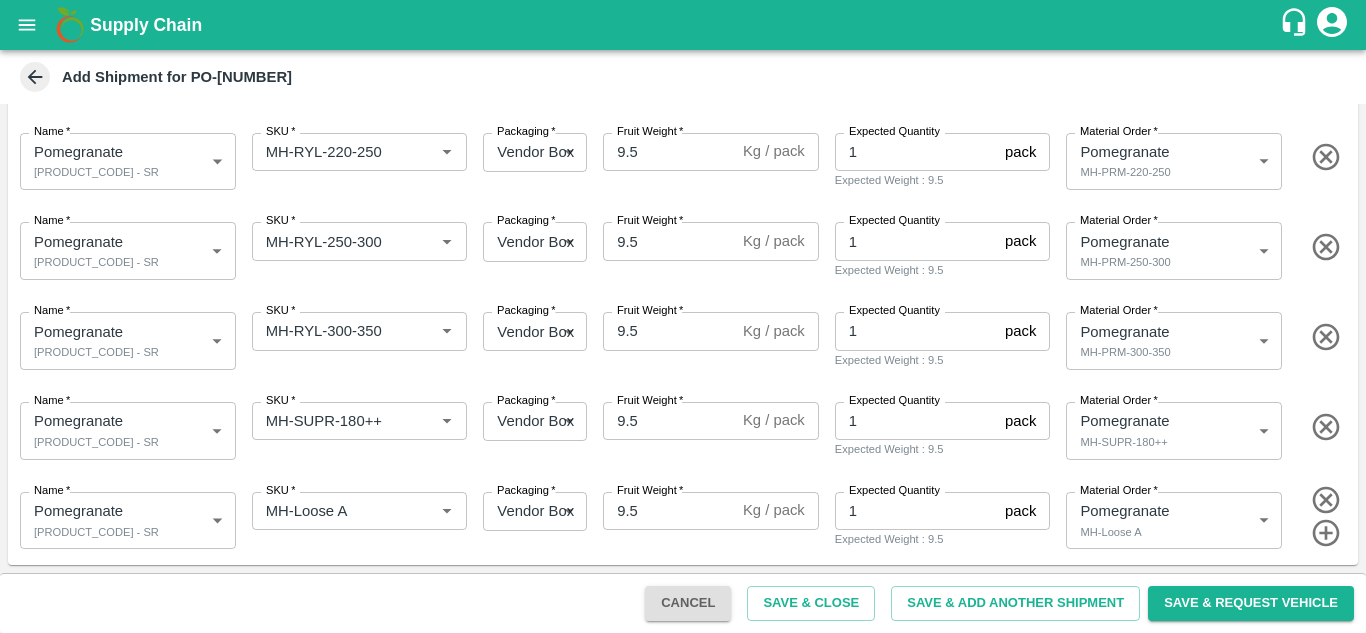 click at bounding box center [683, 934] 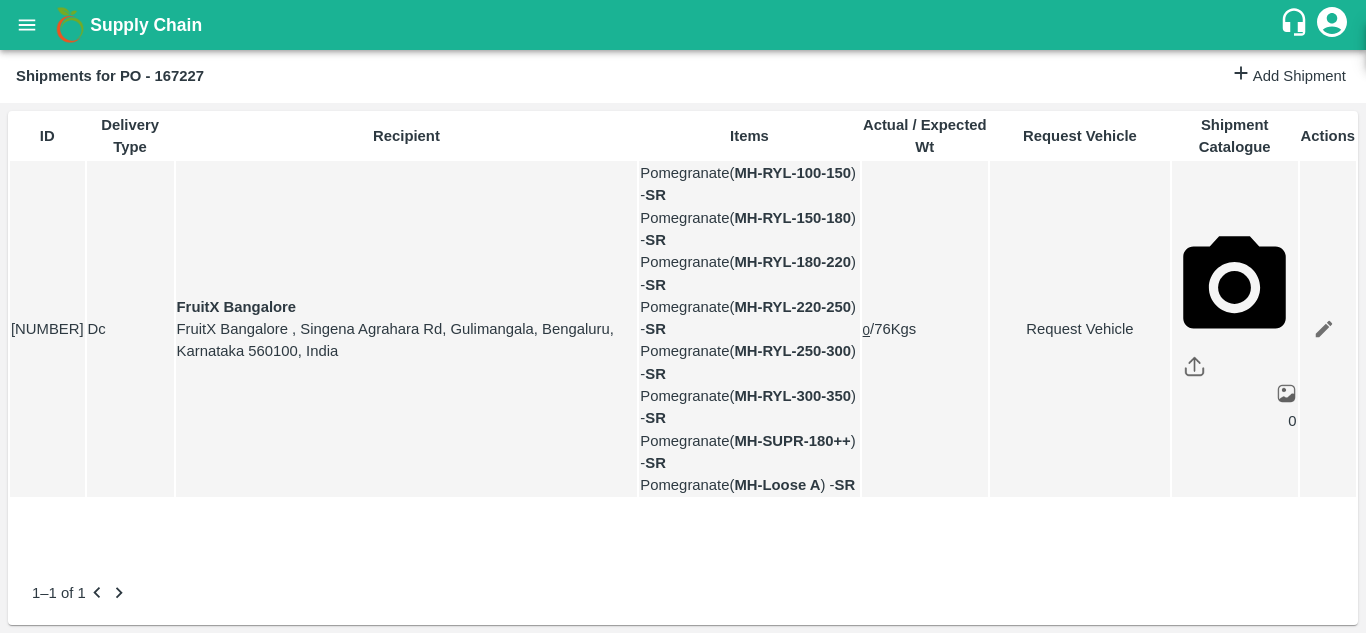 click on "Request Vehicle" at bounding box center (1080, 329) 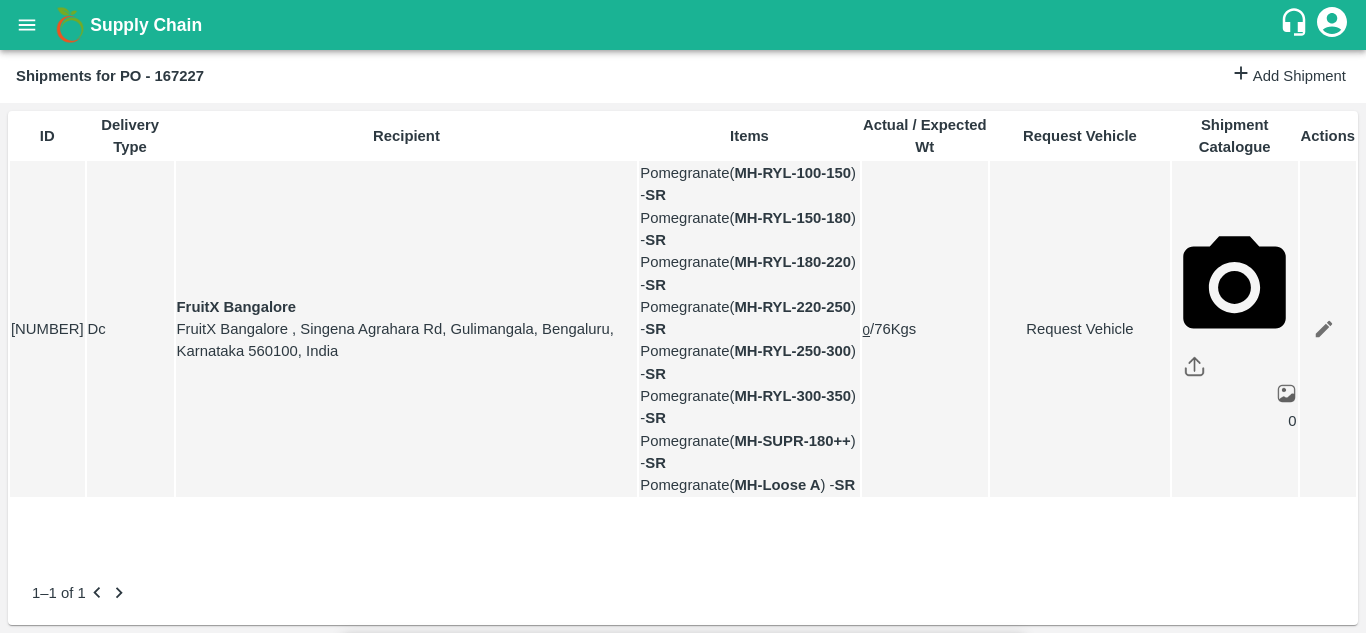 type on "05/08/2025 08:46 PM" 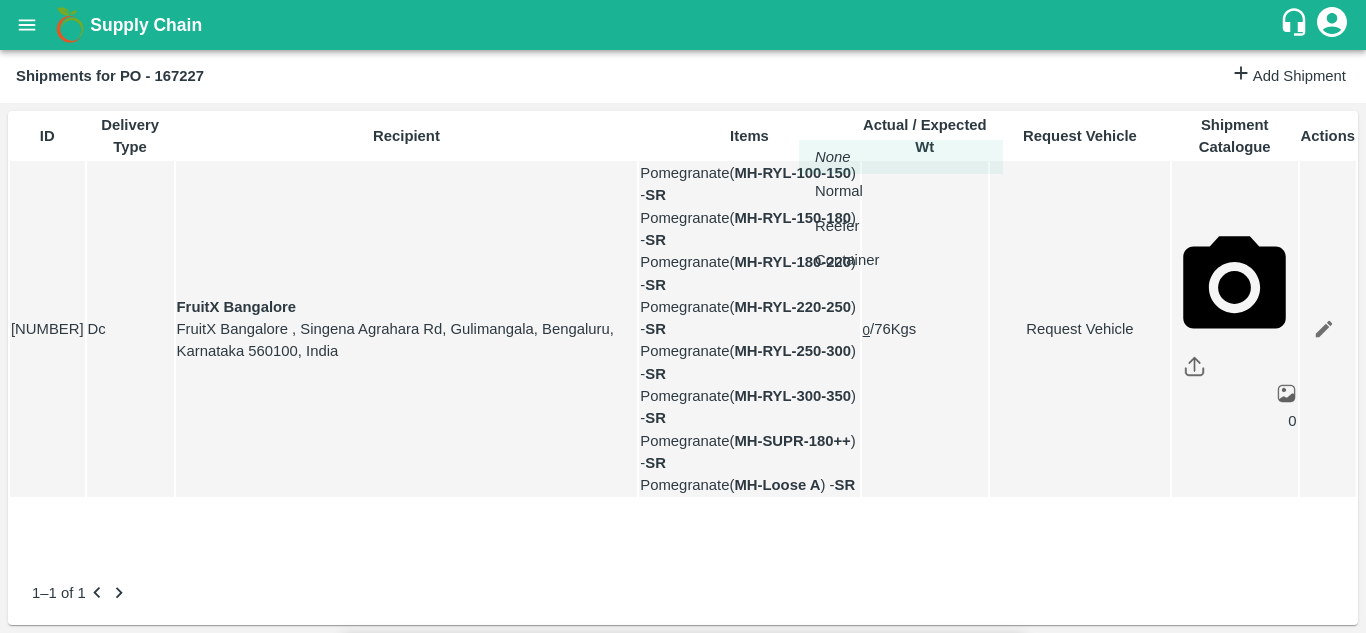 click on "Supply Chain Shipments for PO - 167227 Add Shipment ID Delivery Type Recipient Items Actual / Expected Wt Request Vehicle Shipment Catalogue Actions 351445 Dc FruitX Bangalore FruitX Bangalore , Singena Agrahara Rd, Gulimangala, Bengaluru, Karnataka 560100, India Pomegranate  ( MH-RYL-100-150 )   -  SR Pomegranate  ( MH-RYL-150-180 )   -  SR Pomegranate  ( MH-RYL-180-220 )   -  SR Pomegranate  ( MH-RYL-220-250 )   -  SR Pomegranate  ( MH-RYL-250-300 )   -  SR Pomegranate  ( MH-RYL-300-350 )   -  SR Pomegranate  ( MH-SUPR-180++ )   -  SR Pomegranate  ( MH-Loose A )   -  SR 0 / 76  Kgs Request Vehicle   0 1–1 of 1 Jeewana CC Avinash kumar Logout Request Vehicle Expected Loading Time   * 02/08/2025 12:00 AM Expected Loading Time Expected Delivery Time   * 05/08/2025 08:46 PM Expected Delivery Time Vehicle type   * ​ Vehicle type Pick Up: PO/V/SHIVAJ/167227 Indapur, Pune, , Maharashtra Delivery: FruitX Bangalore Product Category Brand/Marka Packaging Quantity incl. Partial Units Total Ordered Weight Kgs" at bounding box center [683, 316] 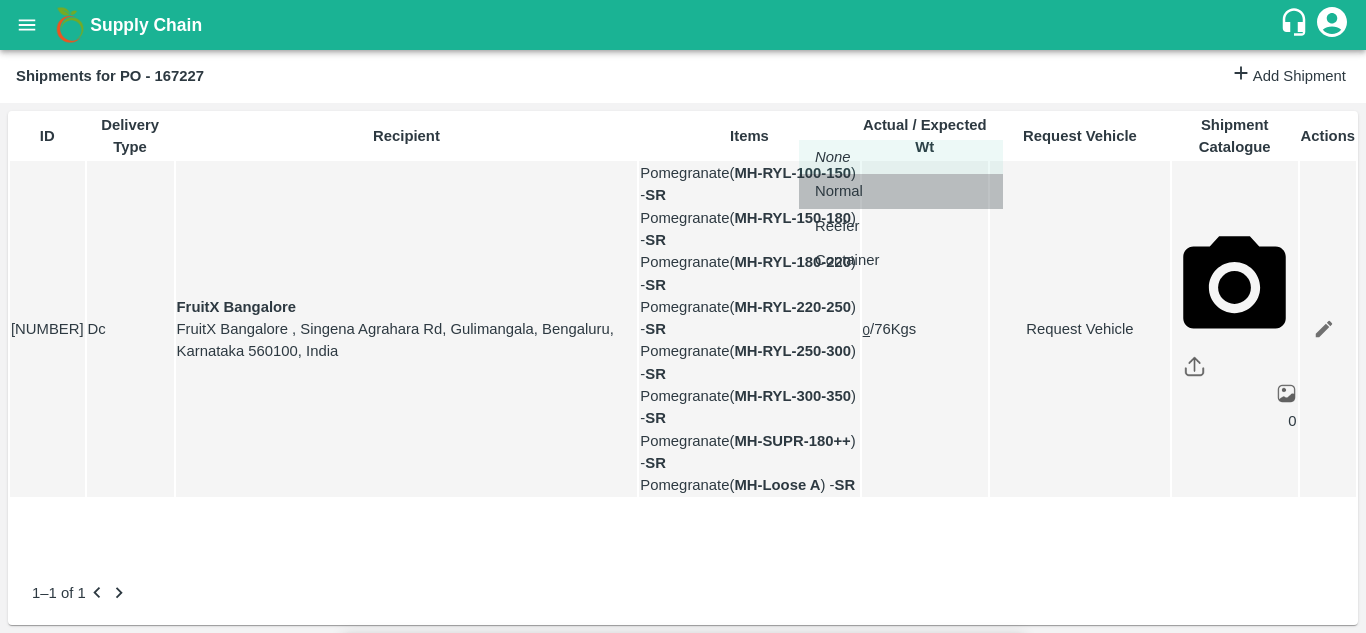 click on "Normal" at bounding box center [839, 191] 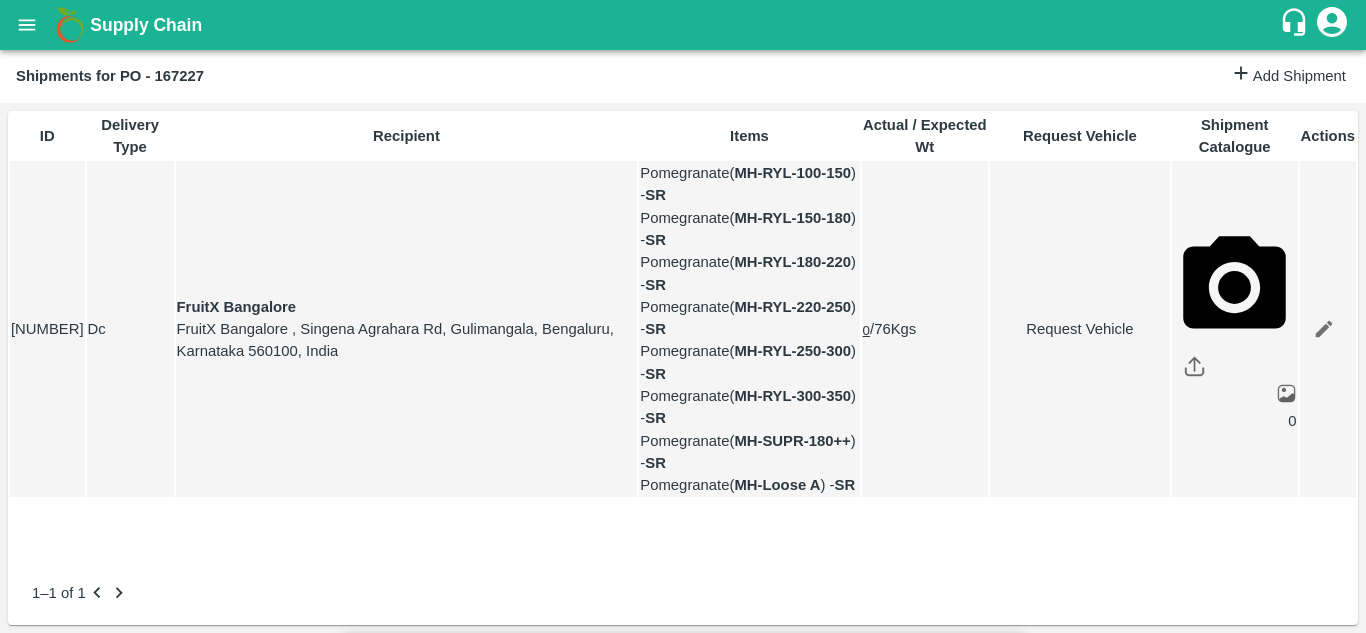 click on "Submit" at bounding box center [985, 1635] 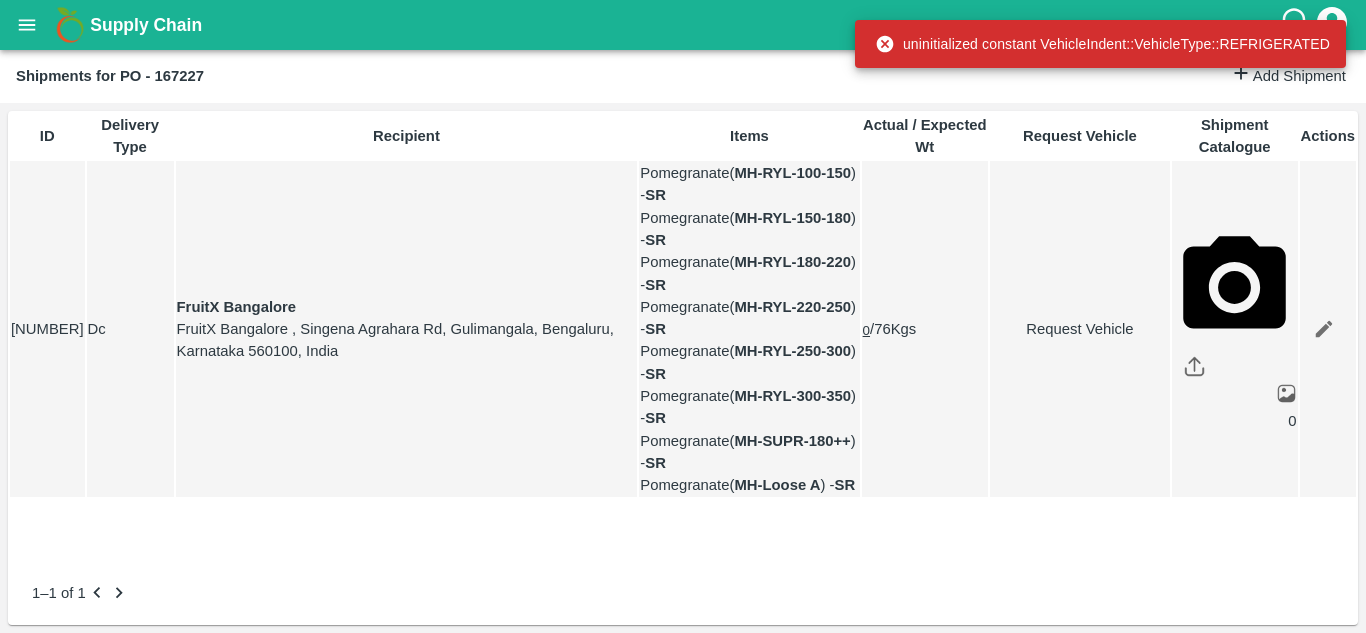 click on "Request Vehicle" at bounding box center [1080, 329] 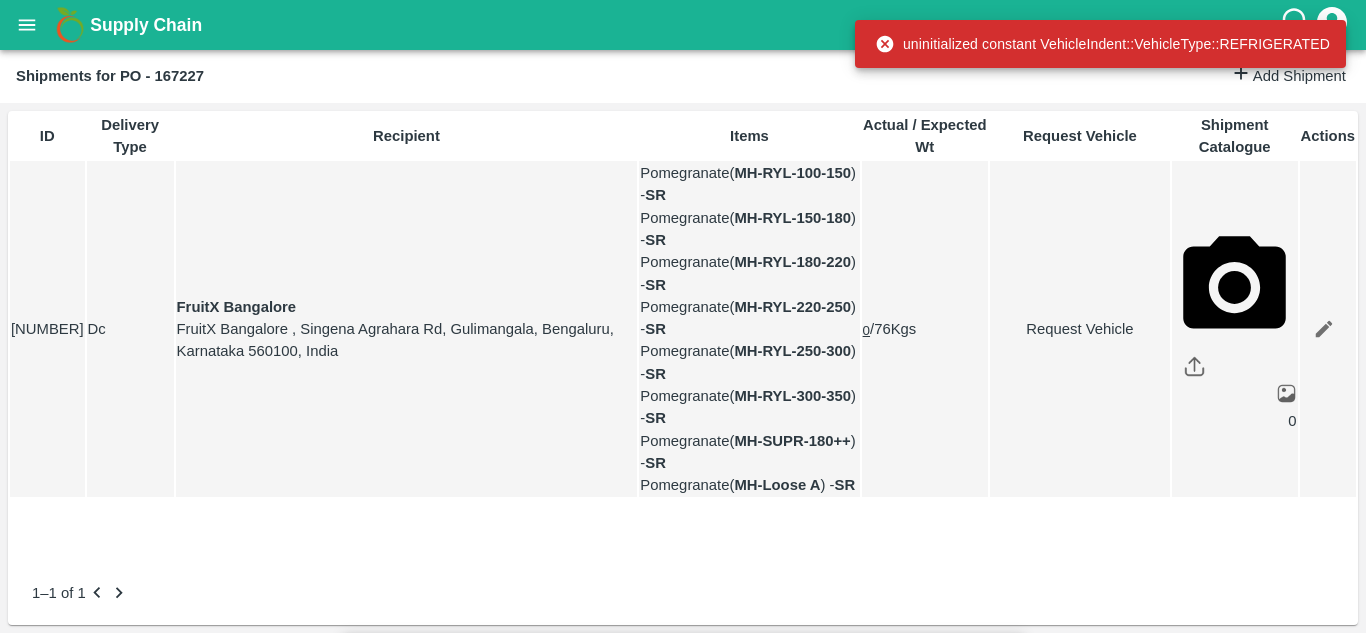 type on "1" 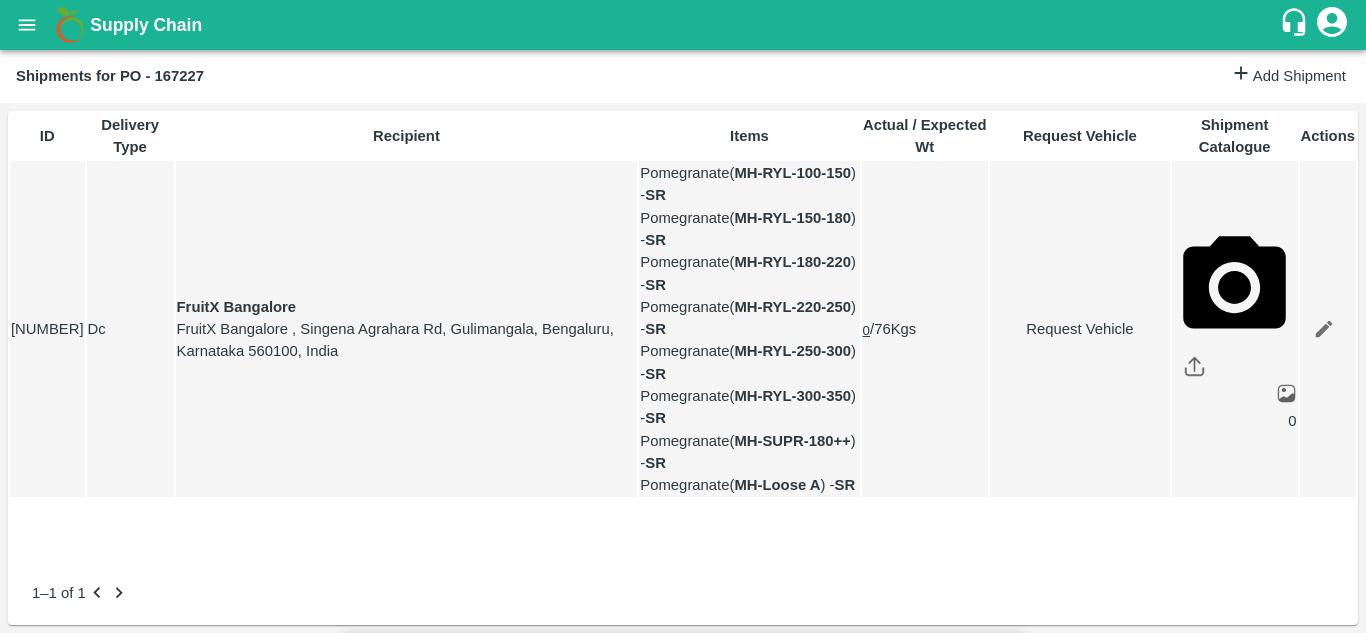 type on "02/08/2025 12:00 AM" 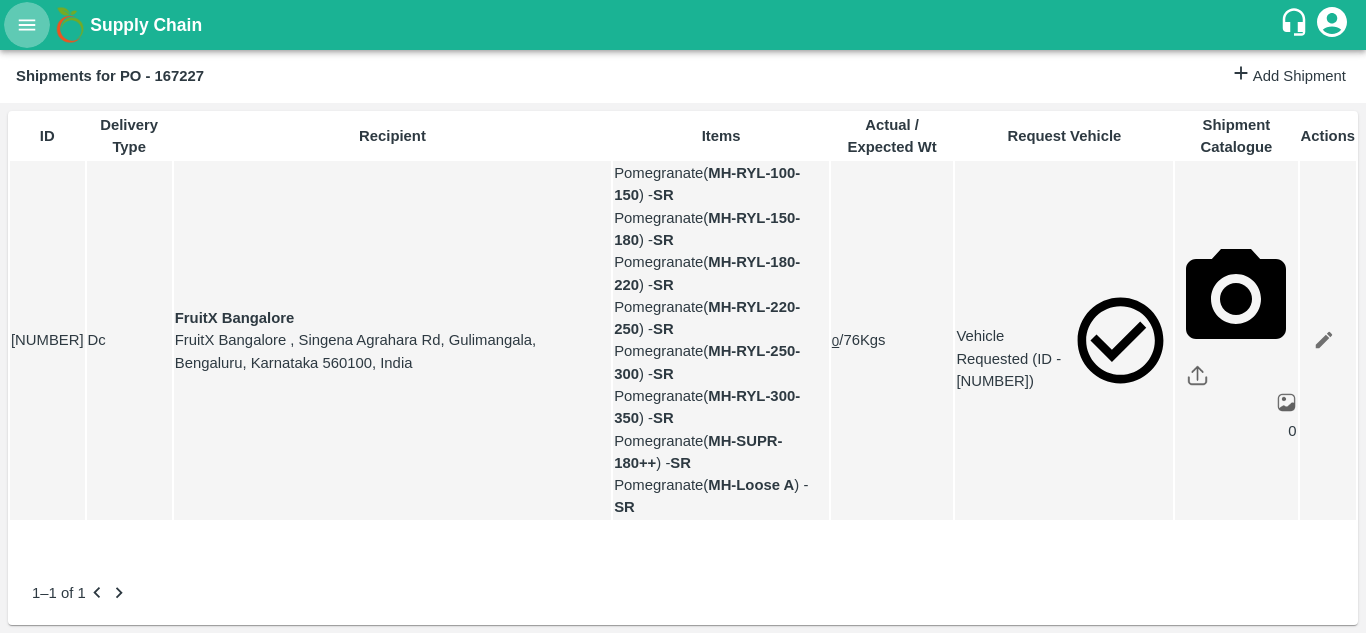 click 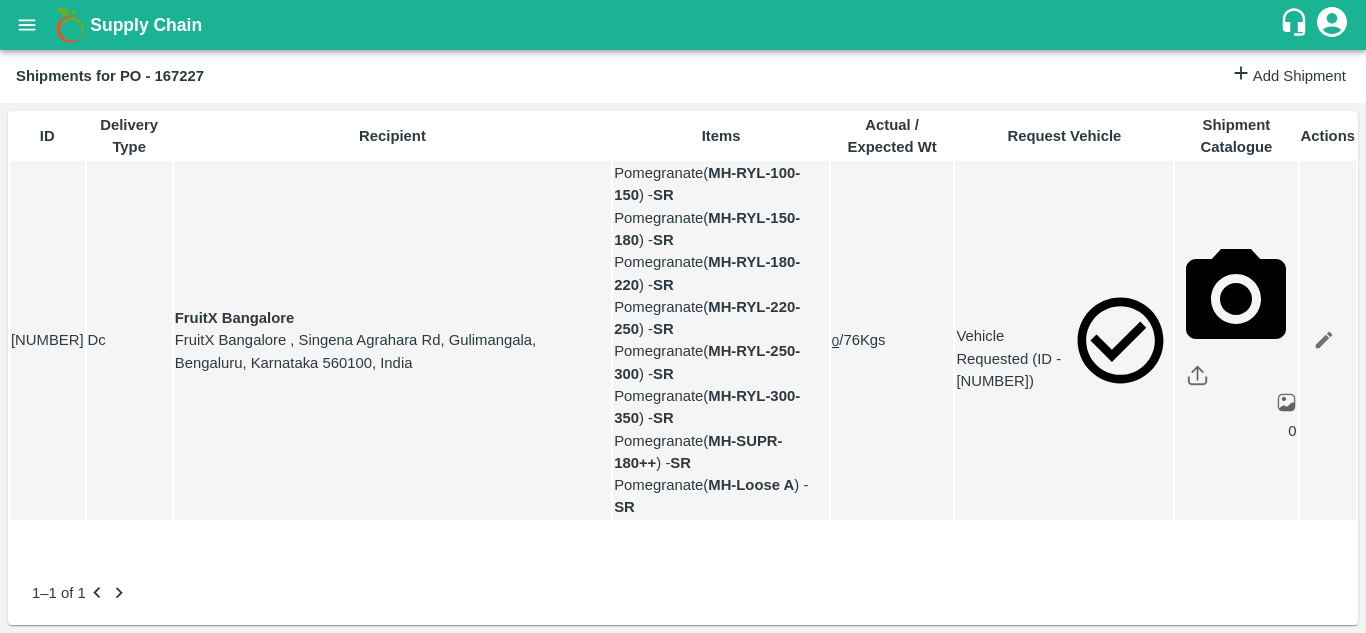 click on "Purchase Orders" at bounding box center [148, 738] 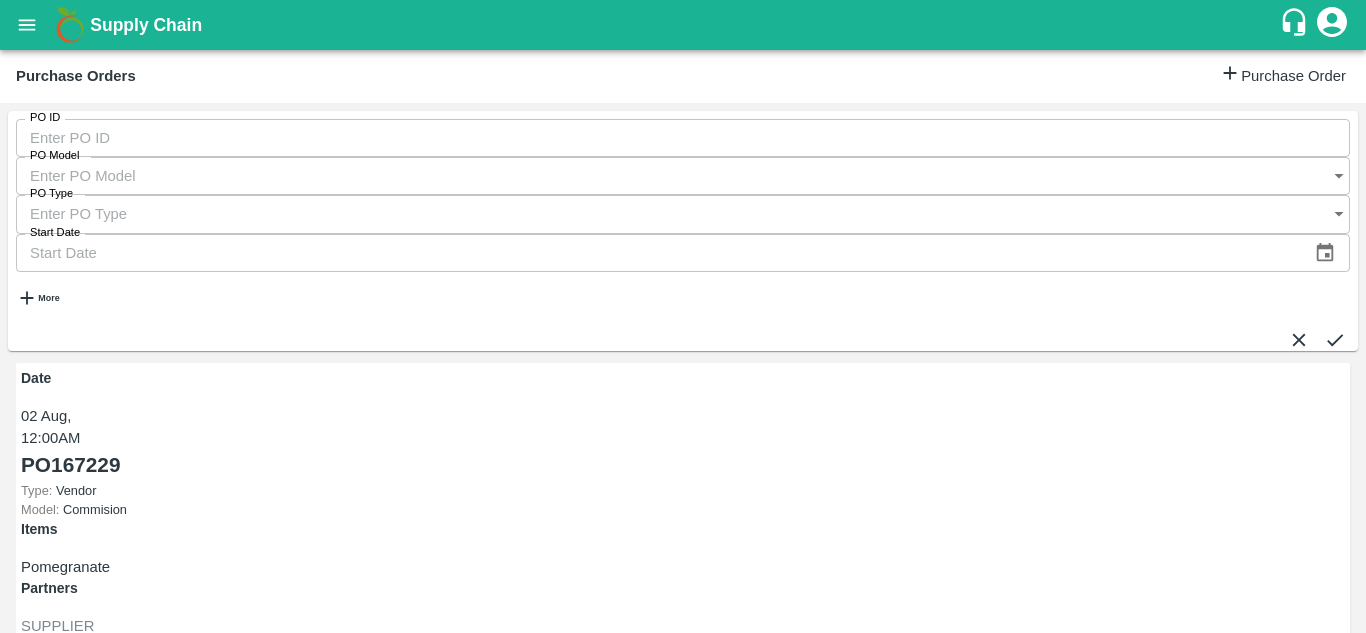 click on "Shipments" at bounding box center (56, 1002) 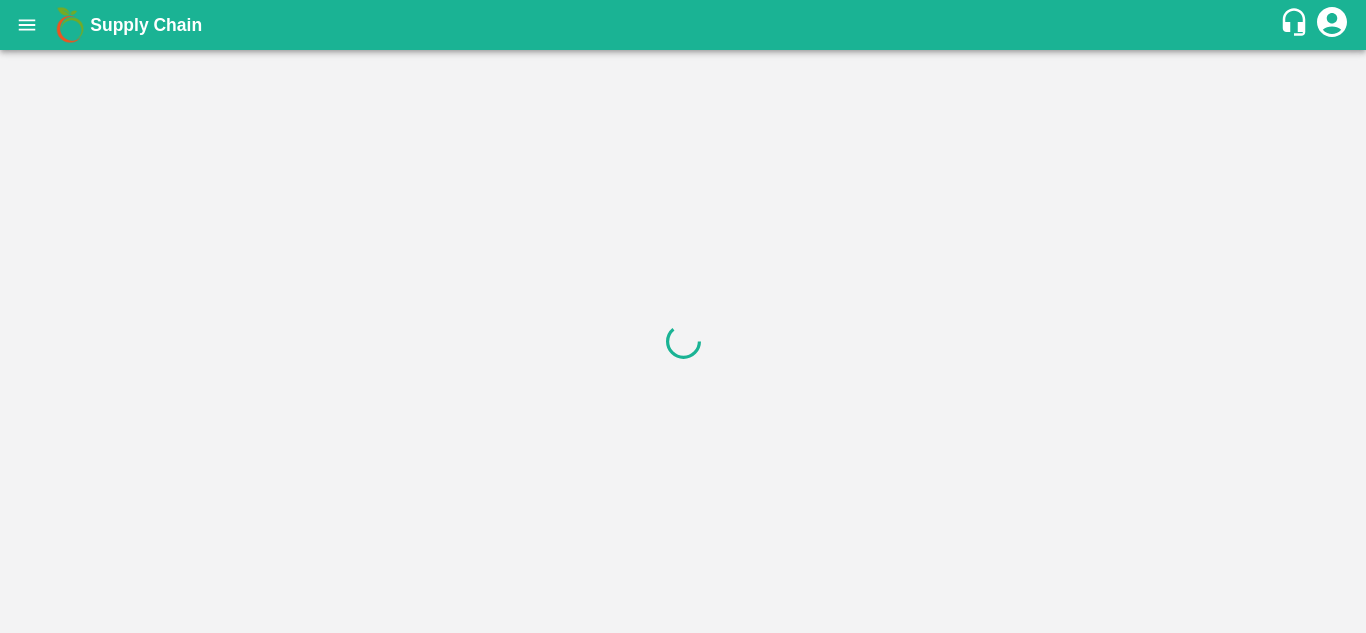 scroll, scrollTop: 0, scrollLeft: 0, axis: both 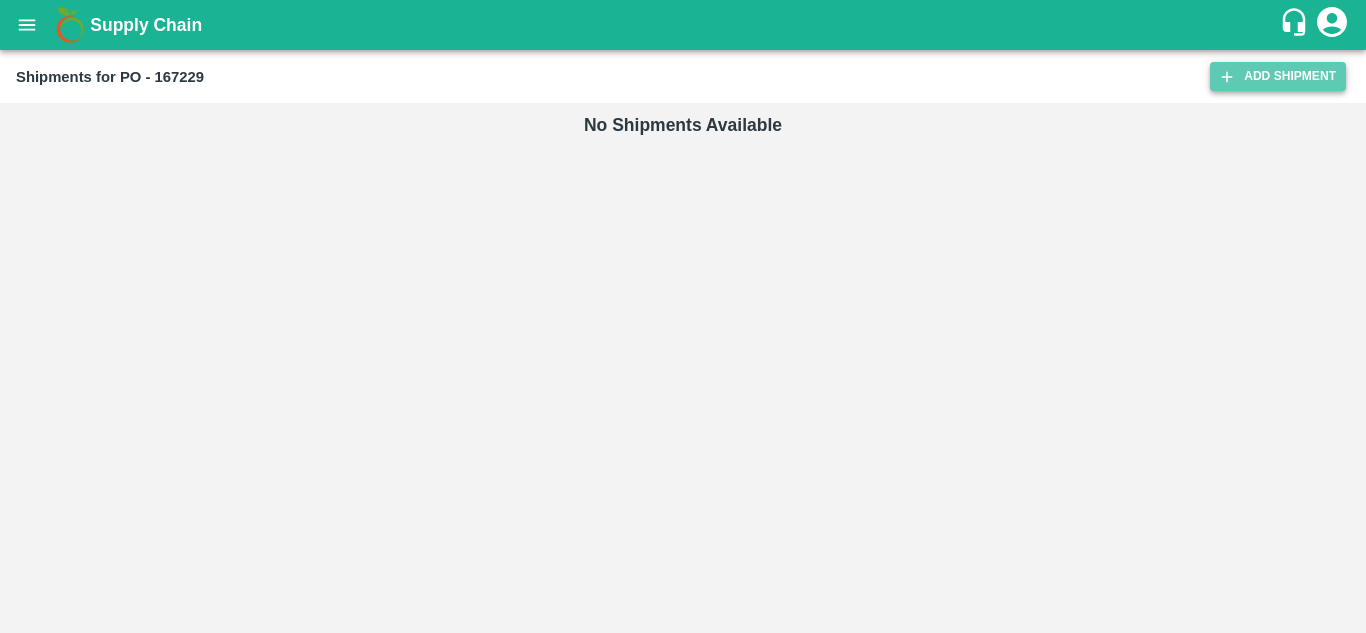 click on "Add Shipment" at bounding box center (1278, 76) 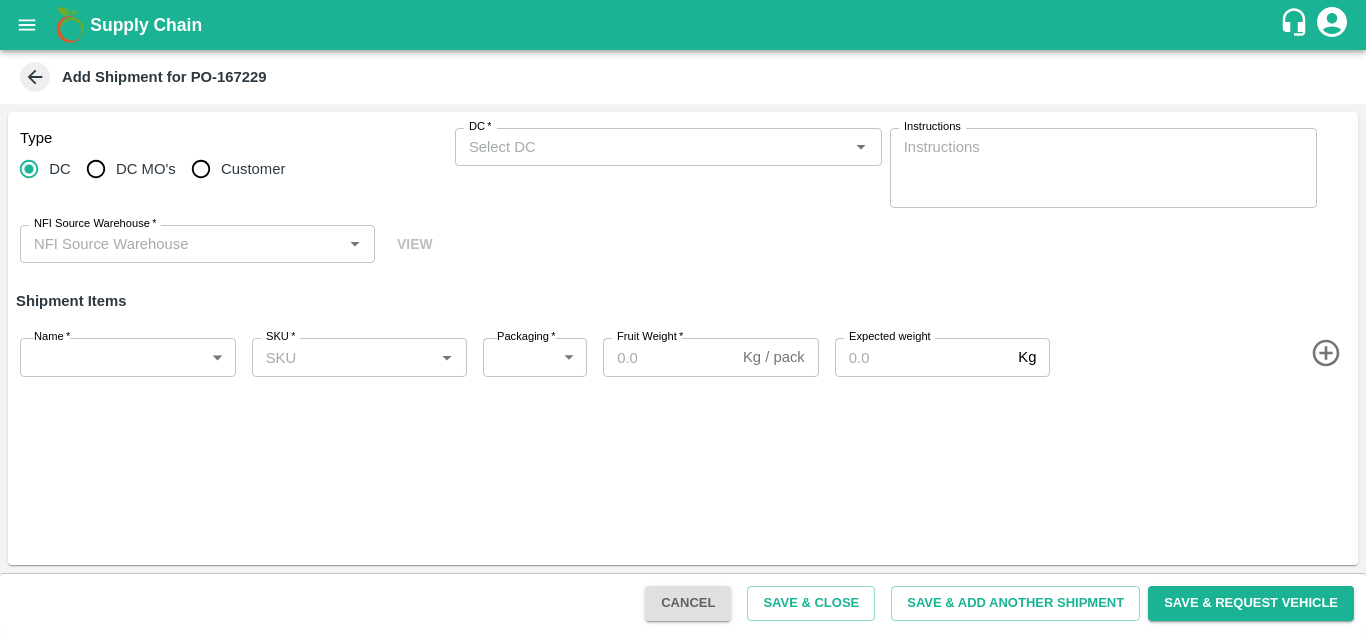 scroll, scrollTop: 0, scrollLeft: 0, axis: both 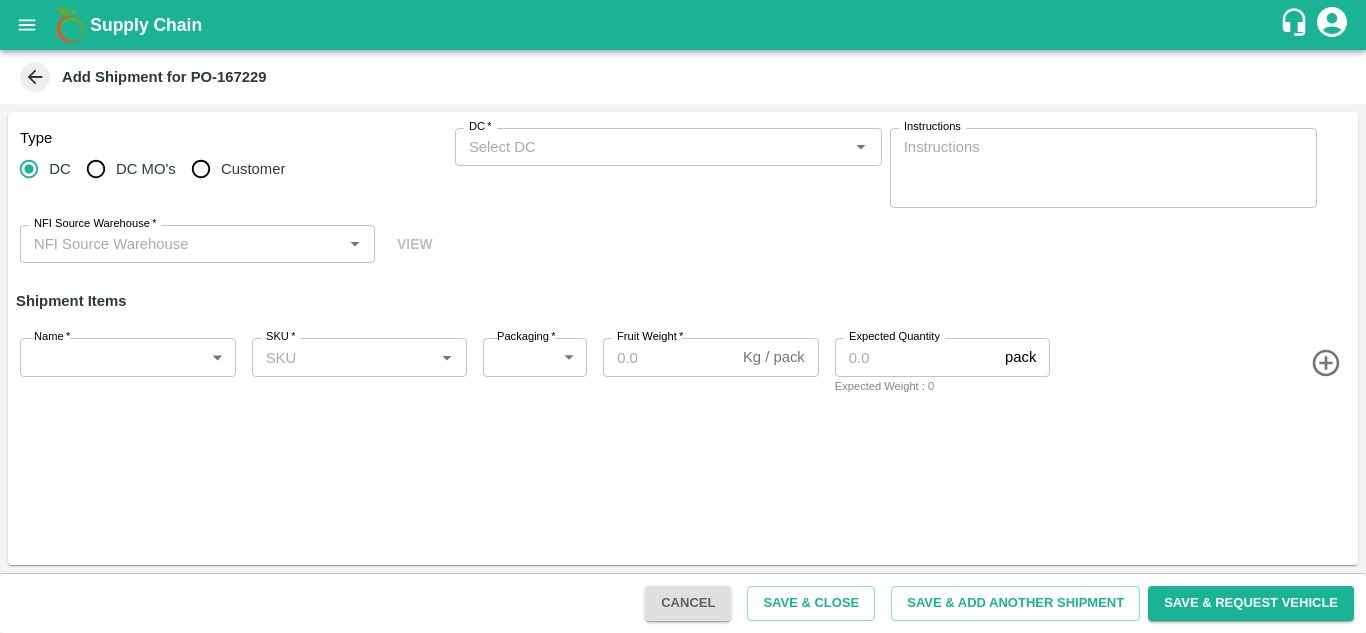click on "DC MO's" at bounding box center [96, 169] 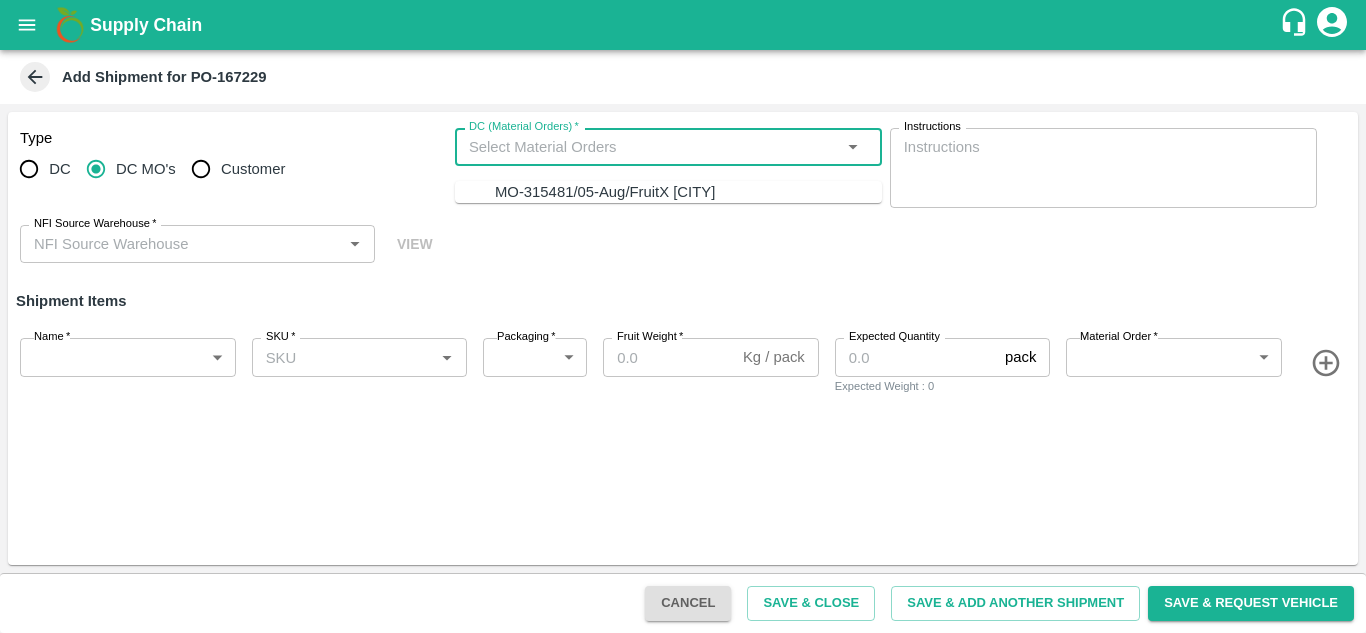 click on "DC (Material Orders)   *" at bounding box center (652, 147) 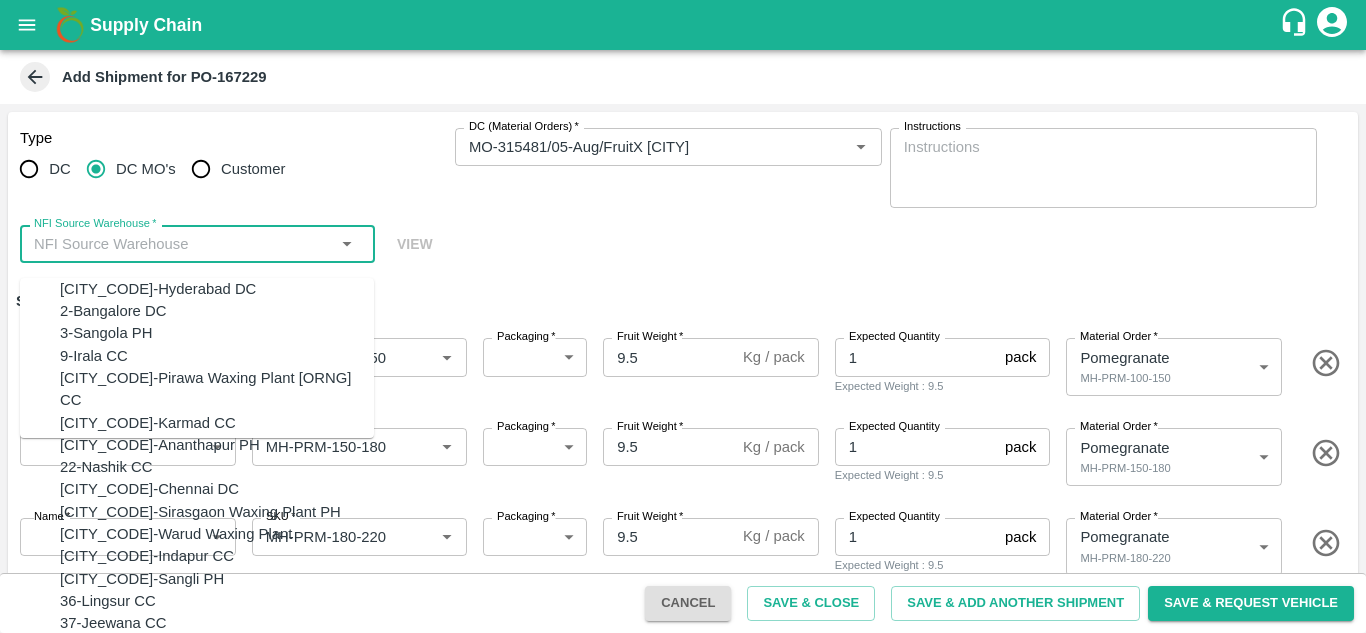 click on "NFI Source Warehouse   *" at bounding box center (181, 244) 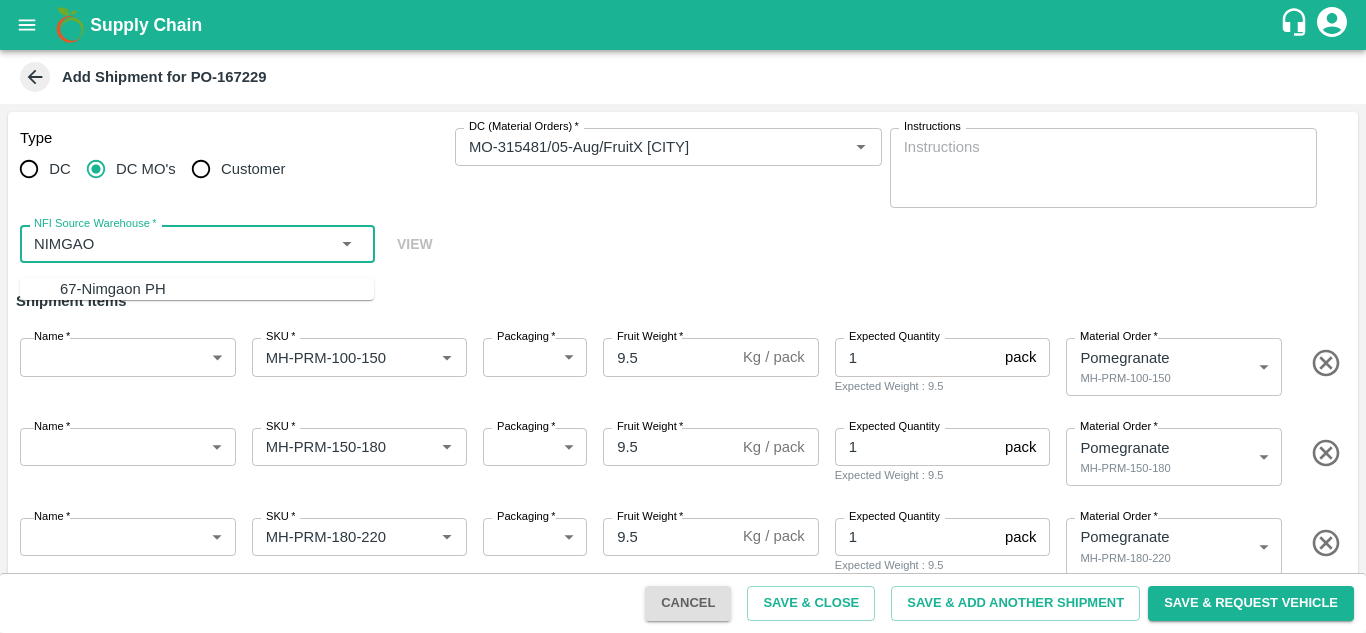 click on "67-Nimgaon PH" at bounding box center [217, 289] 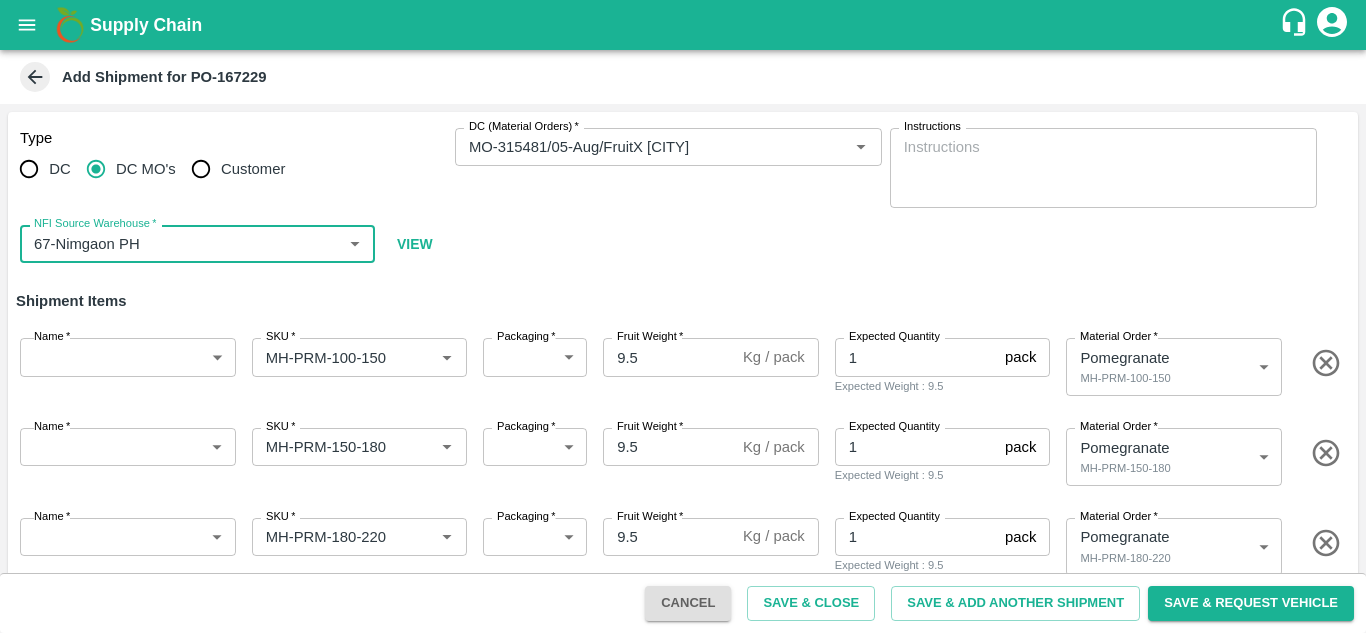 type on "67-Nimgaon PH" 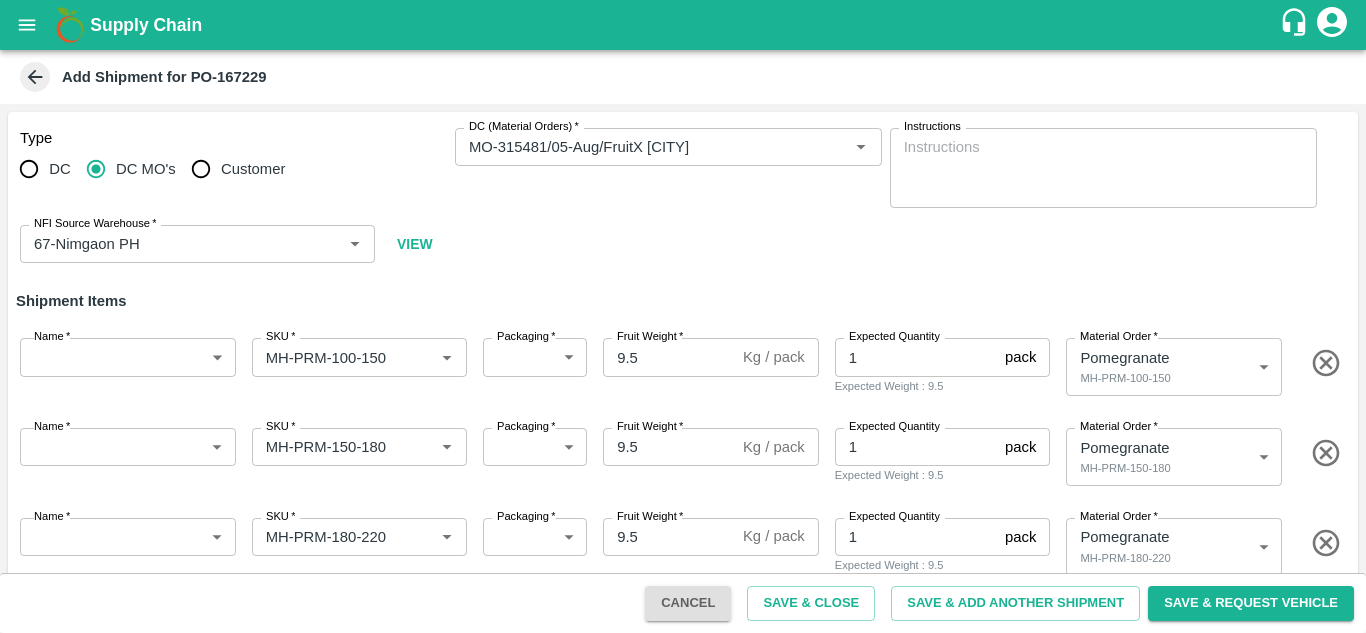 click on "DC (Material Orders)   * DC (Material Orders)   *" at bounding box center (668, 168) 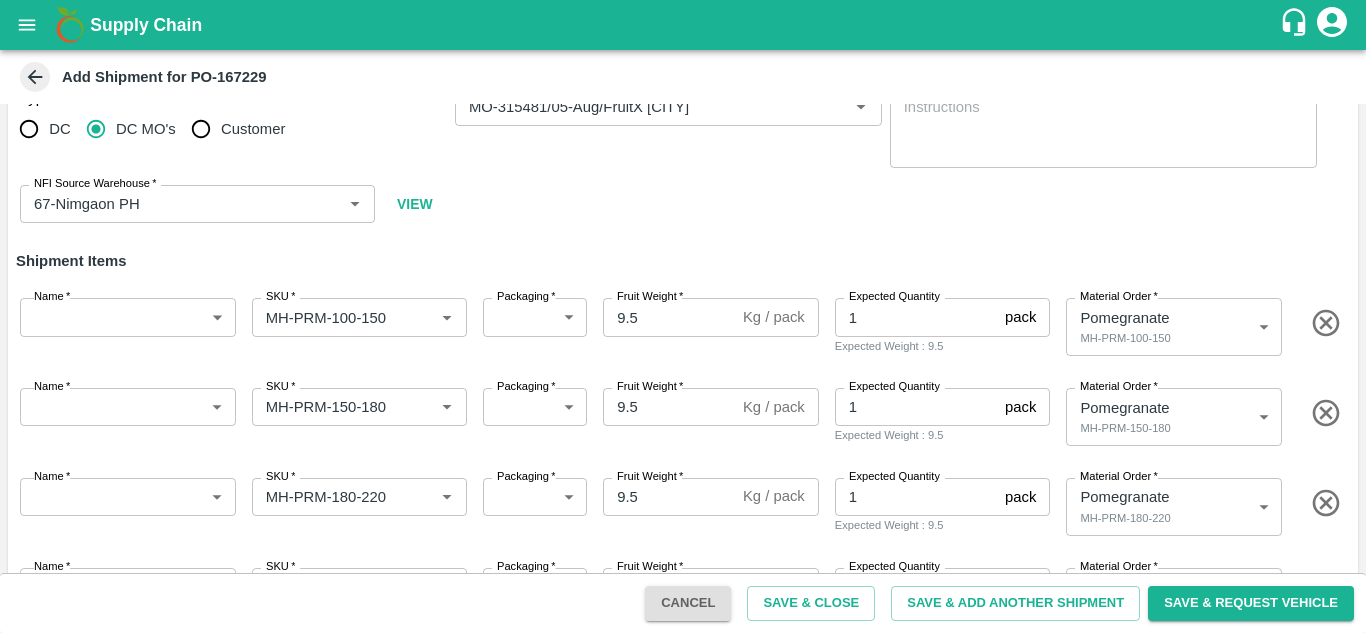 scroll, scrollTop: 41, scrollLeft: 0, axis: vertical 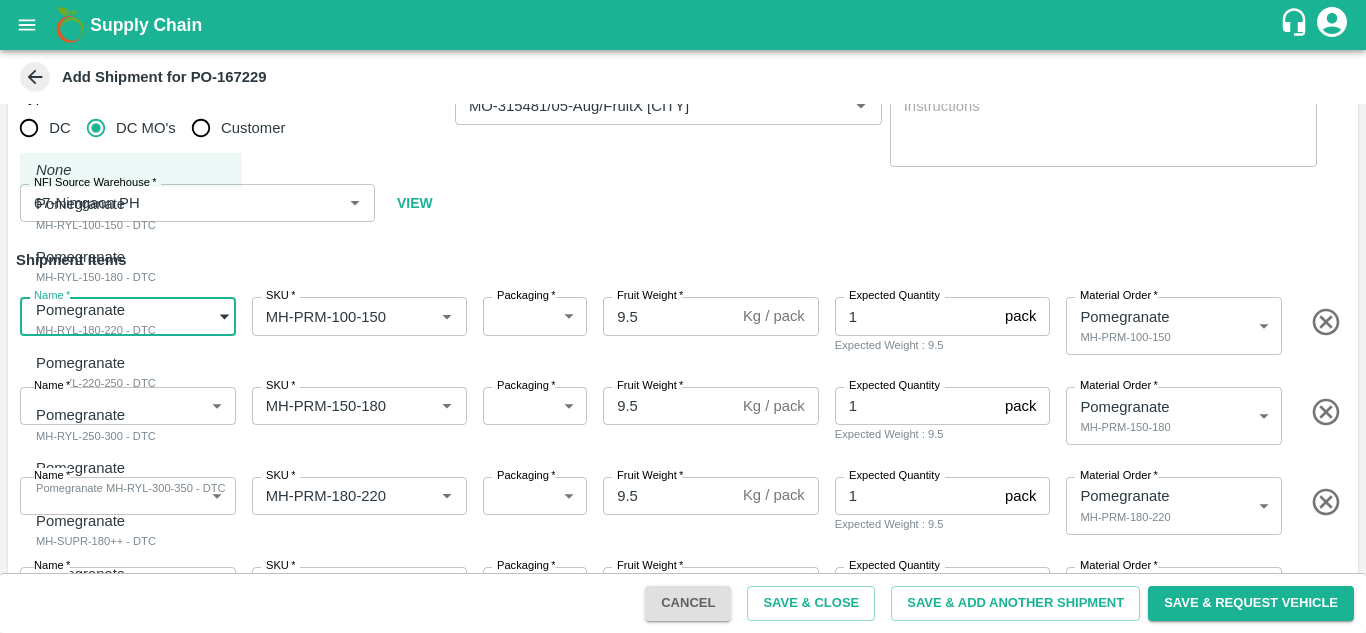 click on "Supply Chain Add Shipment for PO-167229 Type DC DC MO's Customer DC (Material Orders)   * DC (Material Orders)   * Instructions x Instructions NFI Source Warehouse   * NFI Source Warehouse   * VIEW Shipment Items Name   * ​ Name SKU   * SKU   * Packaging   * ​ 276 Packaging Fruit Weight   * 9.5 Kg /   pack Fruit Weight Expected Quantity 1 pack Expected Quantity Expected Weight :   9.5 Material Order   * Pomegranate MH-PRM-100-150 453805 Material Order Name   * ​ Name SKU   * SKU   * Packaging   * ​ 276 Packaging Fruit Weight   * 9.5 Kg /   pack Fruit Weight Expected Quantity 1 pack Expected Quantity Expected Weight :   9.5 Material Order   * Pomegranate MH-PRM-150-180 453806 Material Order Name   * ​ Name SKU   * SKU   * Packaging   * ​ 276 Packaging Fruit Weight   * 9.5 Kg /   pack Fruit Weight Expected Quantity 1 pack Expected Quantity Expected Weight :   9.5 Material Order   * Pomegranate MH-PRM-180-220 453807 Material Order Name   * ​ Name SKU *" at bounding box center [683, 316] 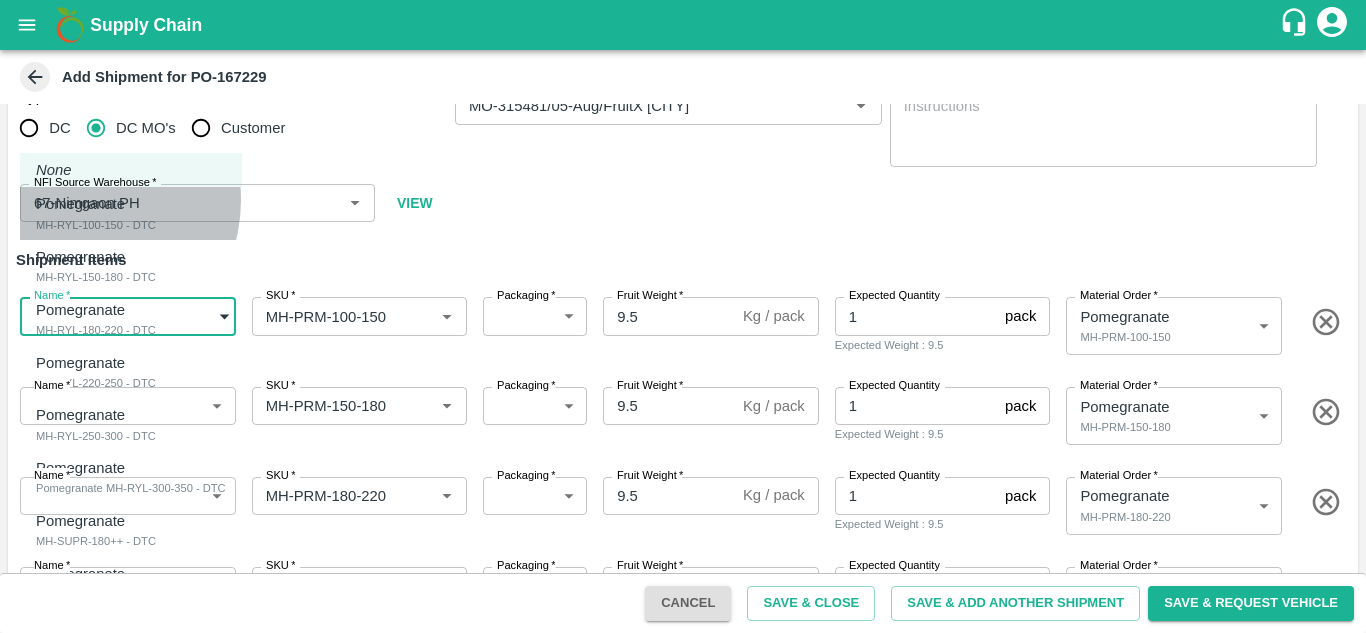 click on "Pomegranate" at bounding box center [91, 204] 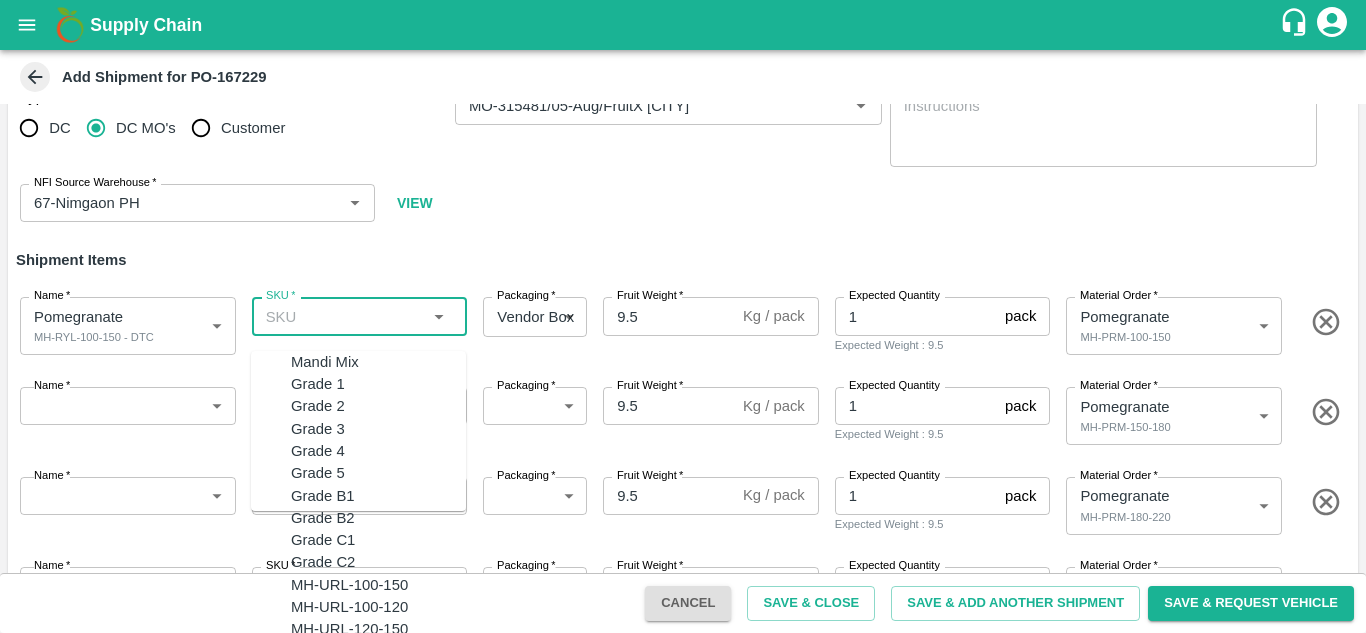 click on "SKU   *" at bounding box center [343, 316] 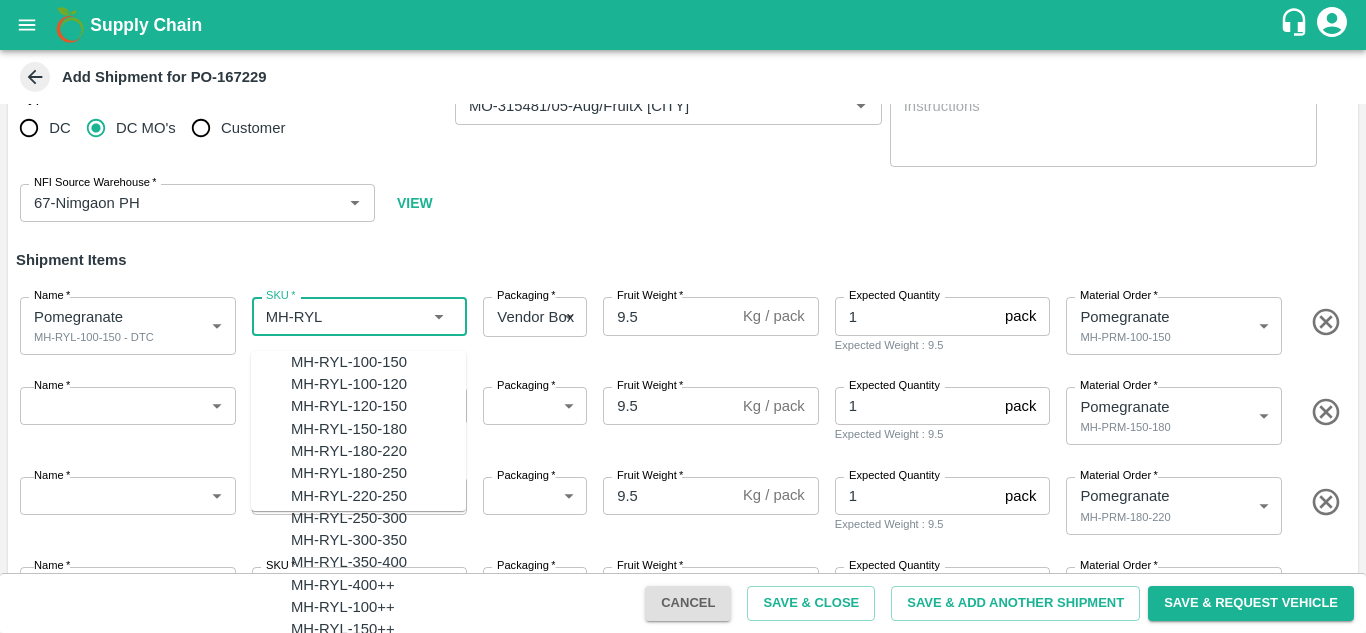 click on "MH-RYL-100-150" at bounding box center (349, 362) 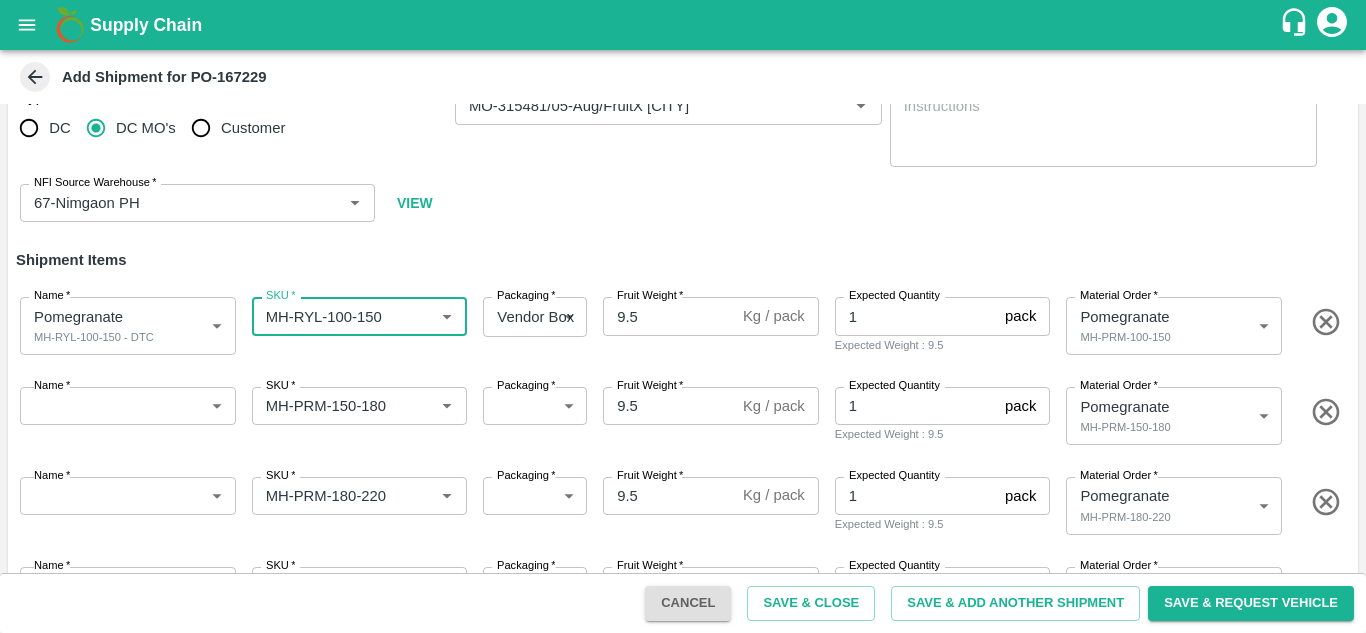 type on "MH-RYL-100-150" 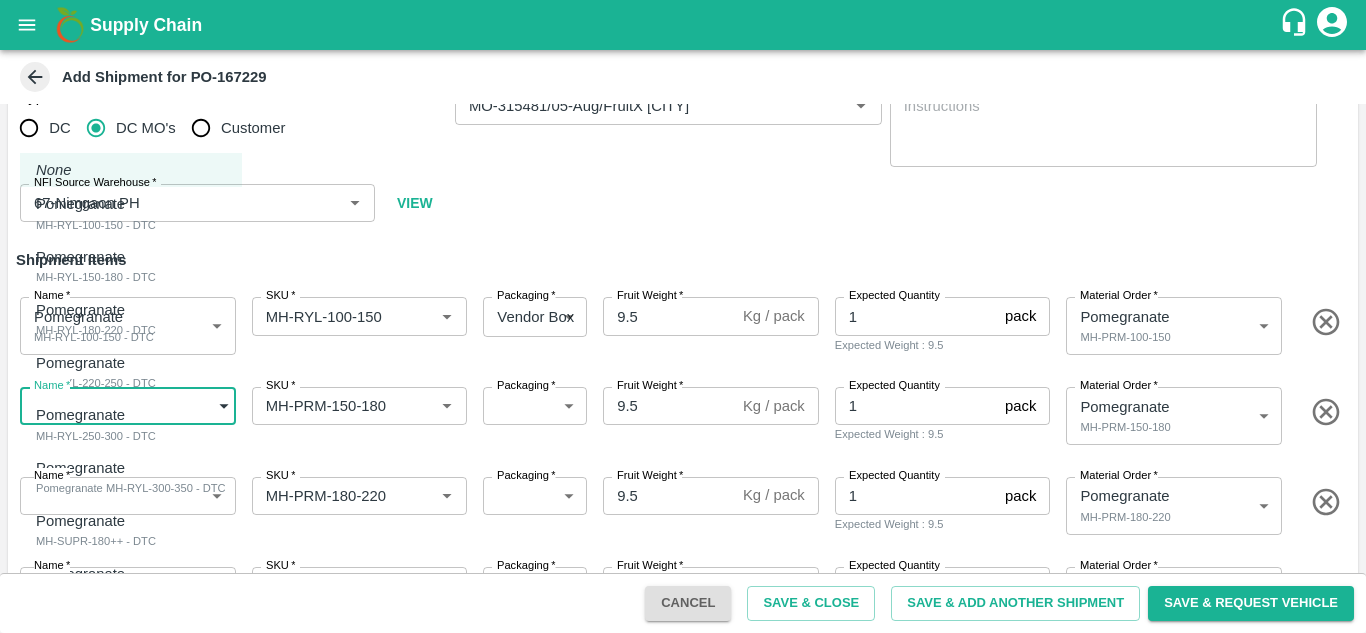 click on "Supply Chain Add Shipment for PO-167229 Type DC DC MO's Customer DC (Material Orders)   * DC (Material Orders)   * Instructions x Instructions NFI Source Warehouse   * NFI Source Warehouse   * VIEW Shipment Items Name   * Pomegranate MH-RYL-100-150 - DTC  1877208 Name SKU   * SKU   * Packaging   * Vendor Box 276 Packaging Fruit Weight   * 9.5 Kg /   pack Fruit Weight Expected Quantity 1 pack Expected Quantity Expected Weight :   9.5 Material Order   * Pomegranate MH-PRM-100-150 453805 Material Order Name   * Pomegranate MH-RYL-150-180 - DTC  1877209 Name SKU   * SKU   * Packaging   * Vendor Box 276 Packaging Fruit Weight   * 9.5 Kg /   pack Fruit Weight Expected Quantity 1 pack Expected Quantity Expected Weight :   9.5 Material Order   * Pomegranate MH-PRM-150-180 453806 Material Order Name   * Pomegranate MH-PRM-180-220" at bounding box center (683, 316) 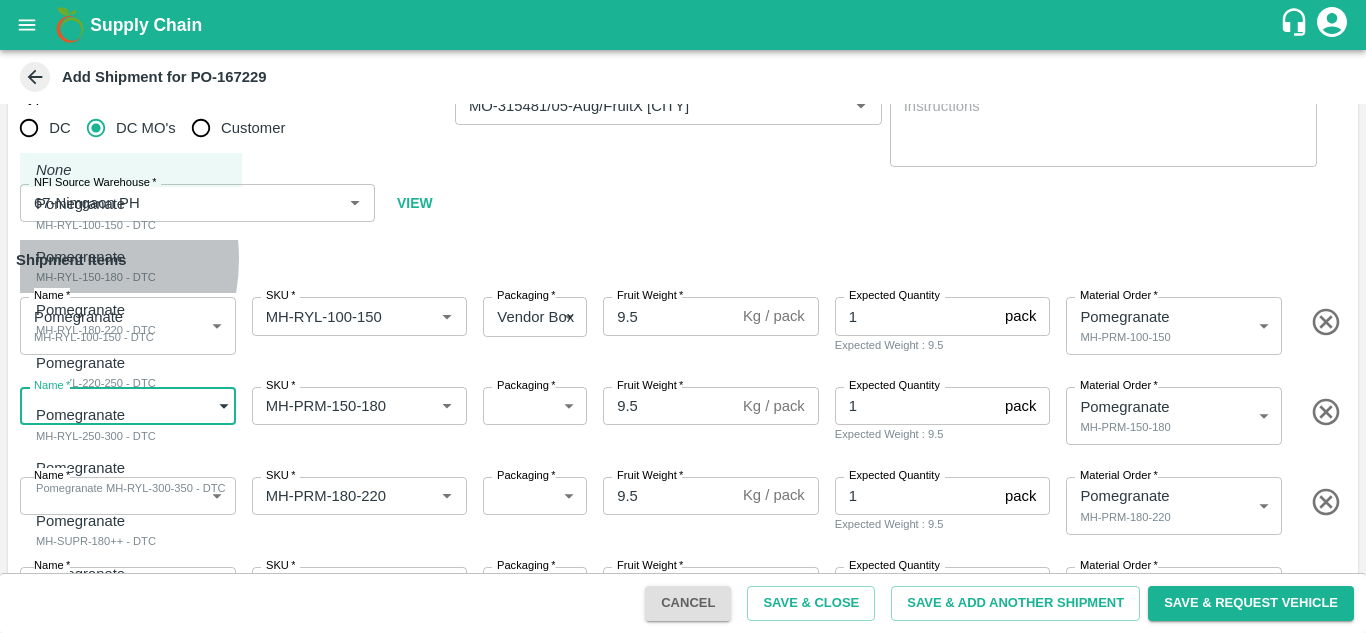 click on "Pomegranate" at bounding box center (91, 257) 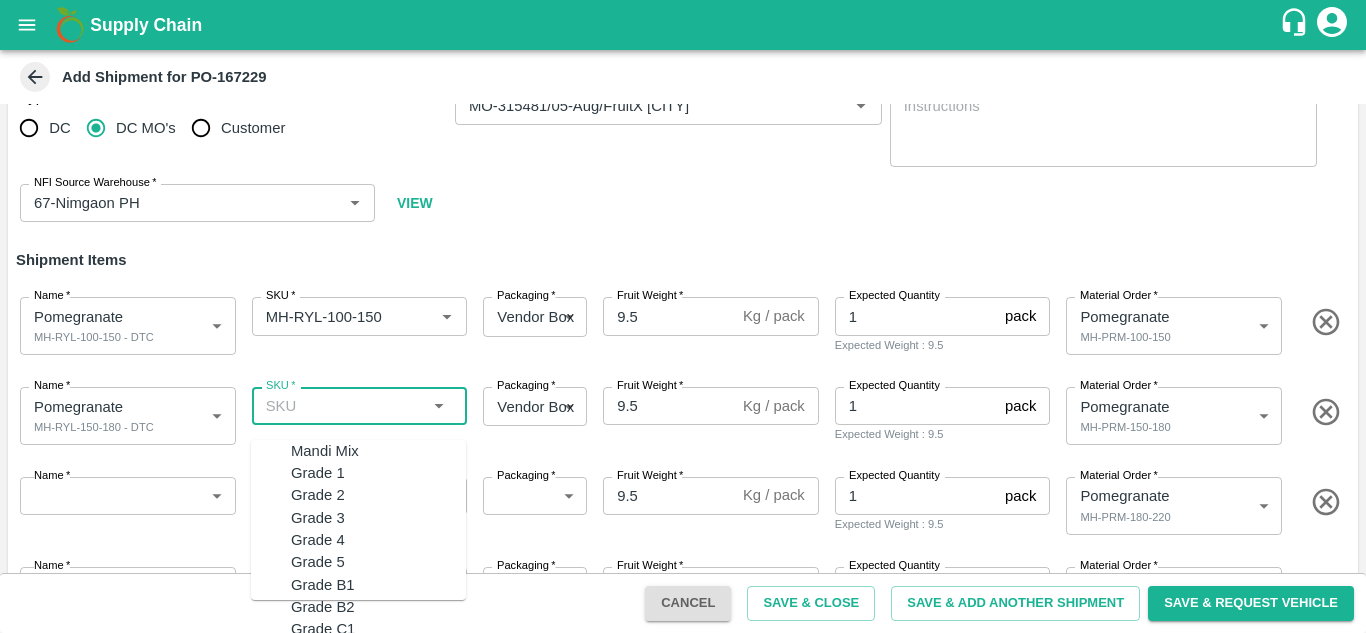 click on "SKU   *" at bounding box center [343, 406] 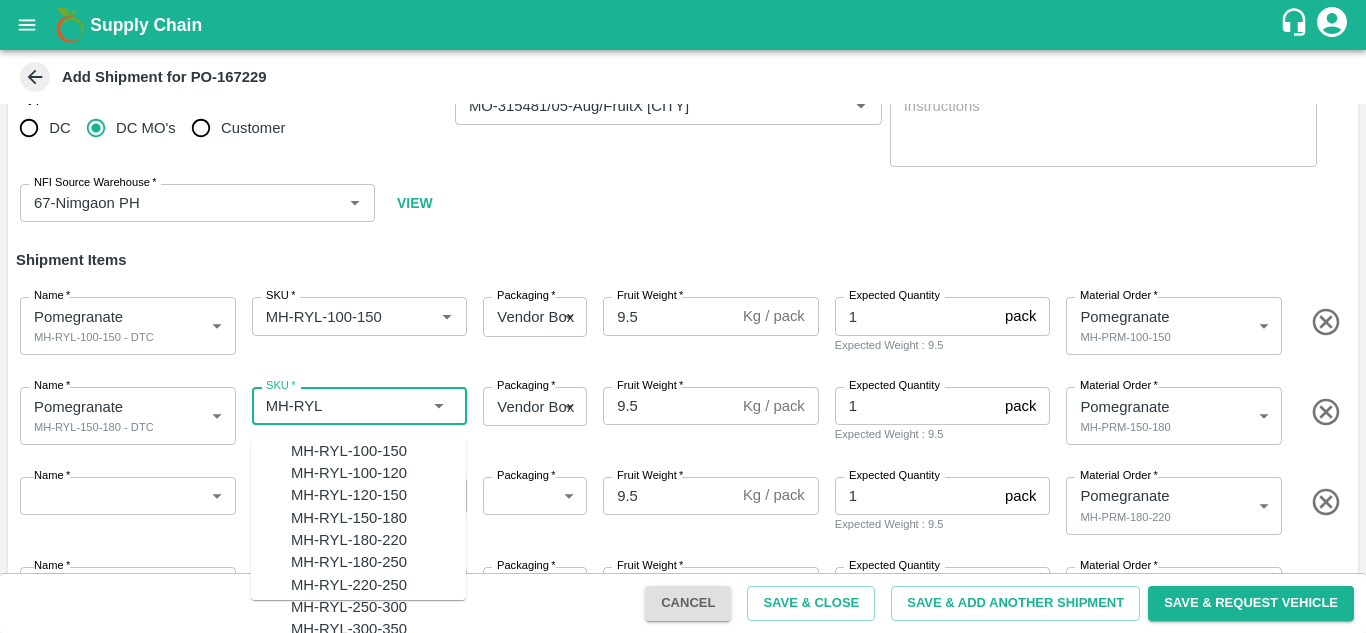 click on "MH-RYL-150-180" at bounding box center [349, 518] 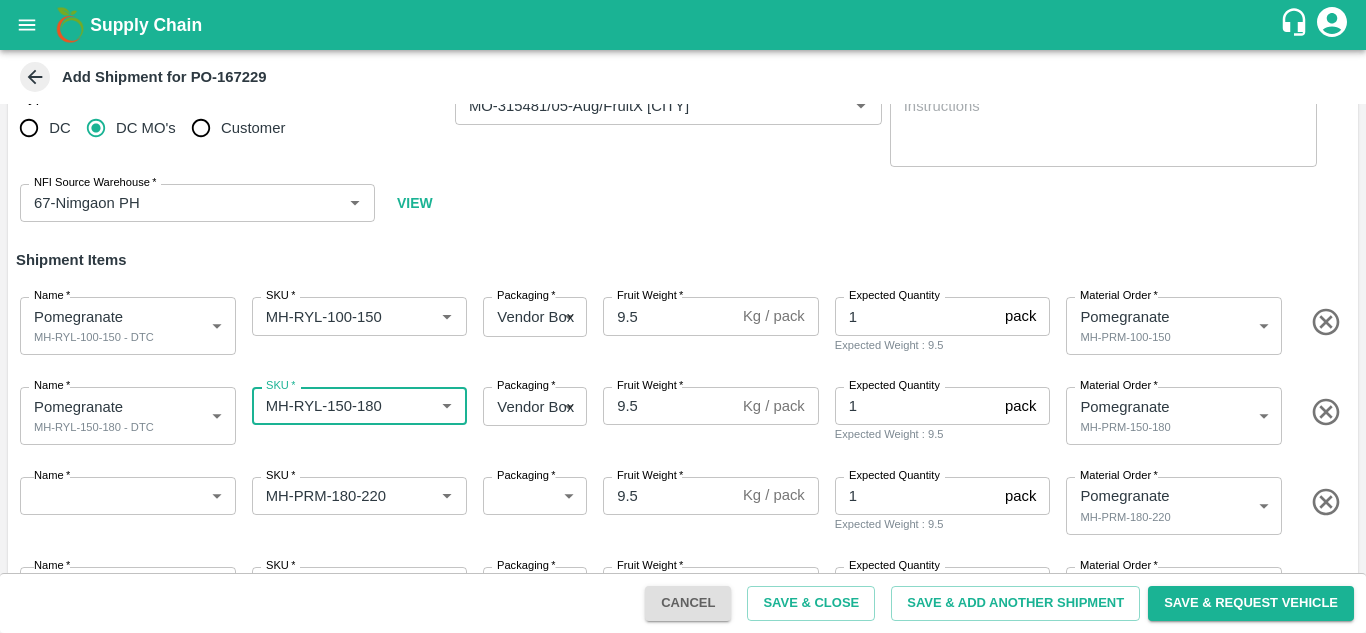 type on "MH-RYL-150-180" 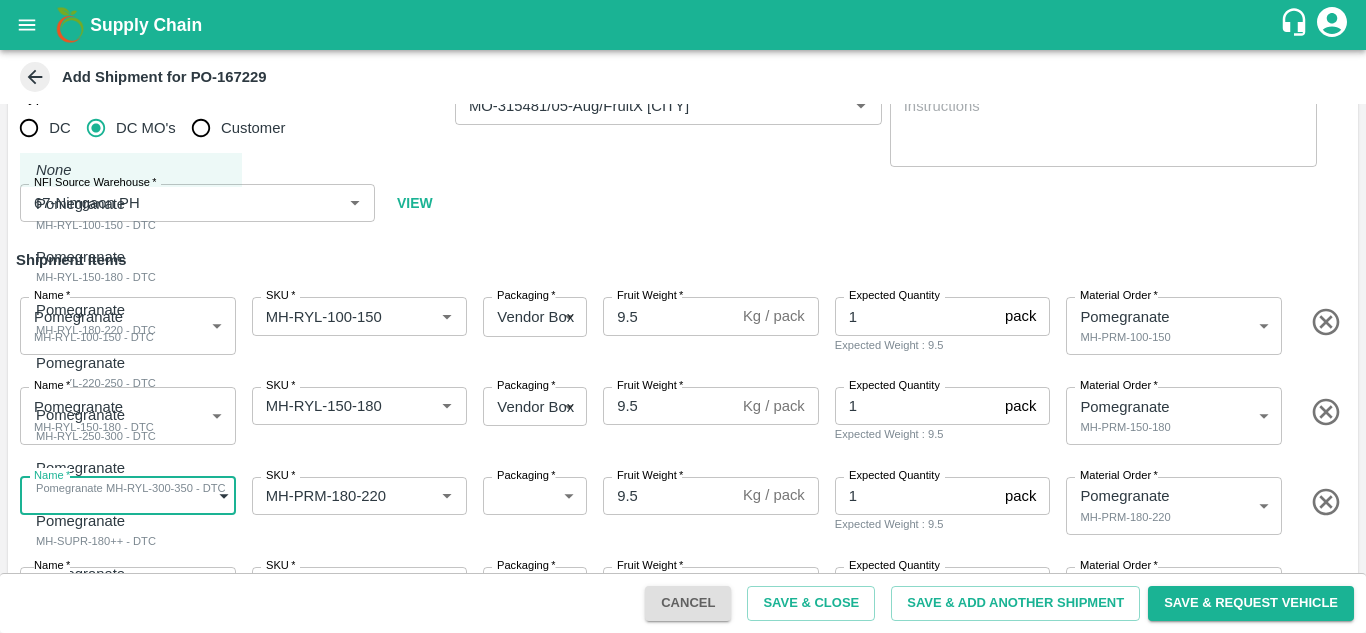 click on "Supply Chain Add Shipment for PO-167229 Type DC DC MO's Customer DC (Material Orders)   * DC (Material Orders)   * Instructions x Instructions NFI Source Warehouse   * NFI Source Warehouse   * VIEW Shipment Items Name   * Pomegranate MH-RYL-100-150 - DTC  1877208 Name SKU   * SKU   * Packaging   * Vendor Box 276 Packaging Fruit Weight   * 9.5 Kg /   pack Fruit Weight Expected Quantity 1 pack Expected Quantity Expected Weight :   9.5 Material Order   * Pomegranate MH-PRM-100-150 453805 Material Order Name   * Pomegranate MH-RYL-150-180 - DTC  1877209 Name SKU   * SKU   * Packaging   * Vendor Box 276 Packaging Fruit Weight   * 9.5 Kg /   pack Fruit Weight Expected Quantity 1 pack Expected Quantity Expected Weight :   9.5 Material Order   * Pomegranate MH-PRM-150-180 453806 Material Order Name   * ​ Name SKU   * SKU   * Packaging   * ​ 276 Packaging Fruit Weight   * 9.5 Kg /   pack Fruit Weight Expected Quantity 1 pack Expected Quantity Expected Weight :   9.5   *" at bounding box center [683, 316] 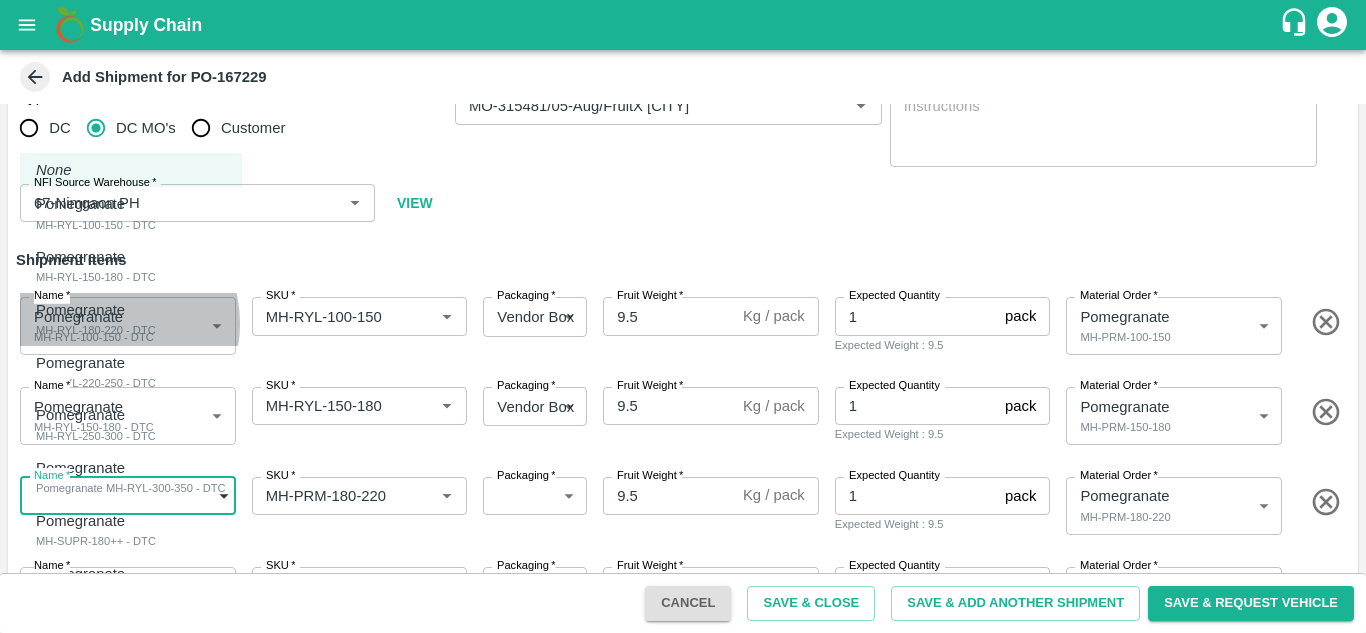 click on "MH-RYL-180-220 - DTC" at bounding box center [96, 330] 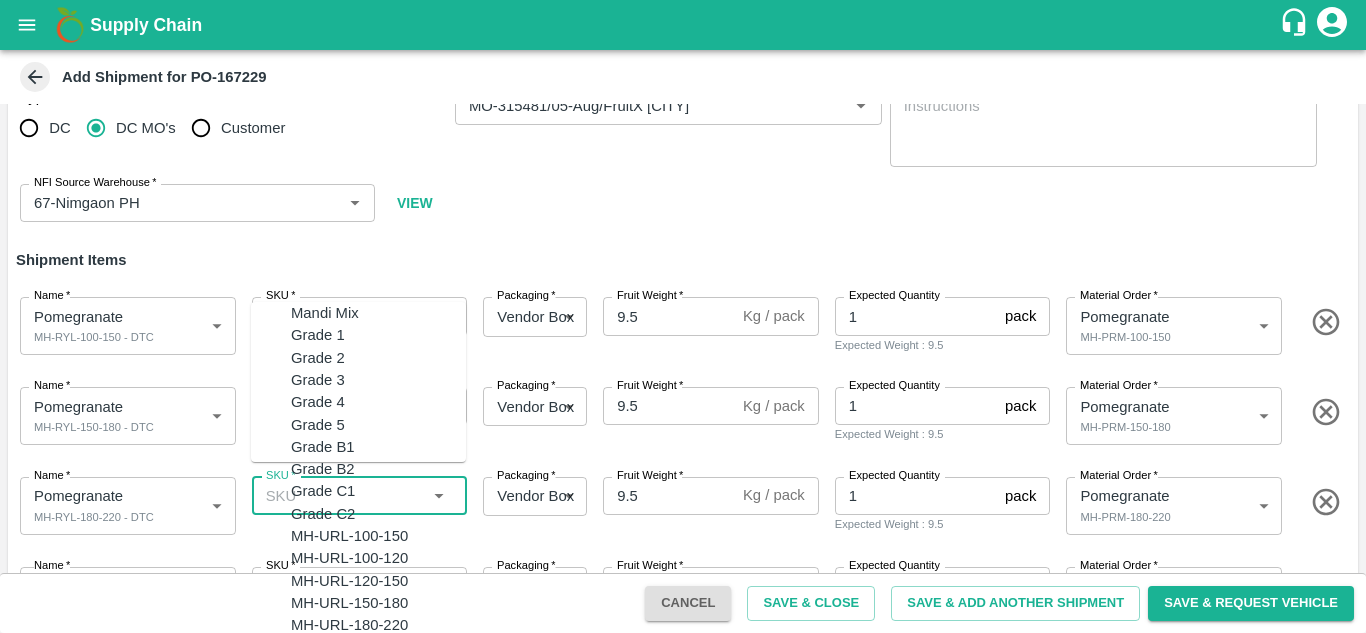 click on "SKU   *" at bounding box center [343, 496] 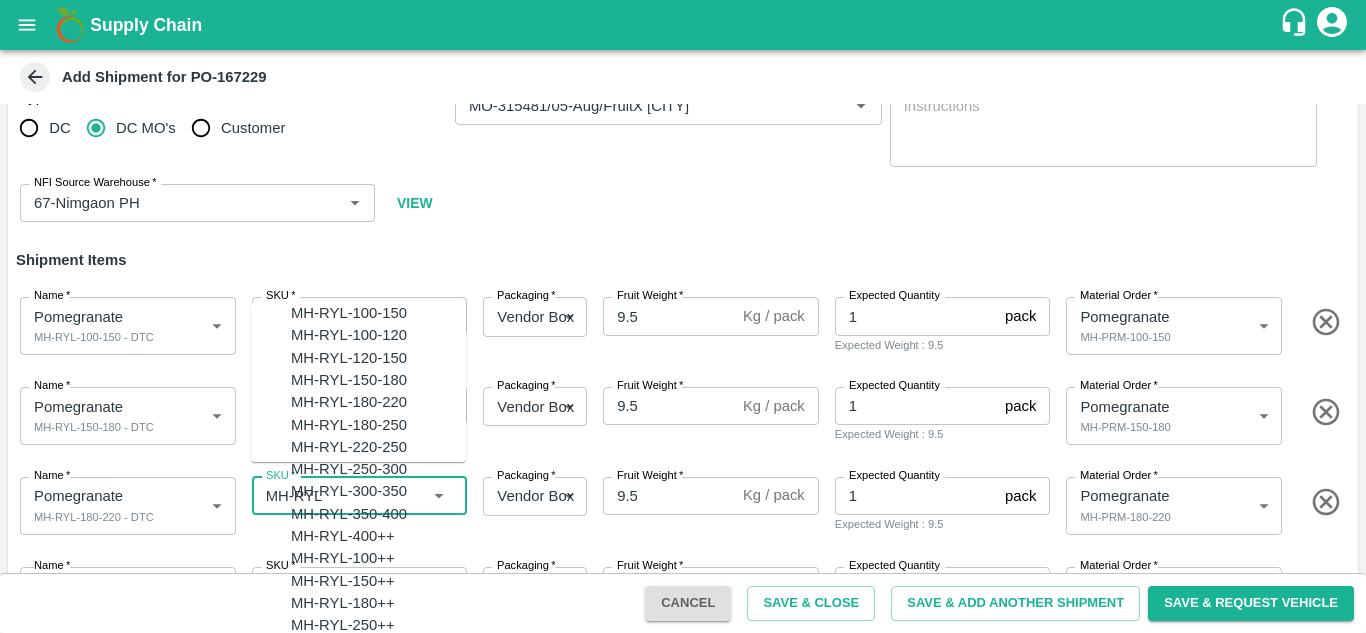 scroll, scrollTop: 87, scrollLeft: 0, axis: vertical 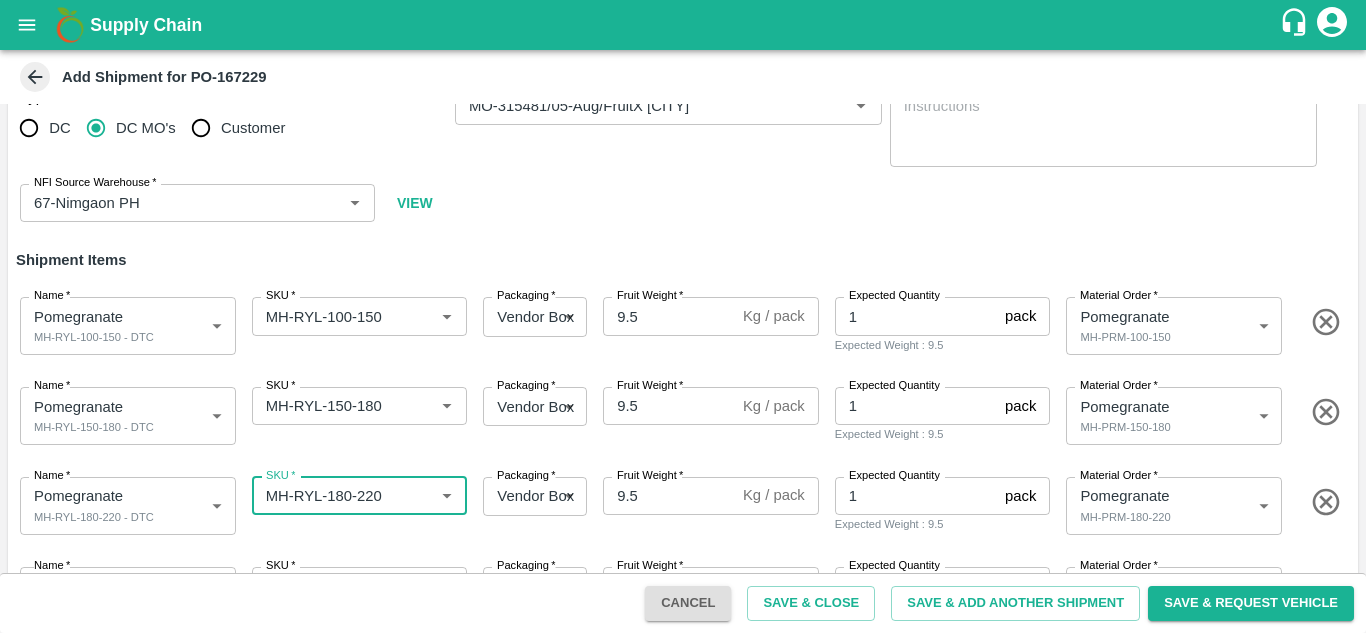 type on "MH-RYL-180-220" 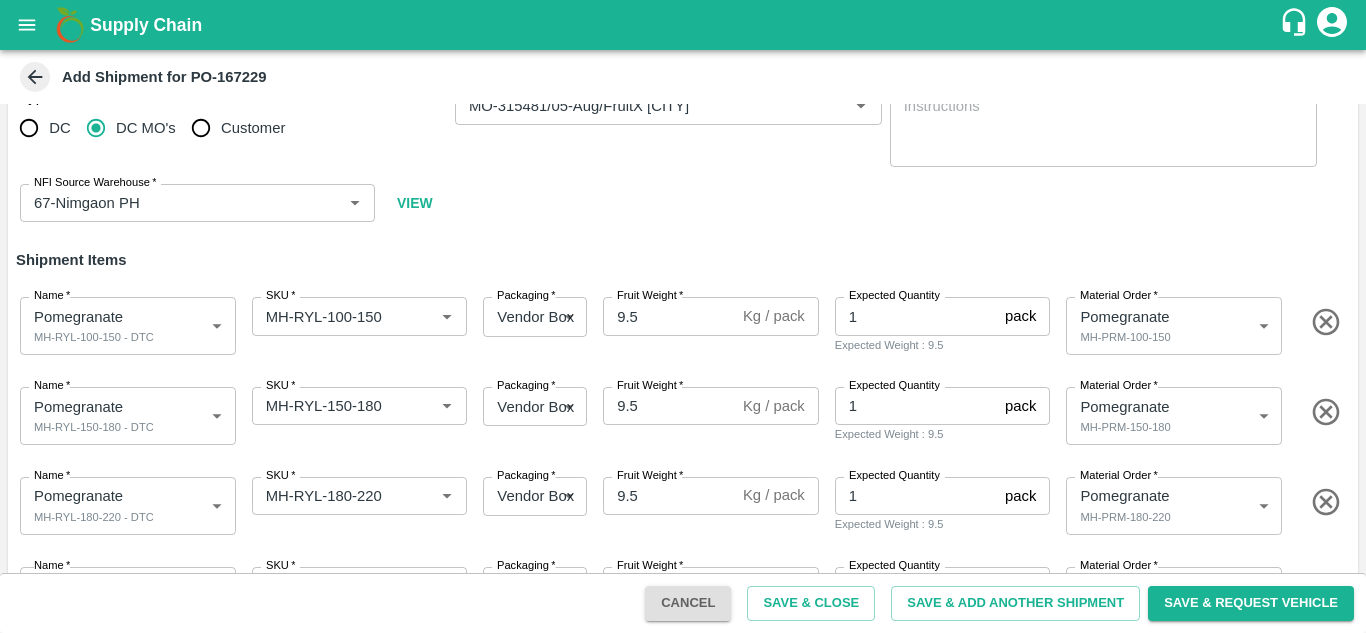 click on "Name   * [PERSON] MH-RYL-180-220 - DTC  1877210 Name SKU   * SKU   * Packaging   * Vendor Box 276 Packaging Fruit Weight   * 9.5 Kg /   pack Fruit Weight Expected Quantity 1 pack Expected Quantity Expected Weight :   9.5 Material Order   * Pomegranate MH-PRM-180-220 453805 Material Order" at bounding box center (679, 502) 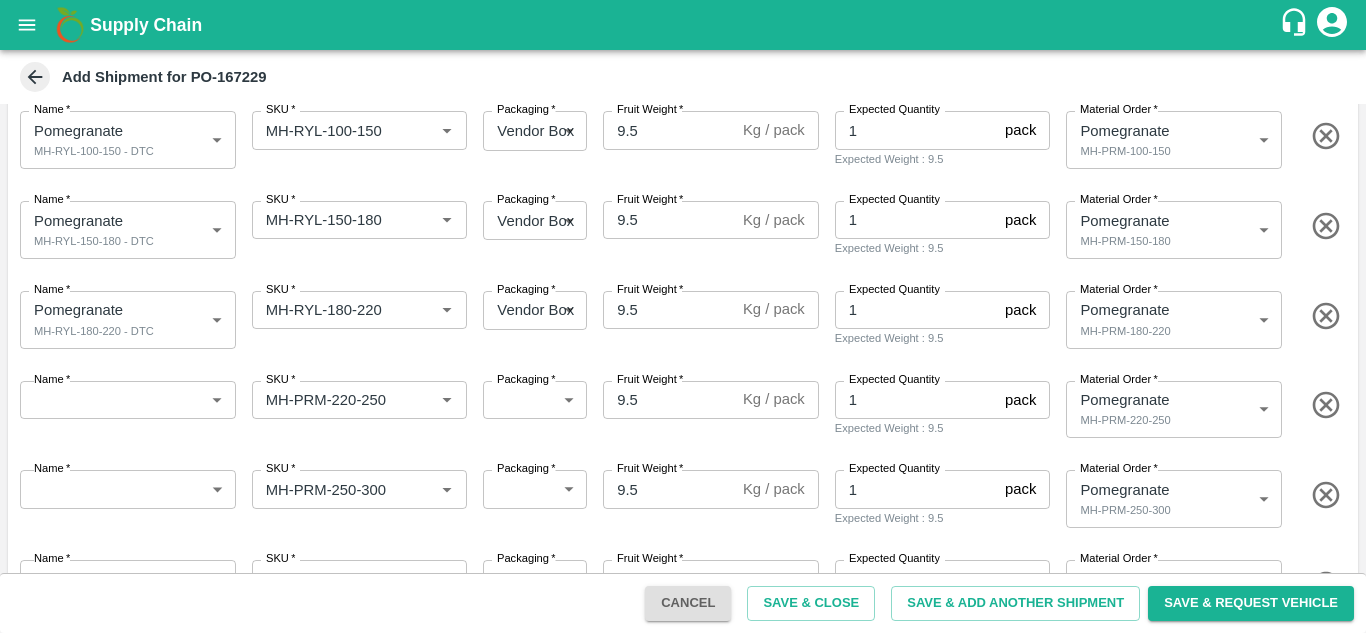 scroll, scrollTop: 232, scrollLeft: 0, axis: vertical 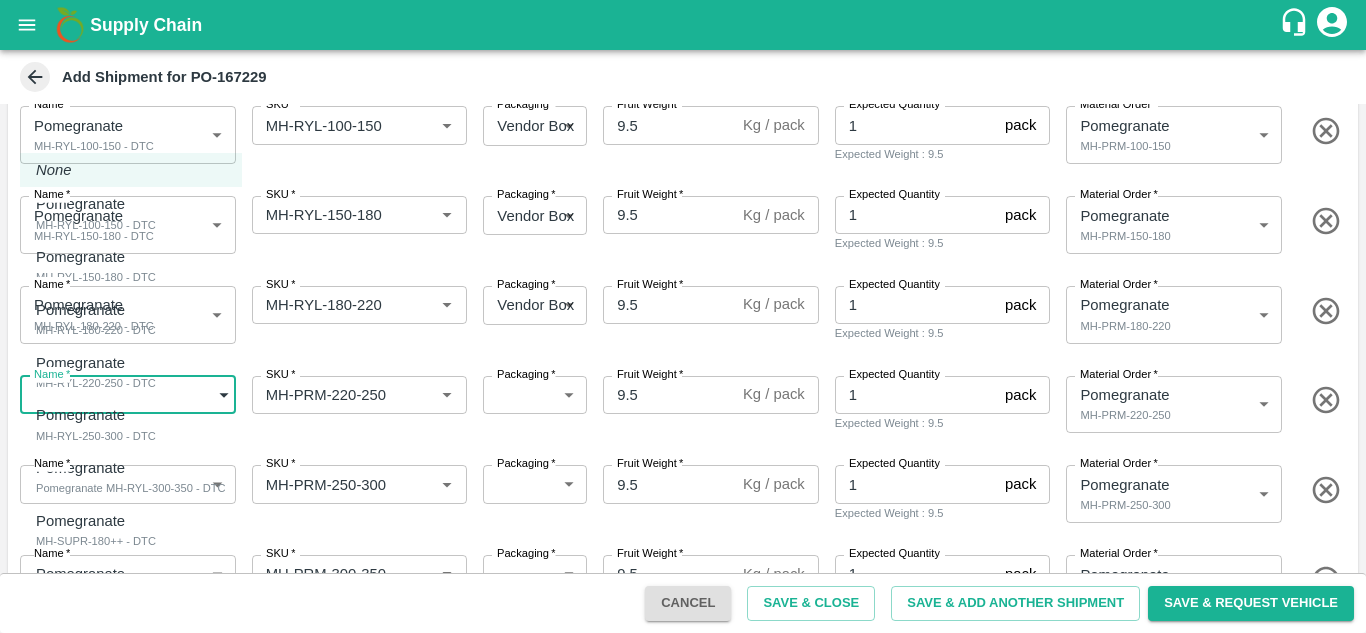 click on "Supply Chain Add Shipment for PO-167229 Type DC DC MO's Customer DC (Material Orders)   * DC (Material Orders)   * Instructions x Instructions NFI Source Warehouse   * NFI Source Warehouse   * VIEW Shipment Items Name   * Pomegranate MH-RYL-100-150 - DTC  1877208 Name SKU   * SKU   * Packaging   * Vendor Box 276 Packaging Fruit Weight   * 9.5 Kg /   pack Fruit Weight Expected Quantity 1 pack Expected Quantity Expected Weight :   9.5 Material Order   * Pomegranate MH-PRM-100-150 453805 Material Order Name   * Pomegranate MH-RYL-150-180 - DTC  1877209 Name SKU   * SKU   * Packaging   * Vendor Box 276 Packaging Fruit Weight   * 9.5 Kg /   pack Fruit Weight Expected Quantity 1 pack Expected Quantity Expected Weight :   9.5 Material Order   * Pomegranate MH-RYL-180-220 - DTC  1877210 Name SKU   * SKU   * Packaging   * Vendor Box 276 Packaging Fruit Weight   * 9.5 Kg /   pack Fruit Weight Expected Quantity 1 pack   *" at bounding box center (683, 316) 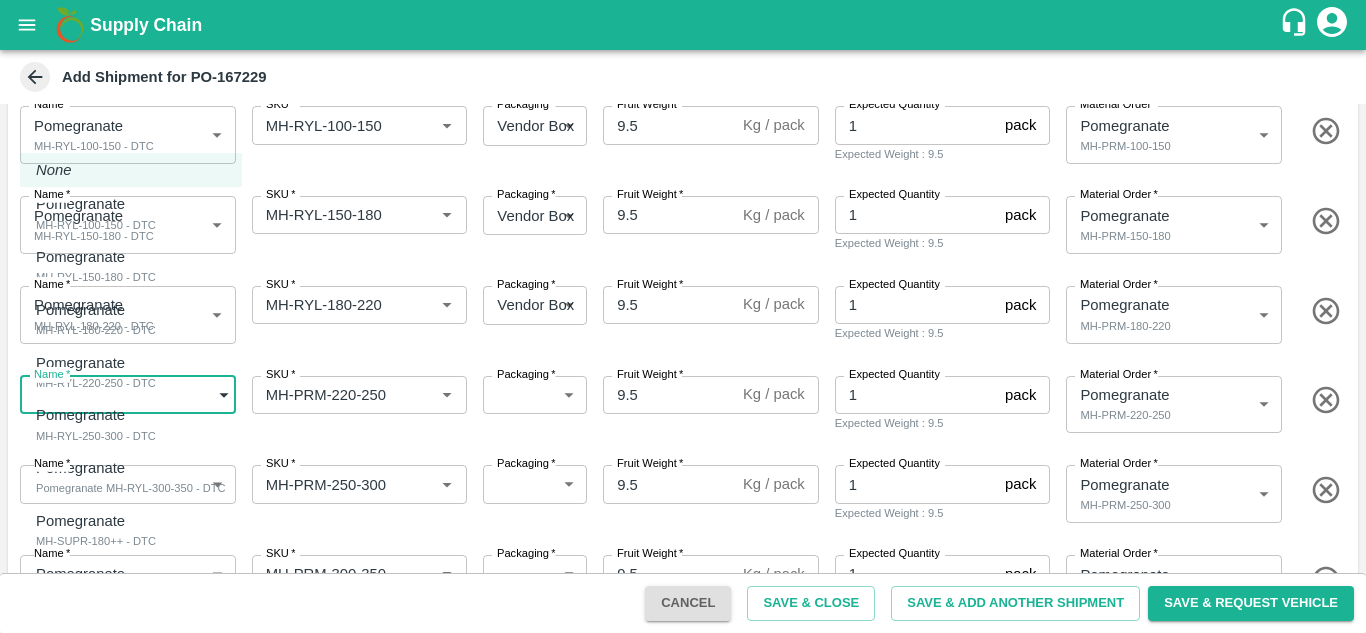 click on "MH-RYL-220-250 - DTC" at bounding box center [96, 383] 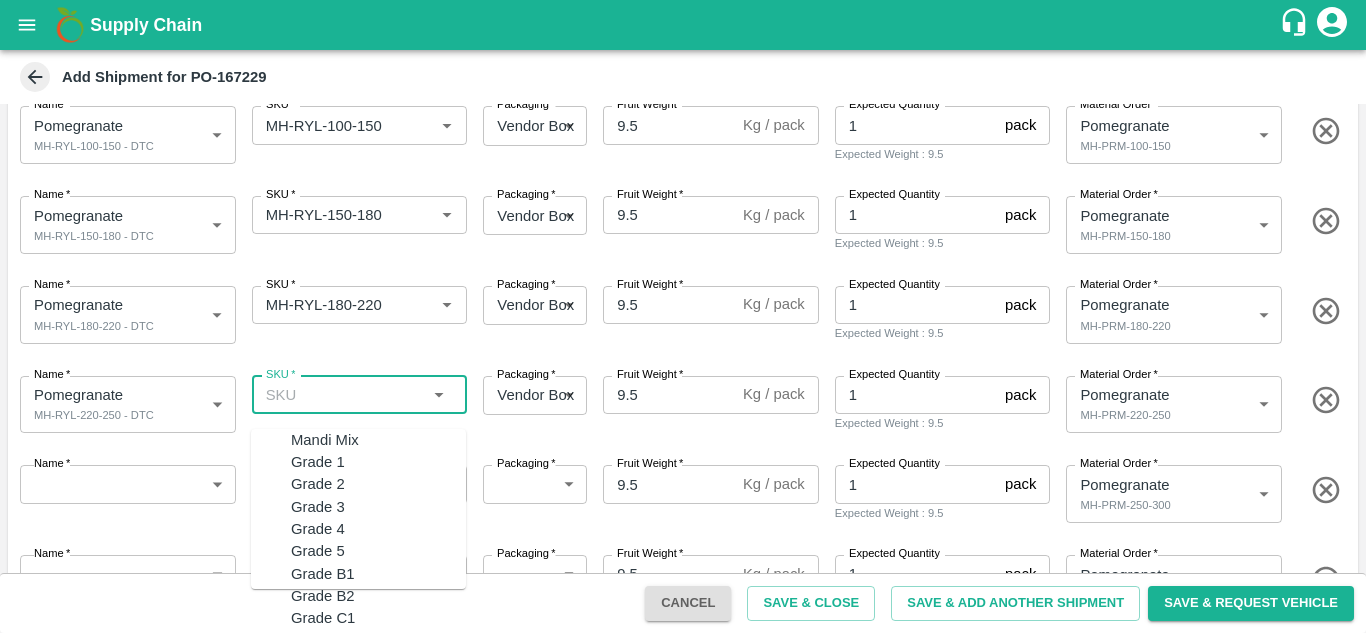 click on "SKU   *" at bounding box center (343, 395) 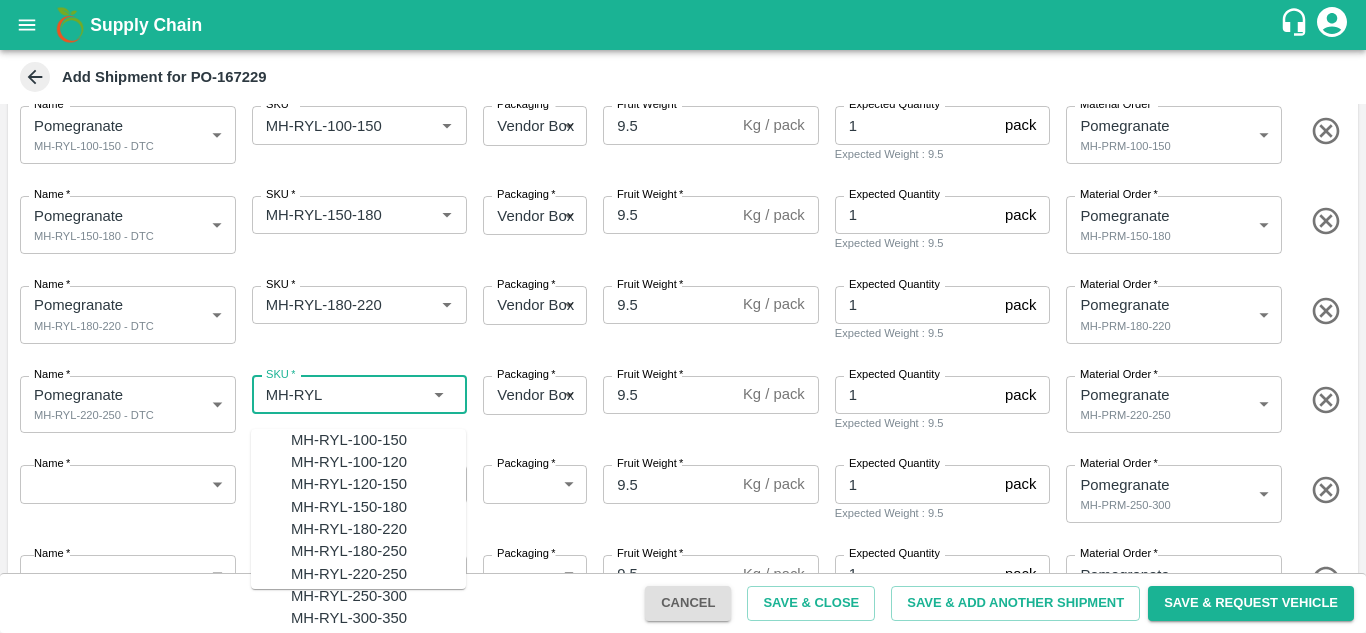 scroll, scrollTop: 120, scrollLeft: 0, axis: vertical 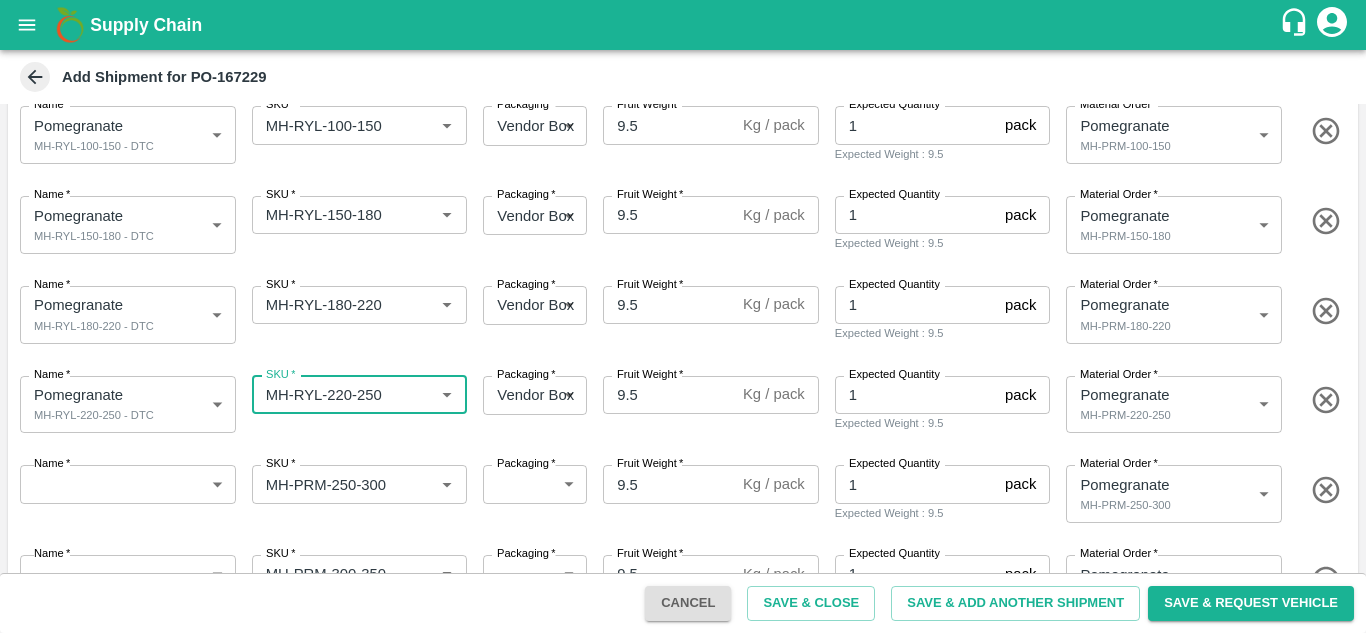 type on "MH-RYL-220-250" 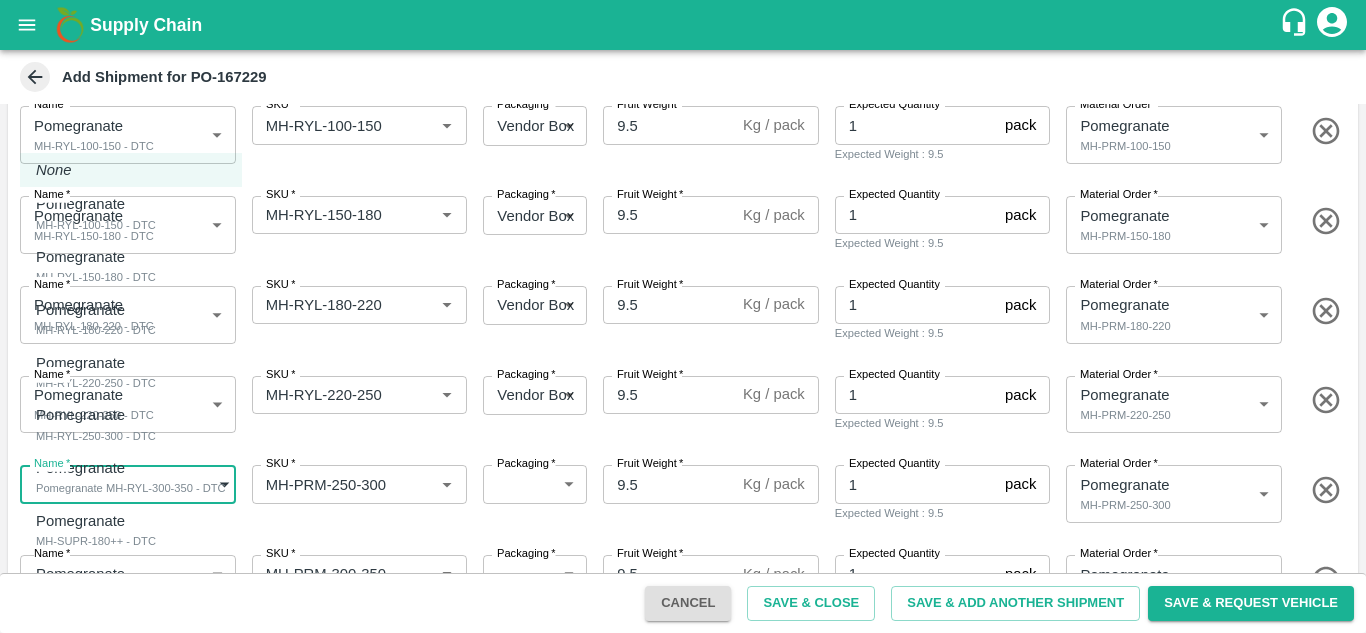 click on "Supply Chain Add Shipment for PO-167229 Type DC DC MO's Customer DC (Material Orders)   * DC (Material Orders)   * Instructions x Instructions NFI Source Warehouse   * NFI Source Warehouse   * VIEW Shipment Items Name   * Pomegranate MH-RYL-100-150 - DTC  1877208 Name SKU   * SKU   * Packaging   * Vendor Box 276 Packaging Fruit Weight   * 9.5 Kg /   pack Fruit Weight Expected Quantity 1 pack Expected Quantity Expected Weight :   9.5 Material Order   * Pomegranate MH-PRM-100-150 453805 Material Order Name   * Pomegranate MH-RYL-150-180 - DTC  1877209 Name SKU   * SKU   * Packaging   * Vendor Box 276 Packaging Fruit Weight   * 9.5 Kg /   pack Fruit Weight Expected Quantity 1 pack Expected Quantity Expected Weight :   9.5 Material Order   * Pomegranate MH-RYL-180-220 - DTC  1877210 Name SKU   * SKU   * Packaging   * Vendor Box 276 Packaging Fruit Weight   * 9.5 Kg /   pack Fruit Weight Expected Quantity 1 pack   *" at bounding box center [683, 316] 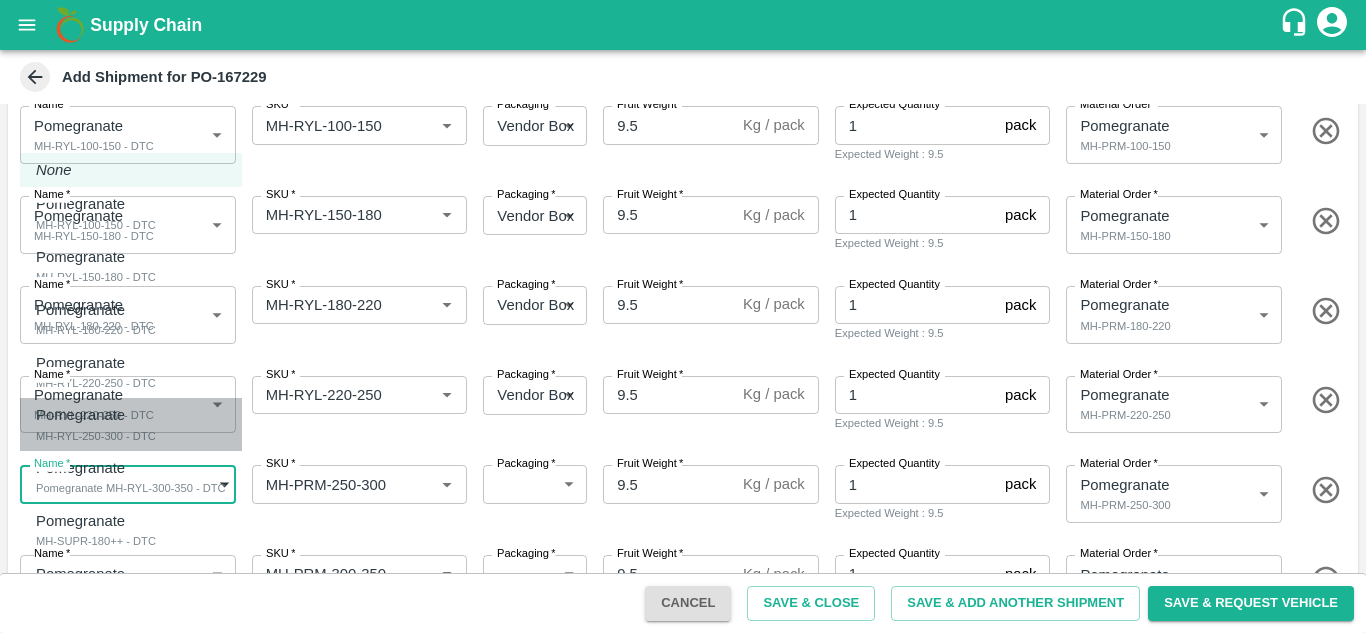 click on "MH-RYL-250-300 - DTC" at bounding box center (96, 436) 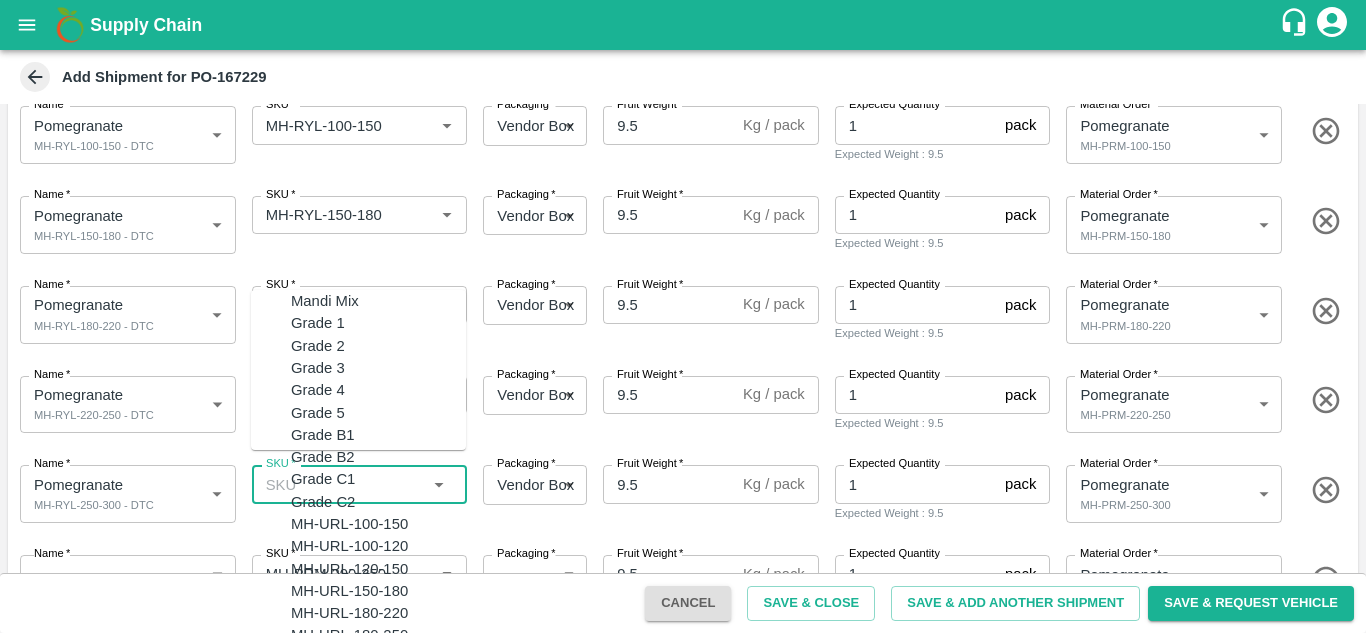 click on "SKU   *" at bounding box center [343, 484] 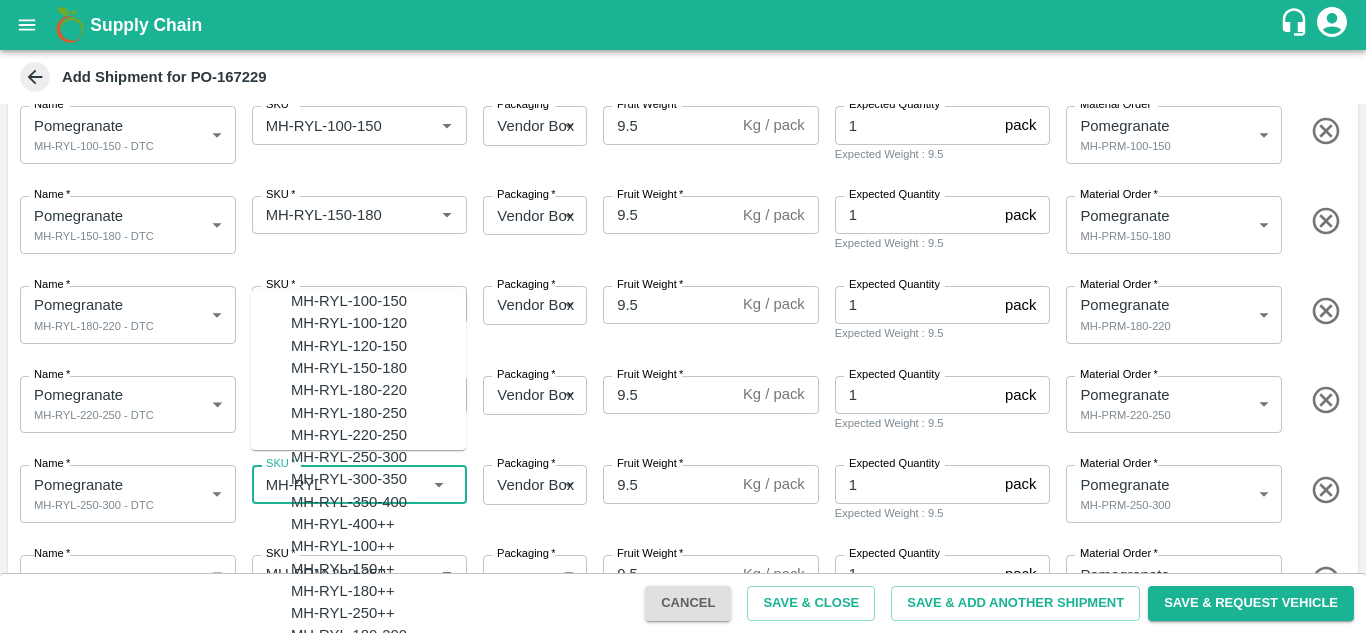 scroll, scrollTop: 164, scrollLeft: 0, axis: vertical 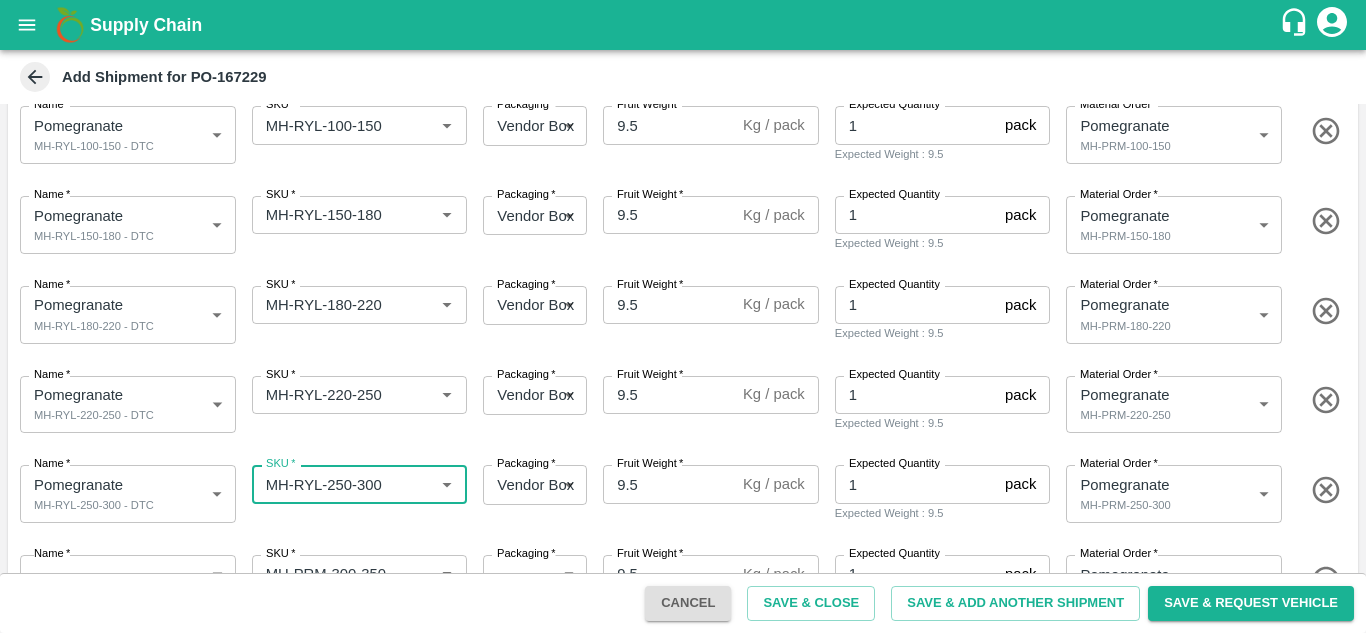 type on "MH-RYL-250-300" 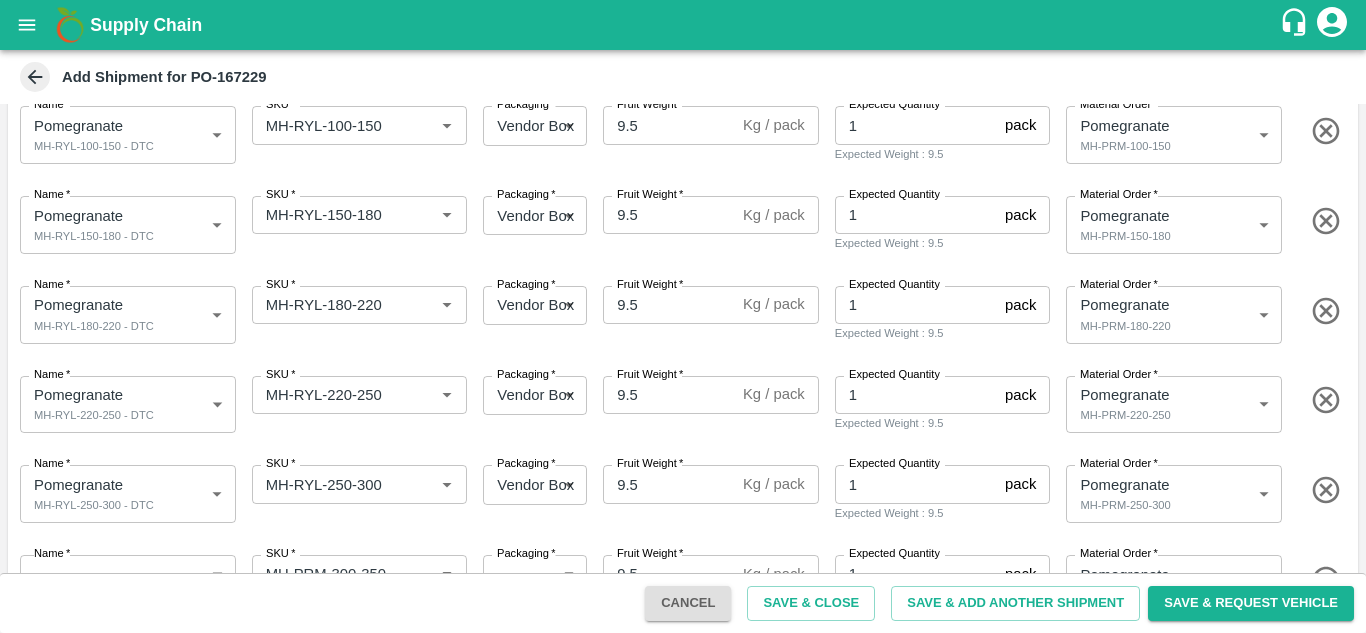 click on "SKU   * SKU   *" at bounding box center (356, 401) 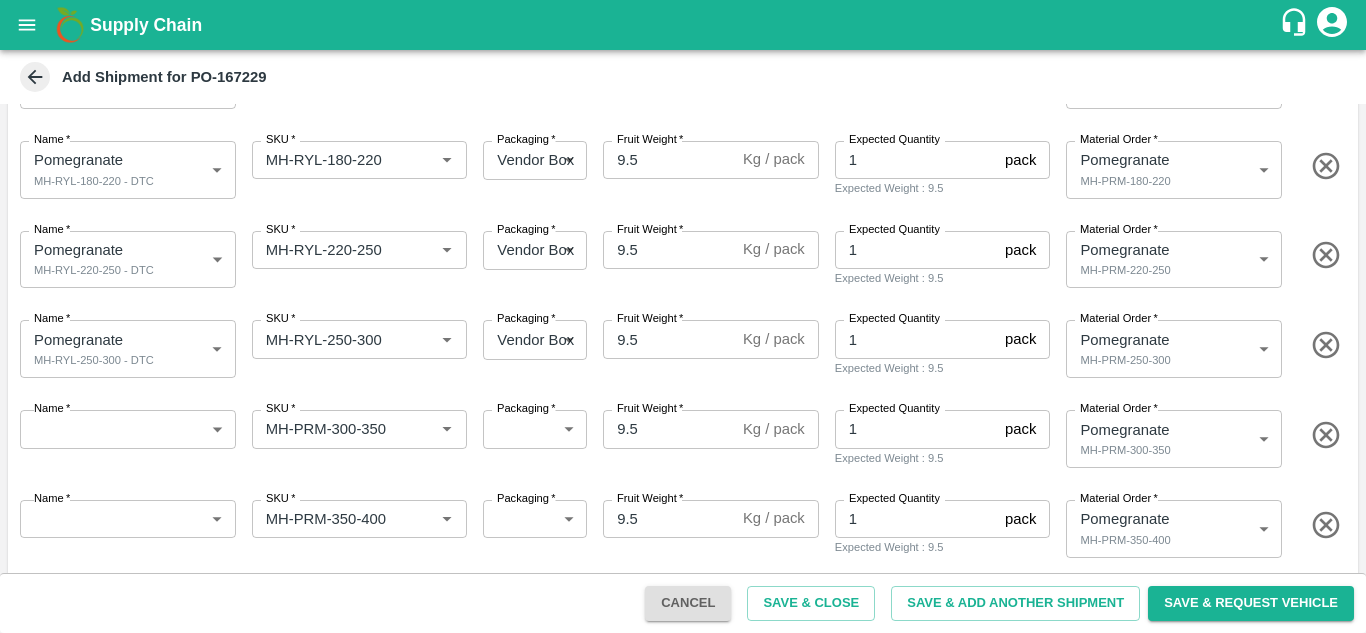 scroll, scrollTop: 378, scrollLeft: 0, axis: vertical 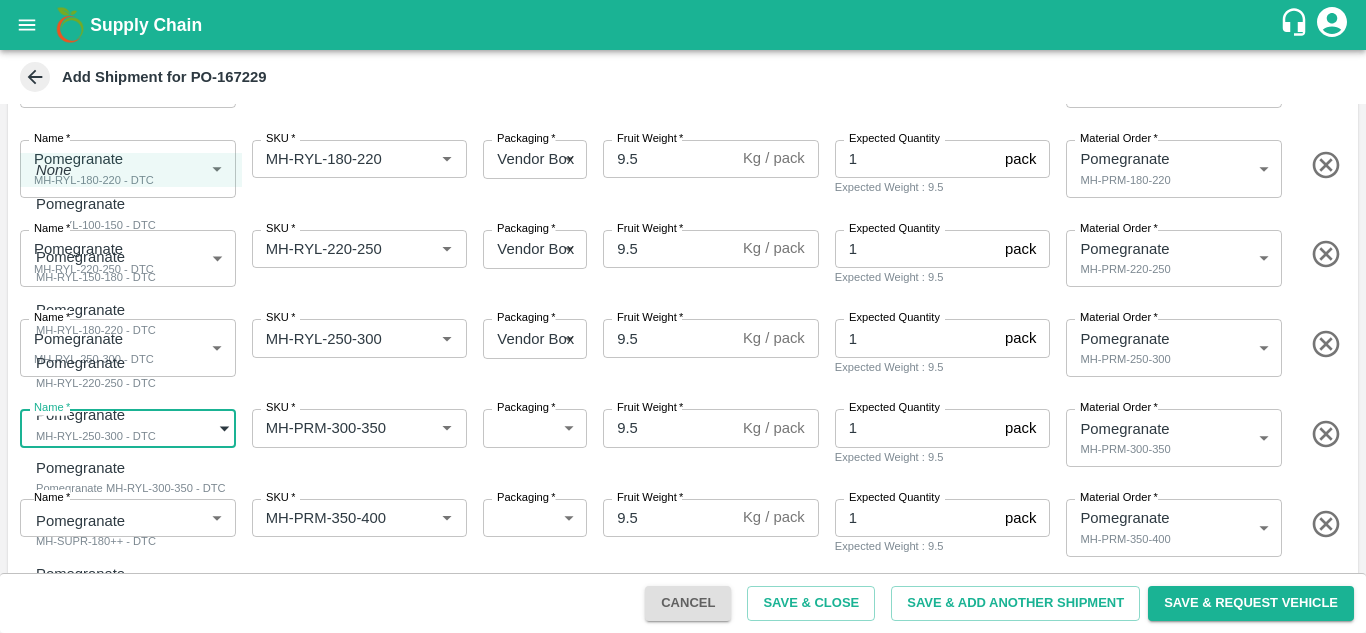 click on "Supply Chain Add Shipment for PO-167229 Type DC DC MO's Customer DC (Material Orders)   * DC (Material Orders)   * Instructions x Instructions NFI Source Warehouse   * NFI Source Warehouse   * VIEW Shipment Items Name   * Pomegranate MH-RYL-100-150 - DTC  1877208 Name SKU   * SKU   * Packaging   * Vendor Box 276 Packaging Fruit Weight   * 9.5 Kg /   pack Fruit Weight Expected Quantity 1 pack Expected Quantity Expected Weight :   9.5 Material Order   * Pomegranate MH-PRM-100-150 453805 Material Order Name   * Pomegranate MH-RYL-150-180 - DTC  1877209 Name SKU   * SKU   * Packaging   * Vendor Box 276 Packaging Fruit Weight   * 9.5 Kg /   pack Fruit Weight Expected Quantity 1 pack Expected Quantity Expected Weight :   9.5 Material Order   * Pomegranate MH-RYL-180-220 - DTC  1877210 Name SKU   * SKU   * Packaging   * Vendor Box 276 Packaging Fruit Weight   * 9.5 Kg /   pack Fruit Weight Expected Quantity 1 pack   *" at bounding box center (683, 316) 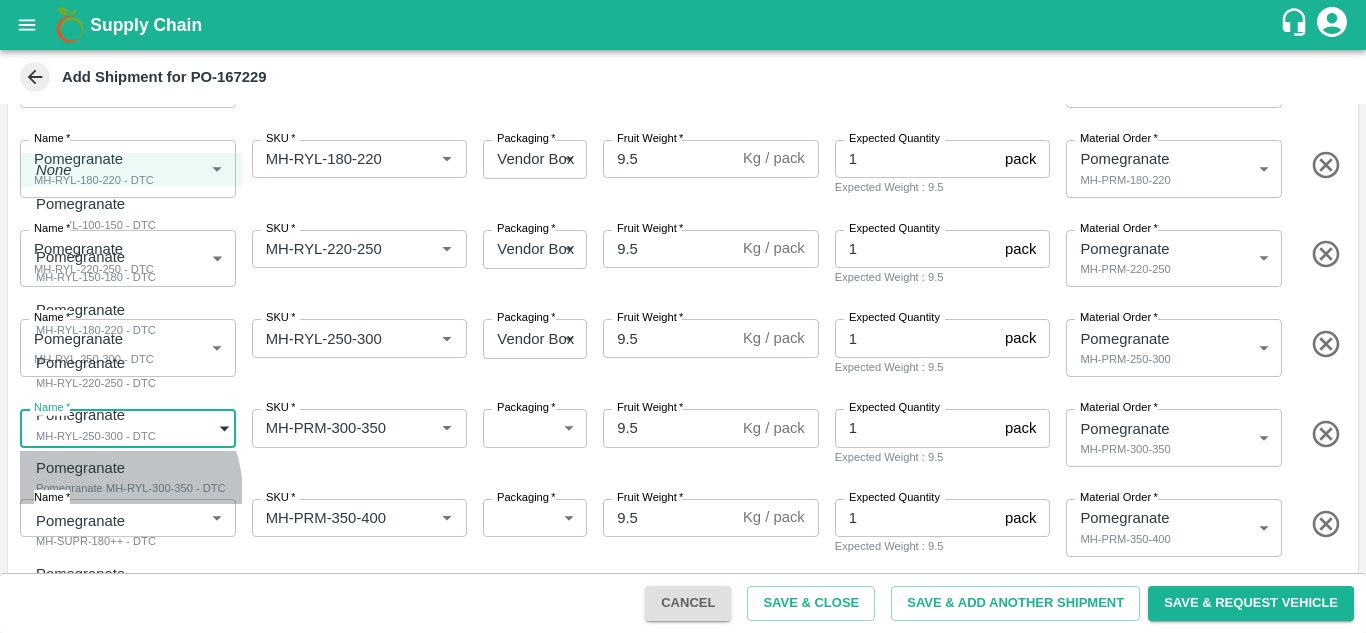 click on "Pomegranate MH-RYL-300-350 - DTC" at bounding box center [131, 488] 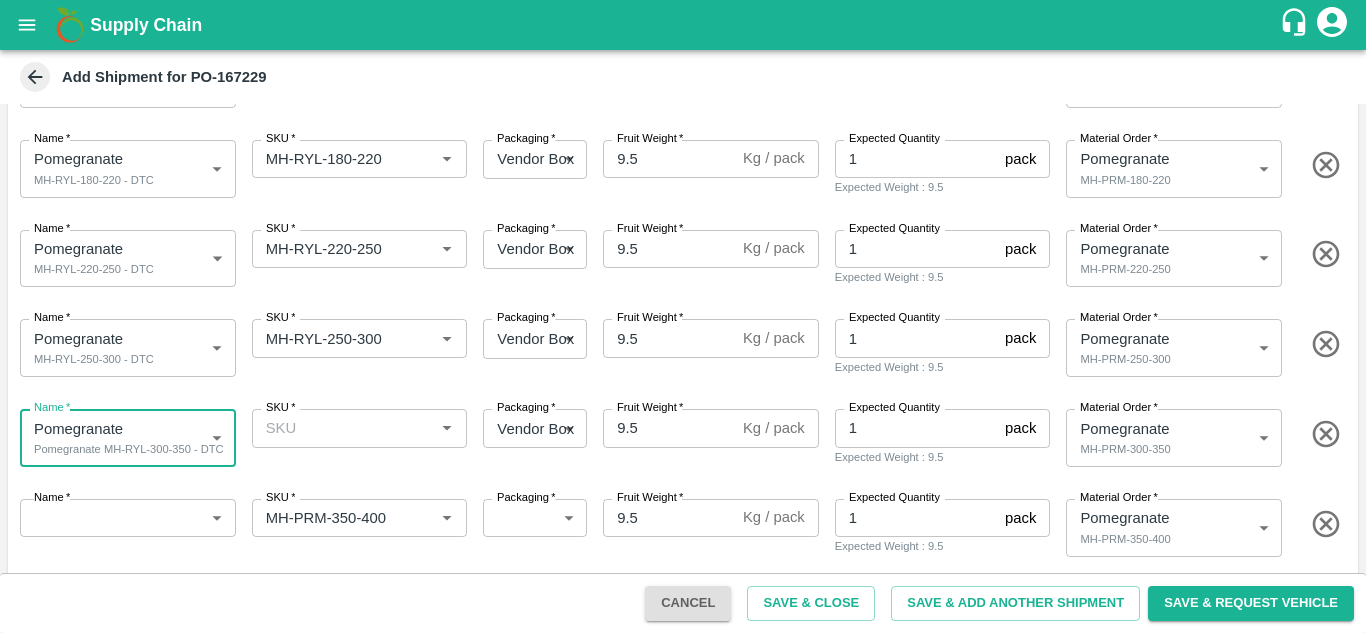 click on "SKU   *" at bounding box center (360, 428) 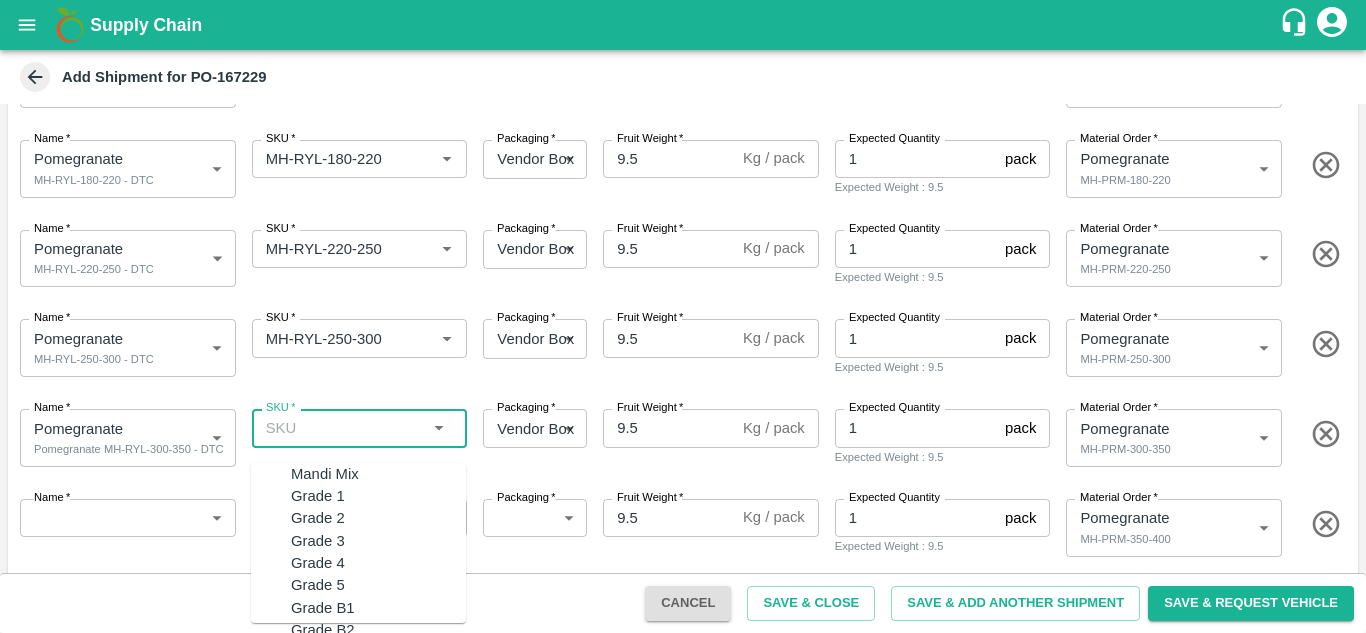 paste on "MH-RYL" 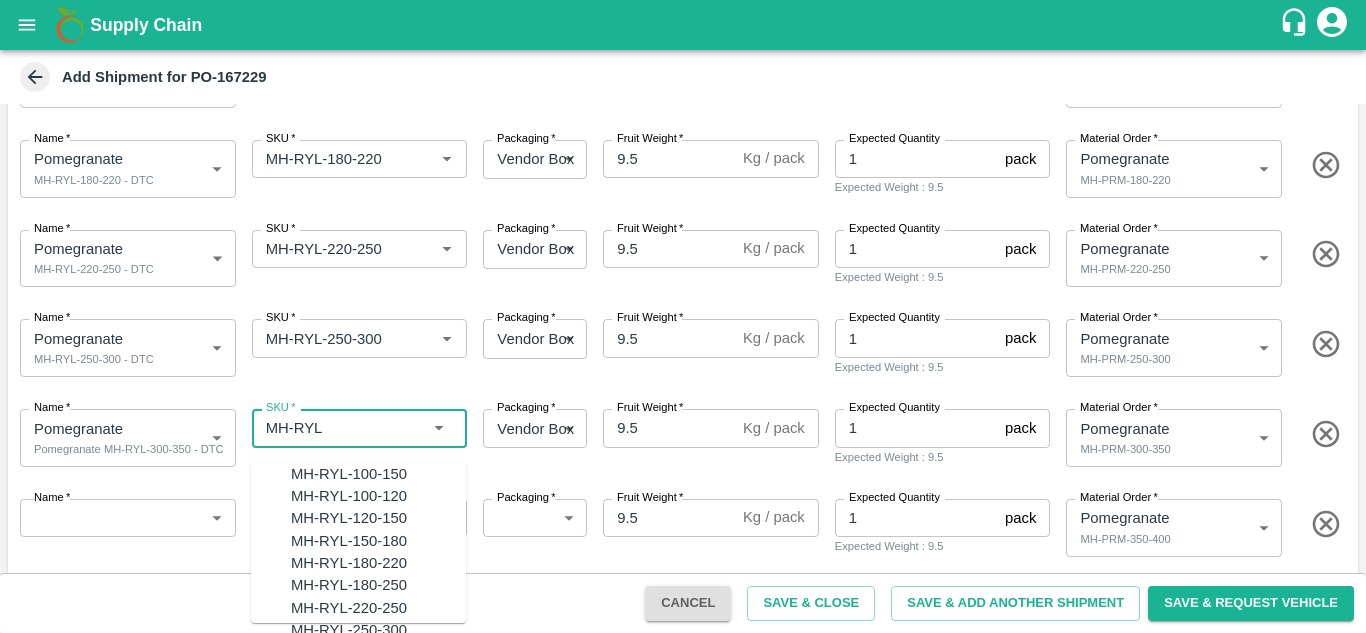 scroll, scrollTop: 203, scrollLeft: 0, axis: vertical 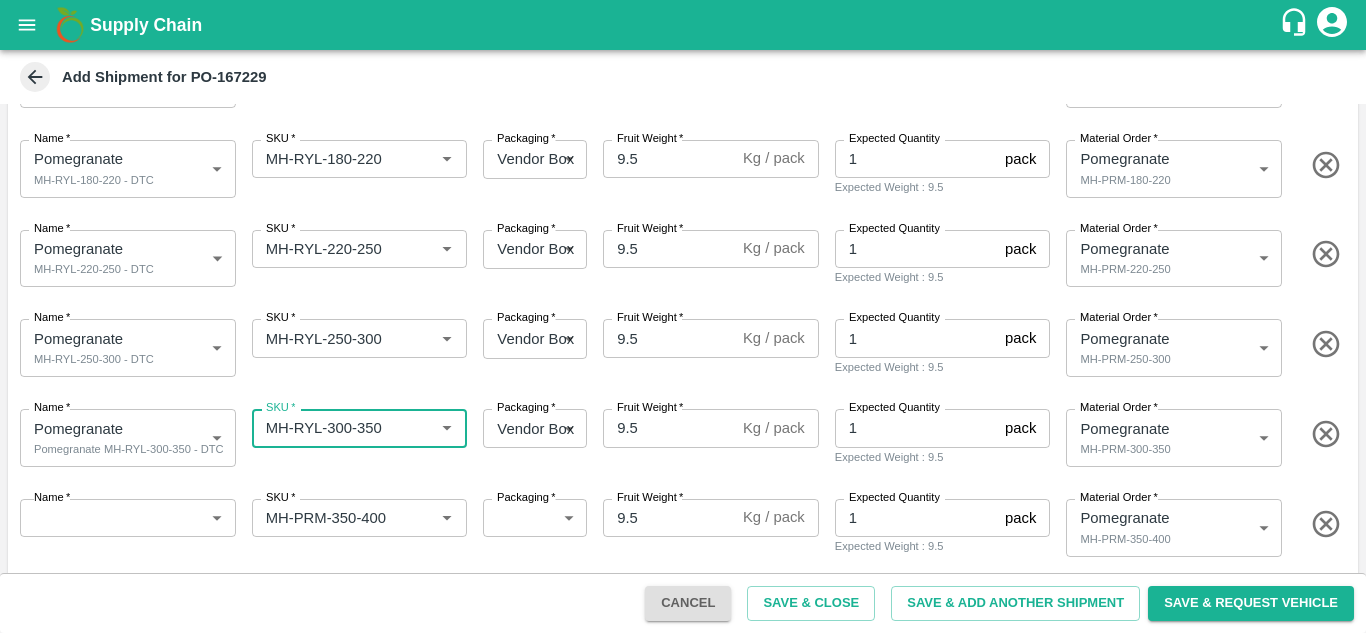 type on "MH-RYL-300-350" 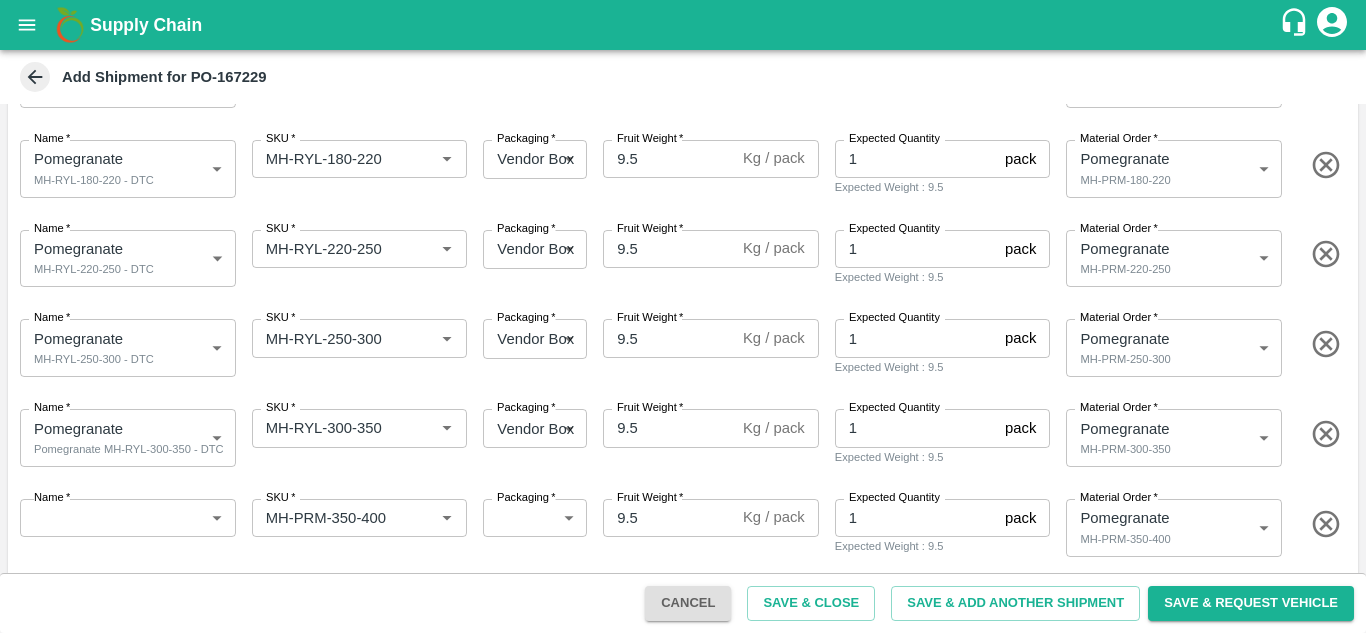 click on "Name   * ​ Name SKU   * SKU   * Packaging   * ​ 276 Packaging Fruit Weight   * 9.5 Kg /   pack Fruit Weight Expected Quantity 1 pack Expected Quantity Expected Weight :   9.5 Material Order   * Pomegranate MH-PRM-350-400 453811 Material Order" at bounding box center (679, 524) 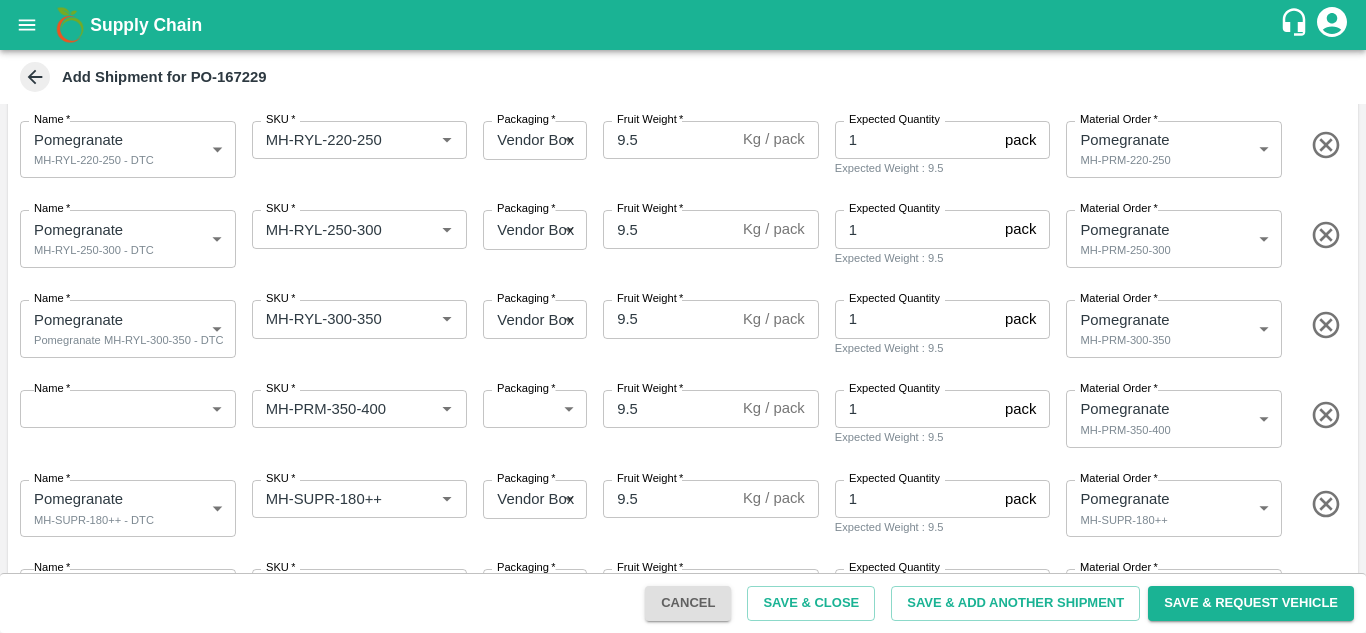 scroll, scrollTop: 490, scrollLeft: 0, axis: vertical 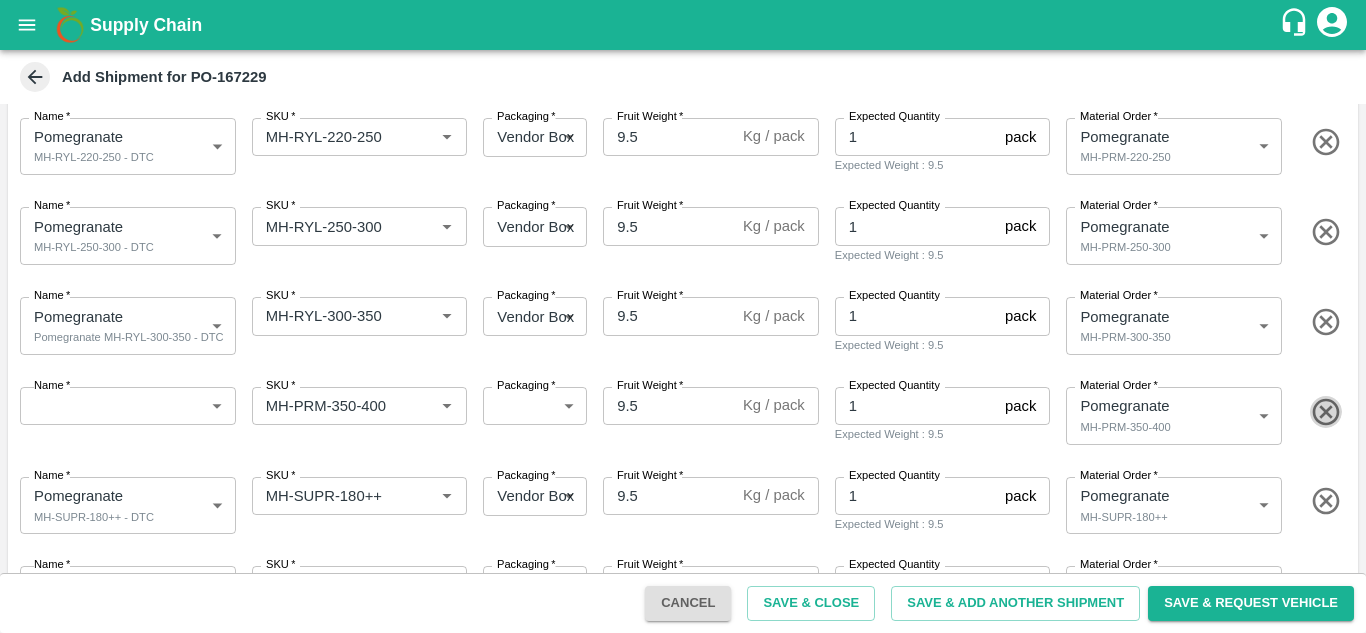 click 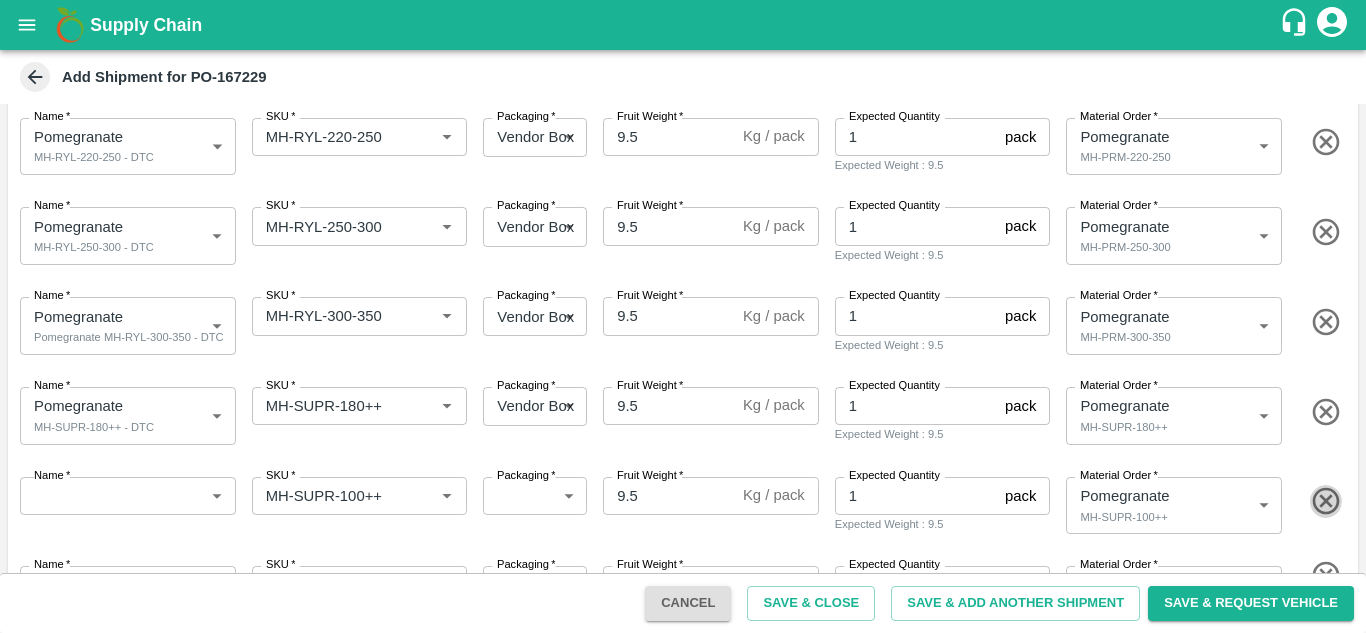 click 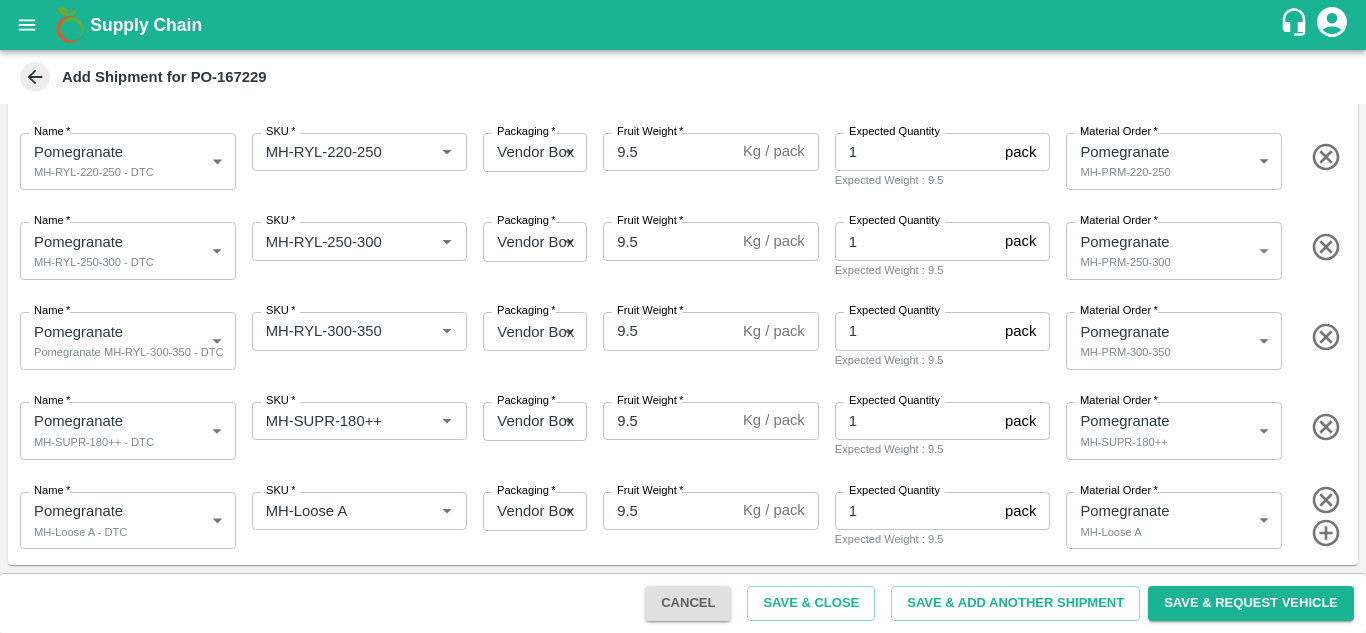 scroll, scrollTop: 475, scrollLeft: 0, axis: vertical 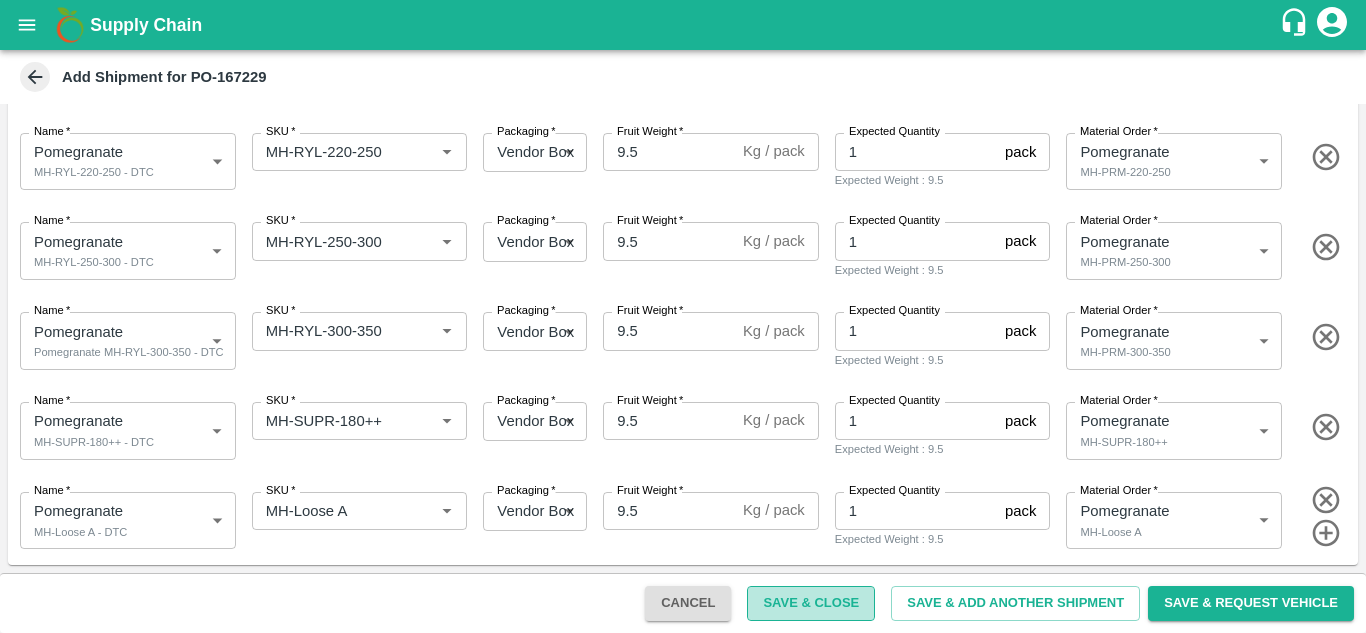 click on "Save & Close" at bounding box center [811, 603] 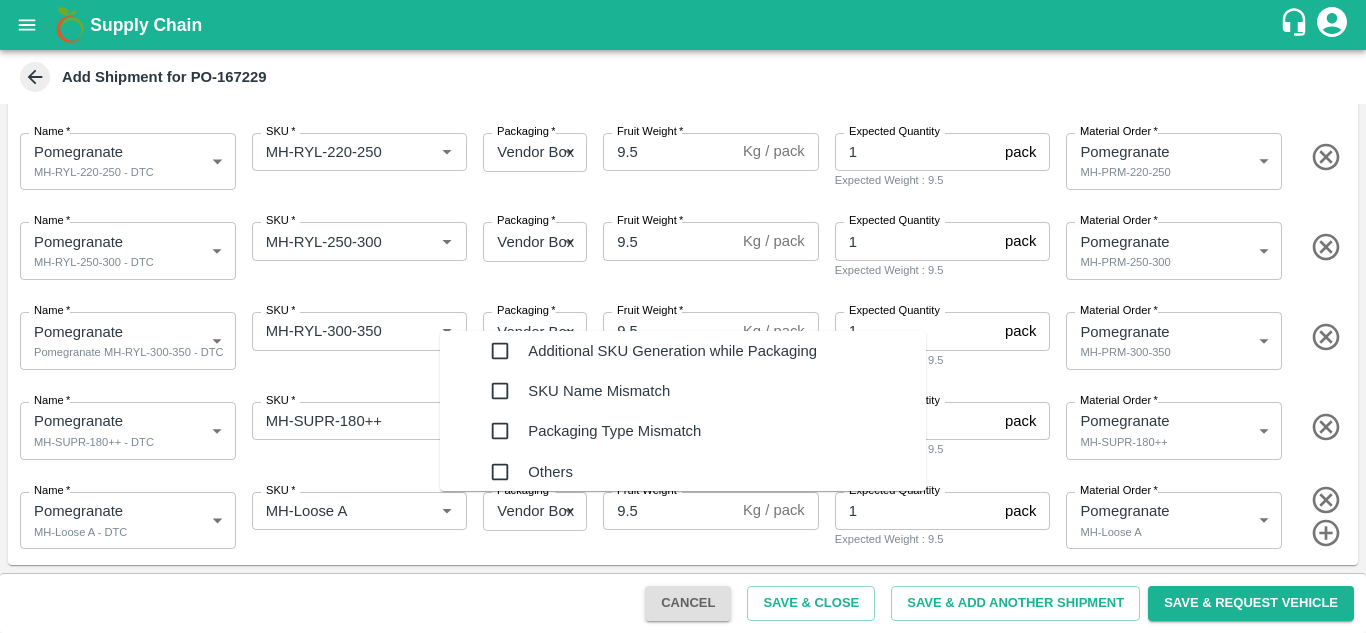 click on "Reasons   *" at bounding box center (663, 842) 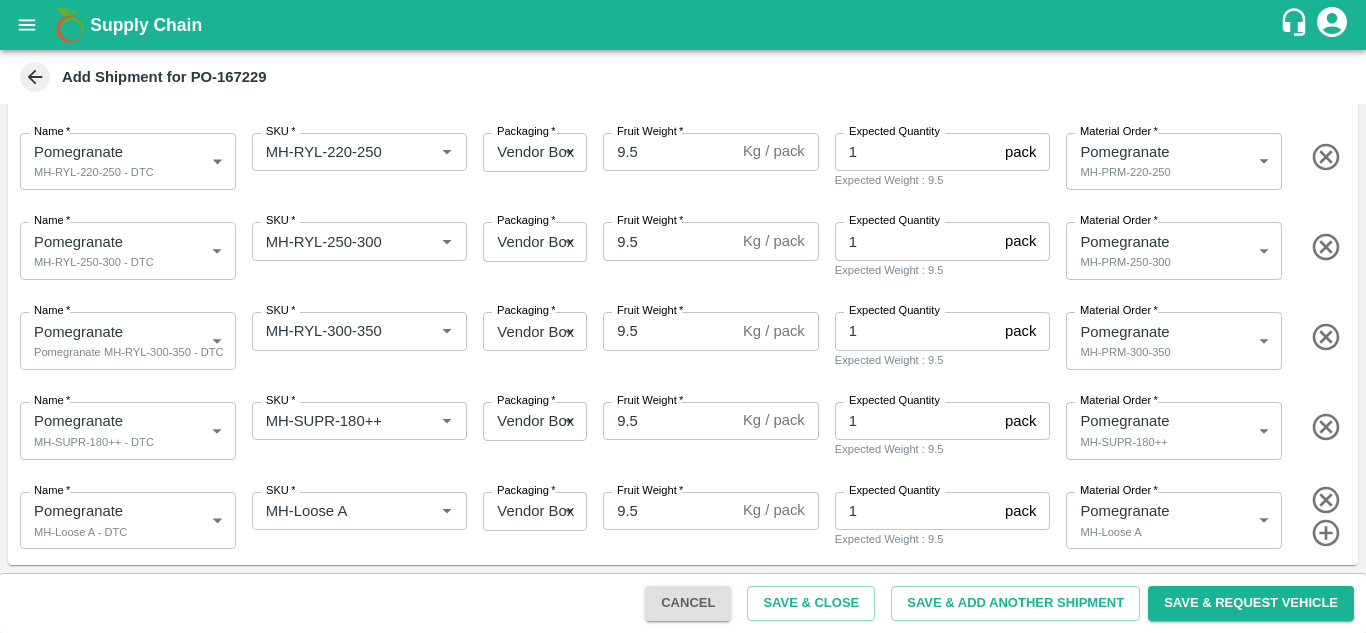 click at bounding box center (683, 934) 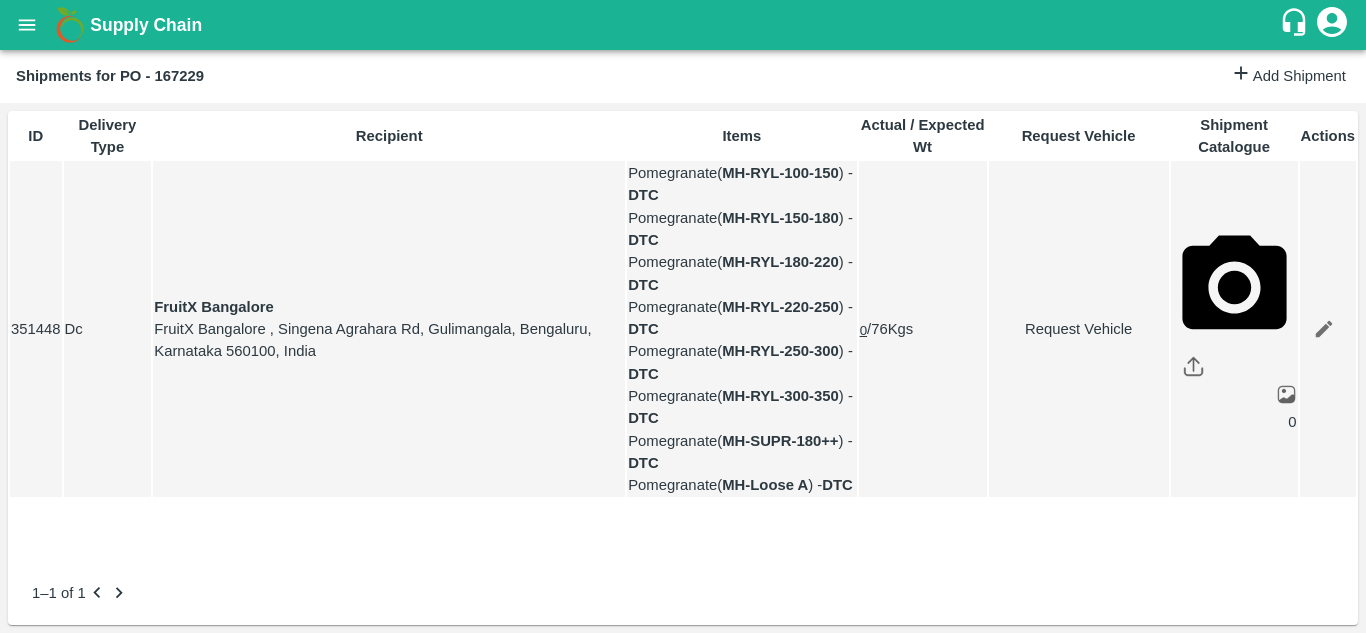 click on "Request Vehicle" at bounding box center (1079, 329) 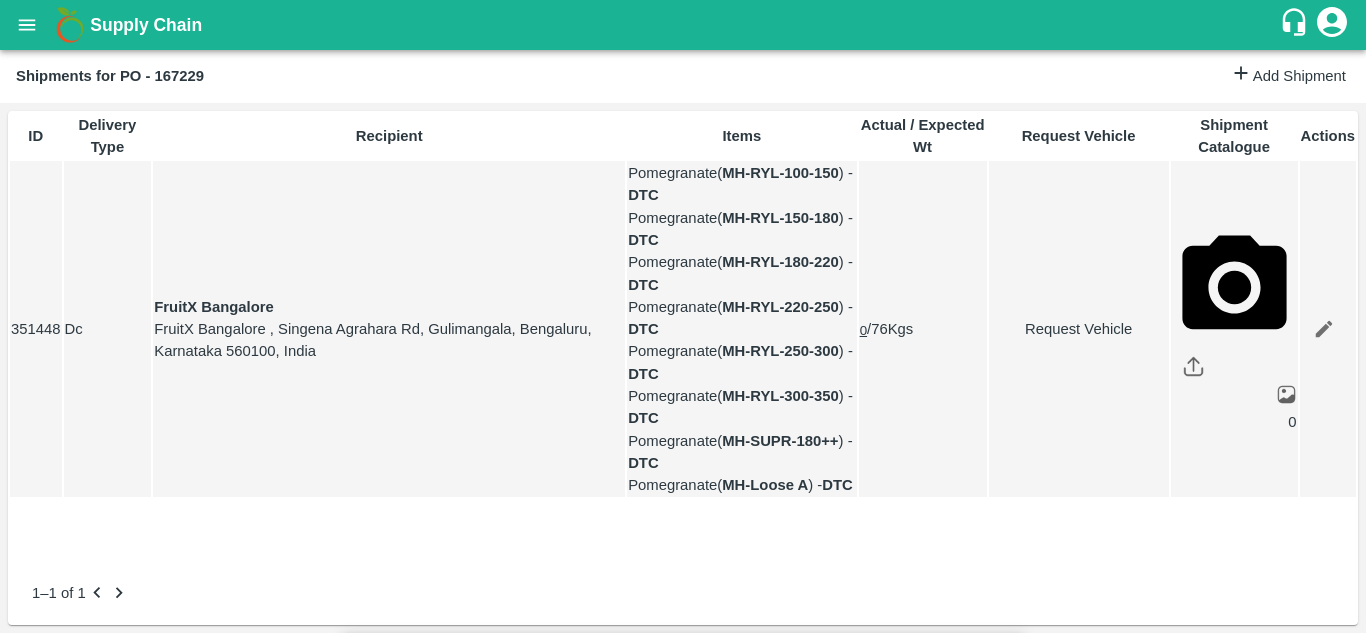 type on "DD/MM/YYYY hh:mm aa" 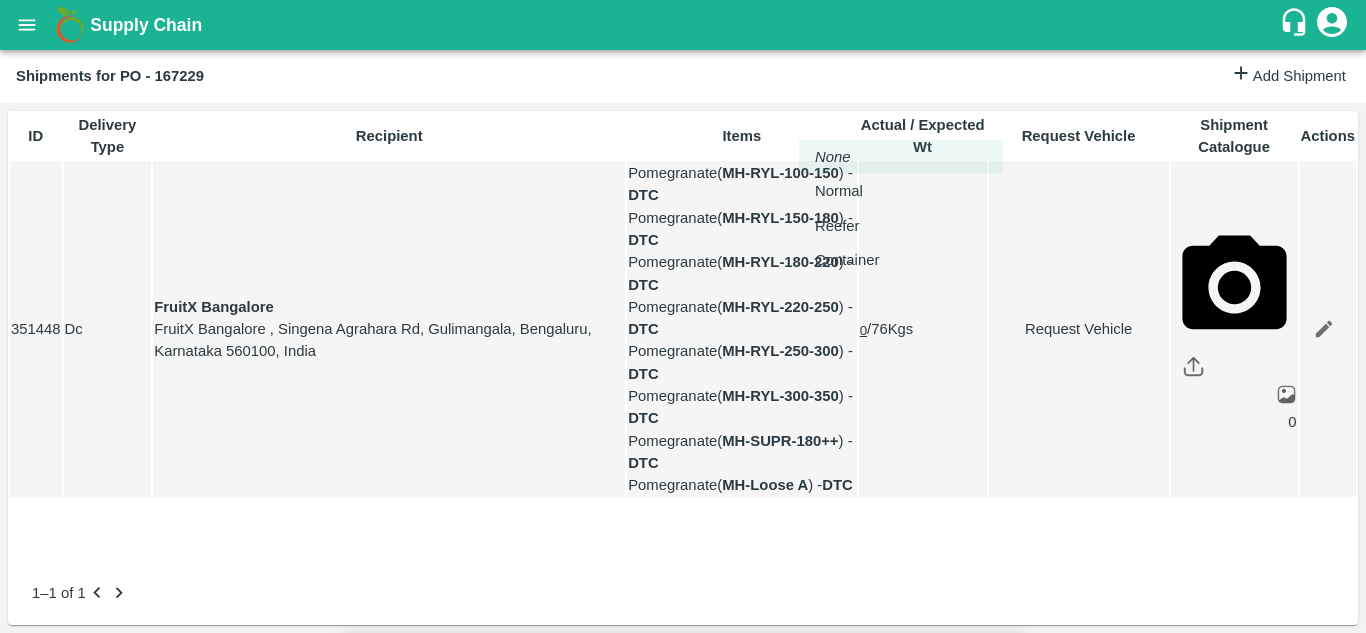 click on "Supply Chain Shipments for PO - 167229 Add Shipment ID Delivery Type Recipient Items Actual / Expected Wt Request Vehicle Shipment Catalogue Actions 351448 Dc FruitX Bangalore FruitX Bangalore , Singena Agrahara Rd, Gulimangala, Bengaluru, Karnataka 560100, India Pomegranate  ( MH-RYL-100-150 )   -  DTC Pomegranate  ( MH-RYL-150-180 )   -  DTC Pomegranate  ( MH-RYL-180-220 )   -  DTC Pomegranate  ( MH-RYL-220-250 )   -  DTC Pomegranate  ( MH-RYL-250-300 )   -  DTC Pomegranate  ( MH-RYL-300-350 )   -  DTC Pomegranate  ( MH-SUPR-180++ )   -  DTC Pomegranate  ( MH-Loose A )   -  DTC 0 / 76  Kgs Request Vehicle   0 1–1 of 1 Jeewana CC [PERSON] Logout Request Vehicle Expected Loading Time   * 02/08/2025 12:00 AM Expected Loading Time Expected Delivery Time   * 05/08/2025 08:46 PM Expected Delivery Time Vehicle type   * ​ Vehicle type Pick Up: PO/V/SHIVAJ/167229 Indapur, Pune, , Maharashtra Delivery: FruitX Bangalore Product Category Brand/Marka Packaging Quantity incl. Partial Units Kgs Pomegranate" at bounding box center [683, 316] 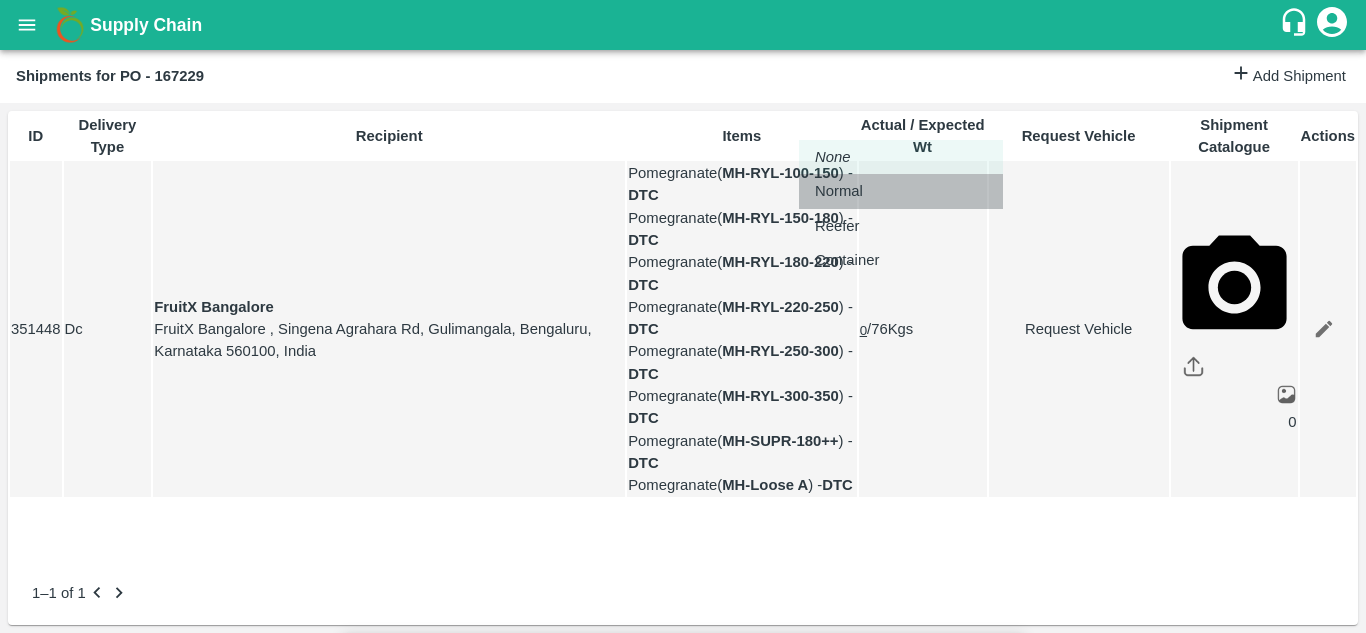 click on "Normal" at bounding box center [839, 191] 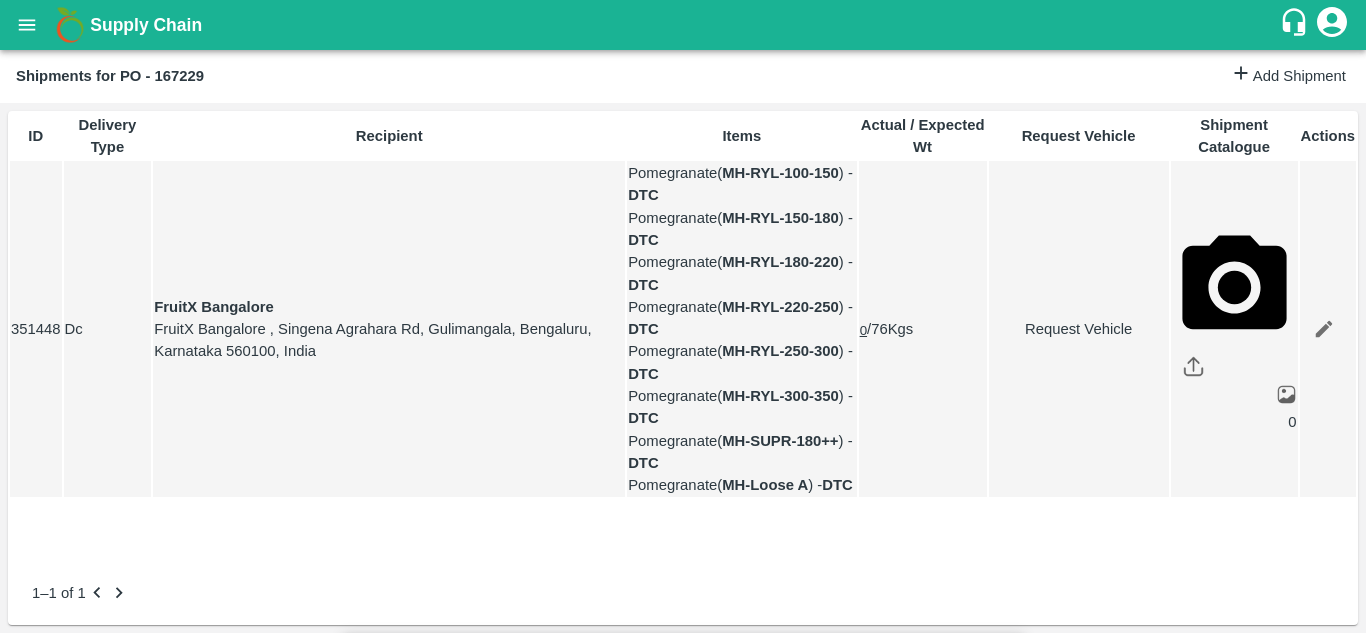 click on "Submit" at bounding box center (985, 1635) 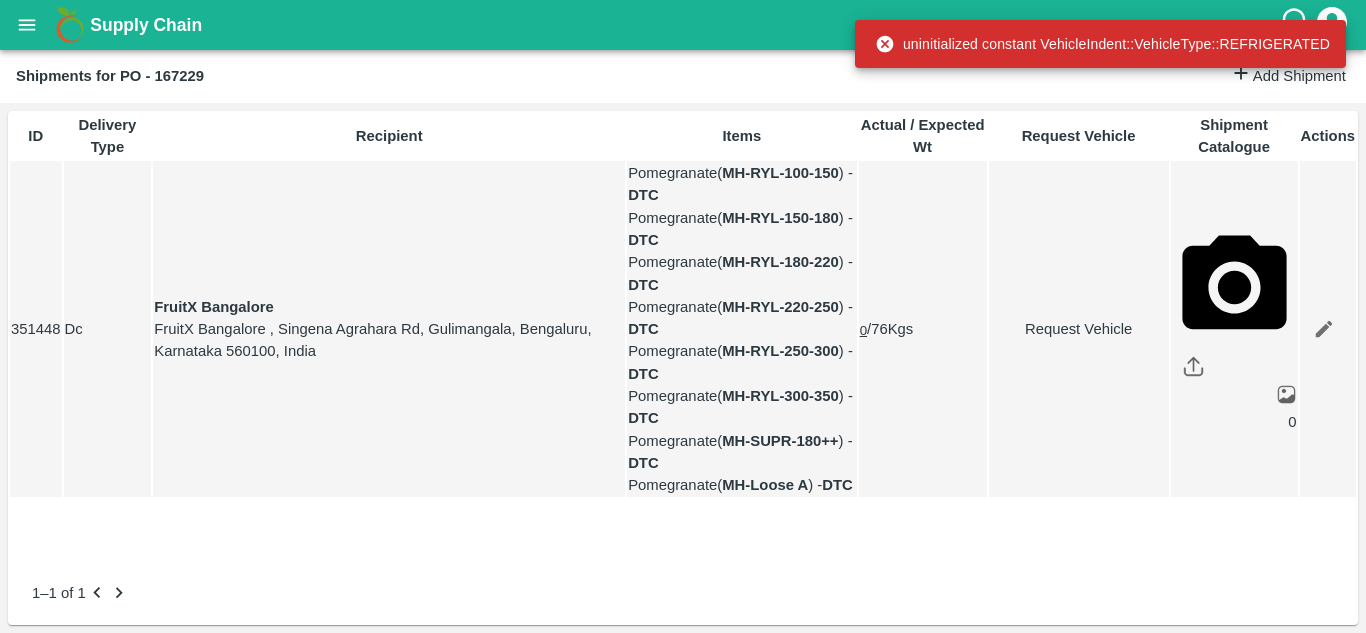 click on "Request Vehicle" at bounding box center (1079, 329) 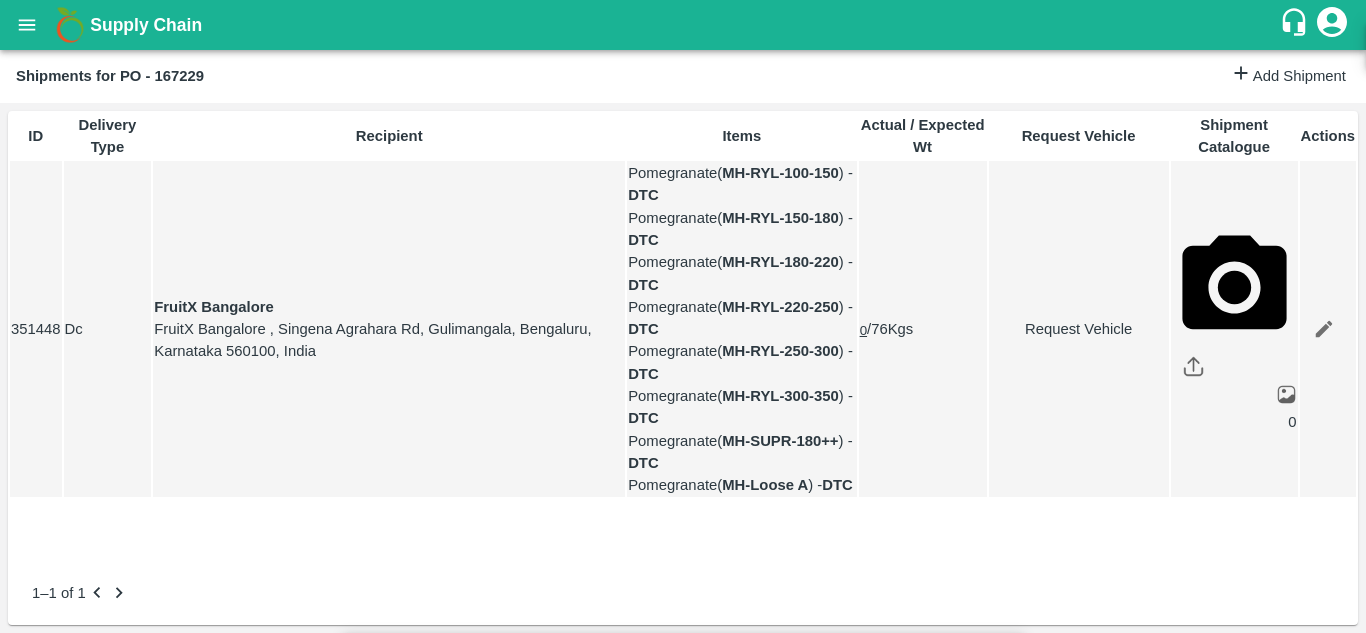 type on "1" 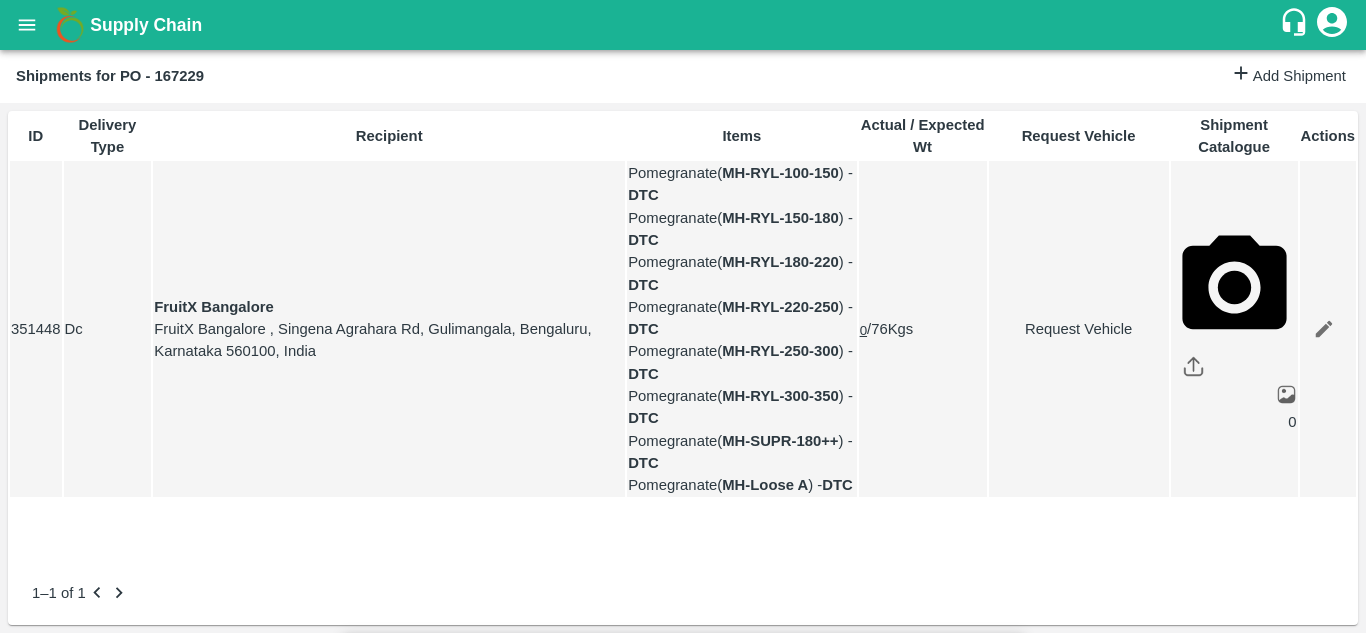 click on "Submit" at bounding box center [985, 1635] 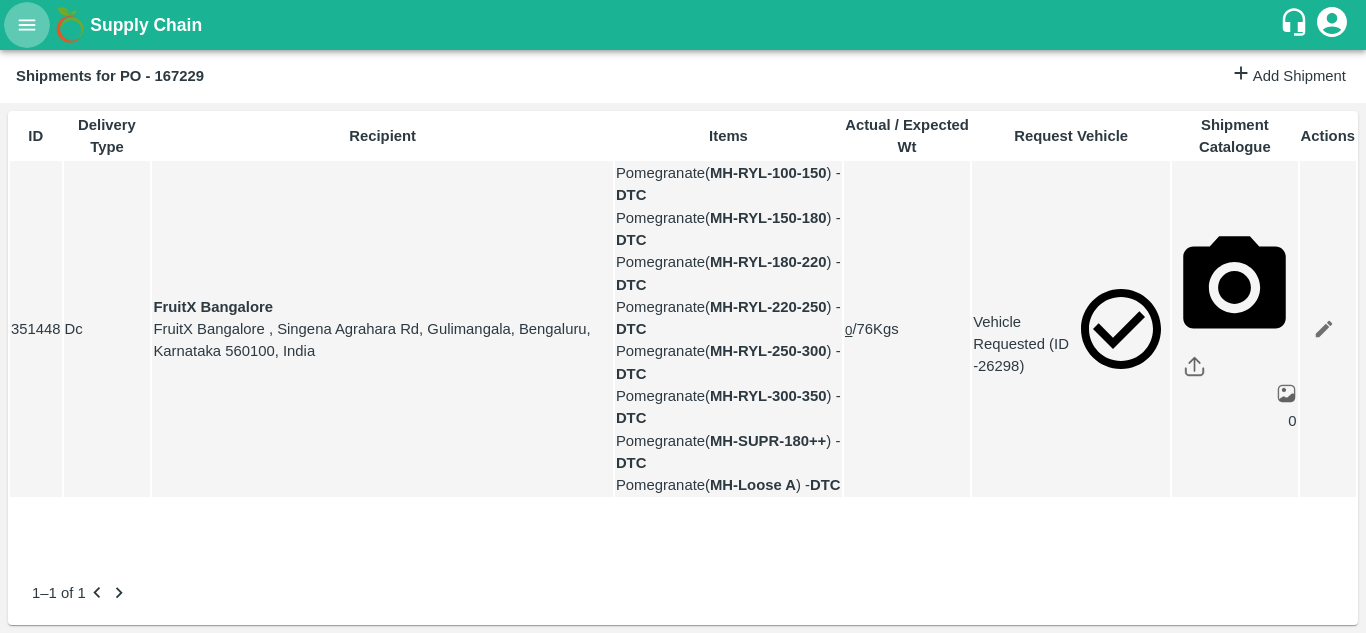 click 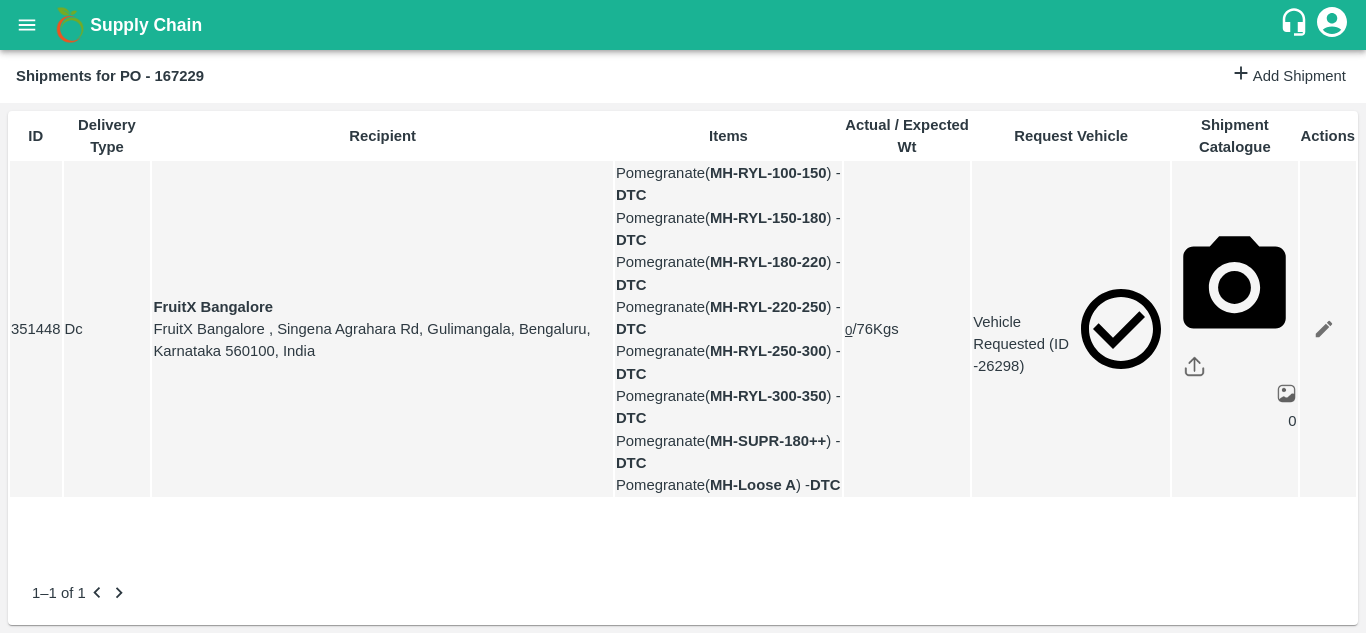 click on "Purchase Orders" at bounding box center [148, 738] 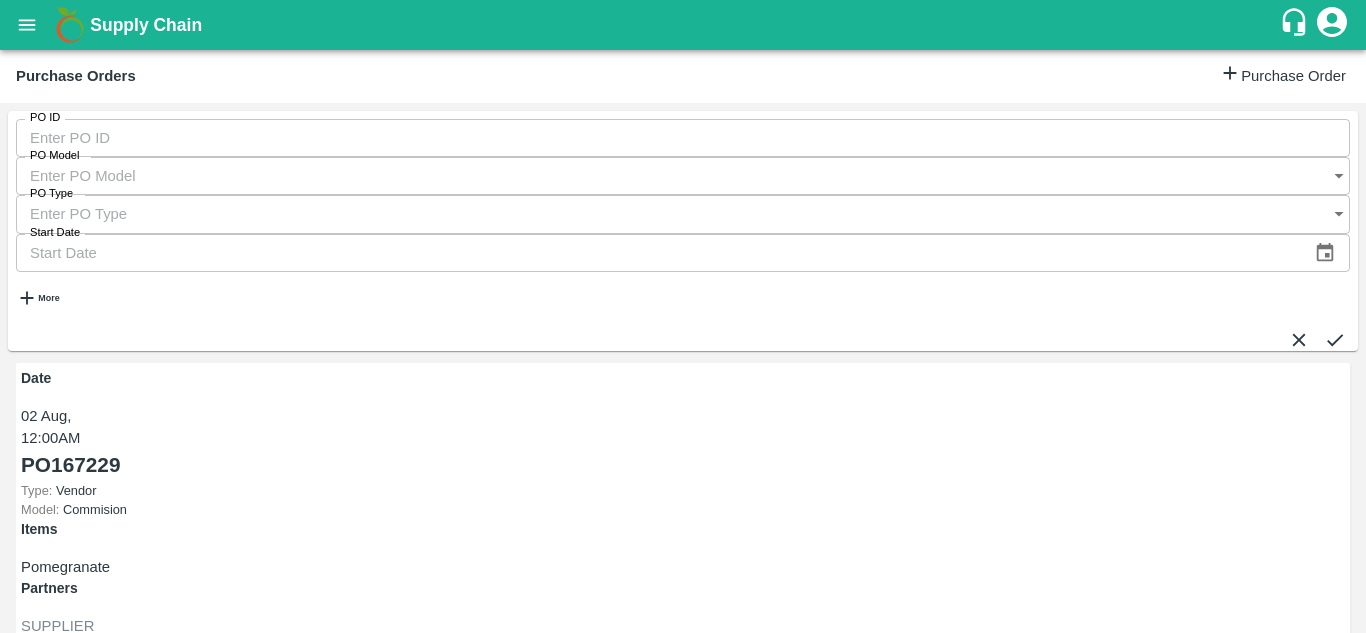 scroll, scrollTop: 0, scrollLeft: 0, axis: both 